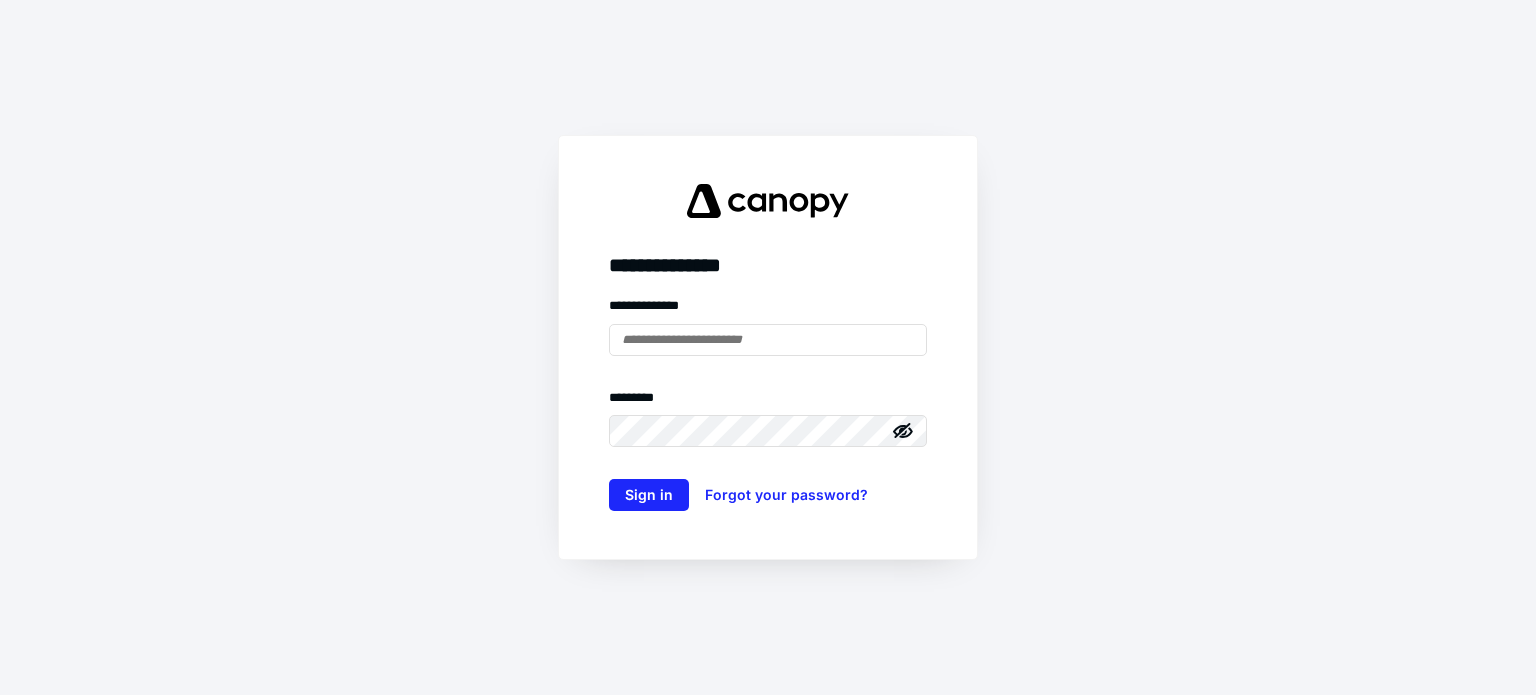 scroll, scrollTop: 0, scrollLeft: 0, axis: both 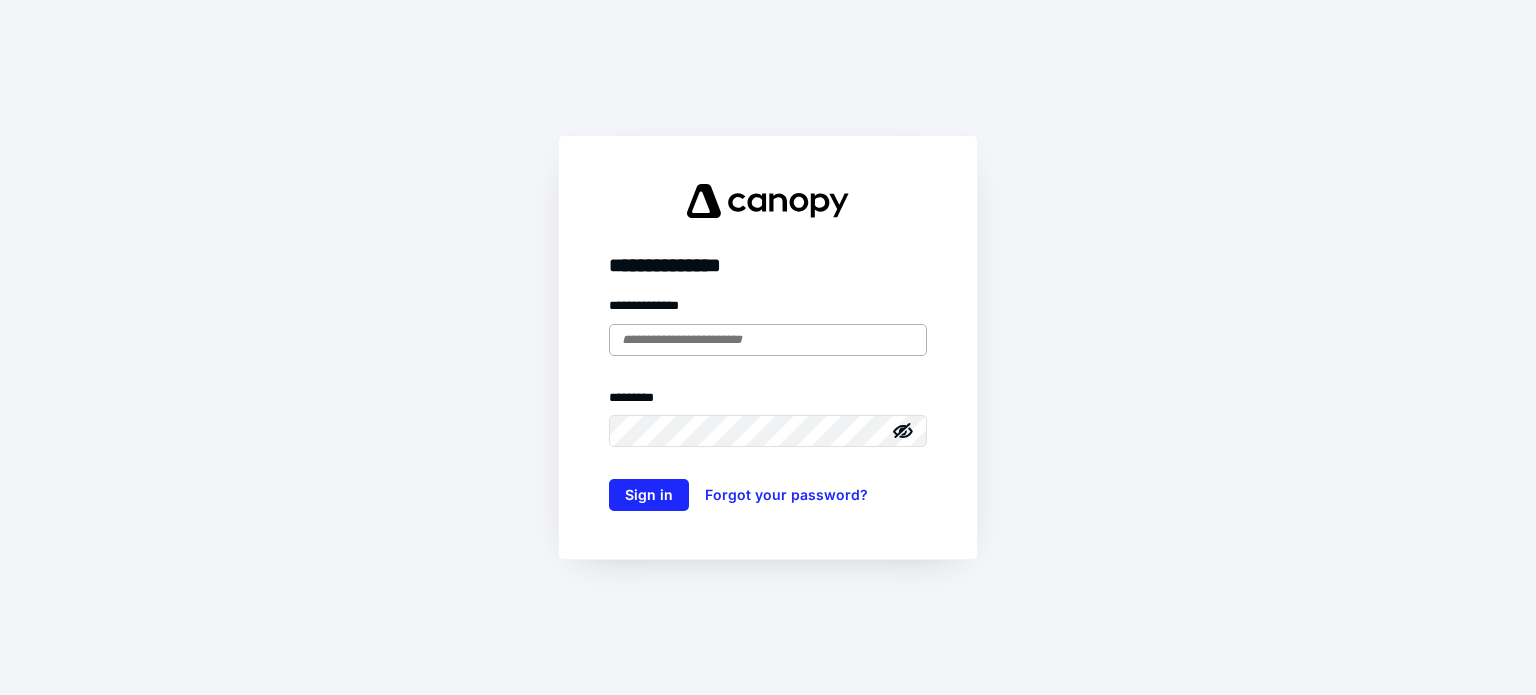 click at bounding box center (768, 340) 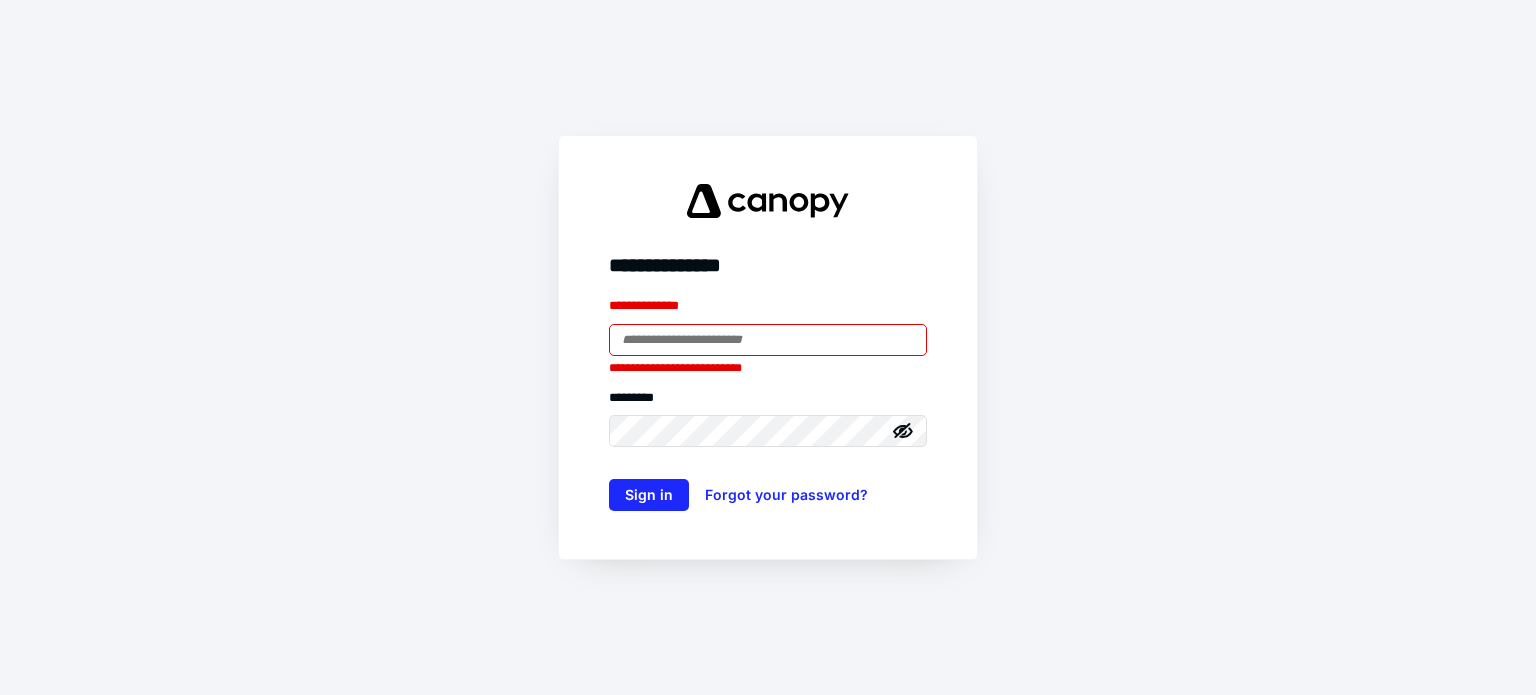 type on "**********" 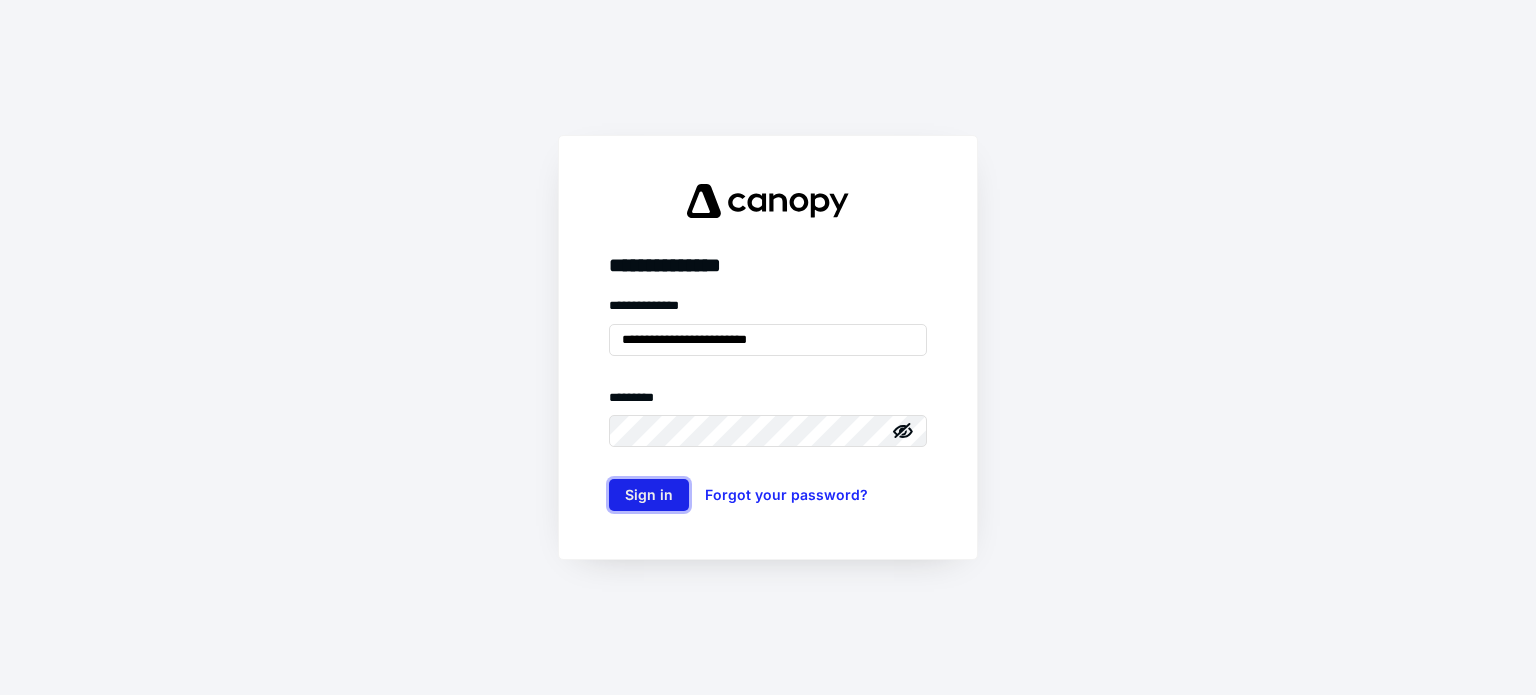 click on "Sign in" at bounding box center [649, 495] 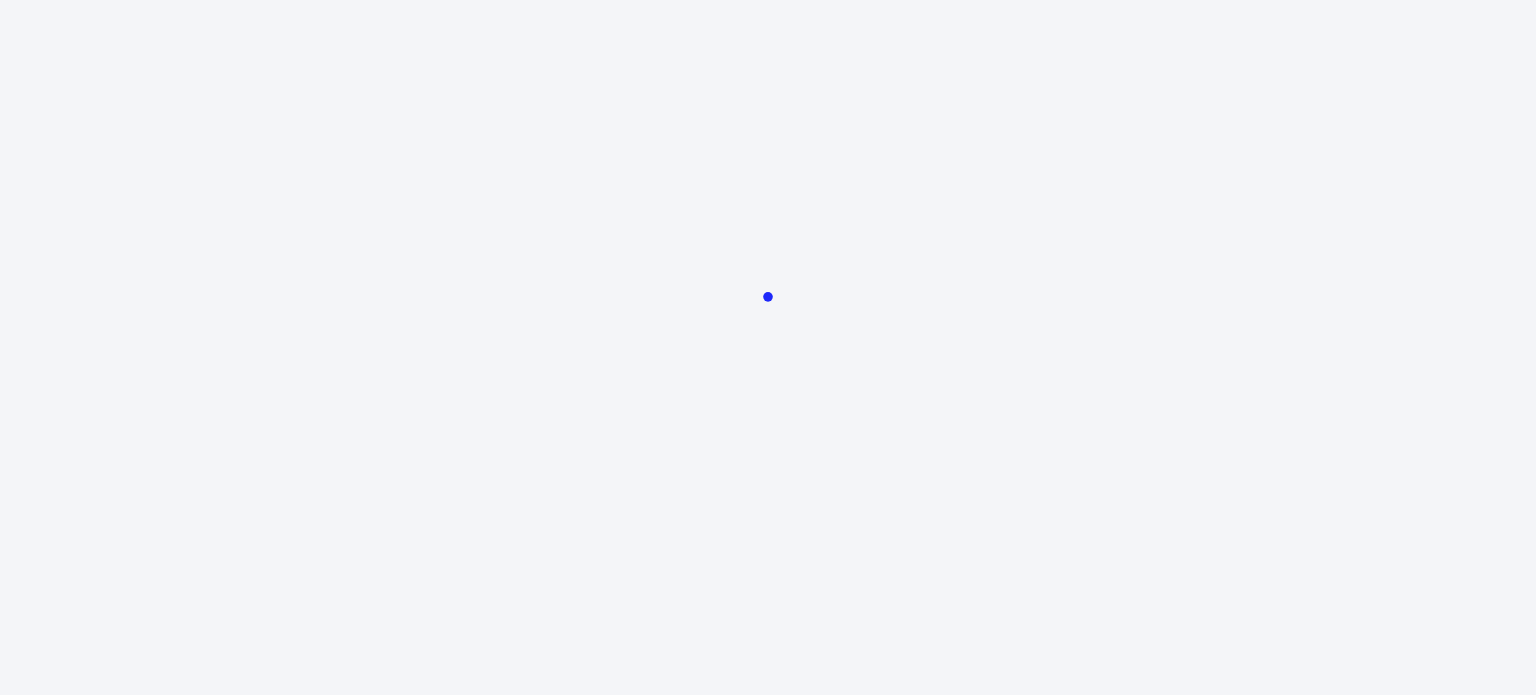 scroll, scrollTop: 0, scrollLeft: 0, axis: both 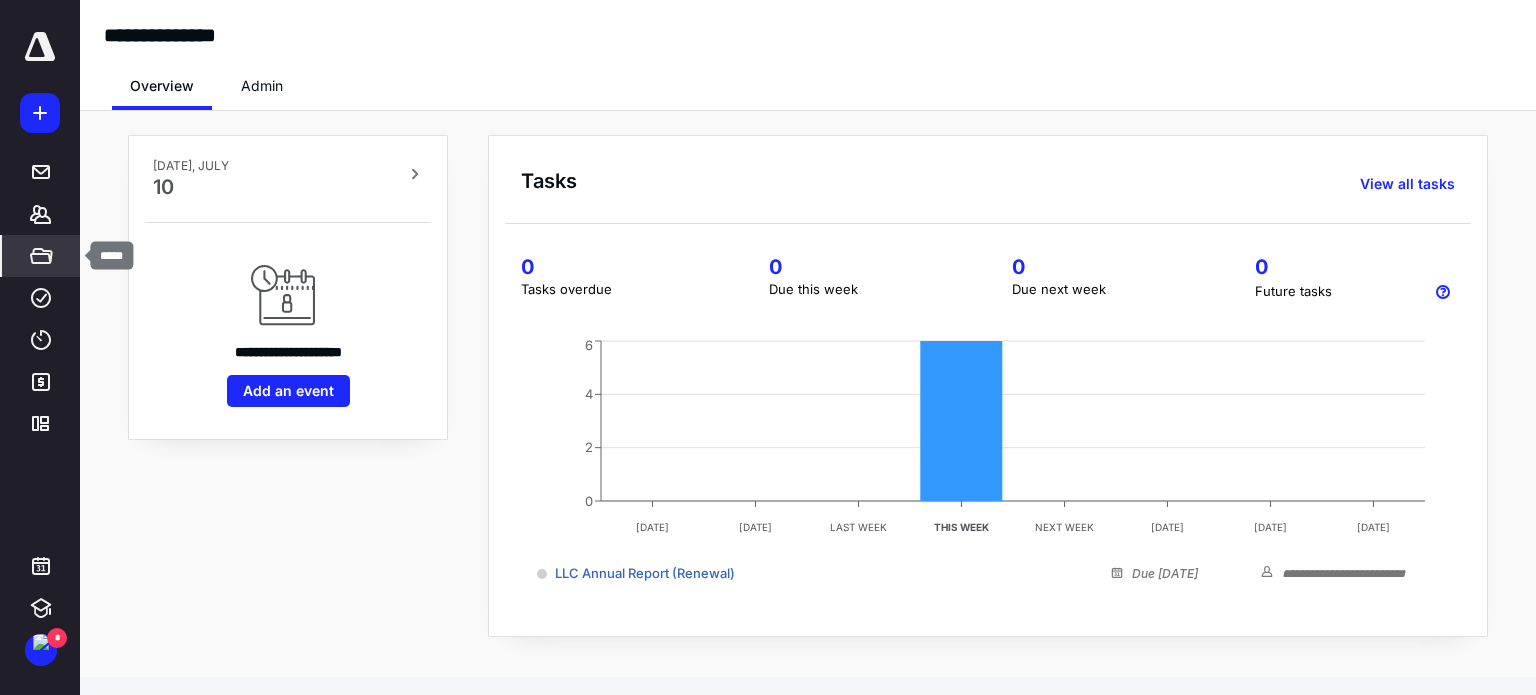 click 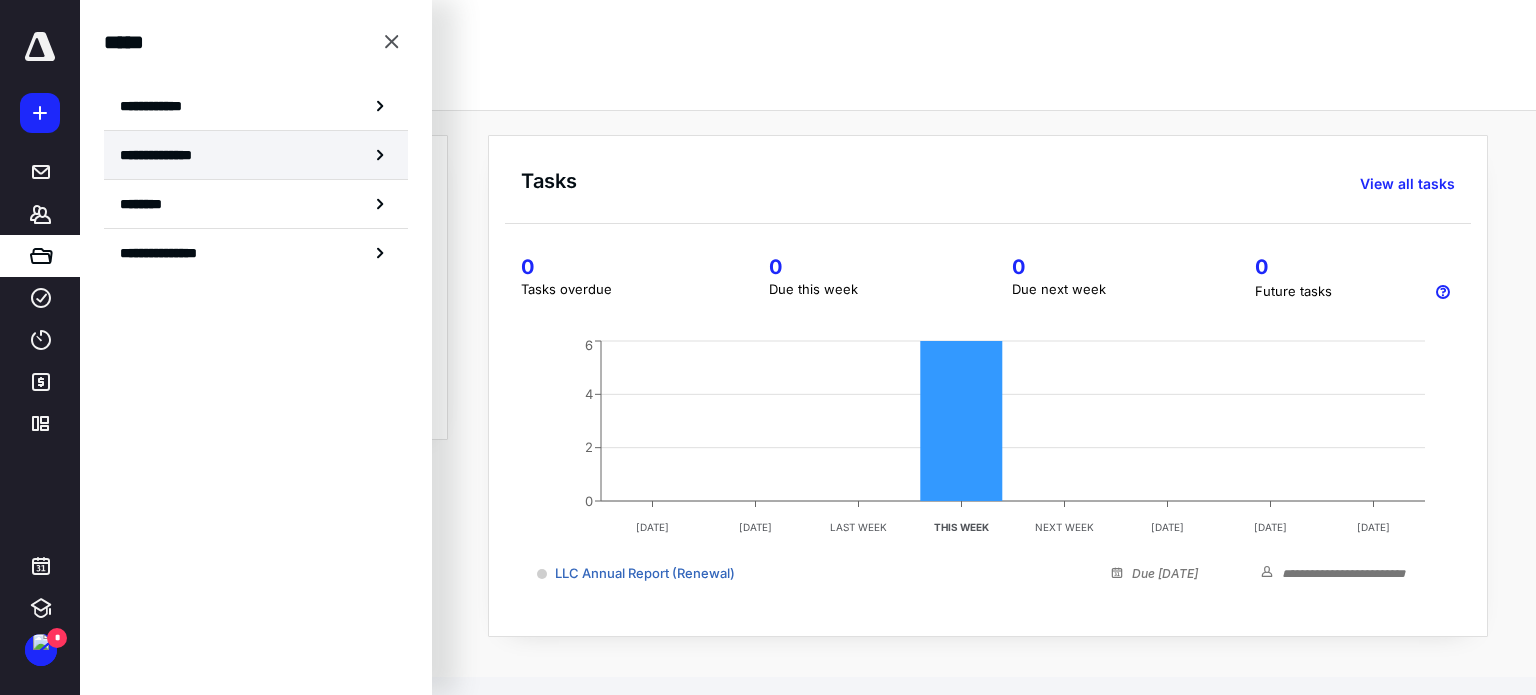 click on "**********" at bounding box center (256, 155) 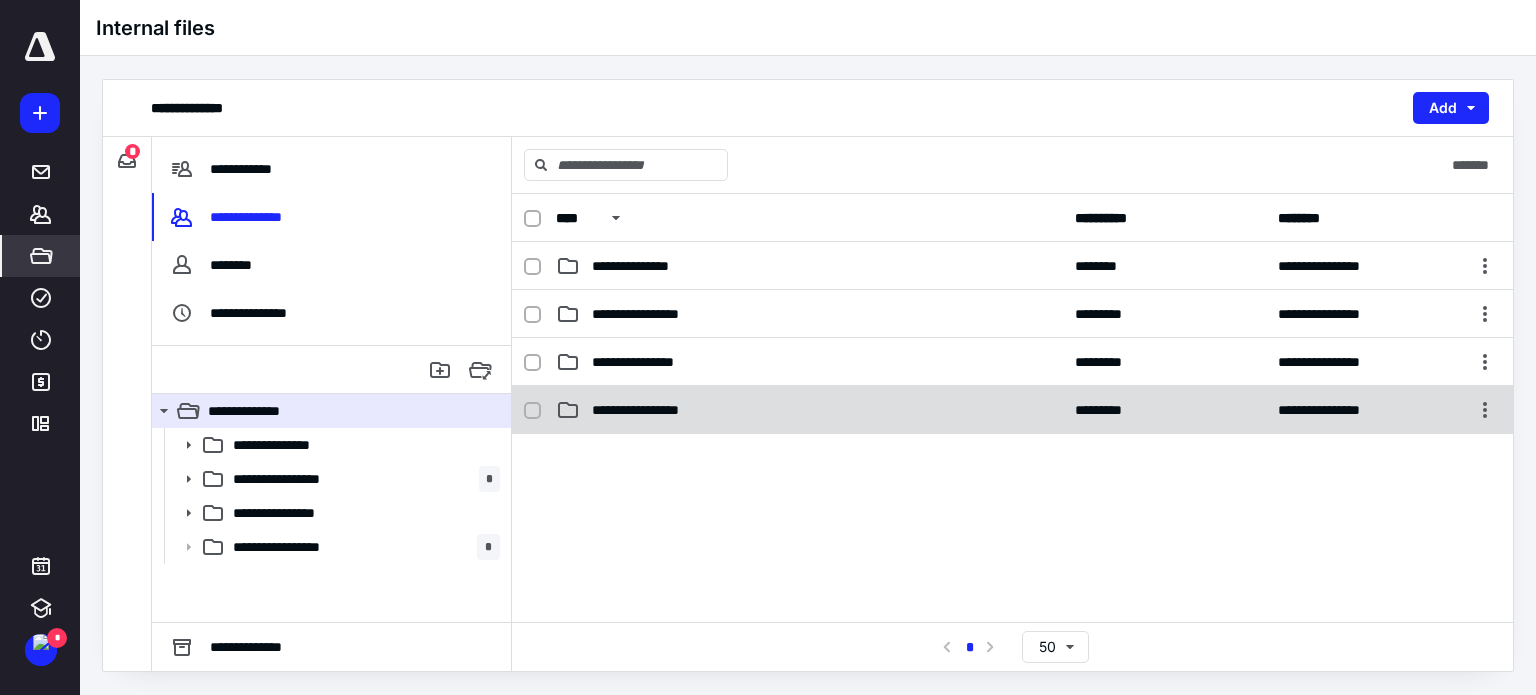 click on "**********" at bounding box center (654, 410) 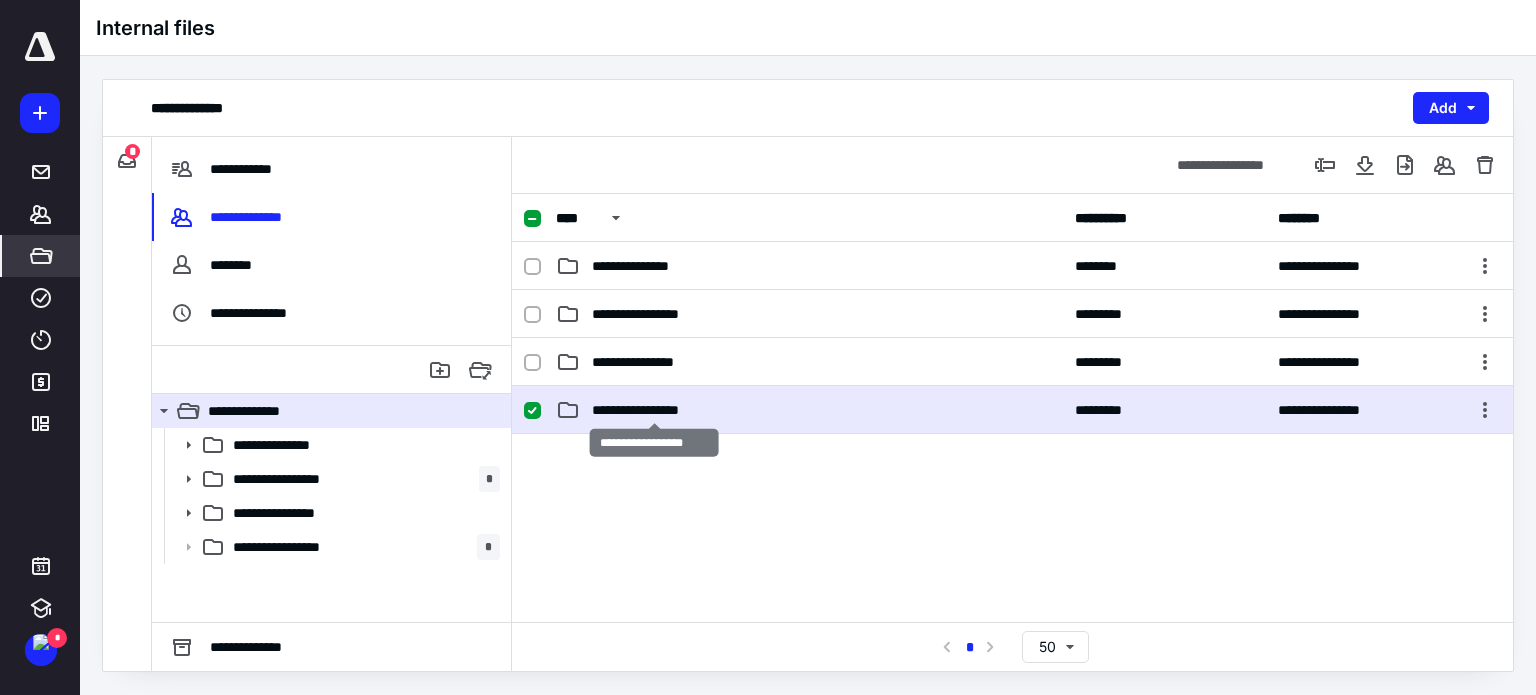 click on "**********" at bounding box center [654, 410] 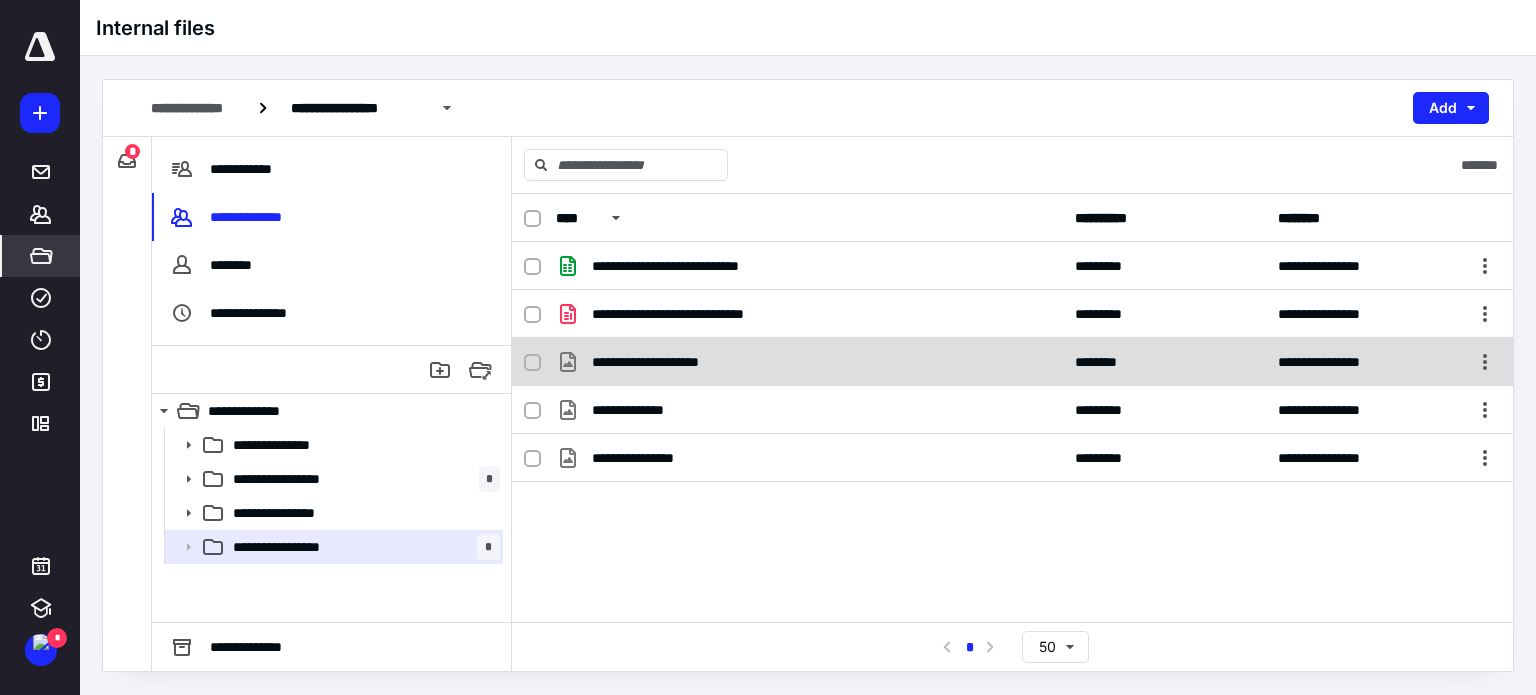 click on "**********" at bounding box center [664, 362] 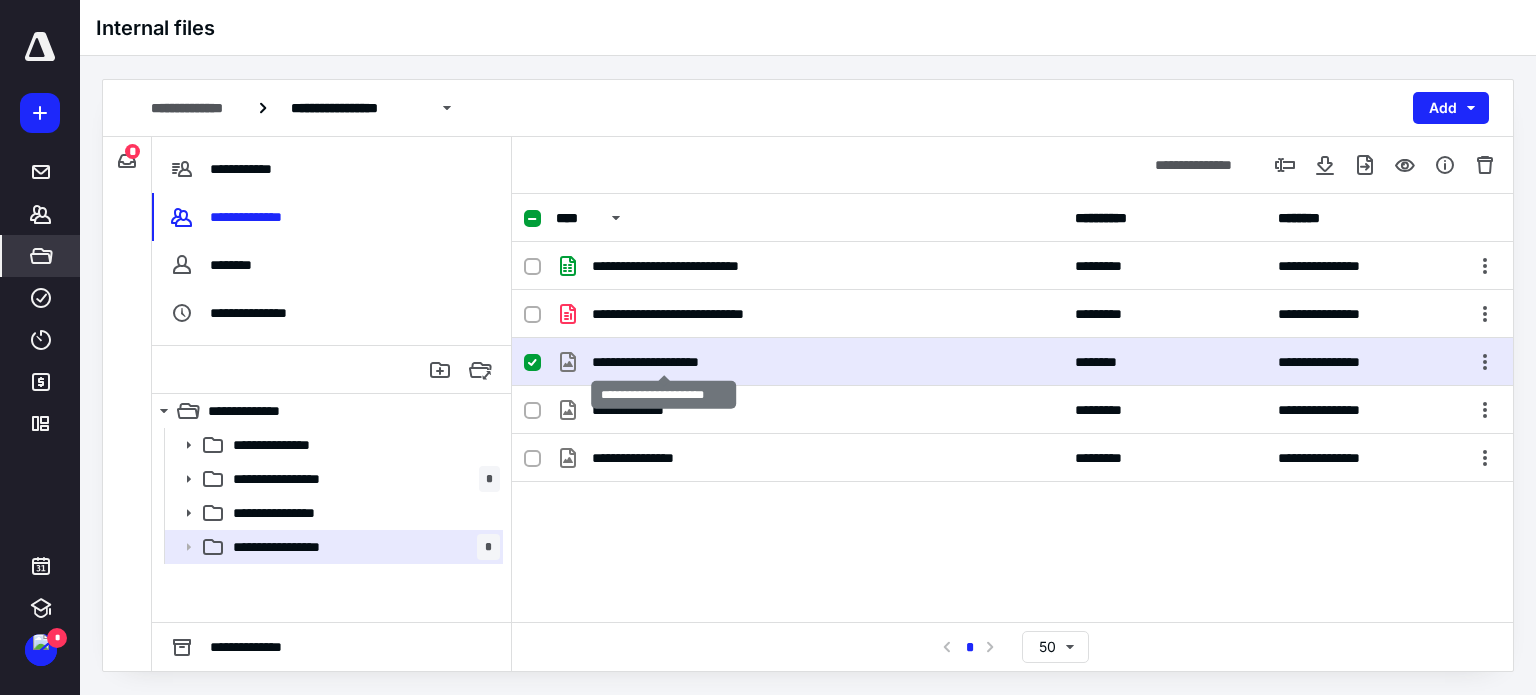 click on "**********" at bounding box center [664, 362] 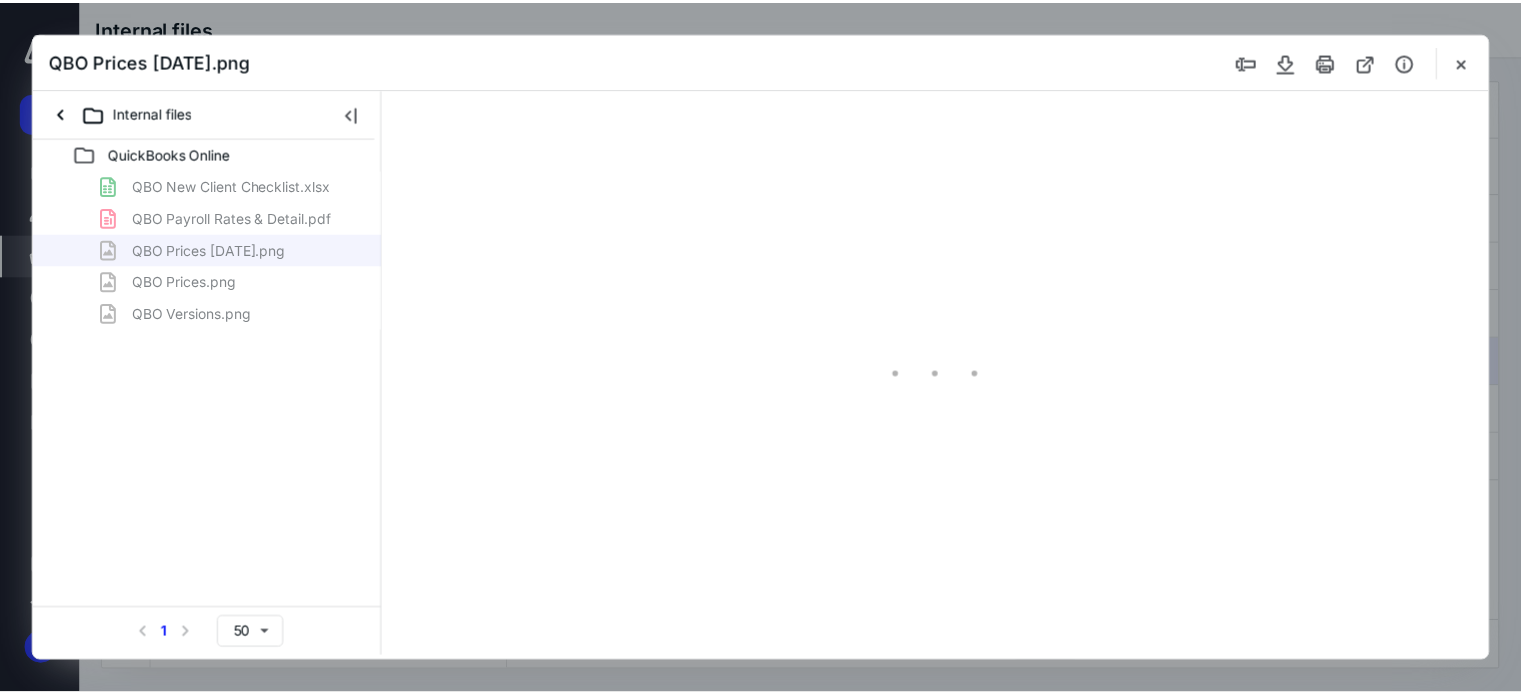 scroll, scrollTop: 0, scrollLeft: 0, axis: both 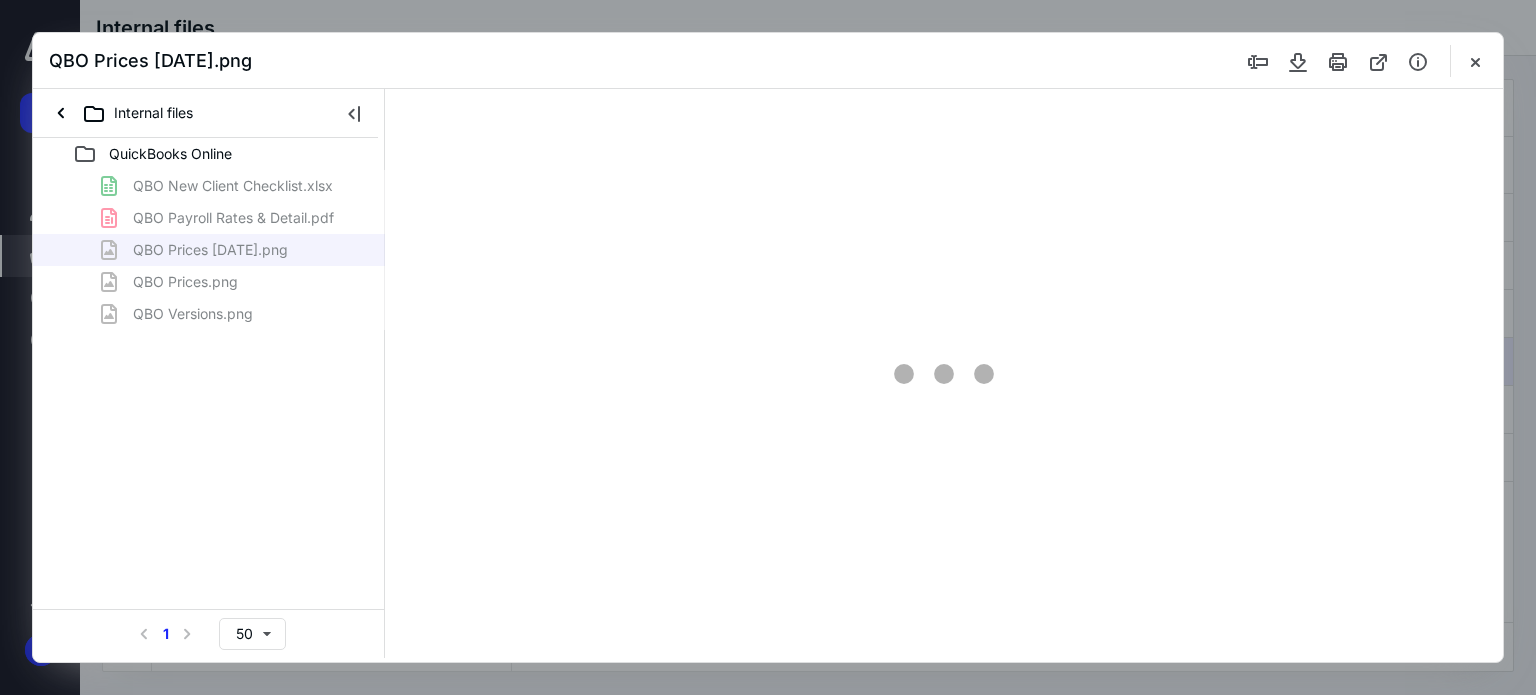 type on "179" 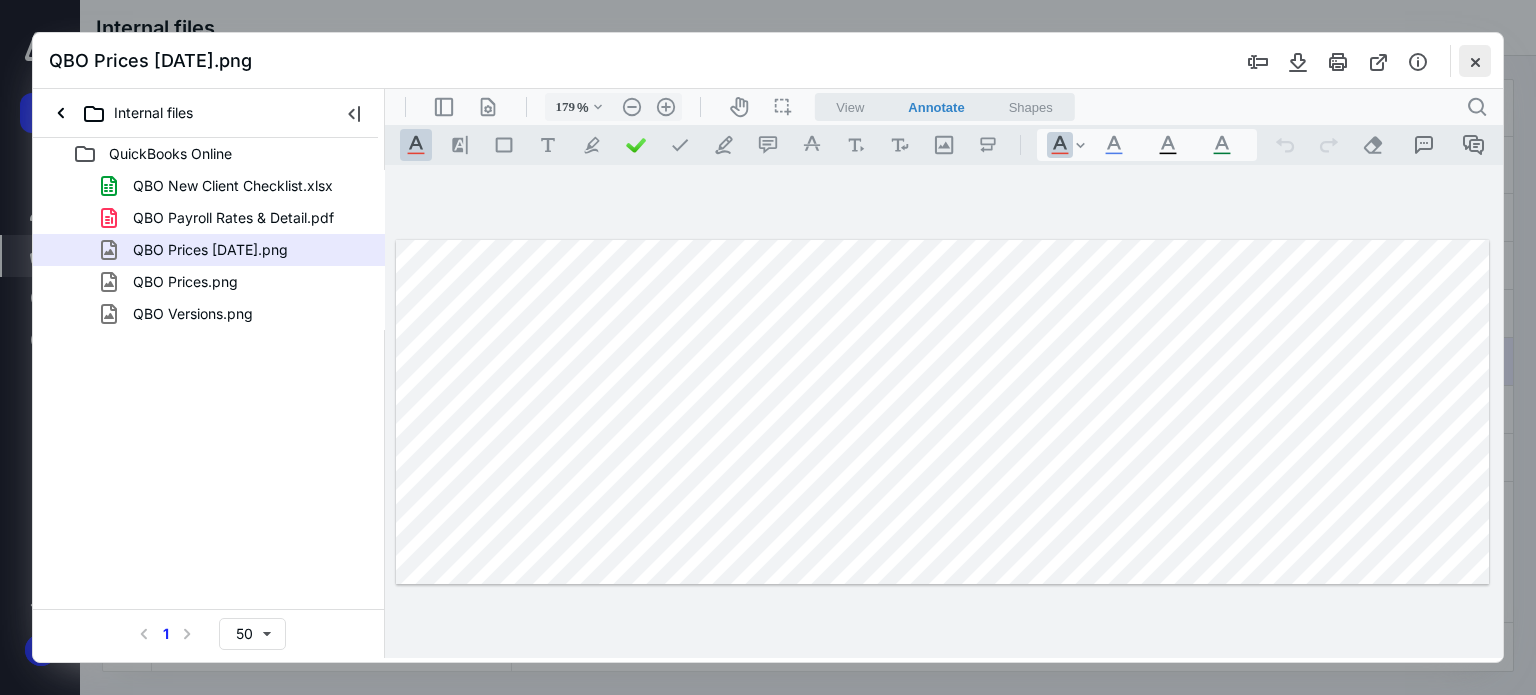 click at bounding box center (1475, 61) 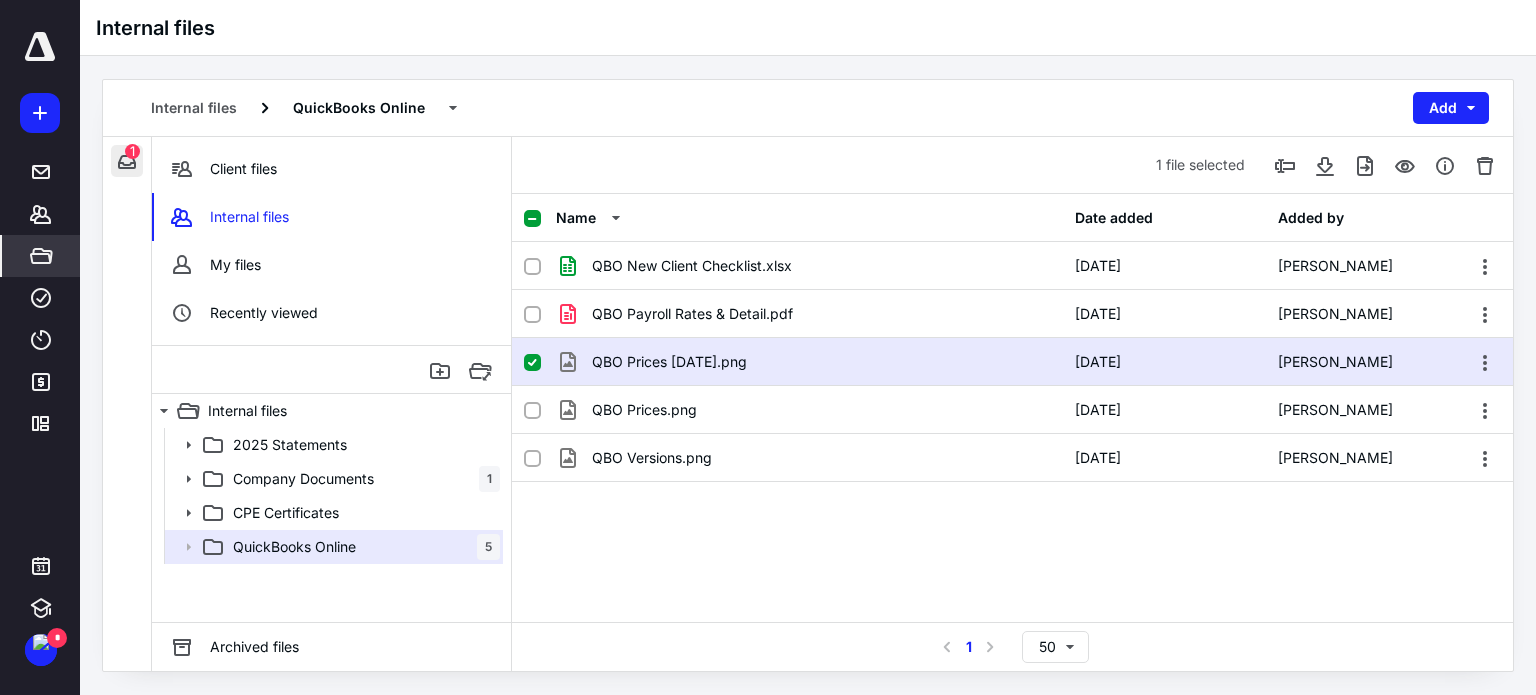 click at bounding box center [127, 161] 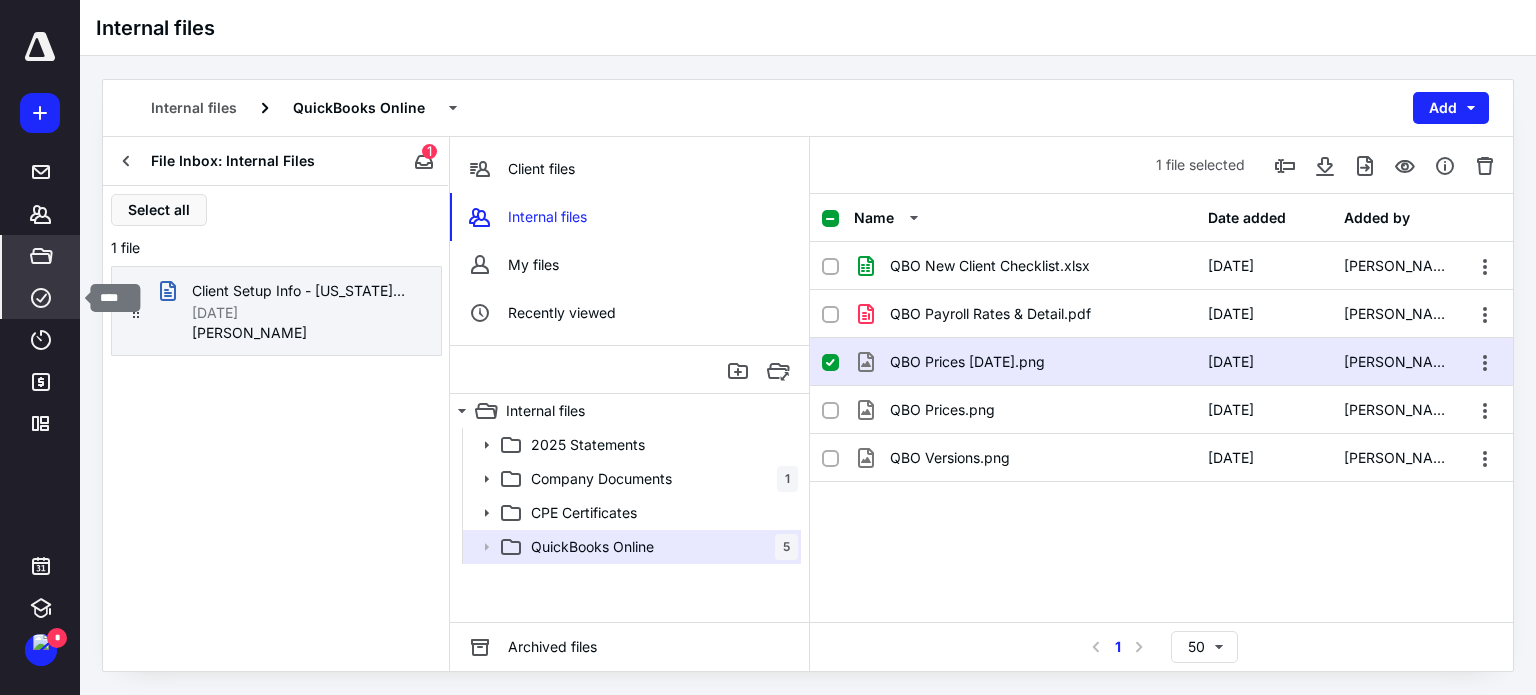 click 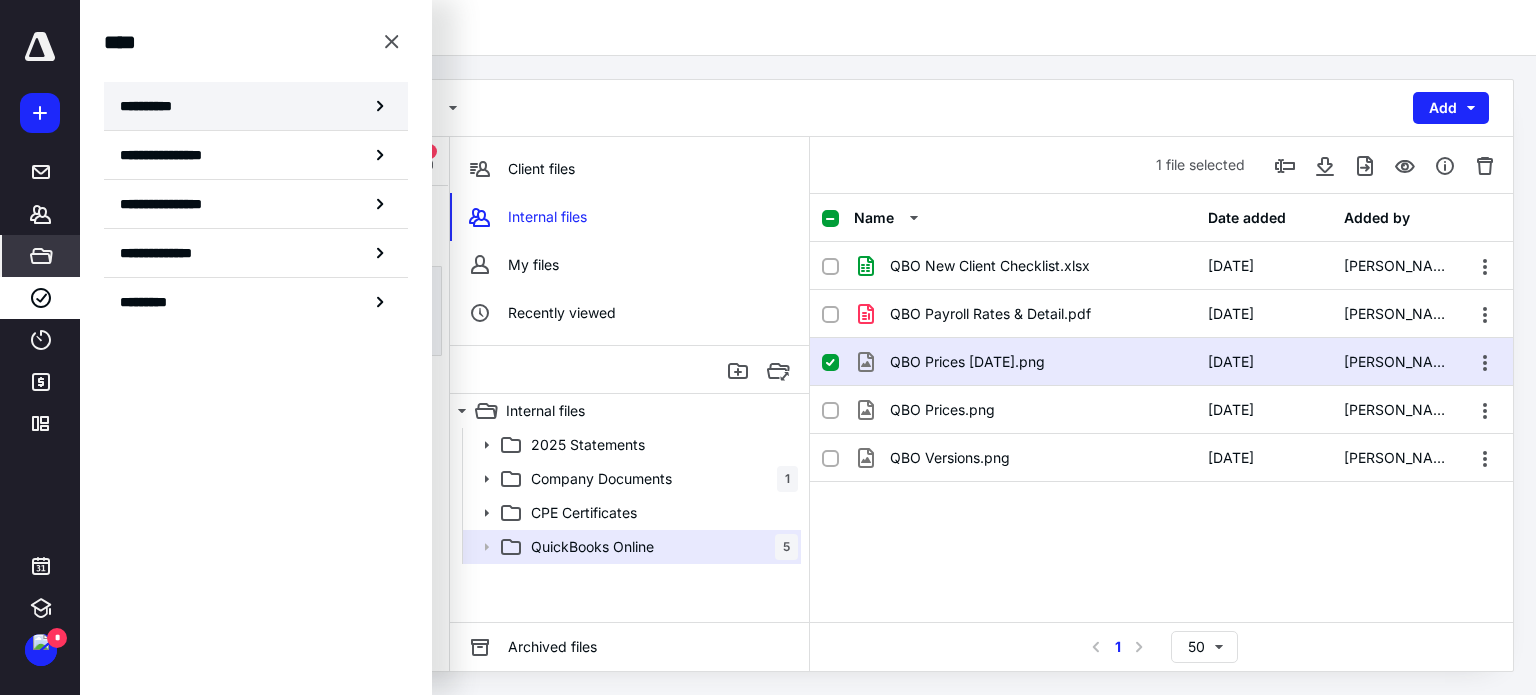 click on "**********" at bounding box center [256, 106] 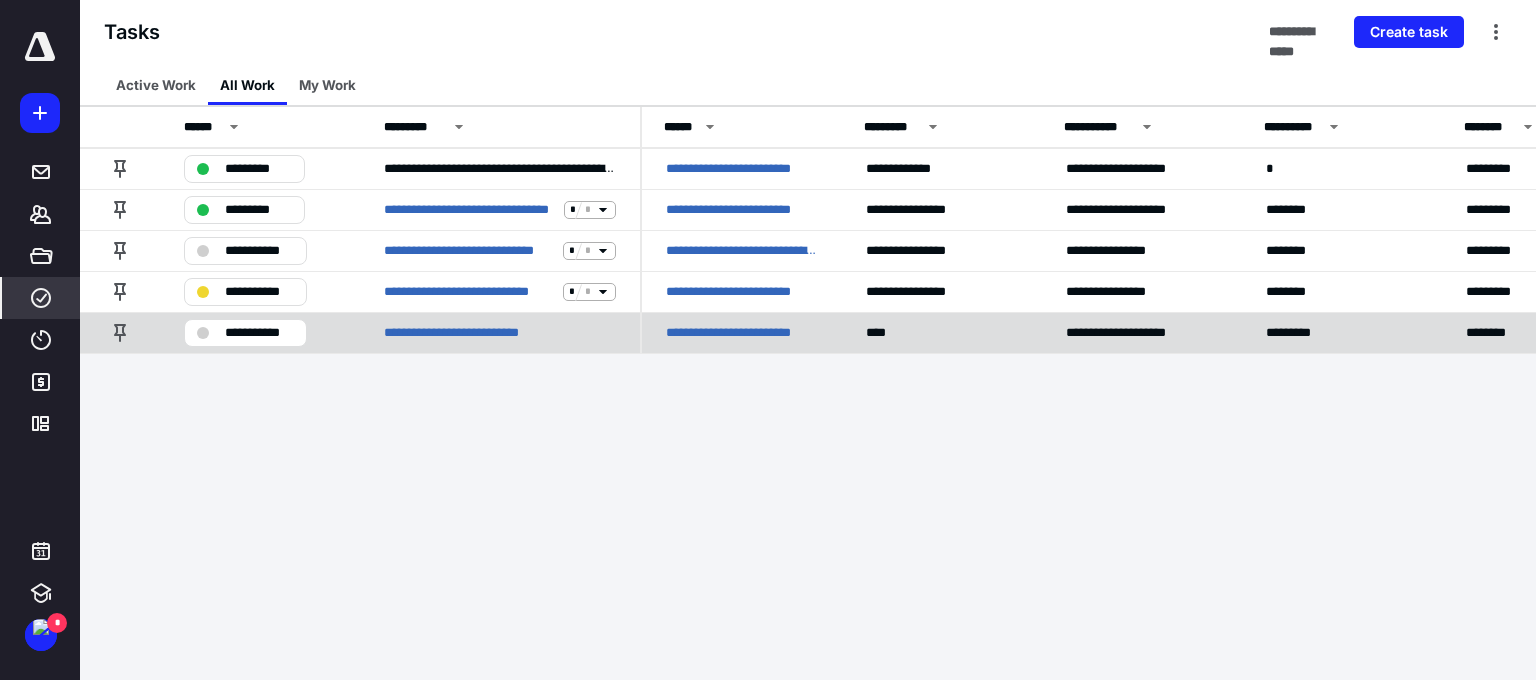 click on "**********" at bounding box center (245, 333) 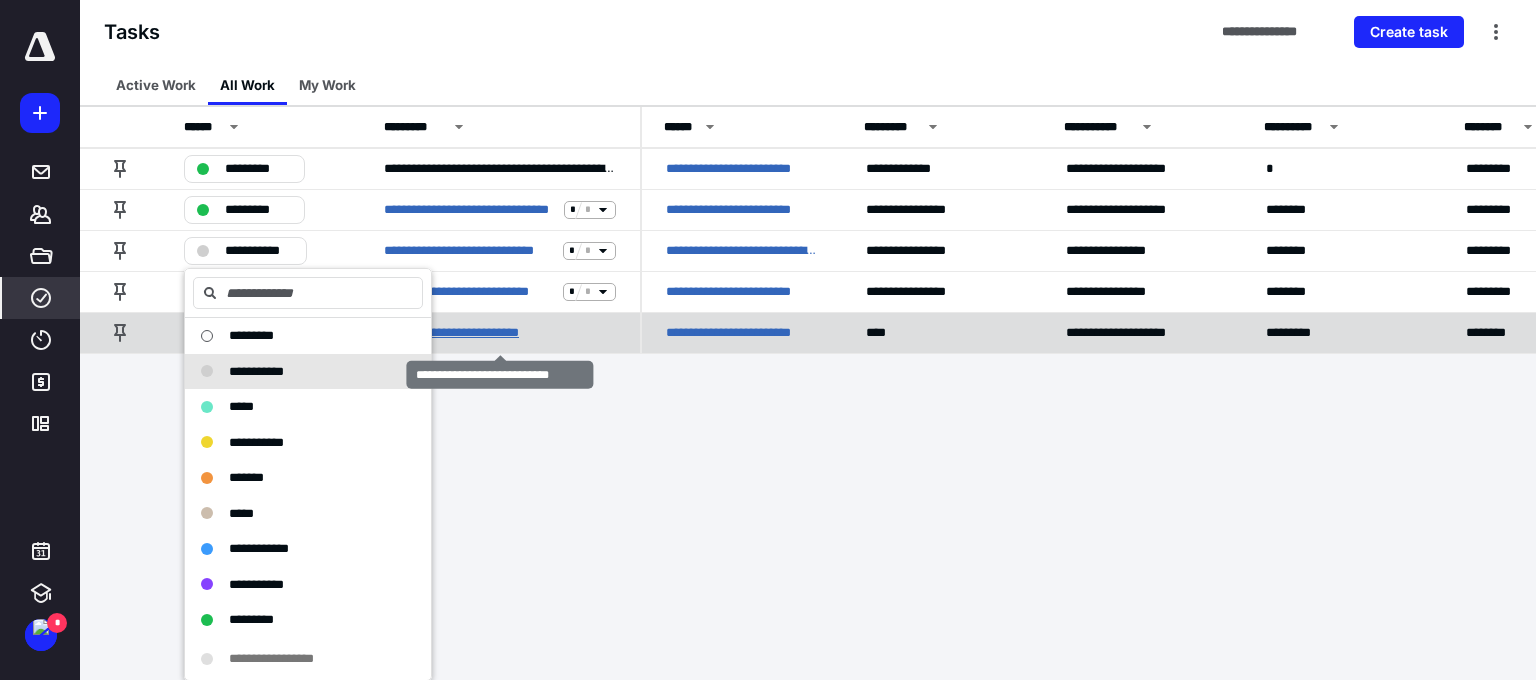 click on "**********" at bounding box center (473, 333) 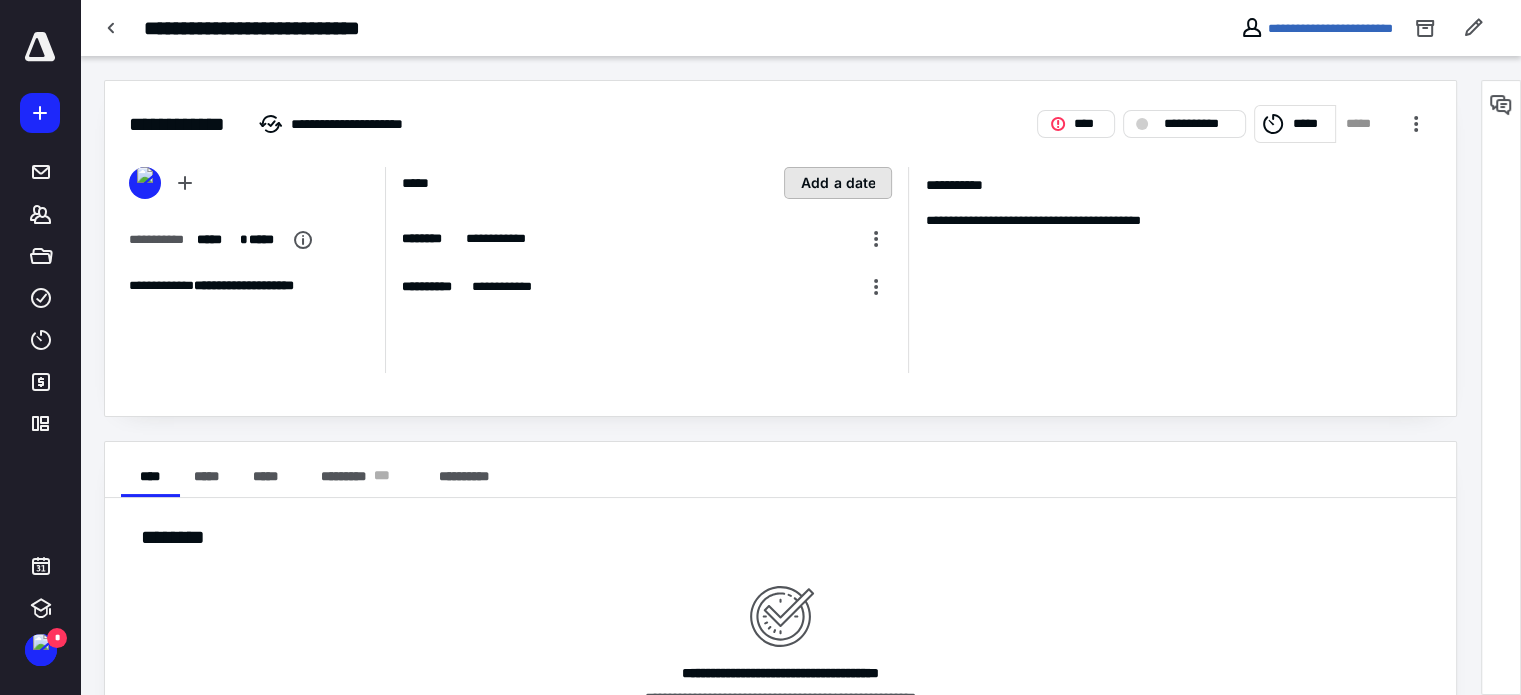 click on "Add a date" at bounding box center (838, 183) 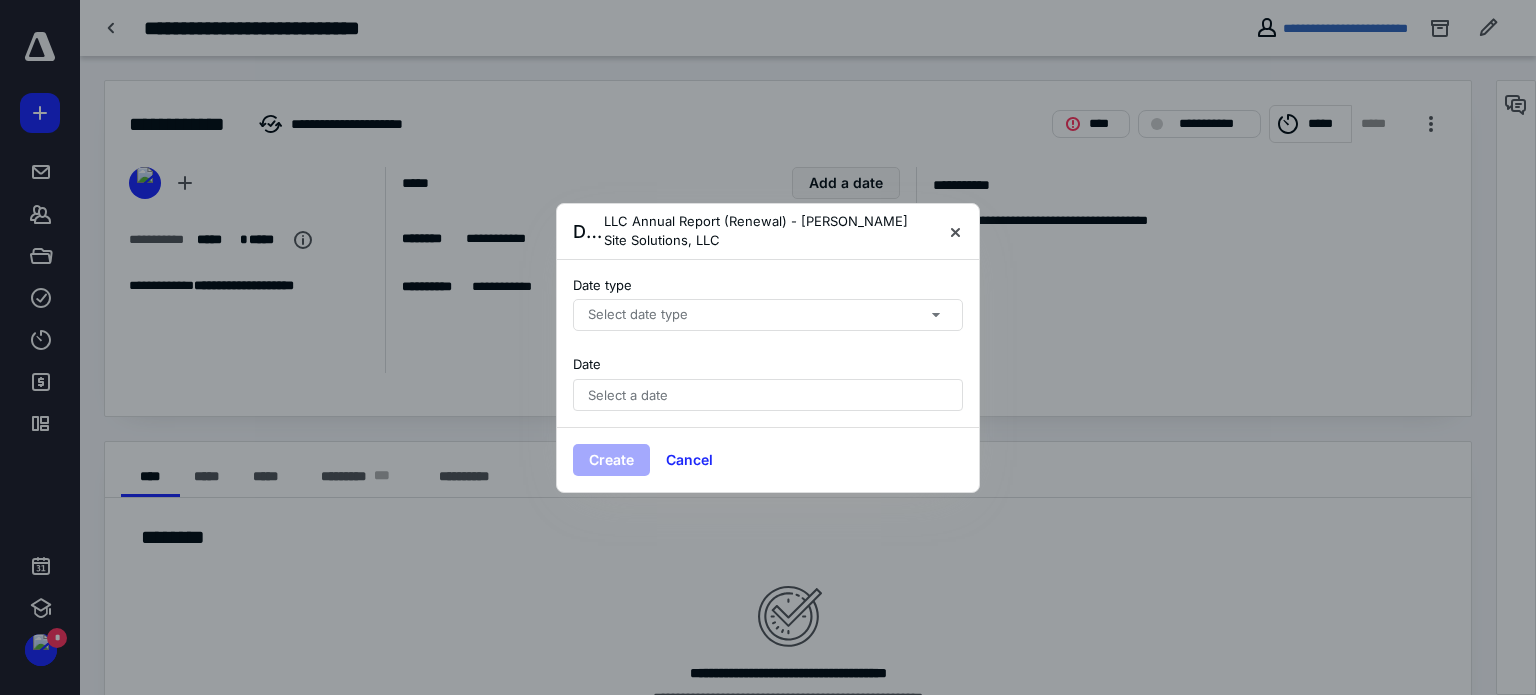 click on "Select date type" at bounding box center [768, 315] 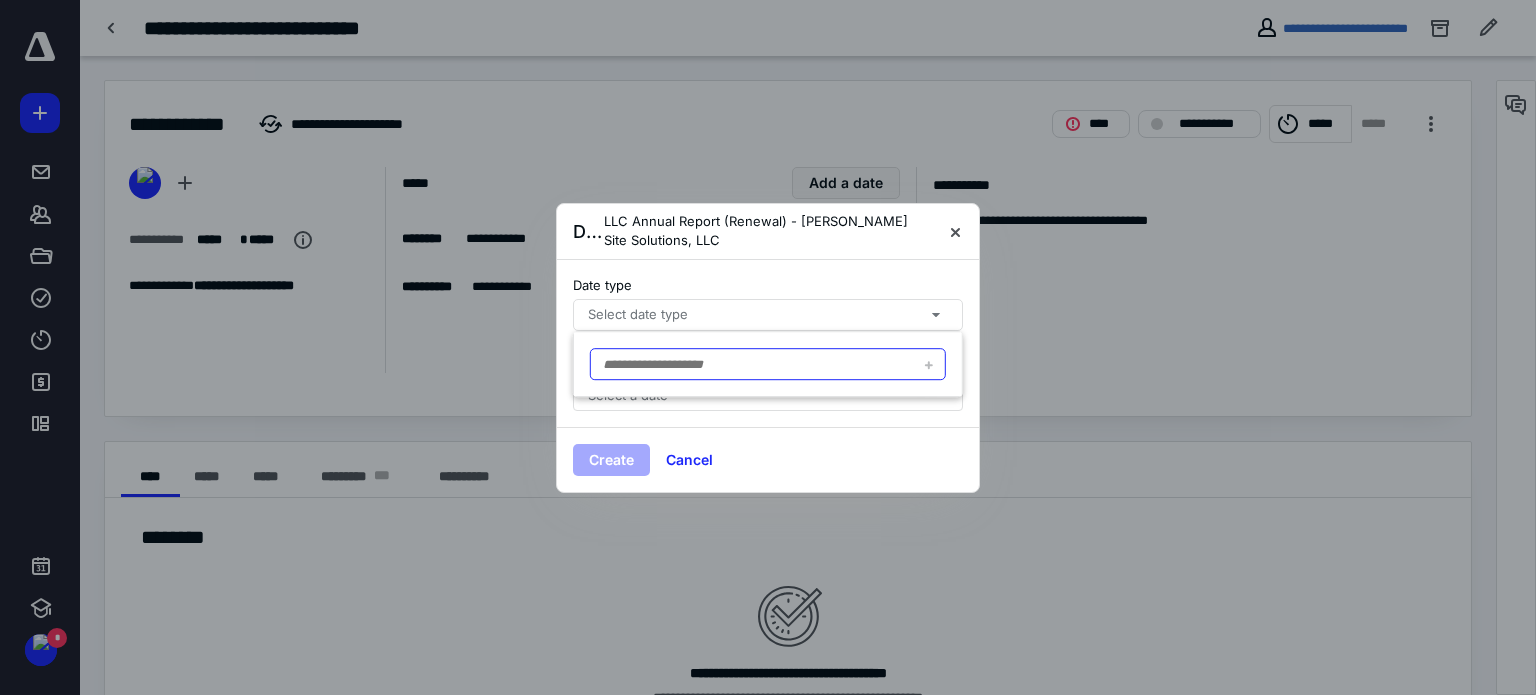 click at bounding box center [768, 364] 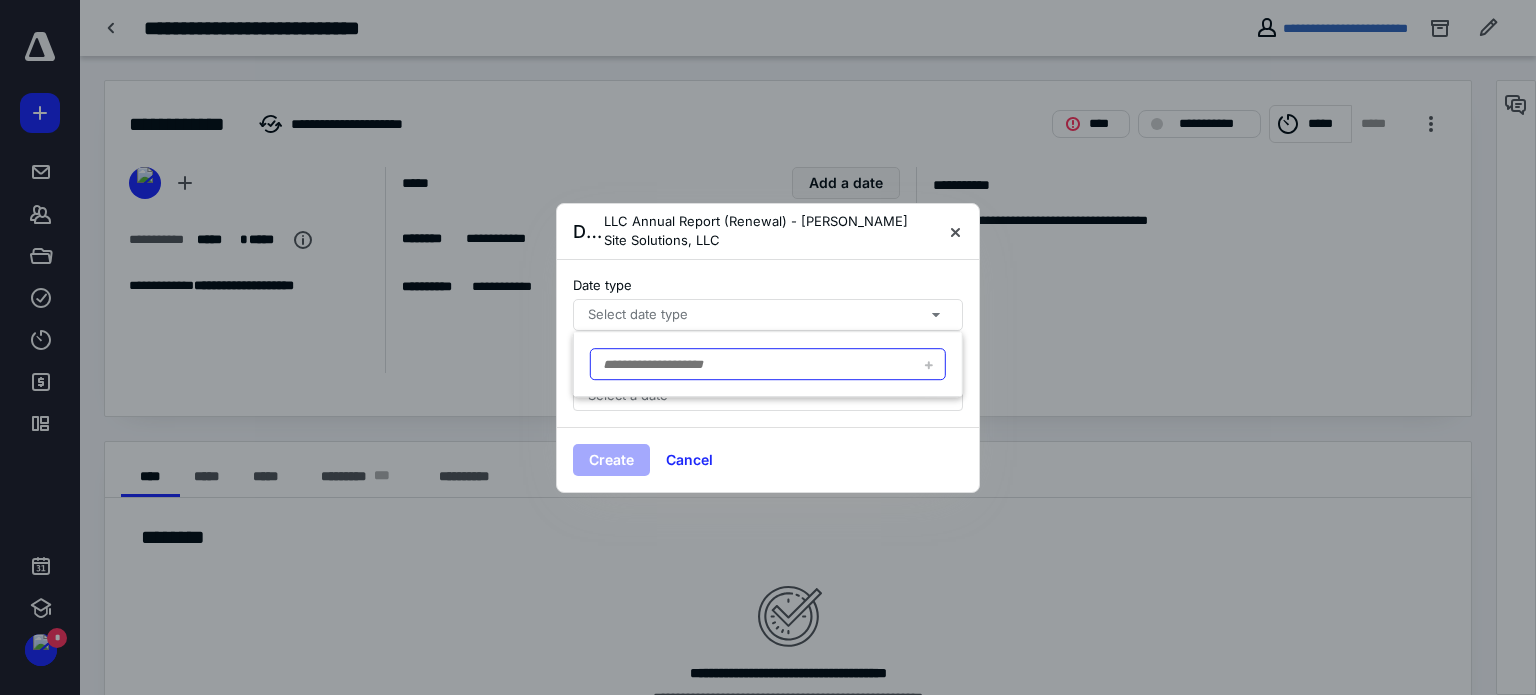 type on "*" 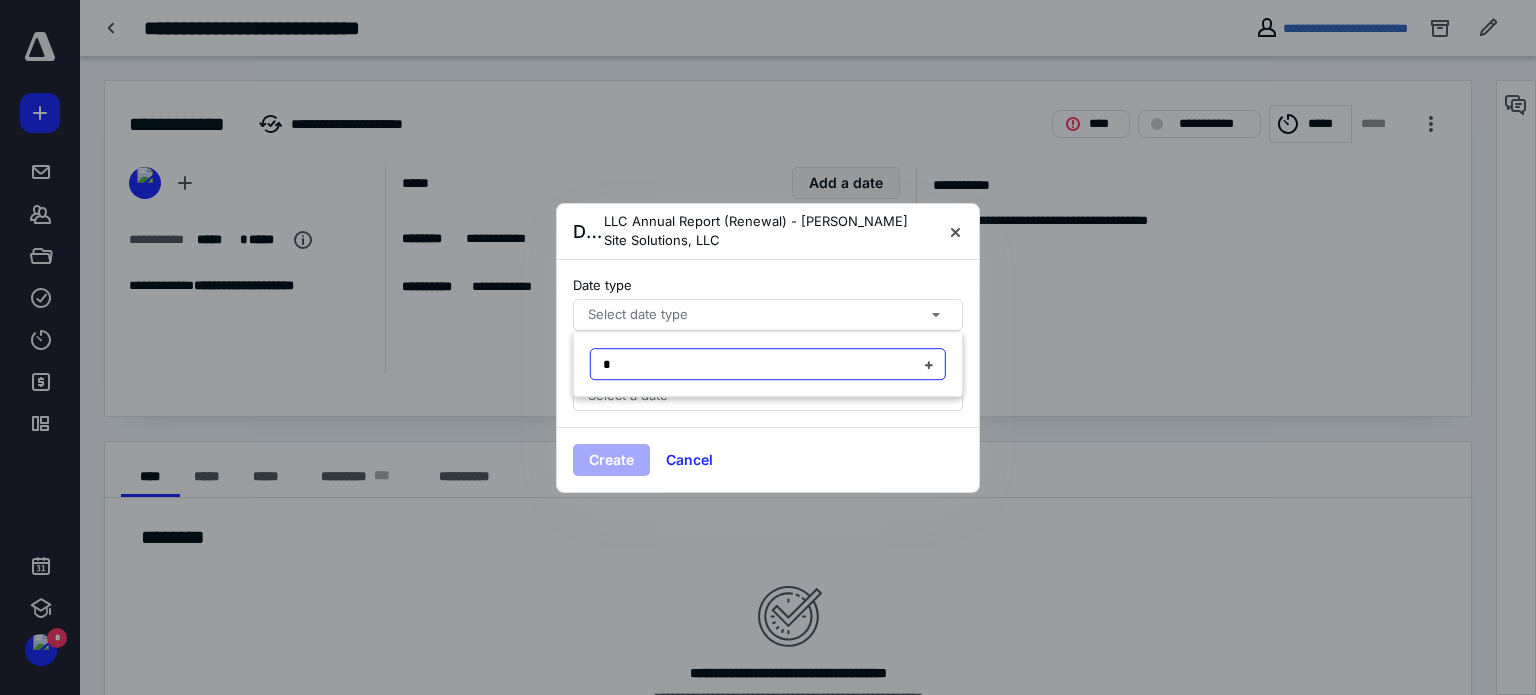 type 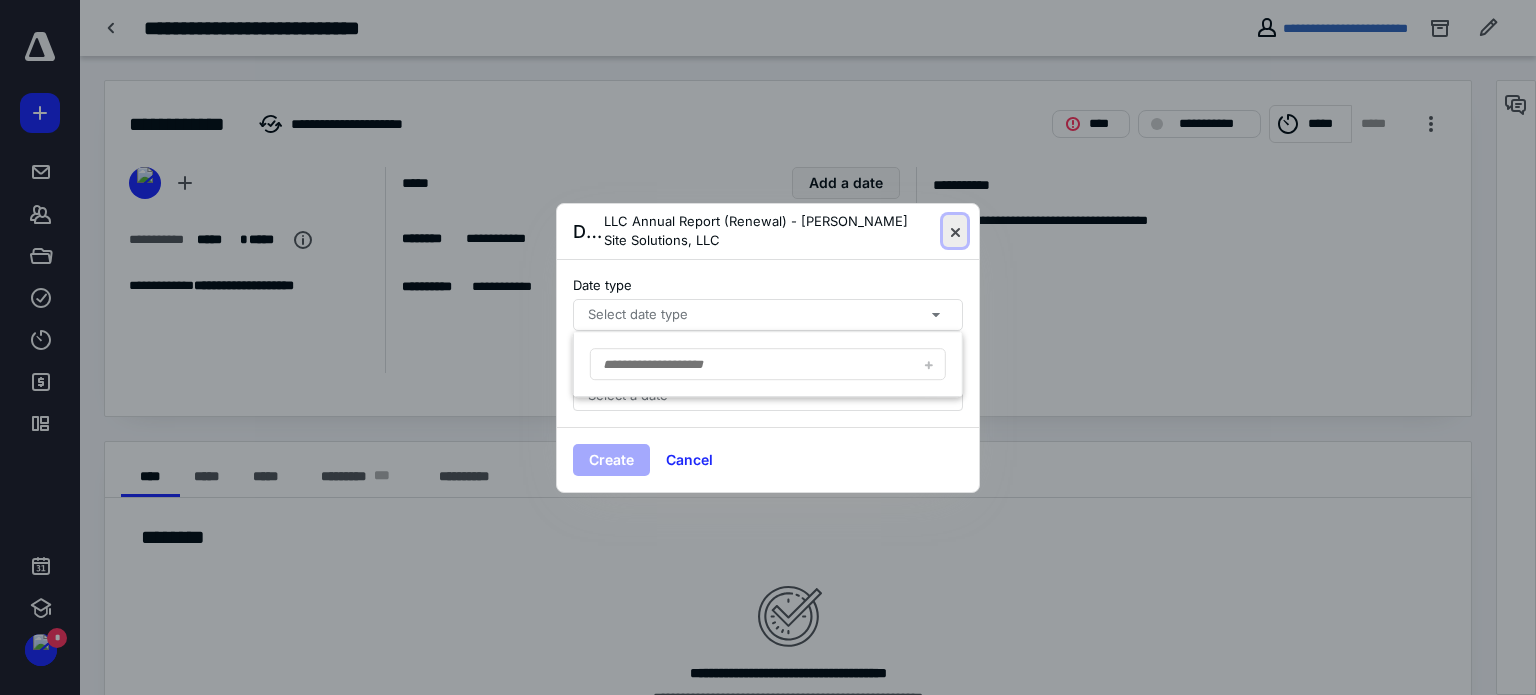 click at bounding box center (955, 231) 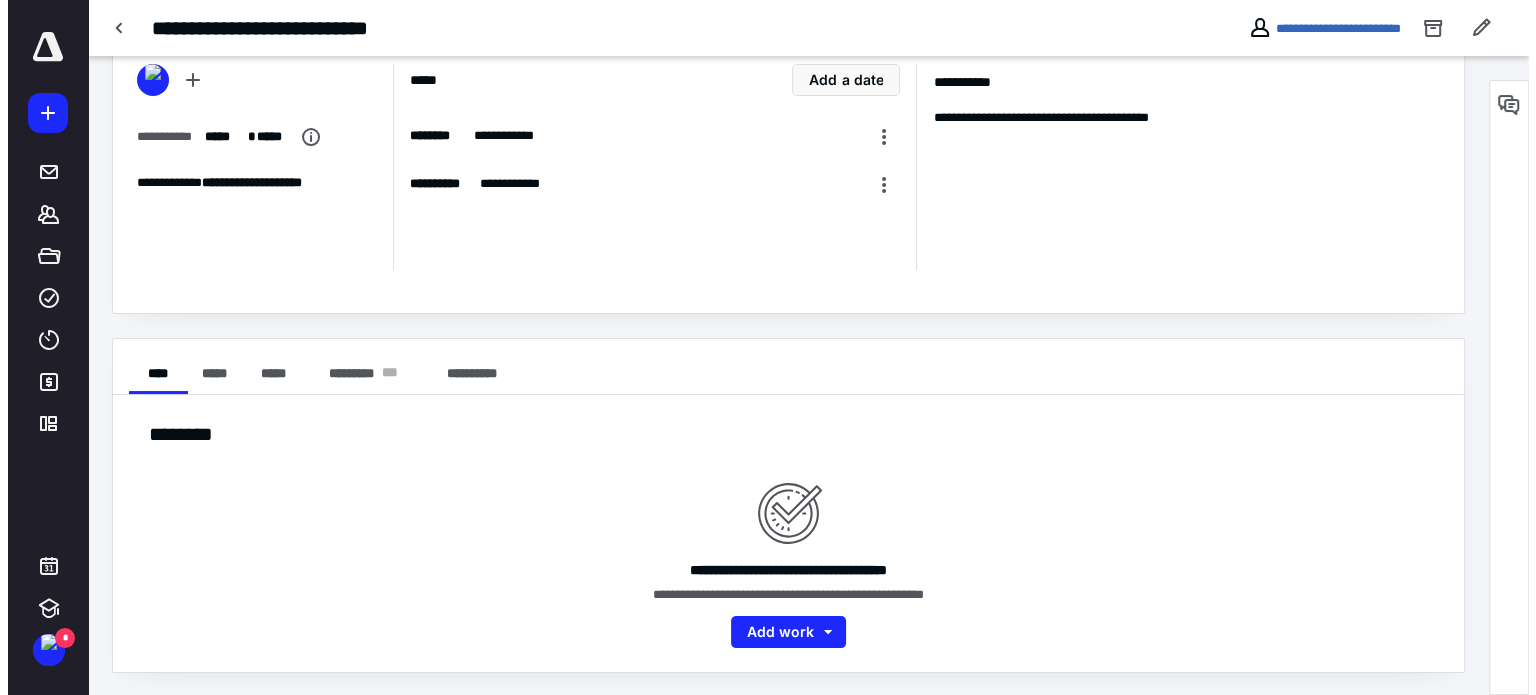 scroll, scrollTop: 0, scrollLeft: 0, axis: both 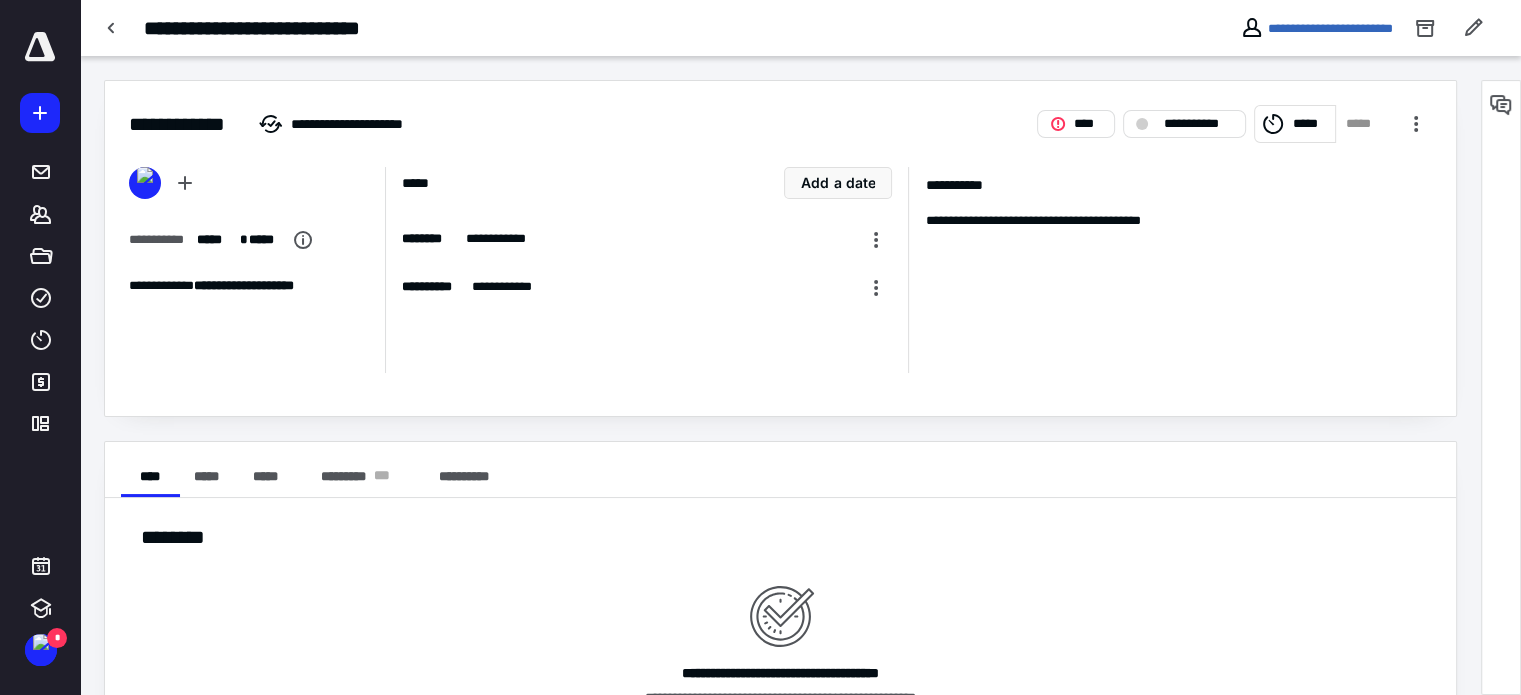 click on "**********" at bounding box center (249, 231) 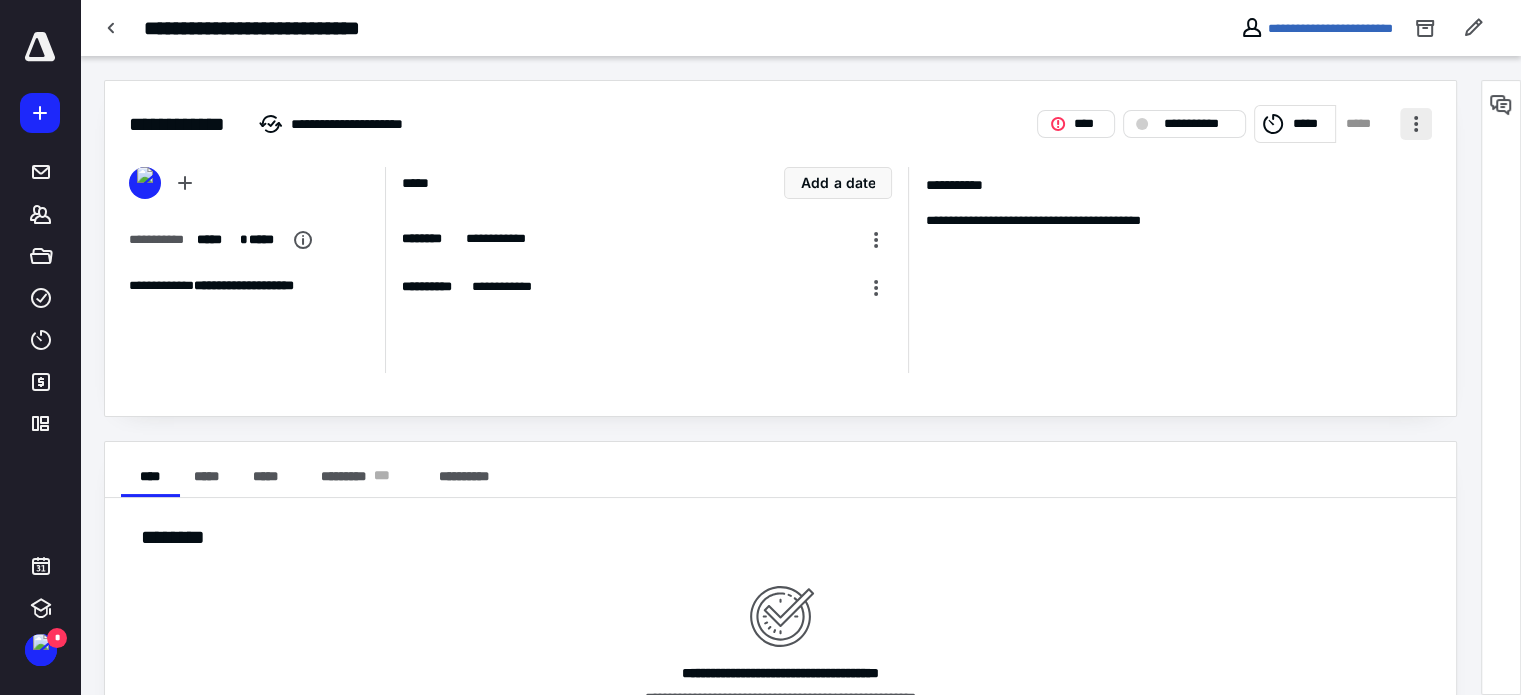 click at bounding box center [1416, 124] 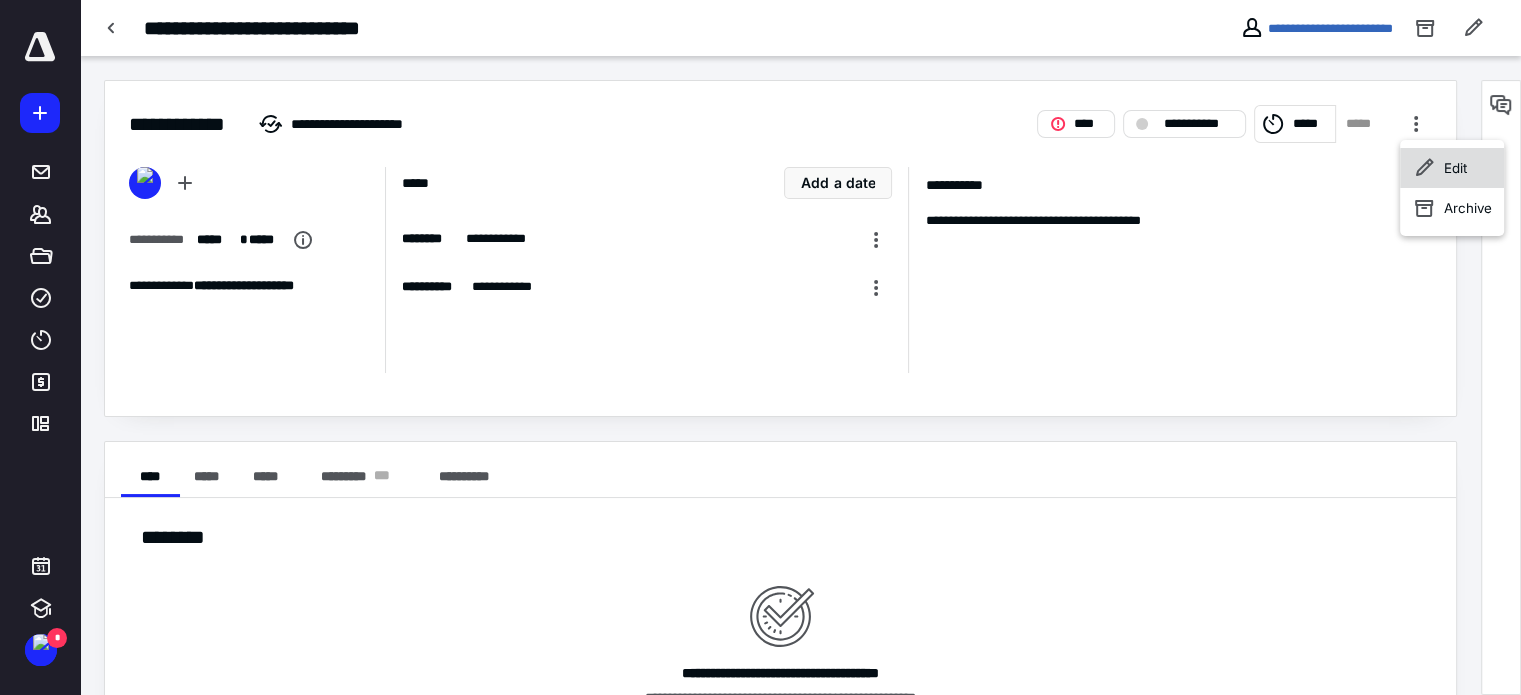 click on "Edit" at bounding box center [1455, 168] 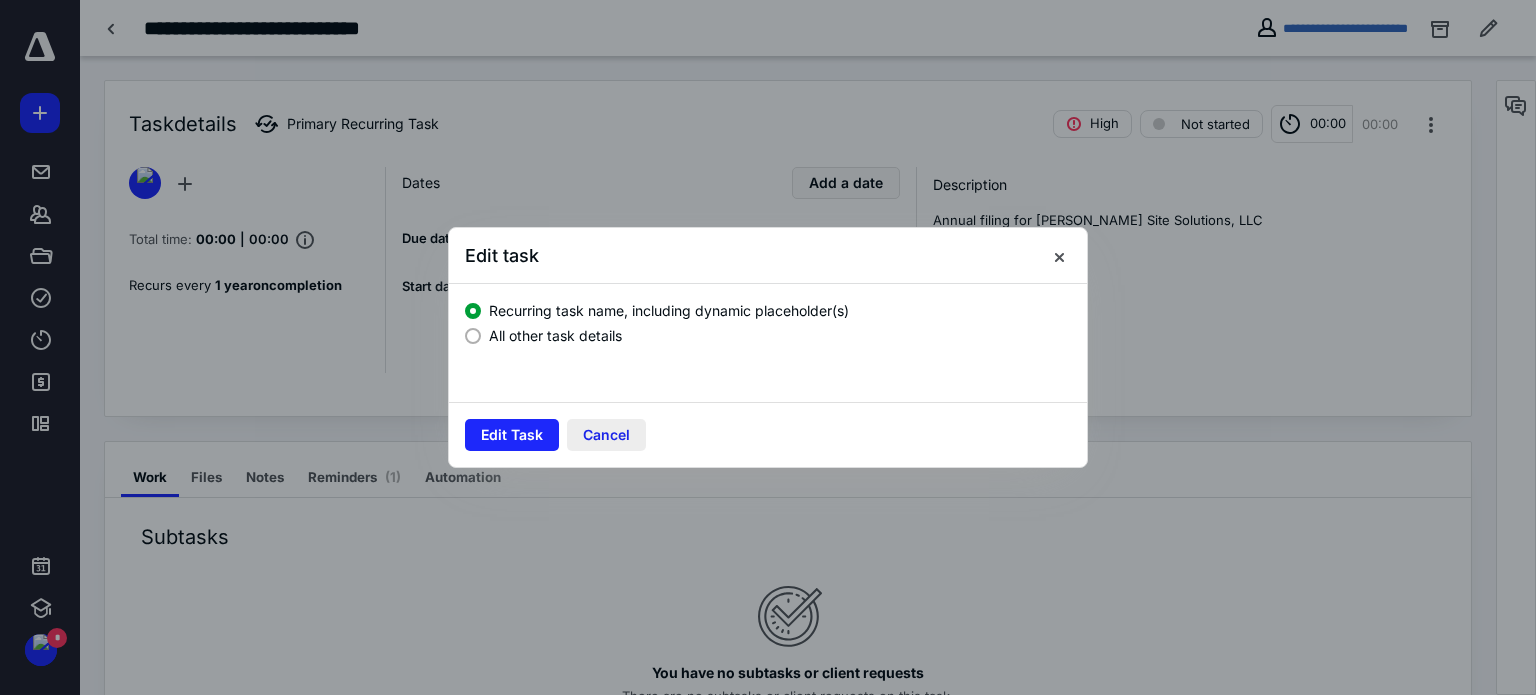click on "Cancel" at bounding box center [606, 435] 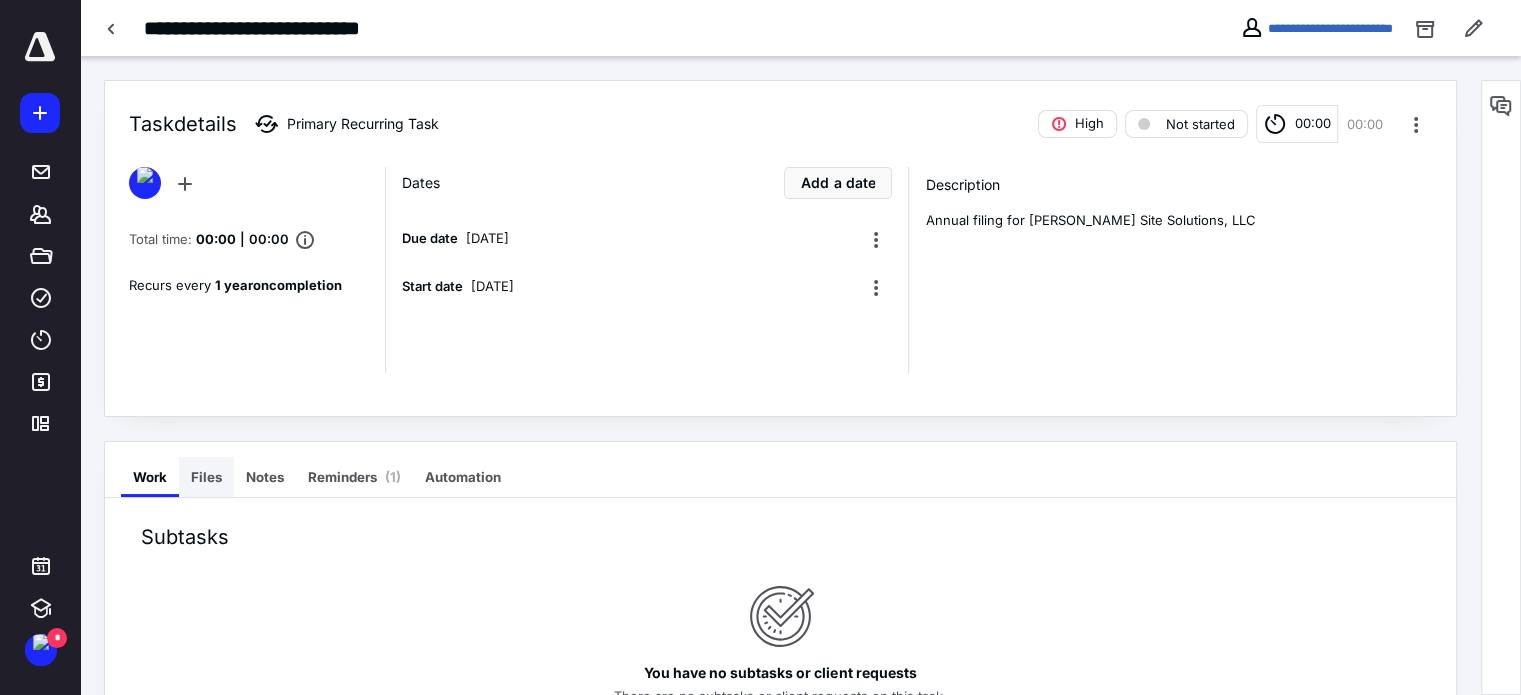 click on "Files" at bounding box center (206, 477) 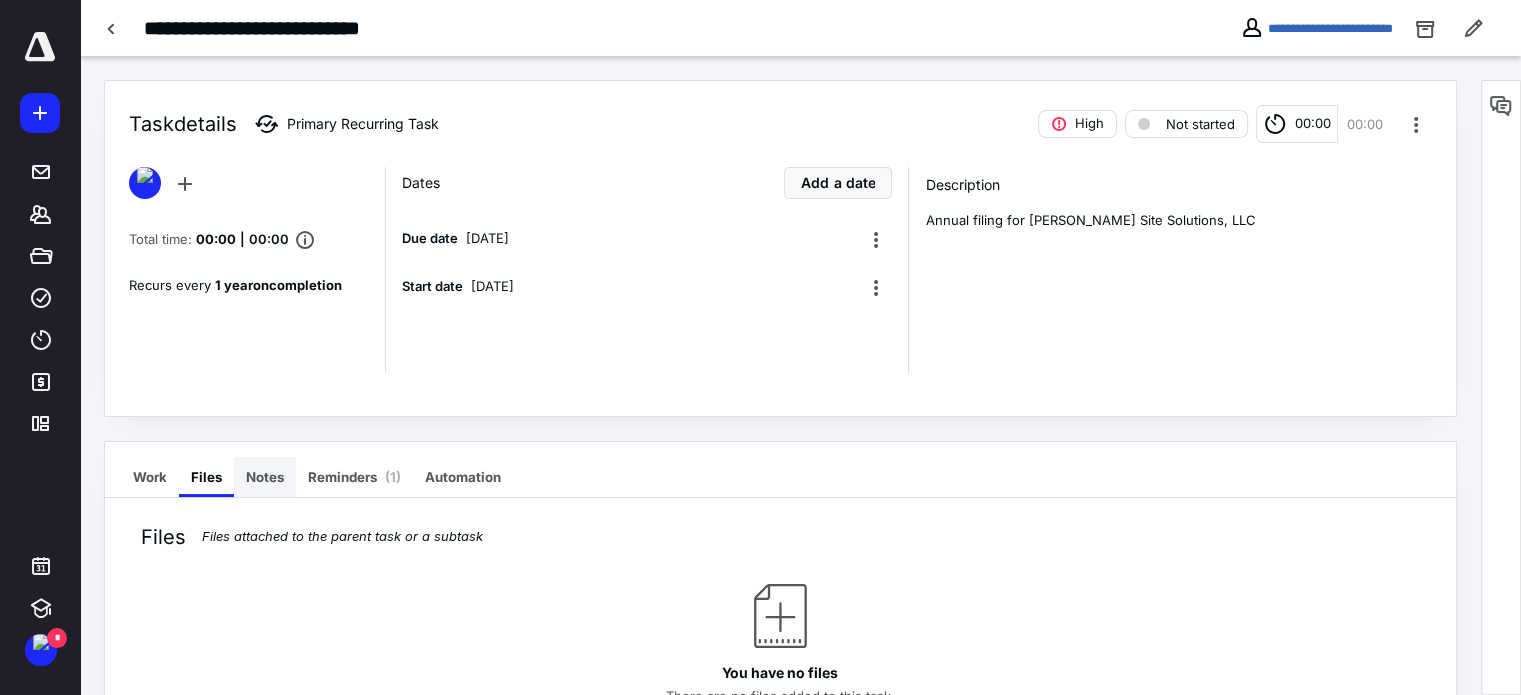 click on "Notes" at bounding box center (265, 477) 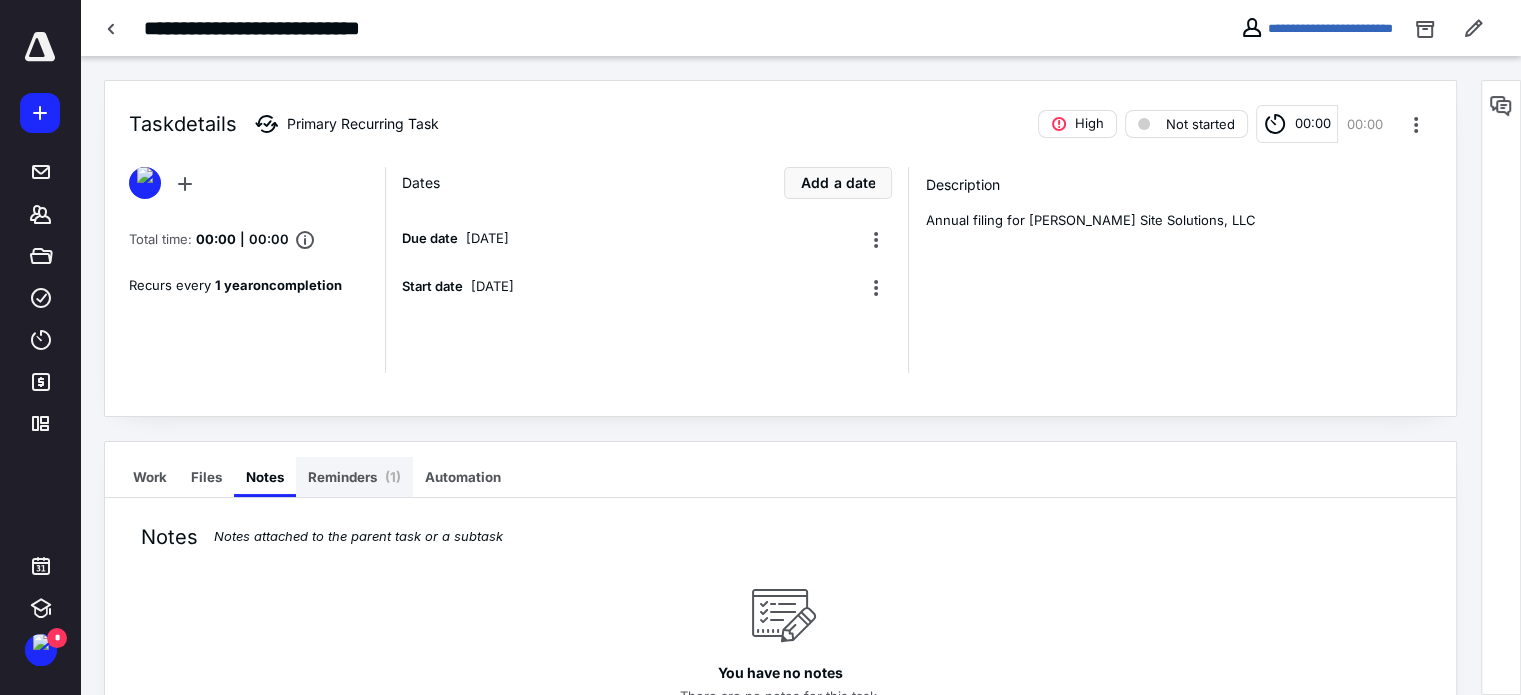 click on "Reminders ( 1 )" at bounding box center (354, 477) 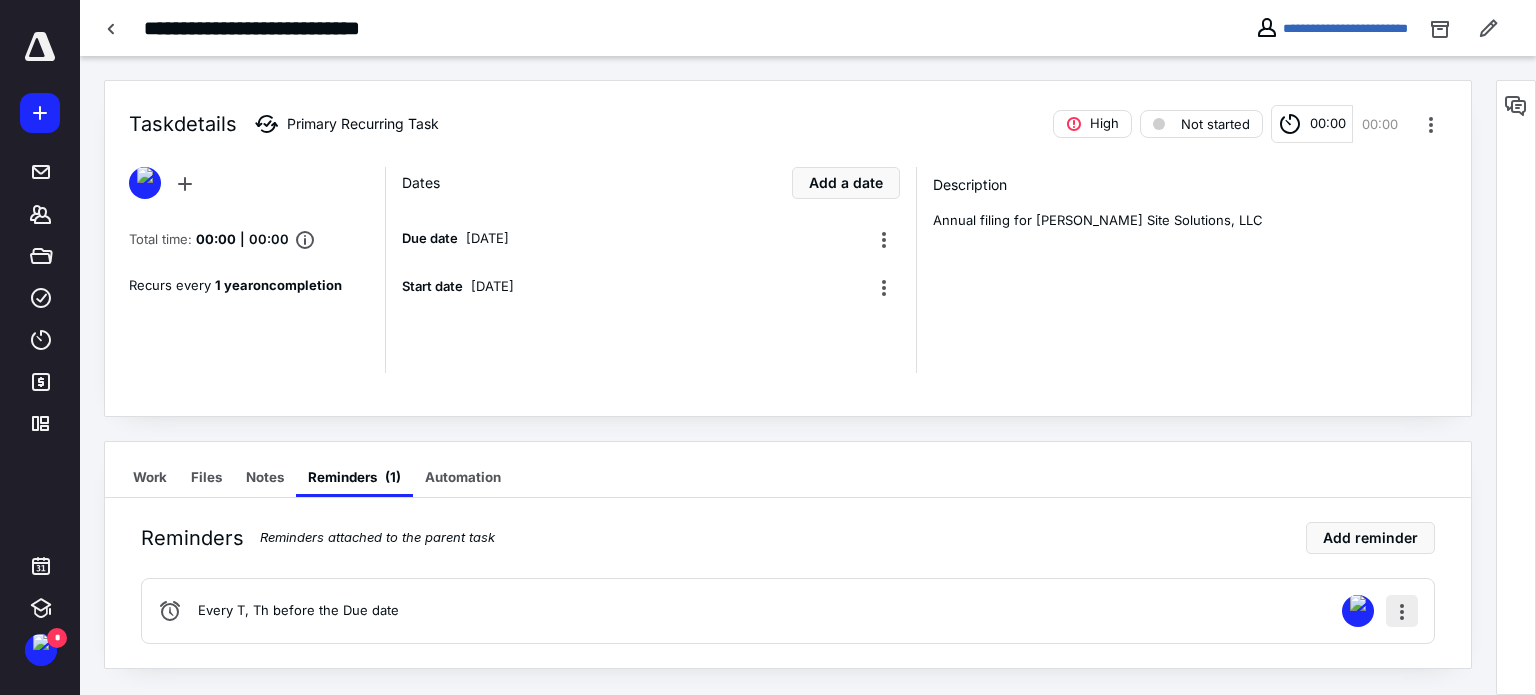 click at bounding box center (1402, 611) 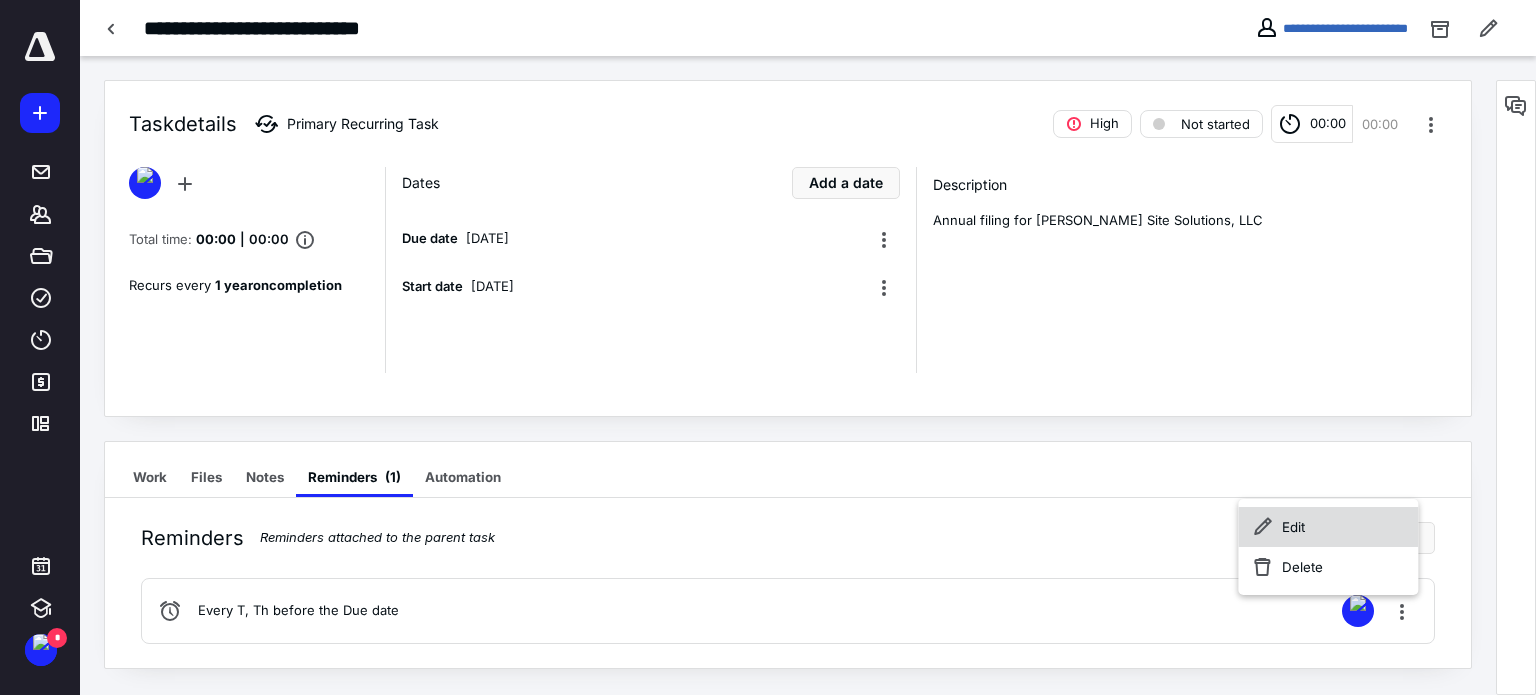 click on "Edit" at bounding box center (1328, 527) 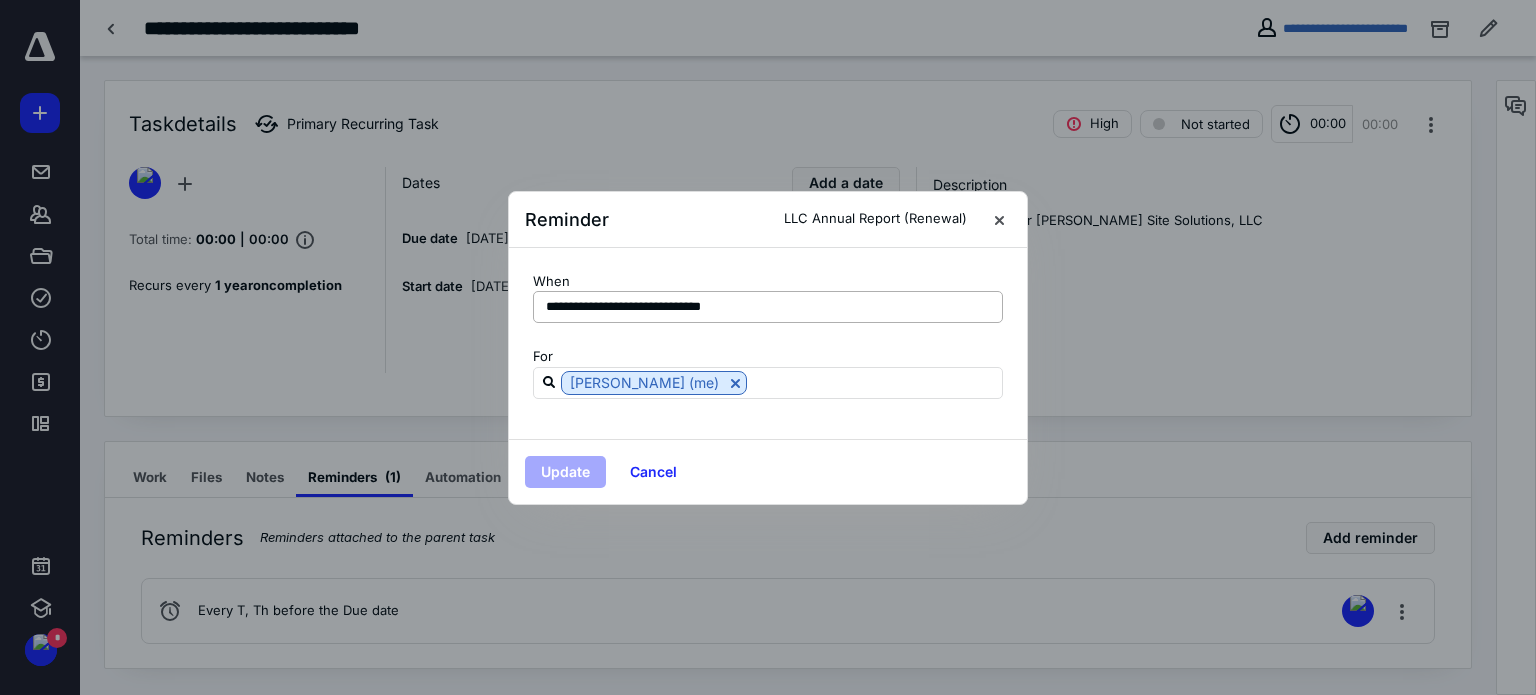 click on "**********" at bounding box center (768, 307) 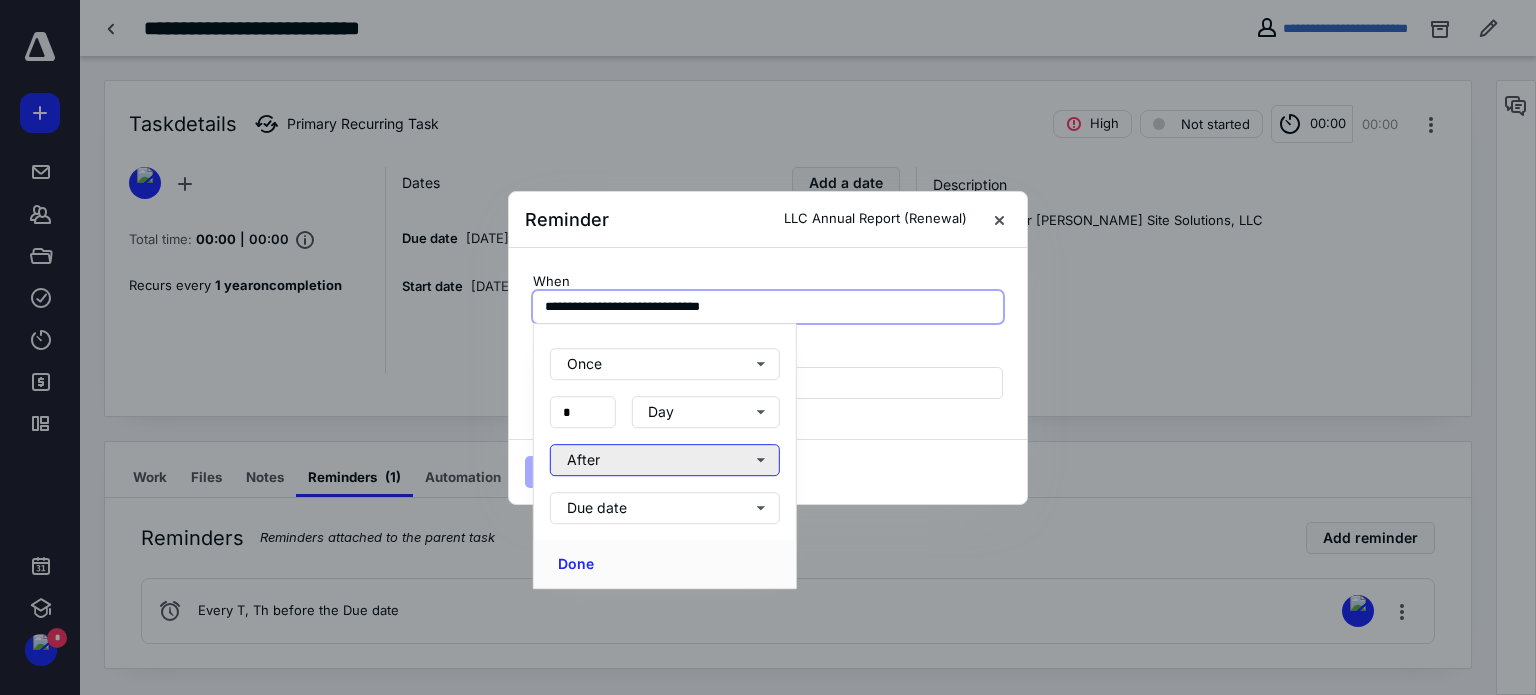 click on "After" at bounding box center [665, 460] 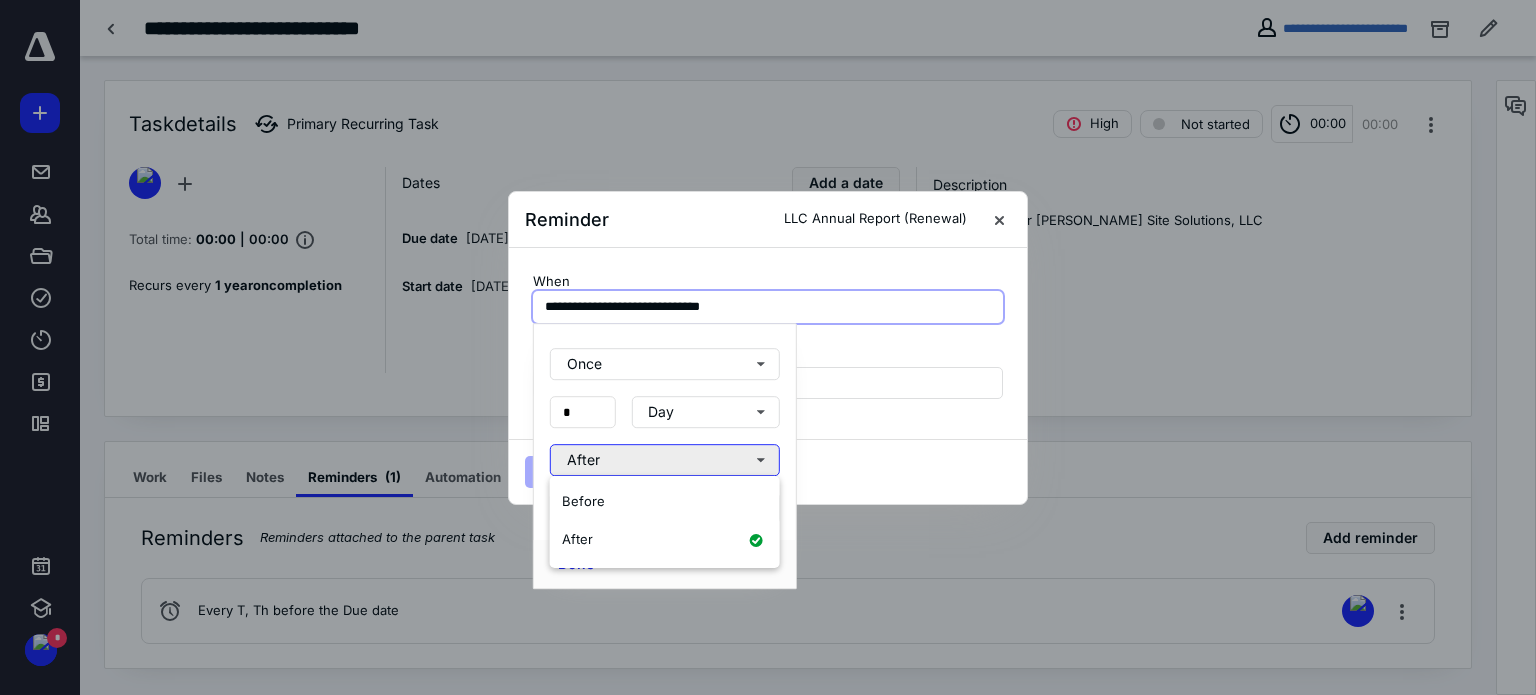 click on "After" at bounding box center (665, 460) 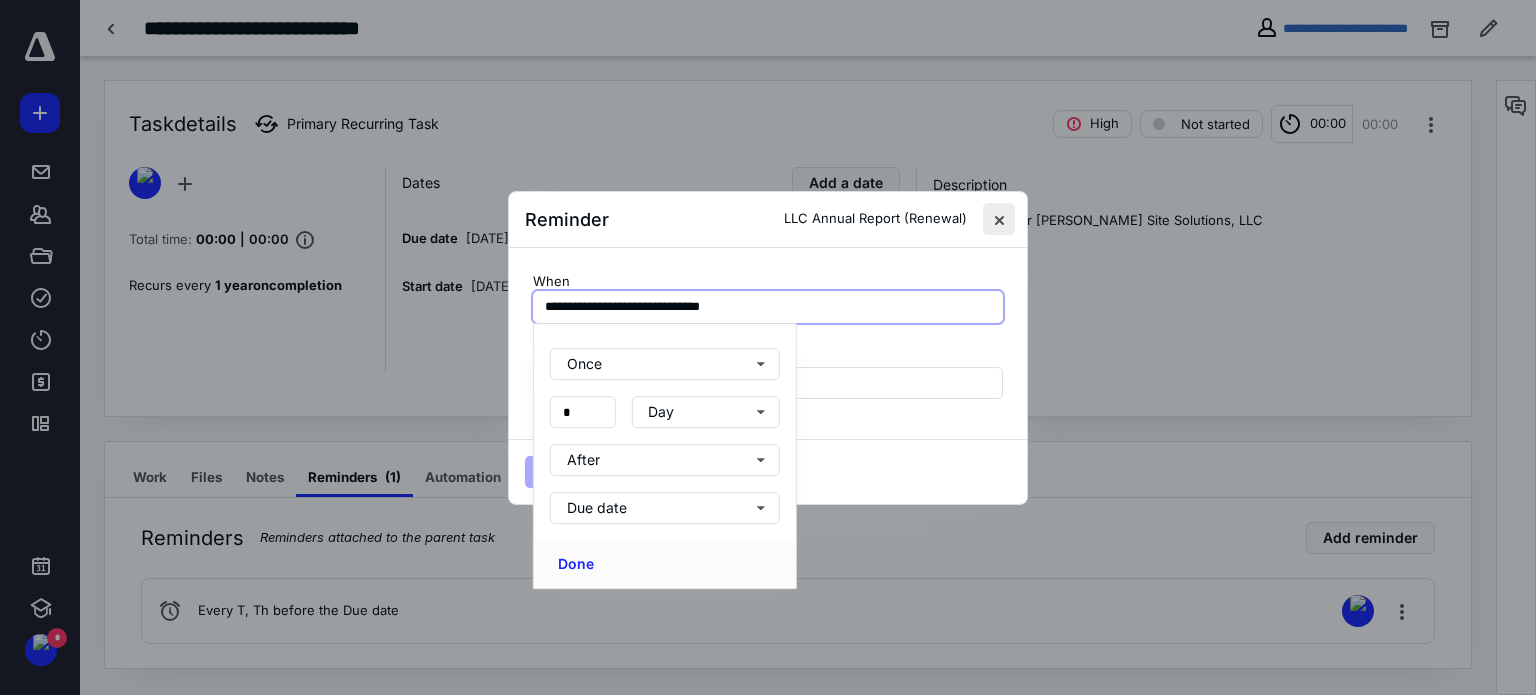 click at bounding box center [999, 219] 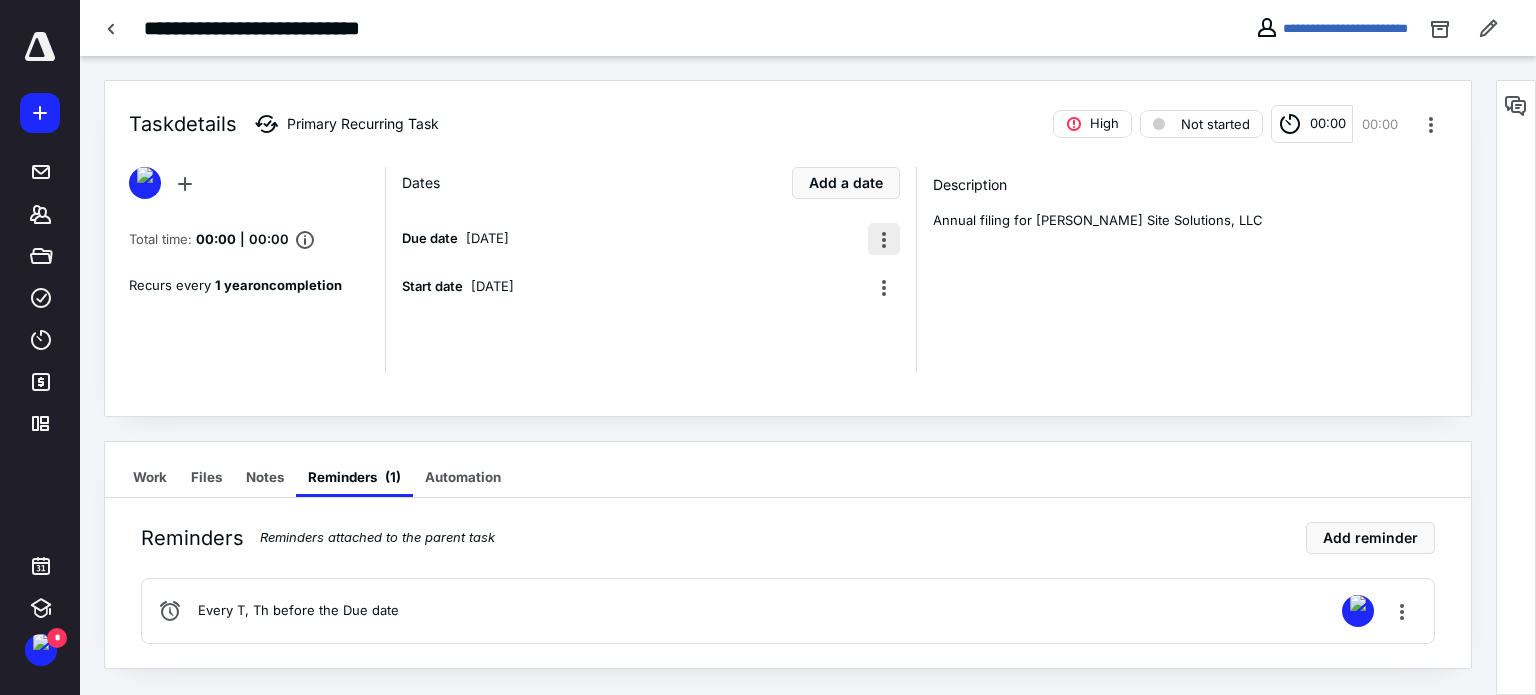 click at bounding box center (884, 239) 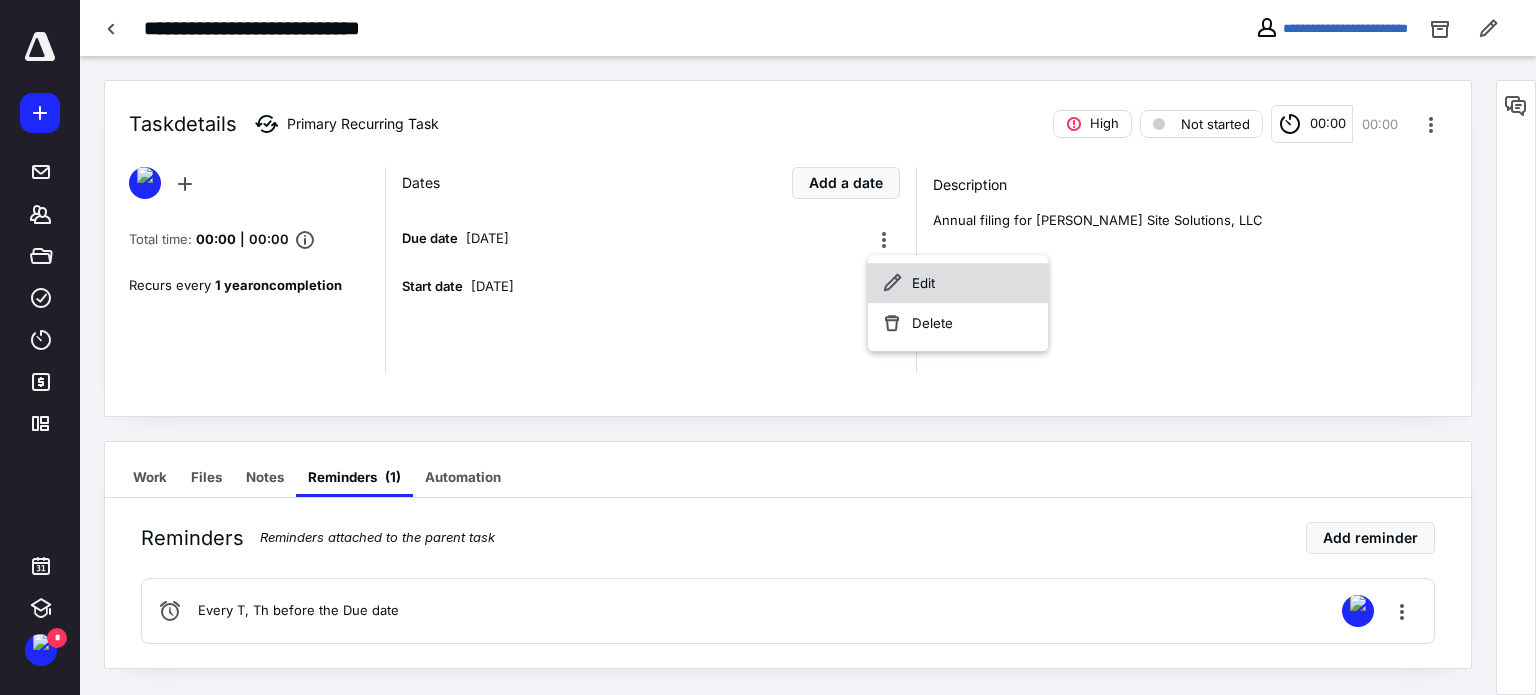 click on "Edit" at bounding box center [958, 283] 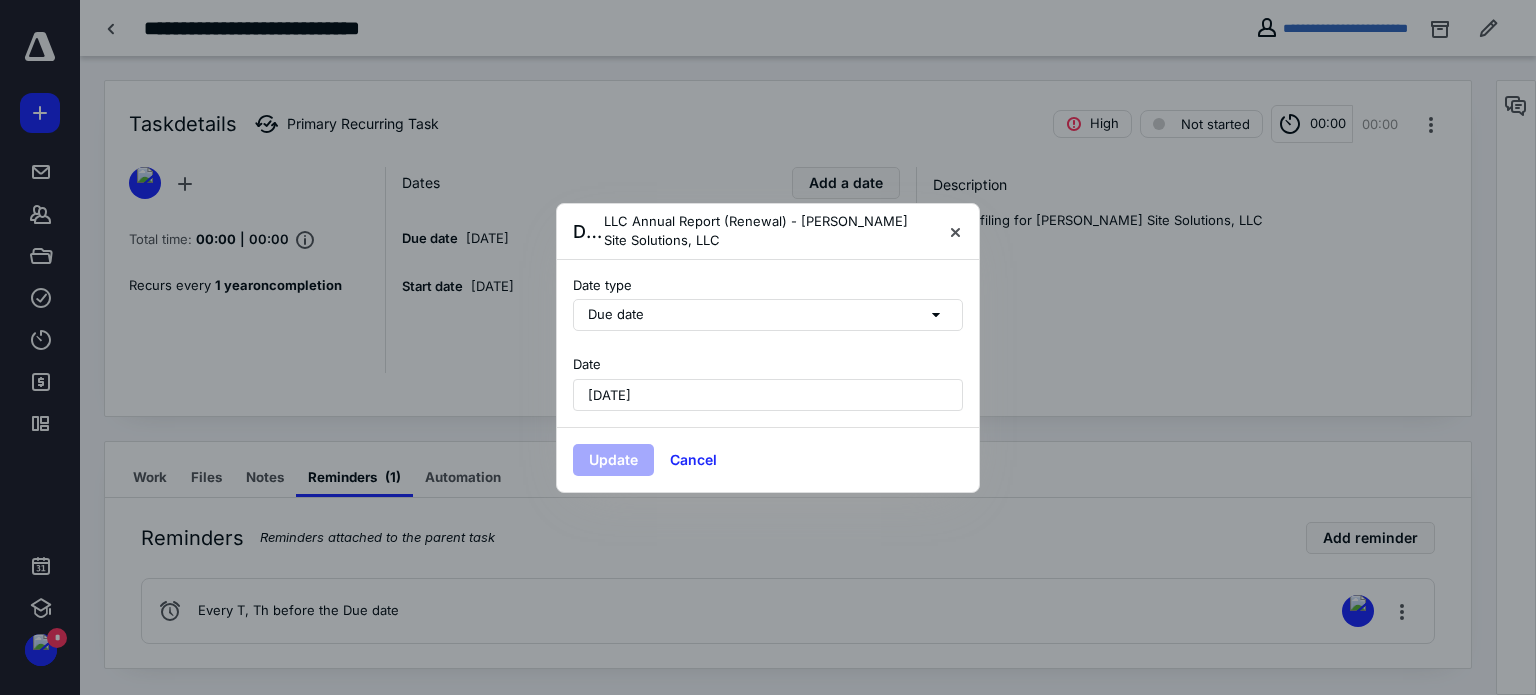 click on "[DATE]" at bounding box center [768, 395] 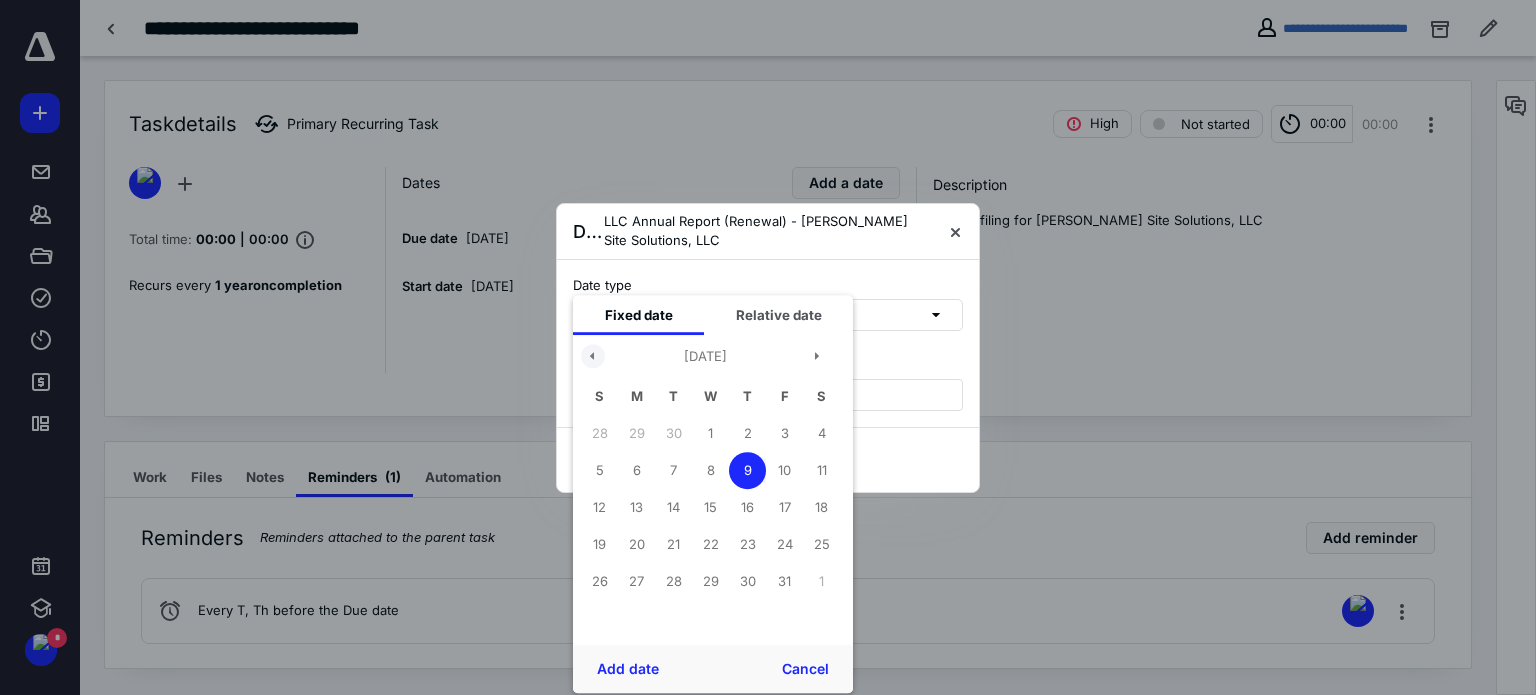 click at bounding box center (593, 356) 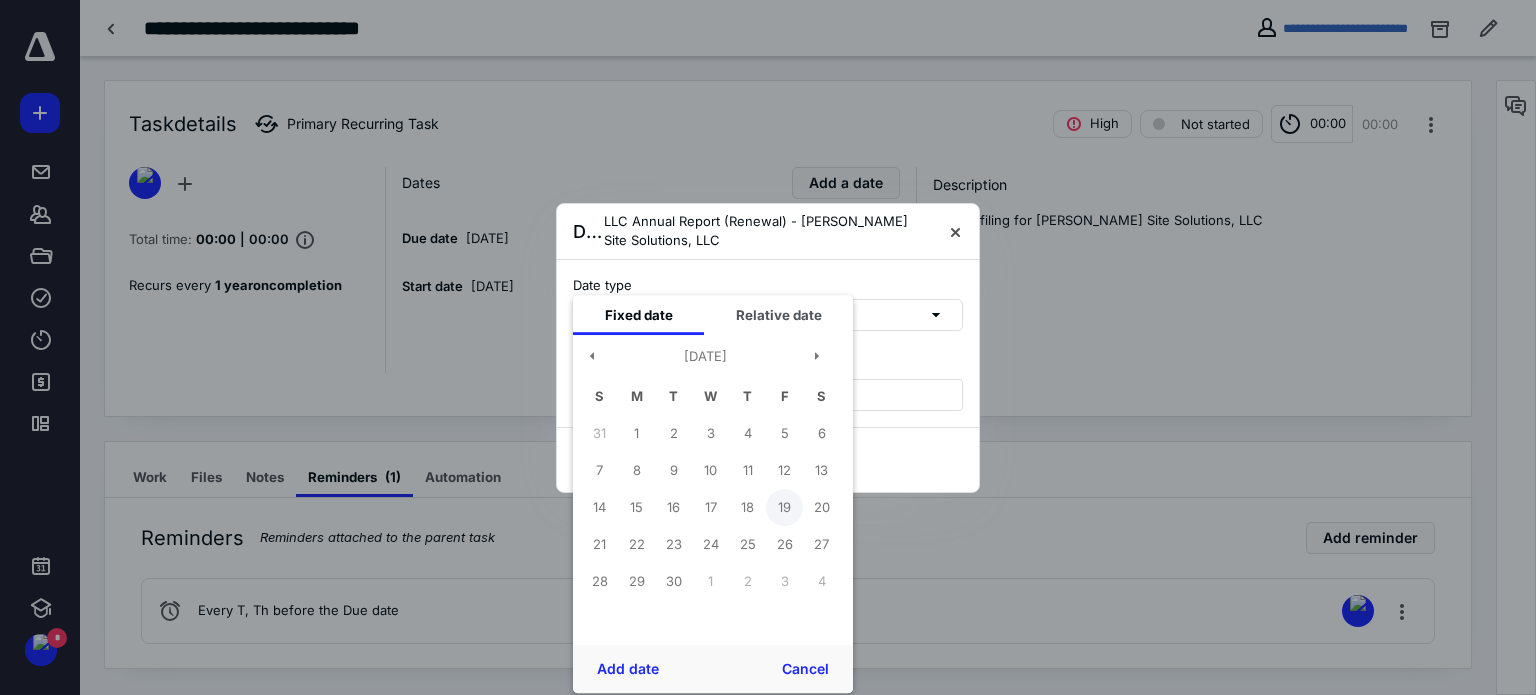 click on "19" at bounding box center [784, 507] 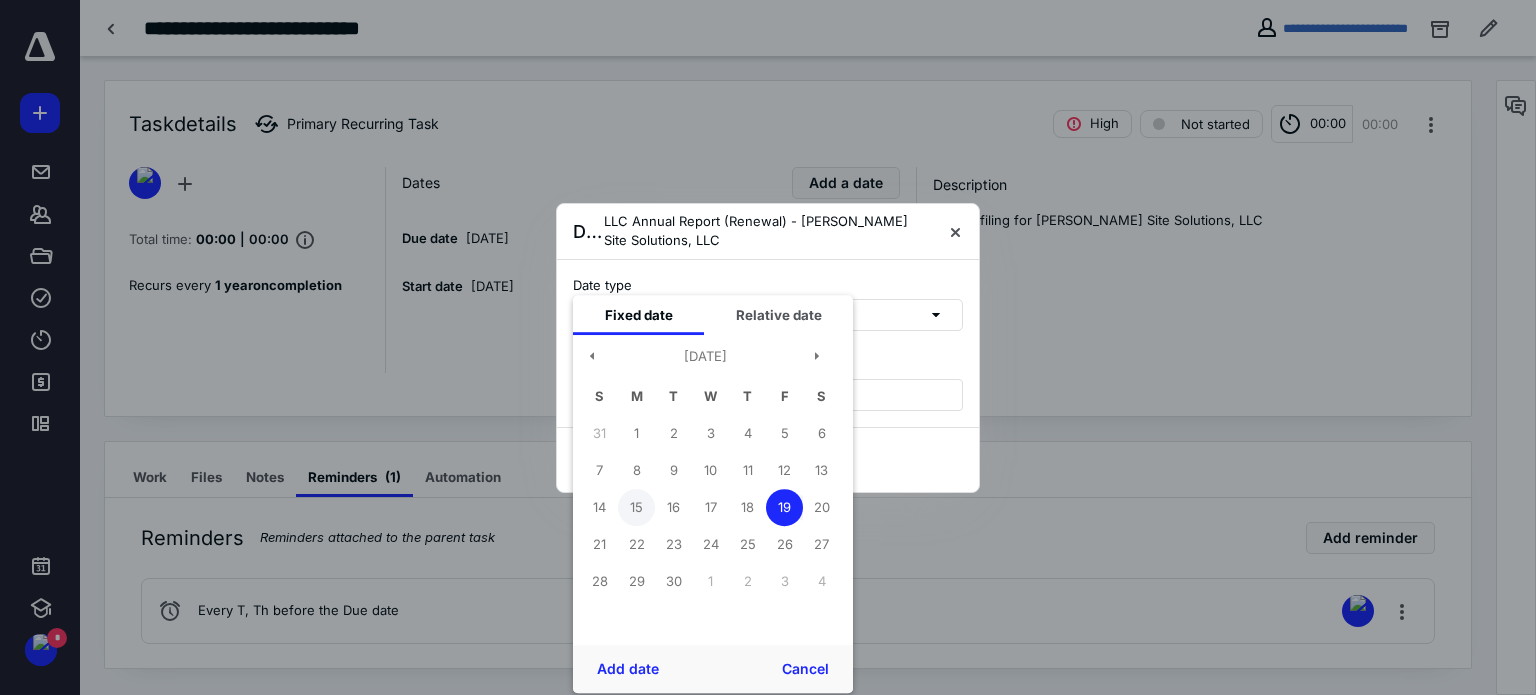 click on "15" at bounding box center [636, 507] 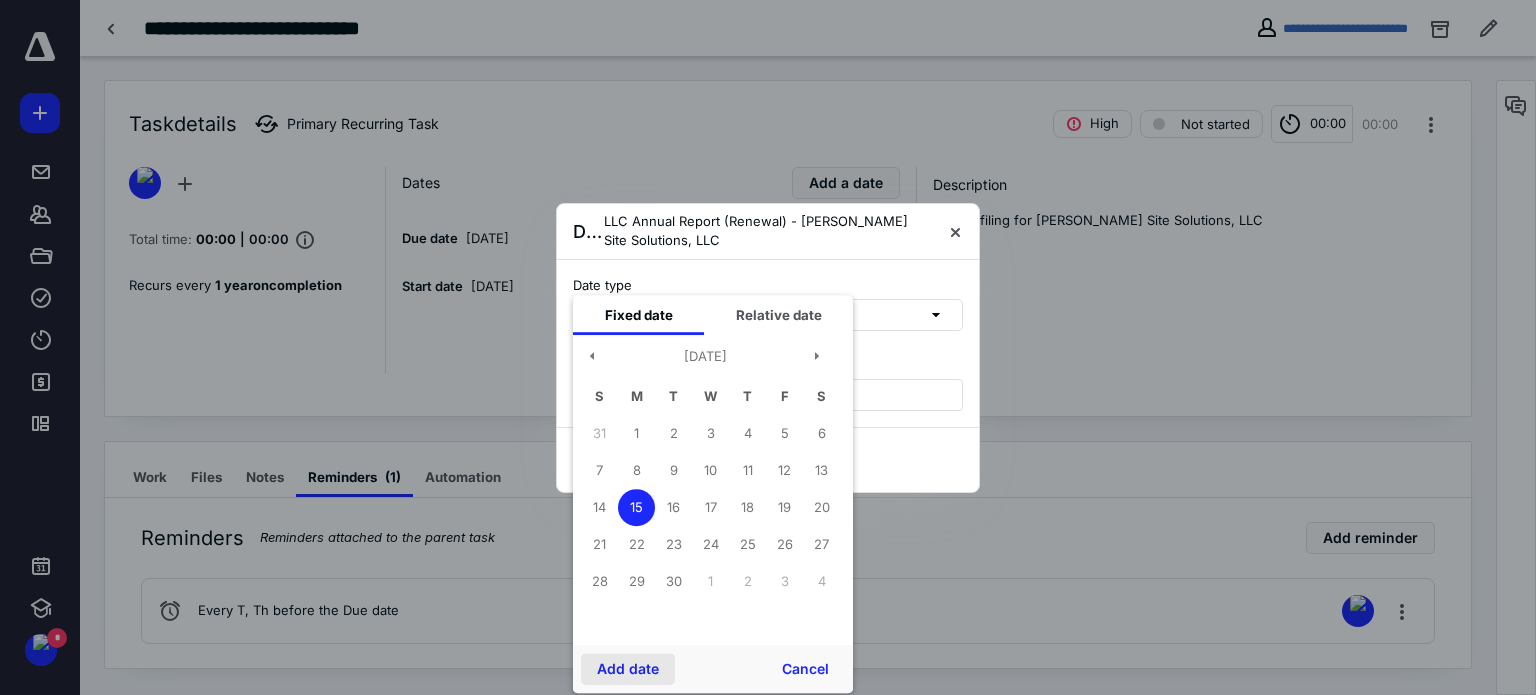 click on "Add date" at bounding box center (628, 669) 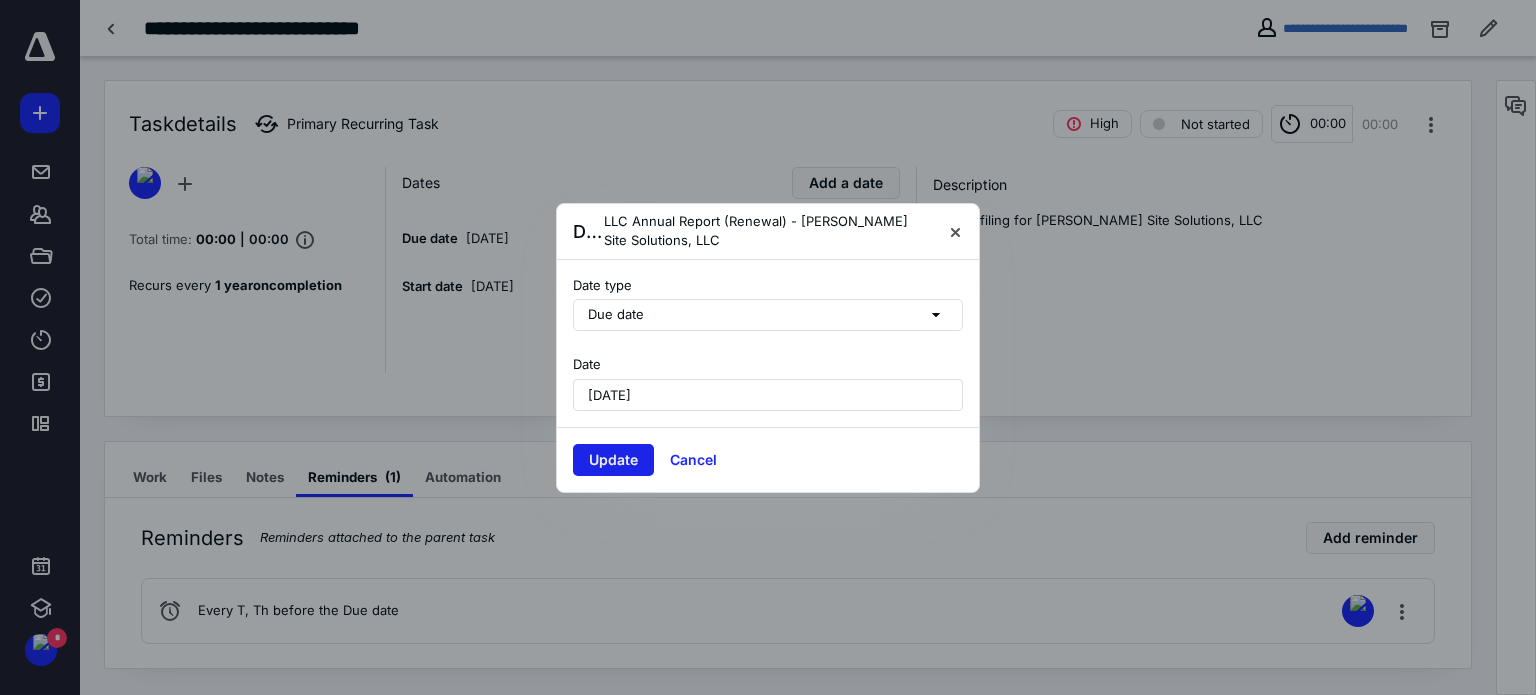 click on "Update" at bounding box center [613, 460] 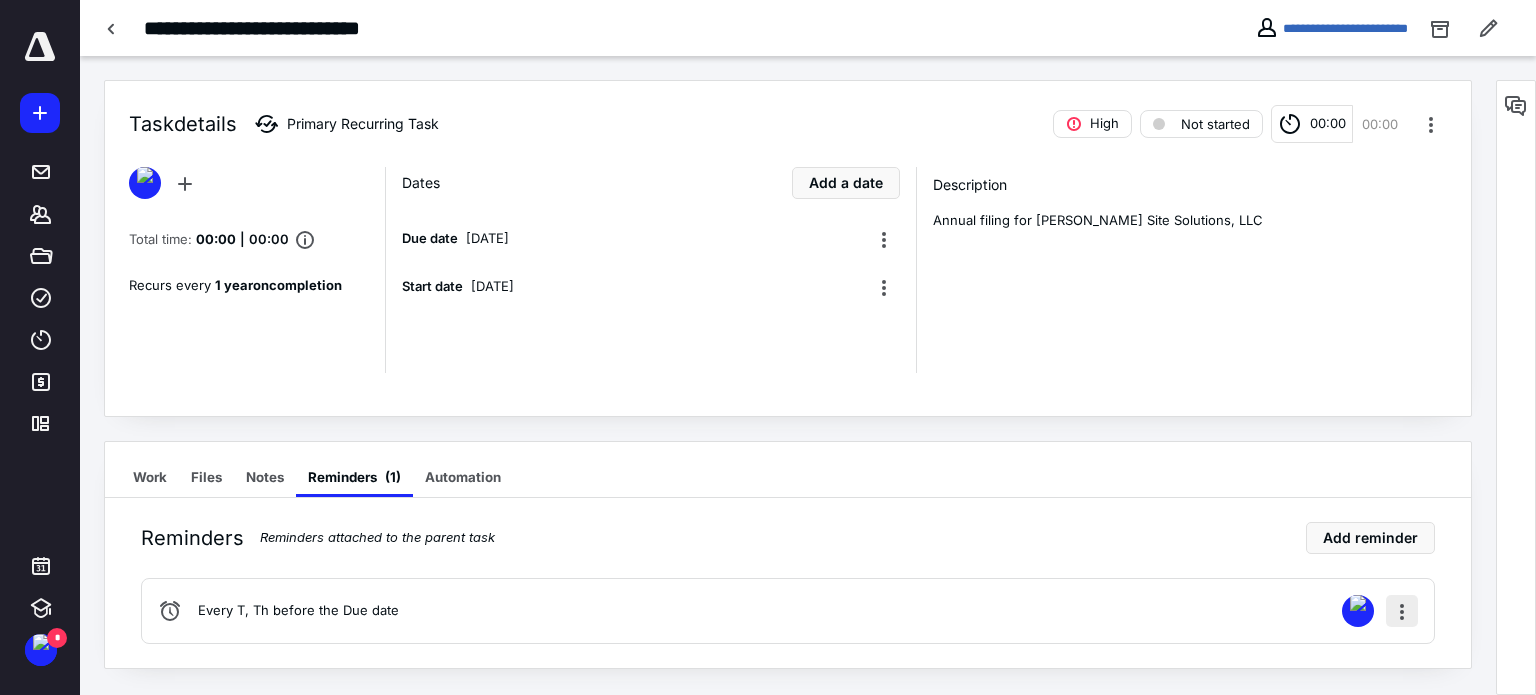 click at bounding box center (1402, 611) 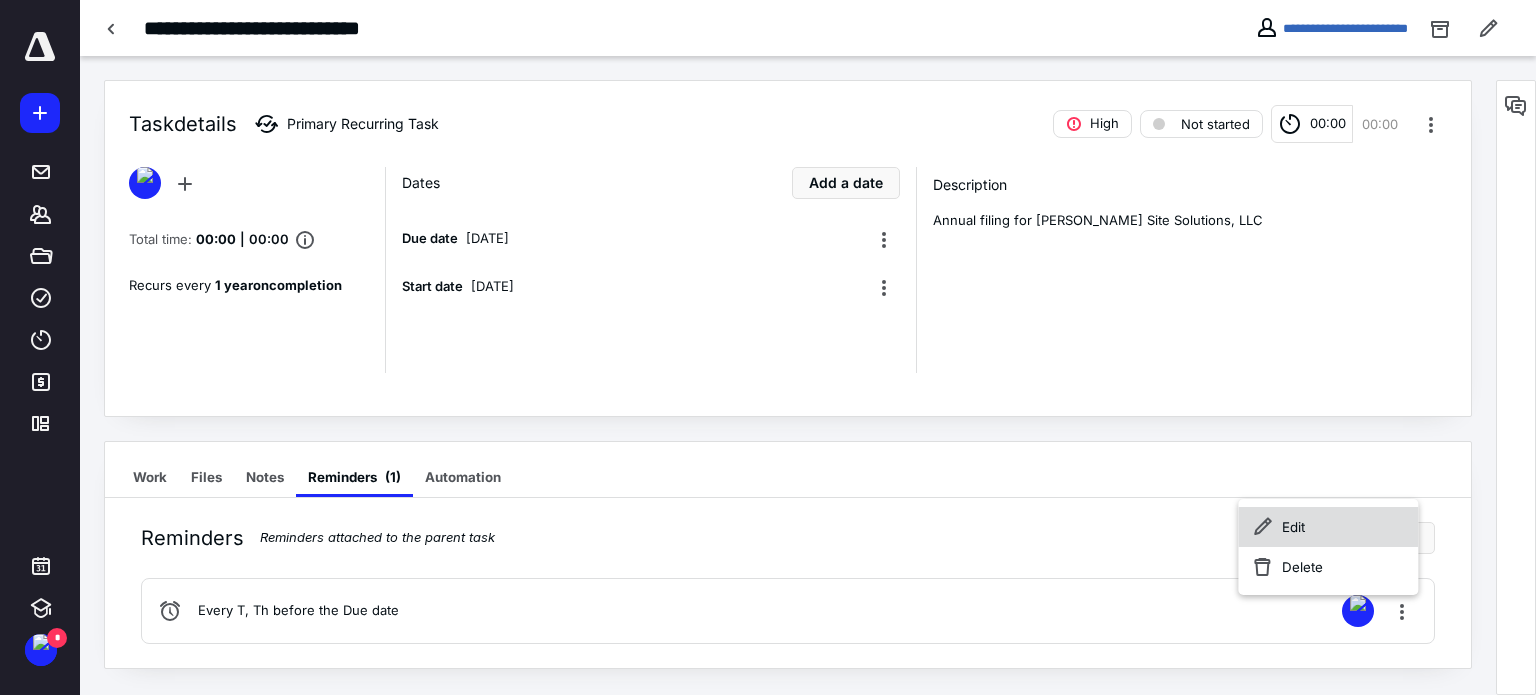 click on "Edit" at bounding box center [1328, 527] 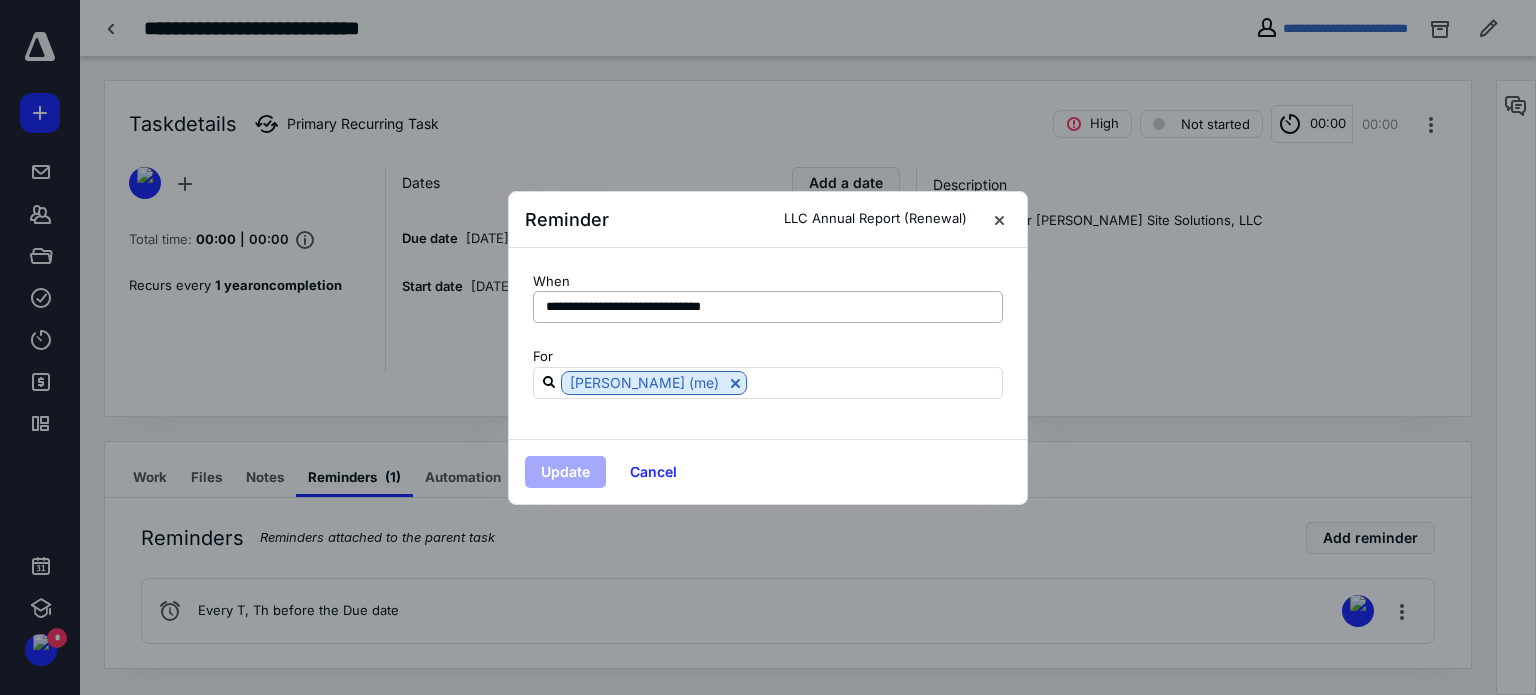 click on "**********" at bounding box center (644, 307) 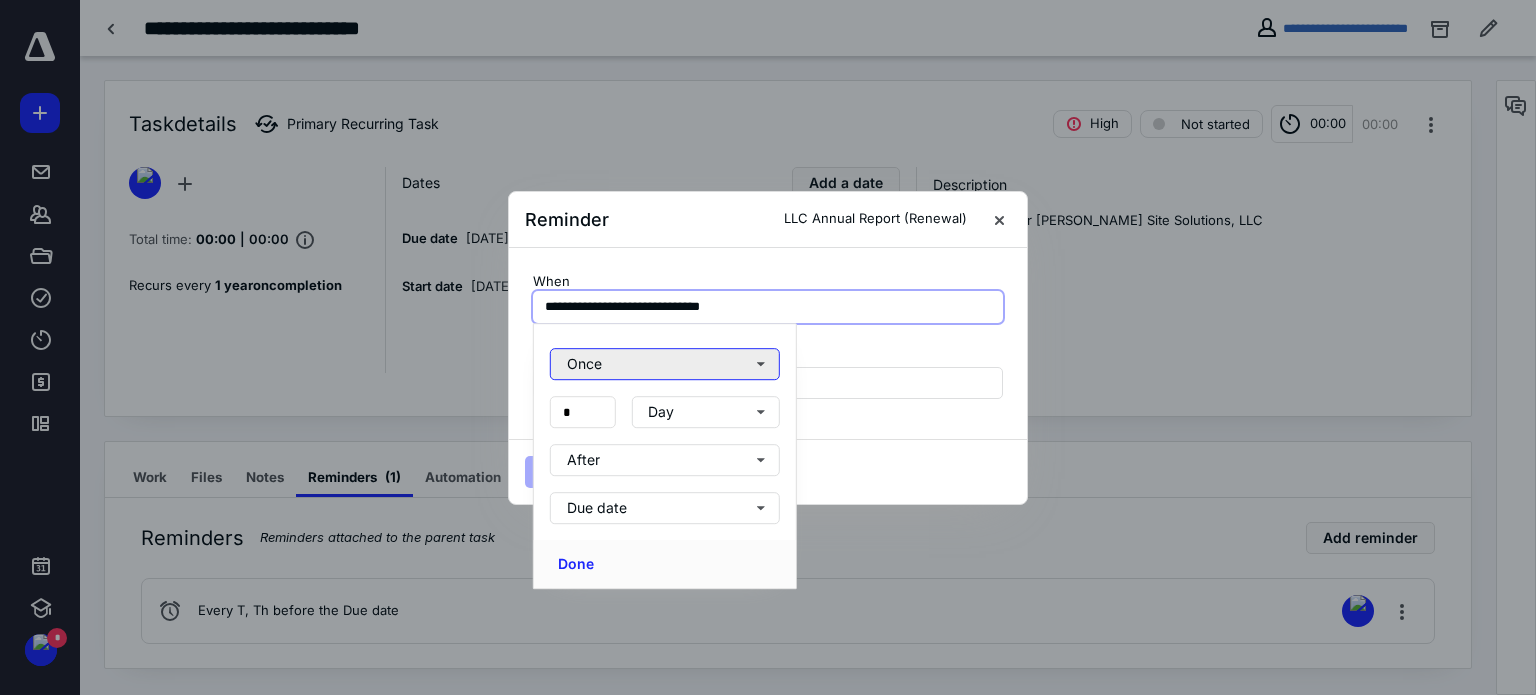 click on "Once" at bounding box center (665, 364) 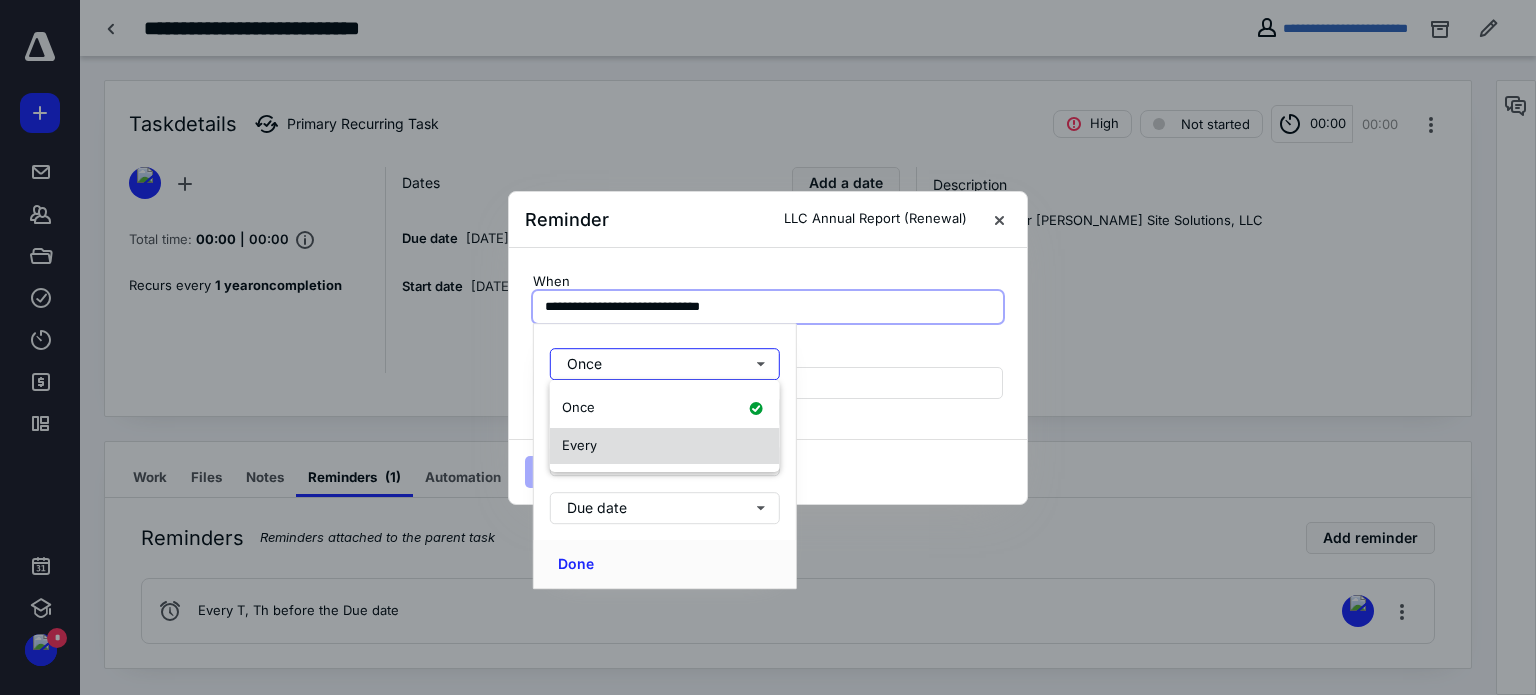 click on "Every" at bounding box center [665, 446] 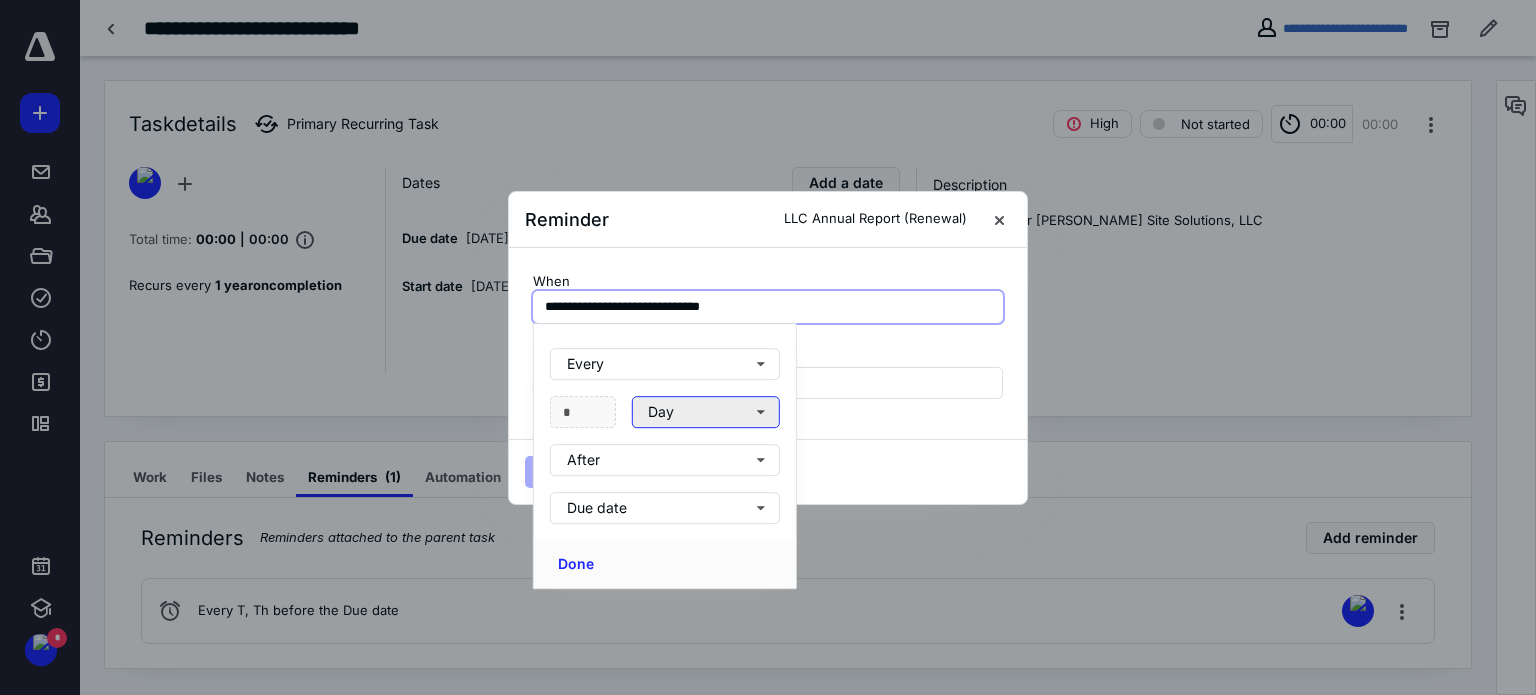 click on "Day" at bounding box center (705, 412) 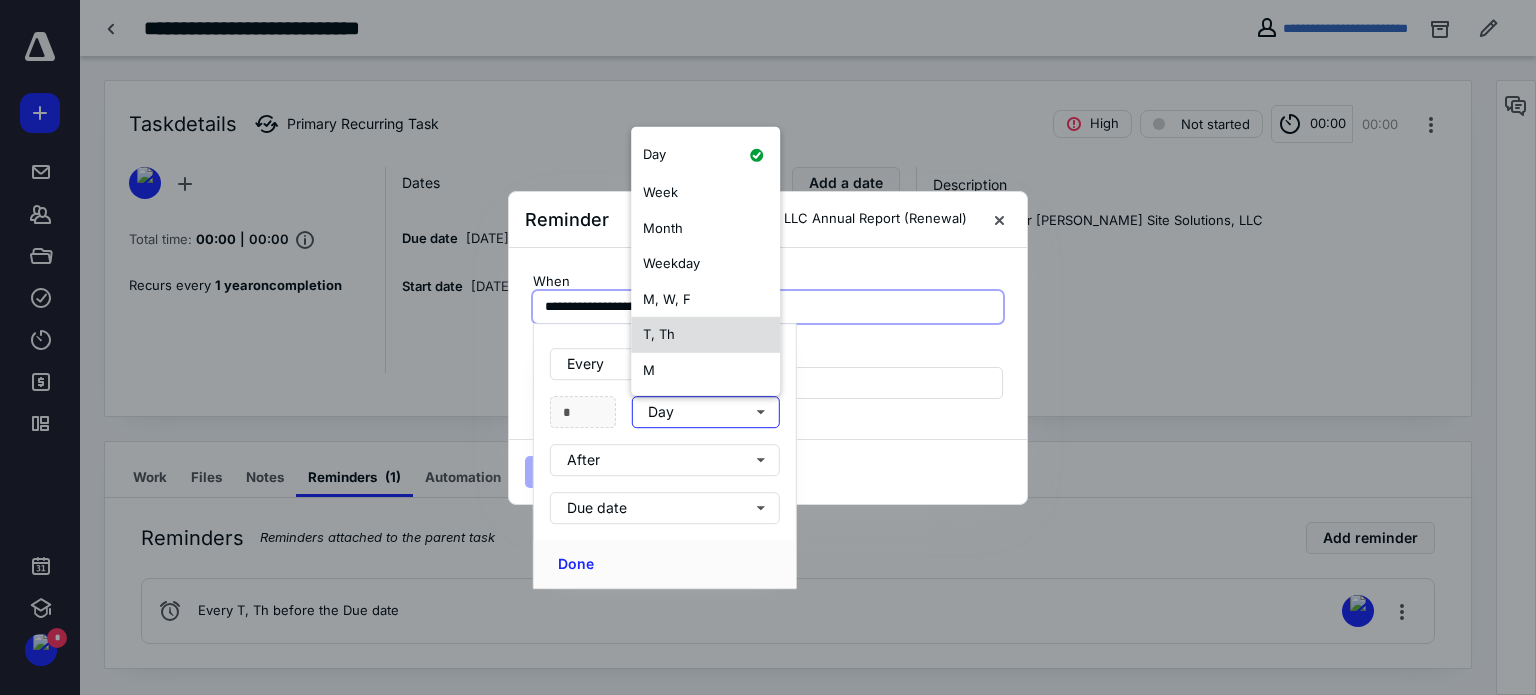 click on "T, Th" at bounding box center (705, 335) 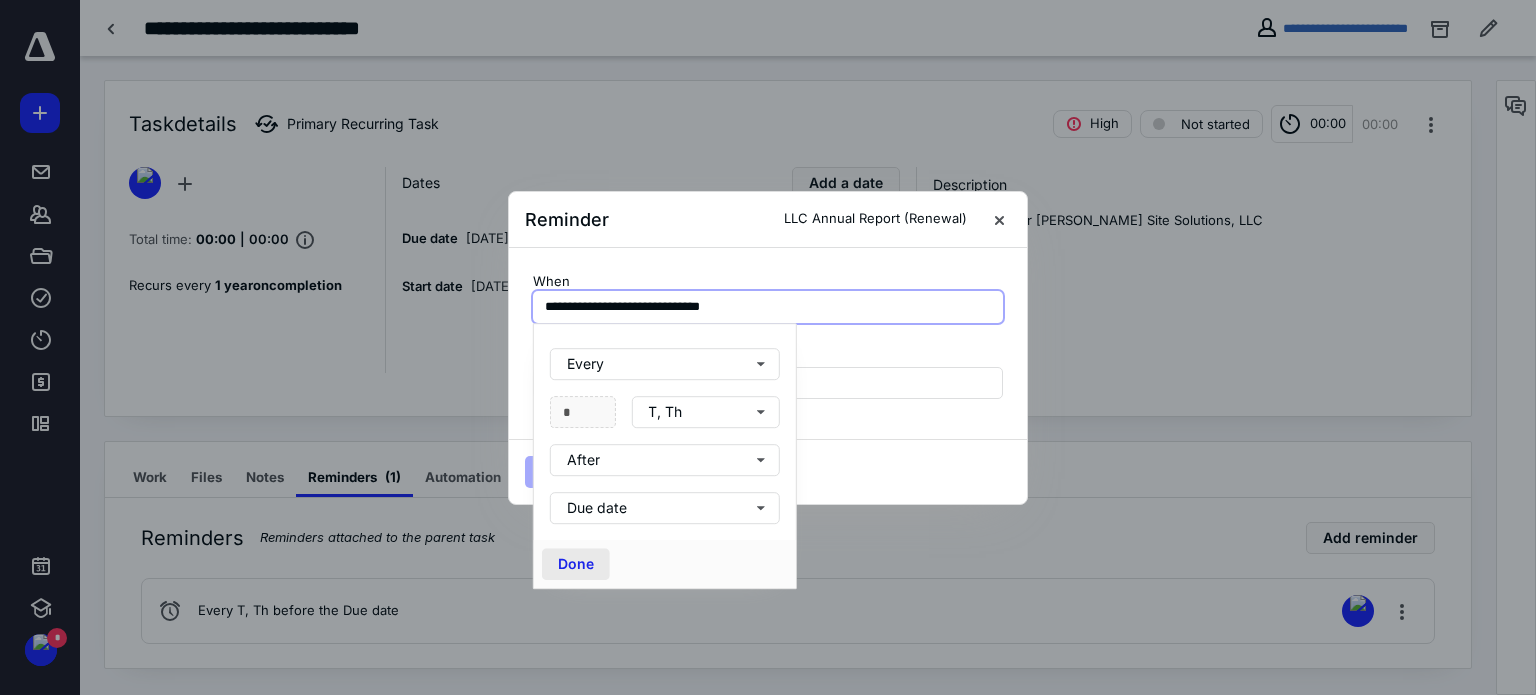 click on "Done" at bounding box center (576, 564) 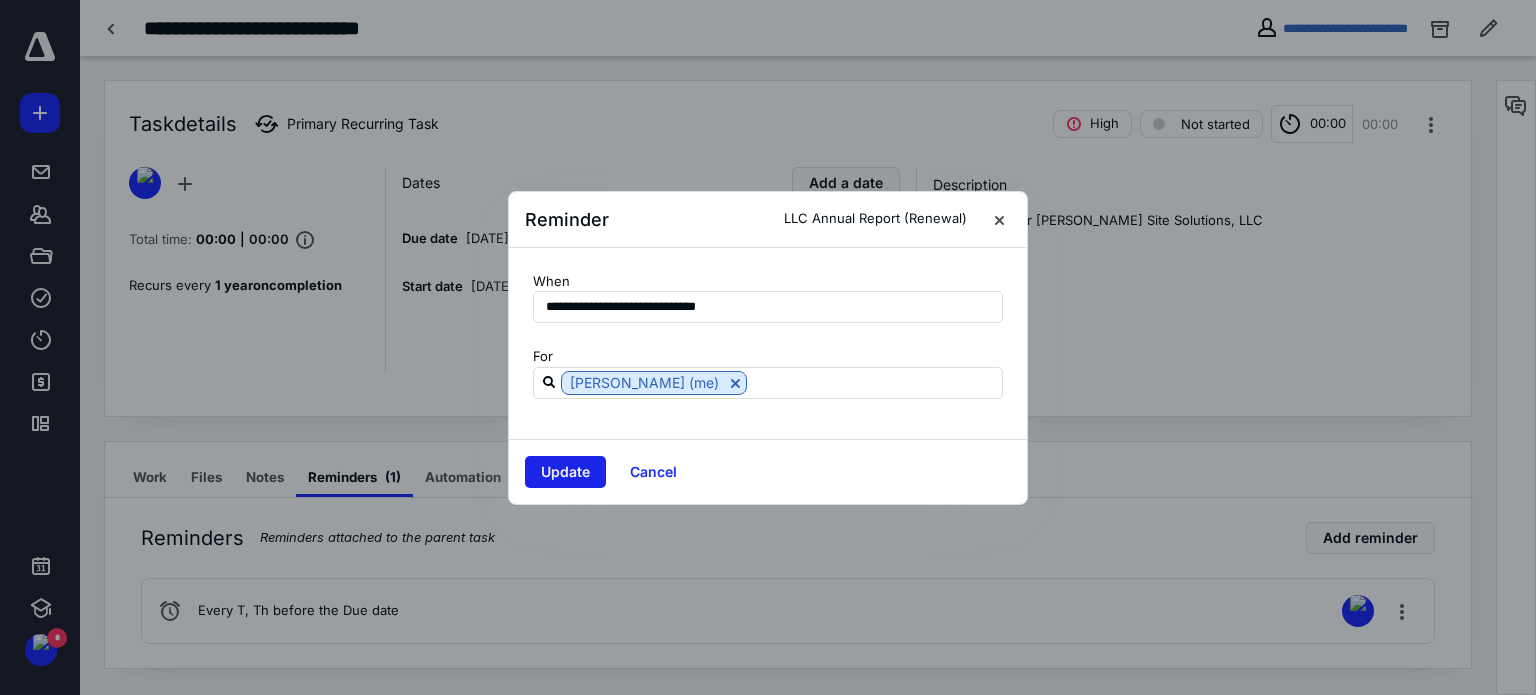 click on "Update" at bounding box center (565, 472) 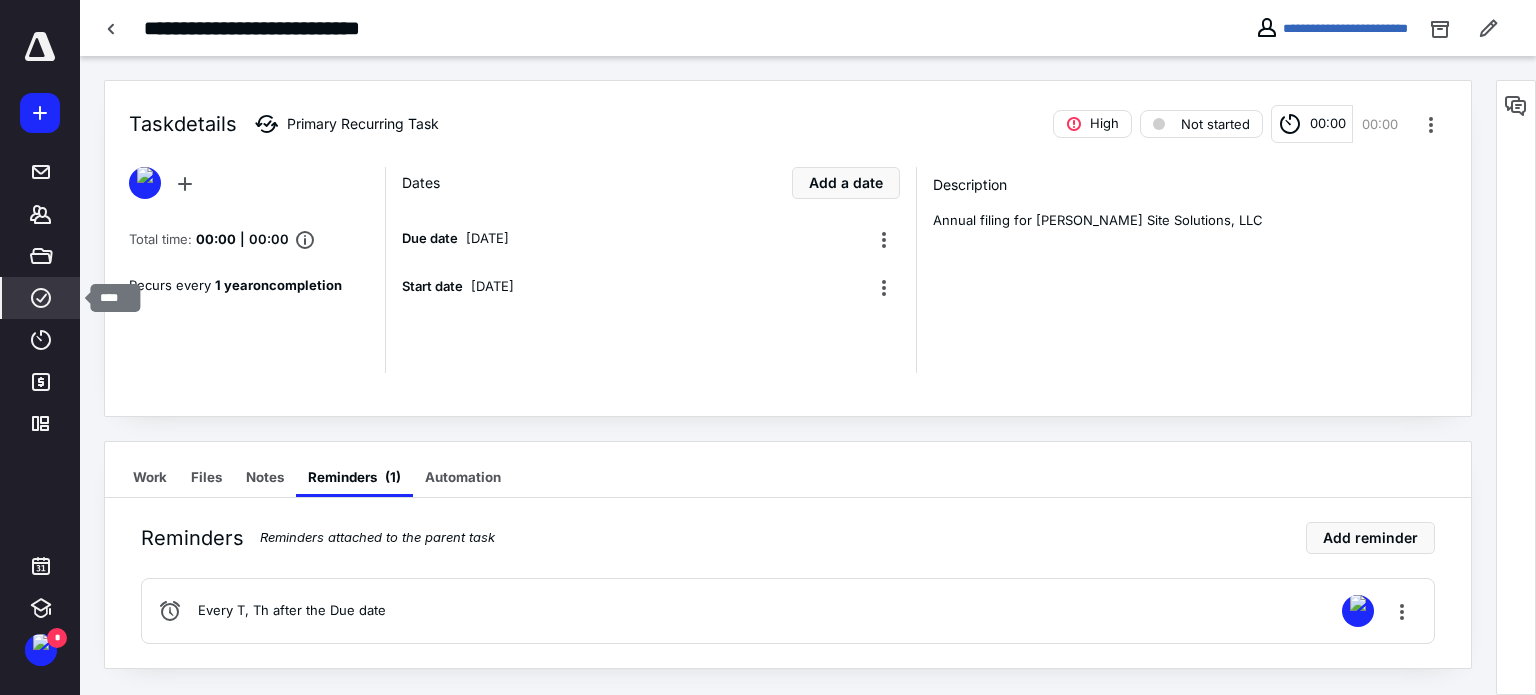 click 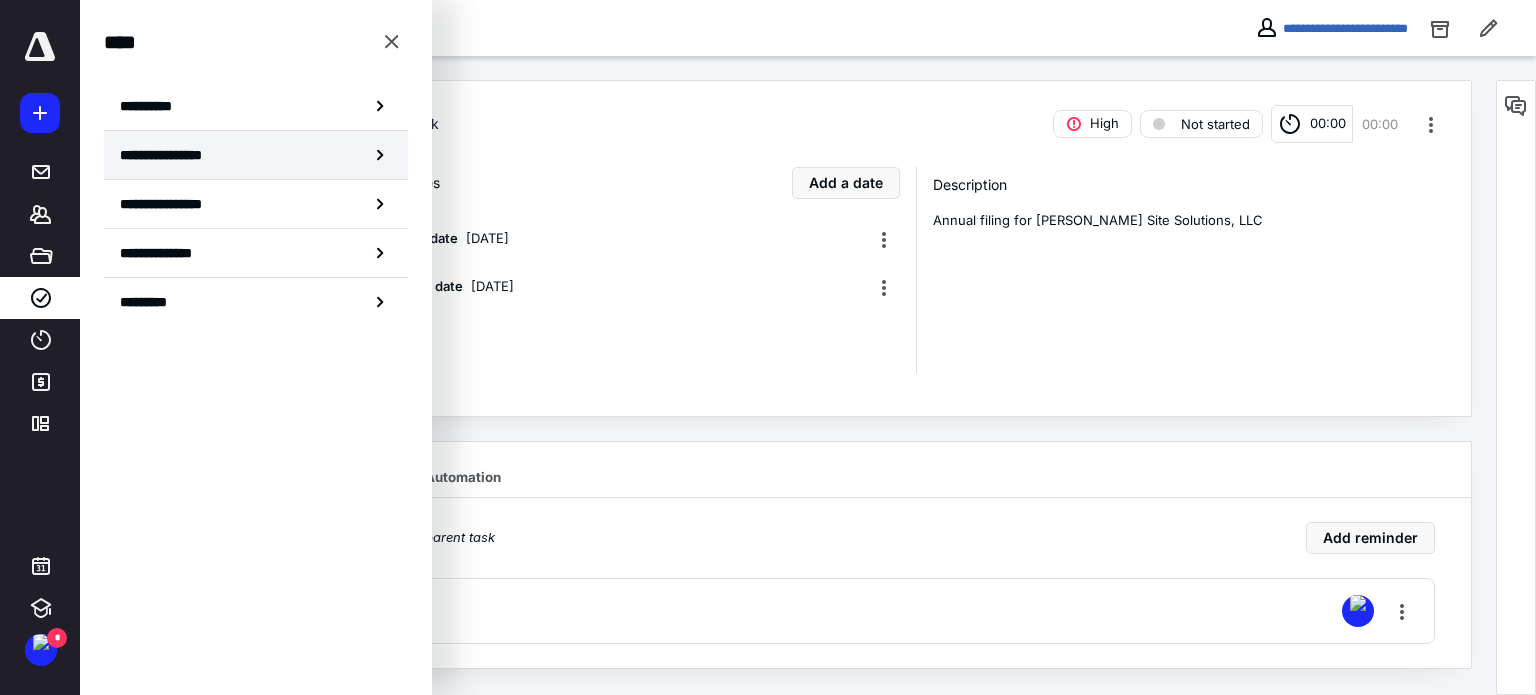 click on "**********" at bounding box center [180, 155] 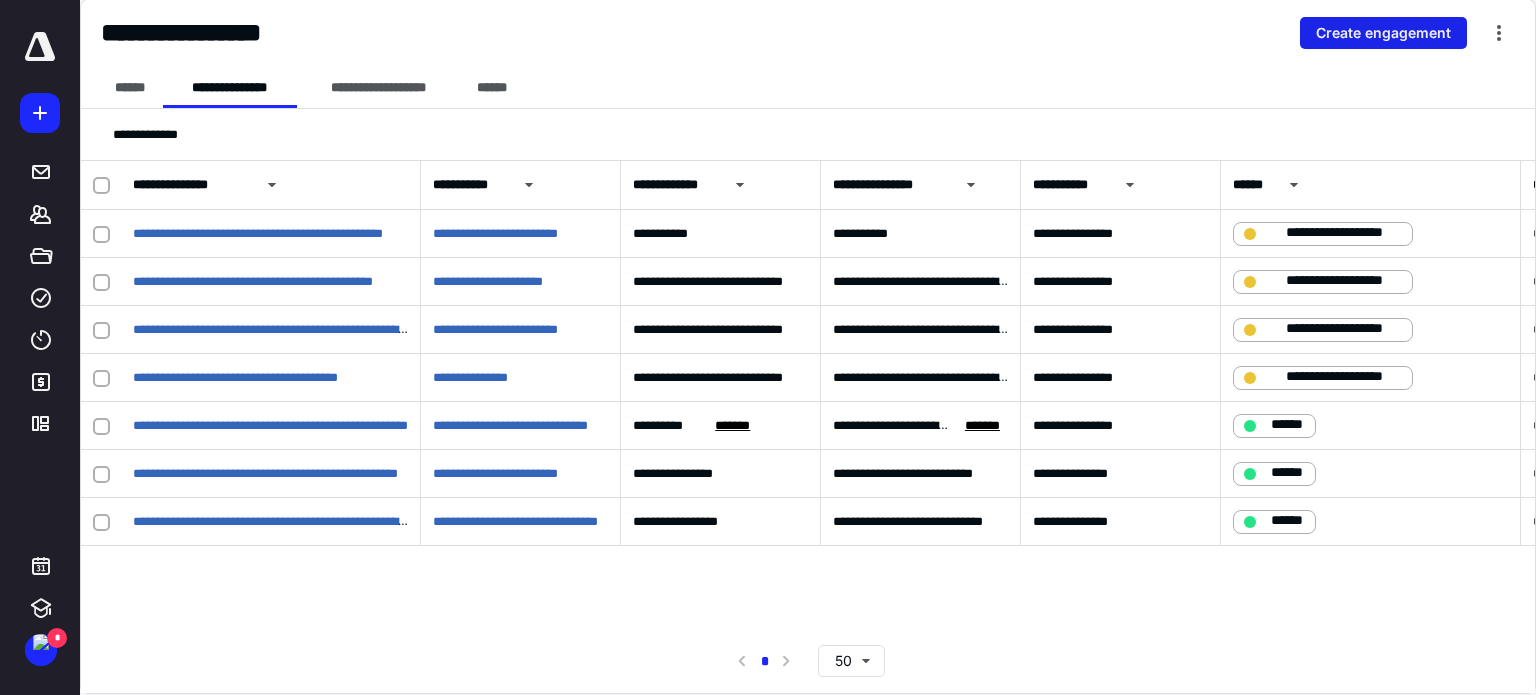 click on "Create engagement" at bounding box center (1383, 33) 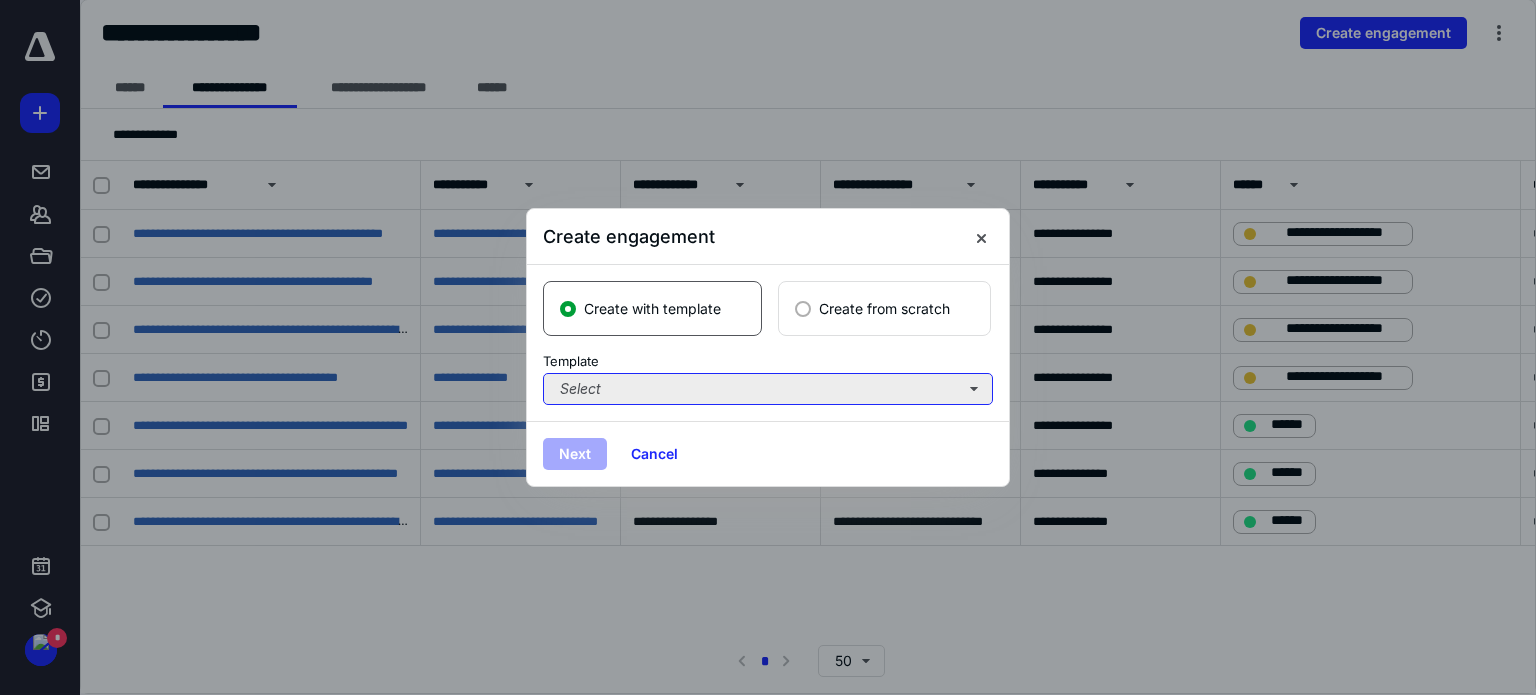 click on "Select" at bounding box center [768, 389] 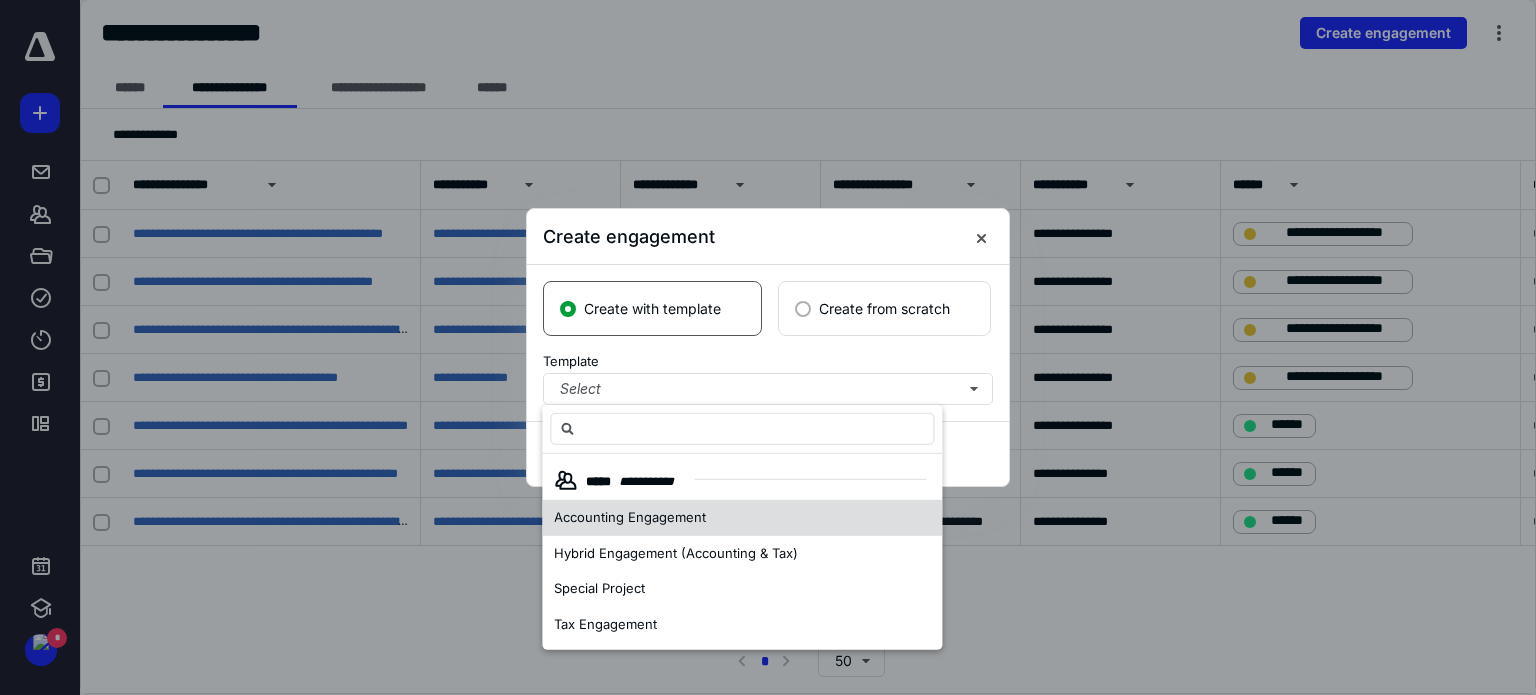 click on "Accounting Engagement" at bounding box center (742, 518) 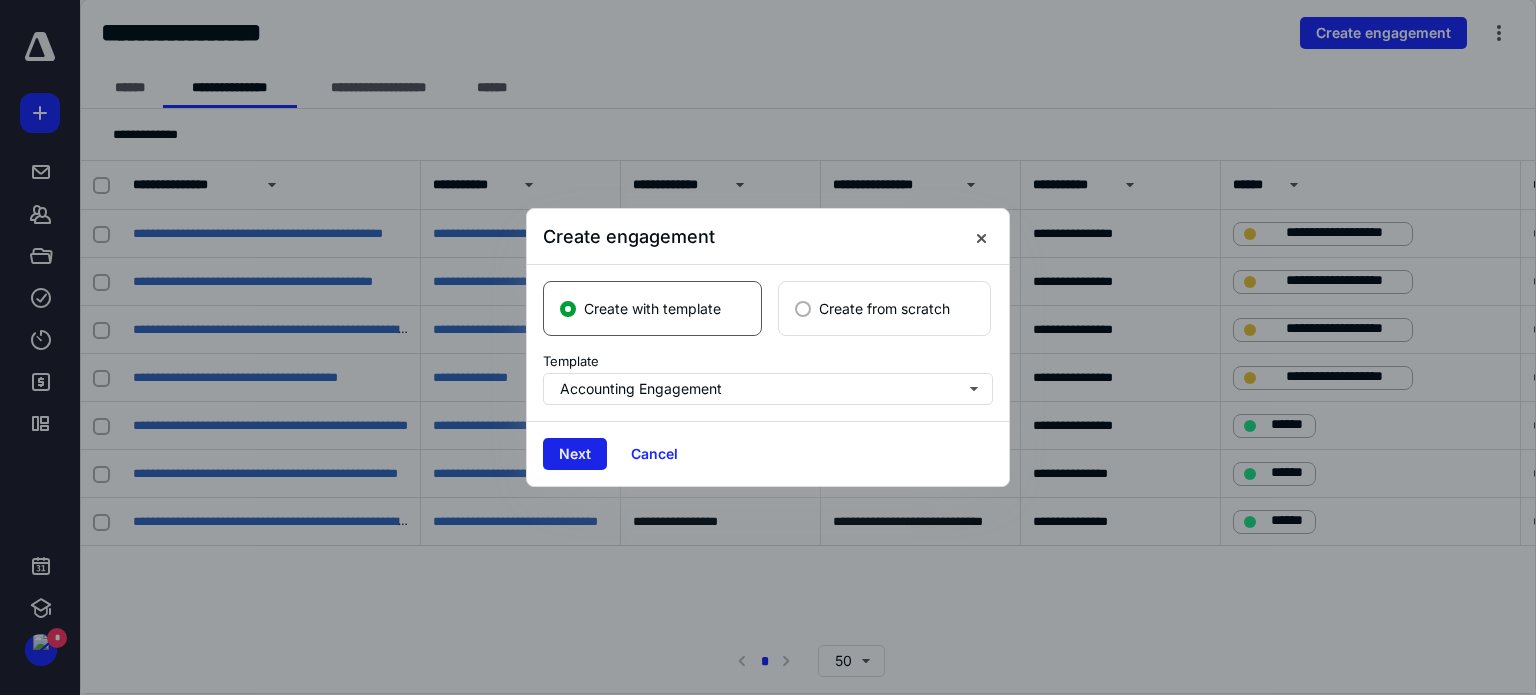 click on "Next" at bounding box center (575, 454) 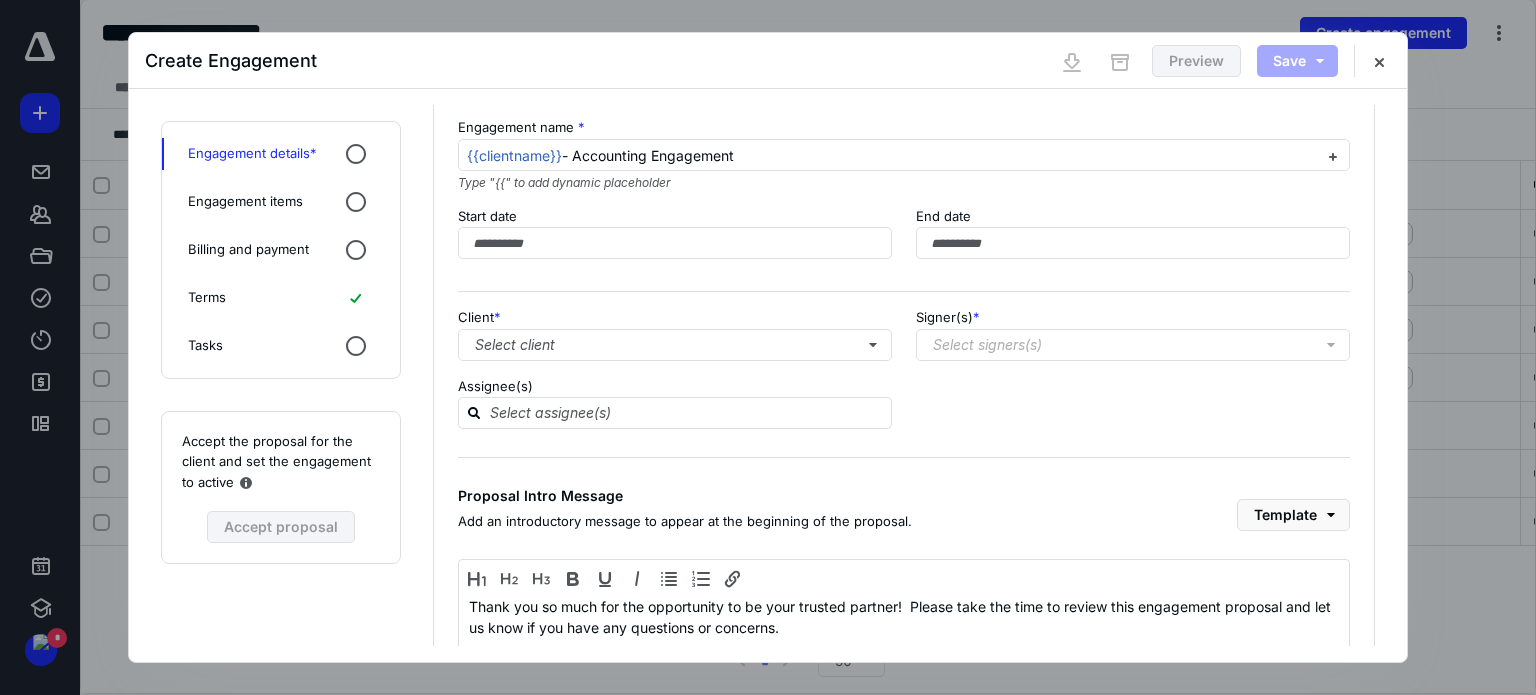 scroll, scrollTop: 60, scrollLeft: 0, axis: vertical 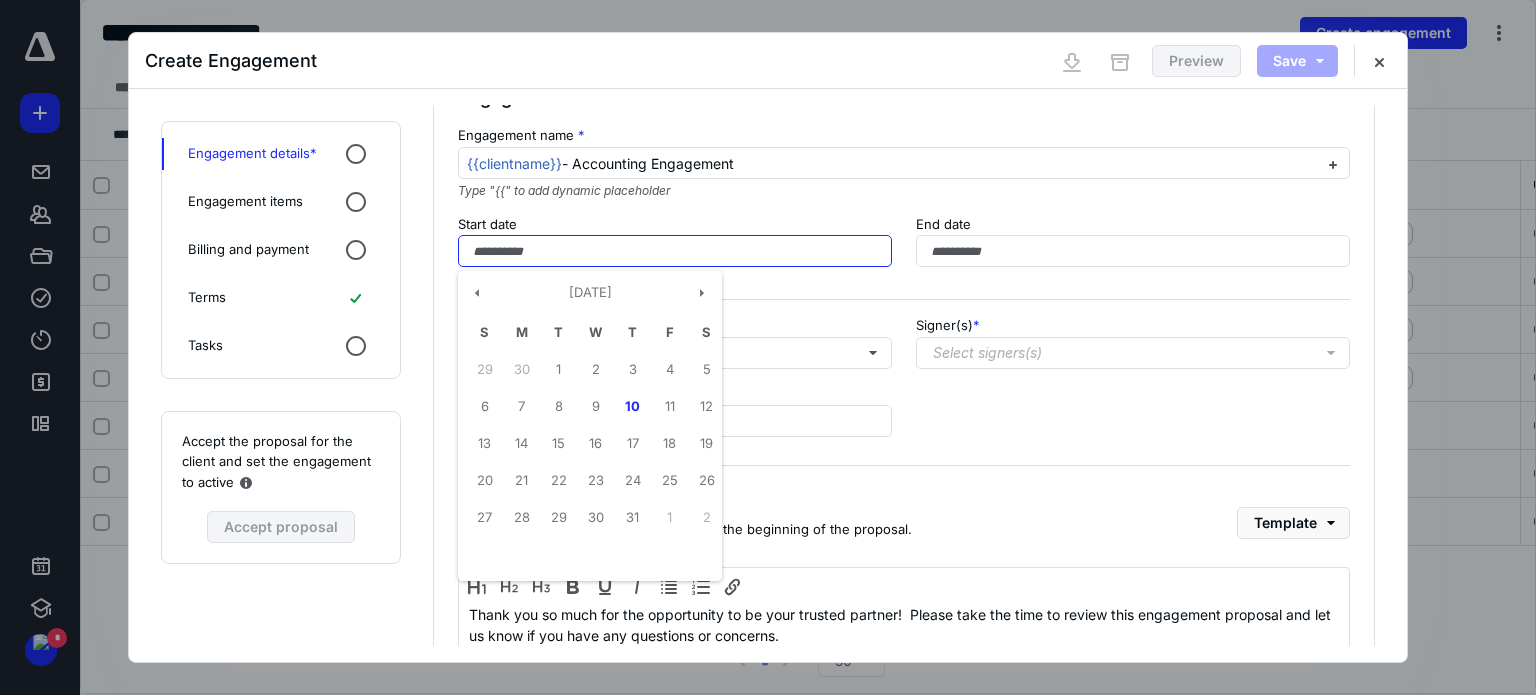 click at bounding box center [675, 251] 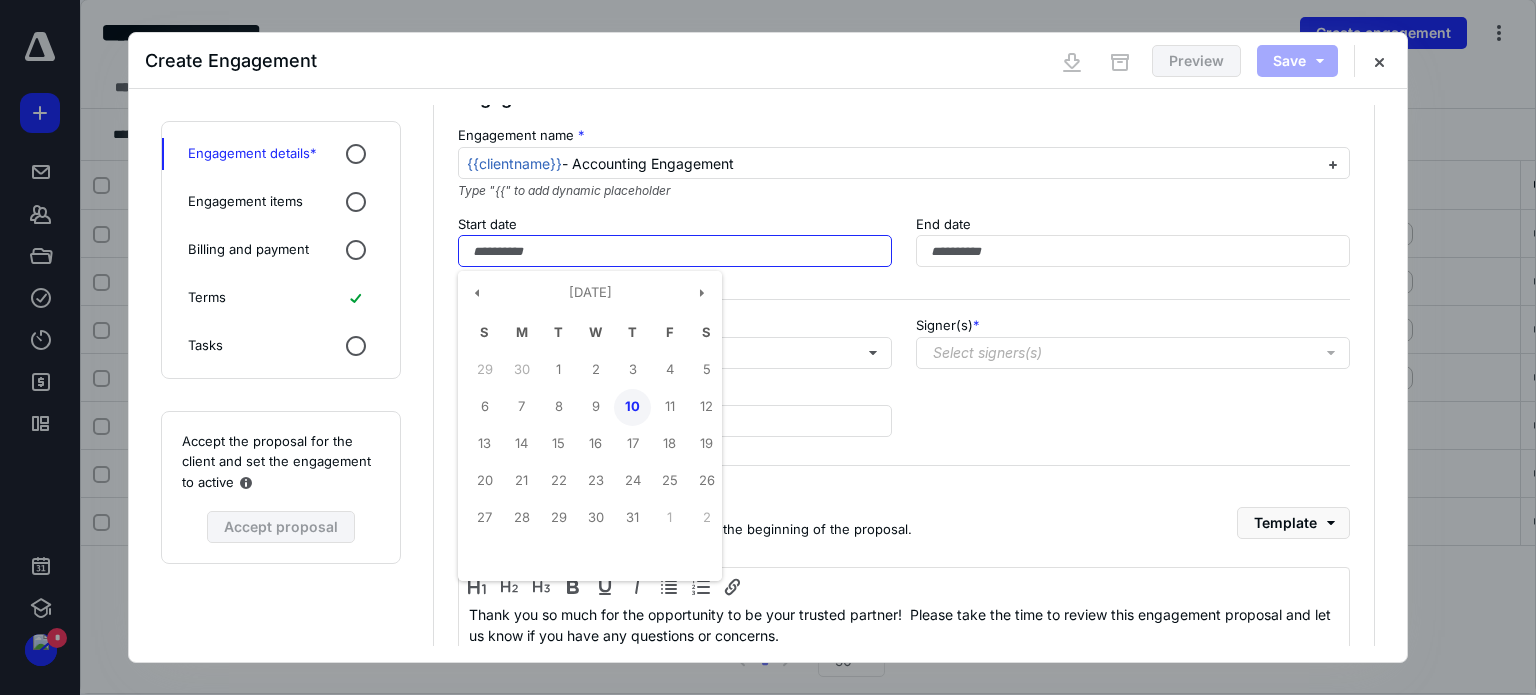 click on "10" at bounding box center (632, 407) 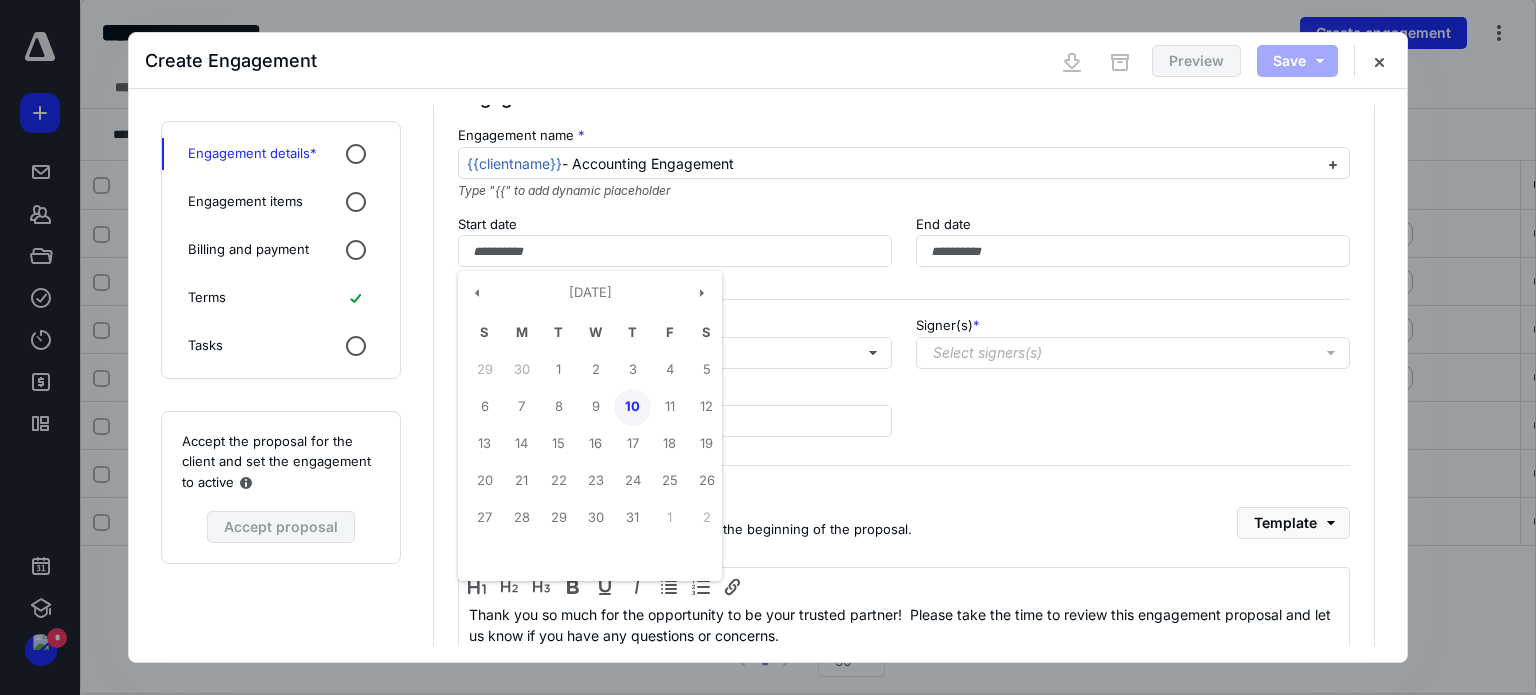 type on "**********" 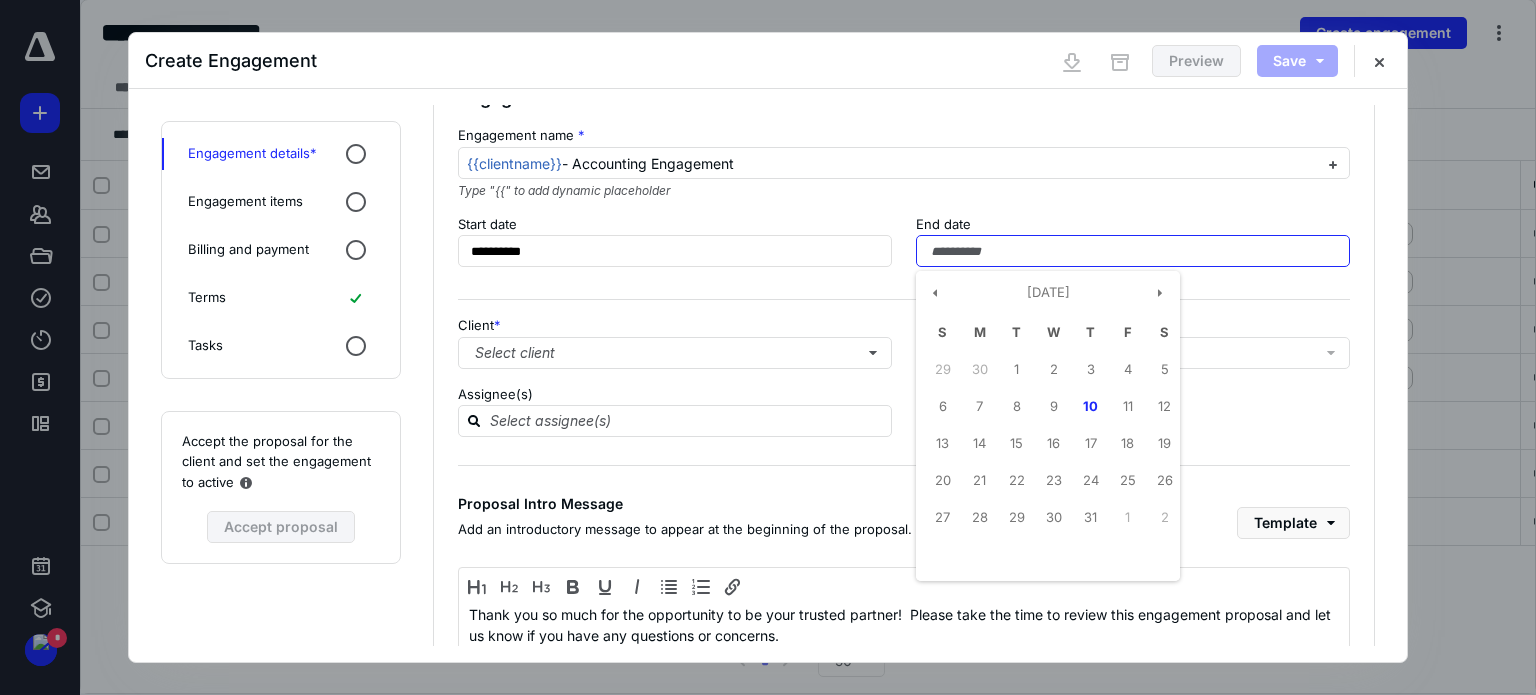 click at bounding box center (1133, 251) 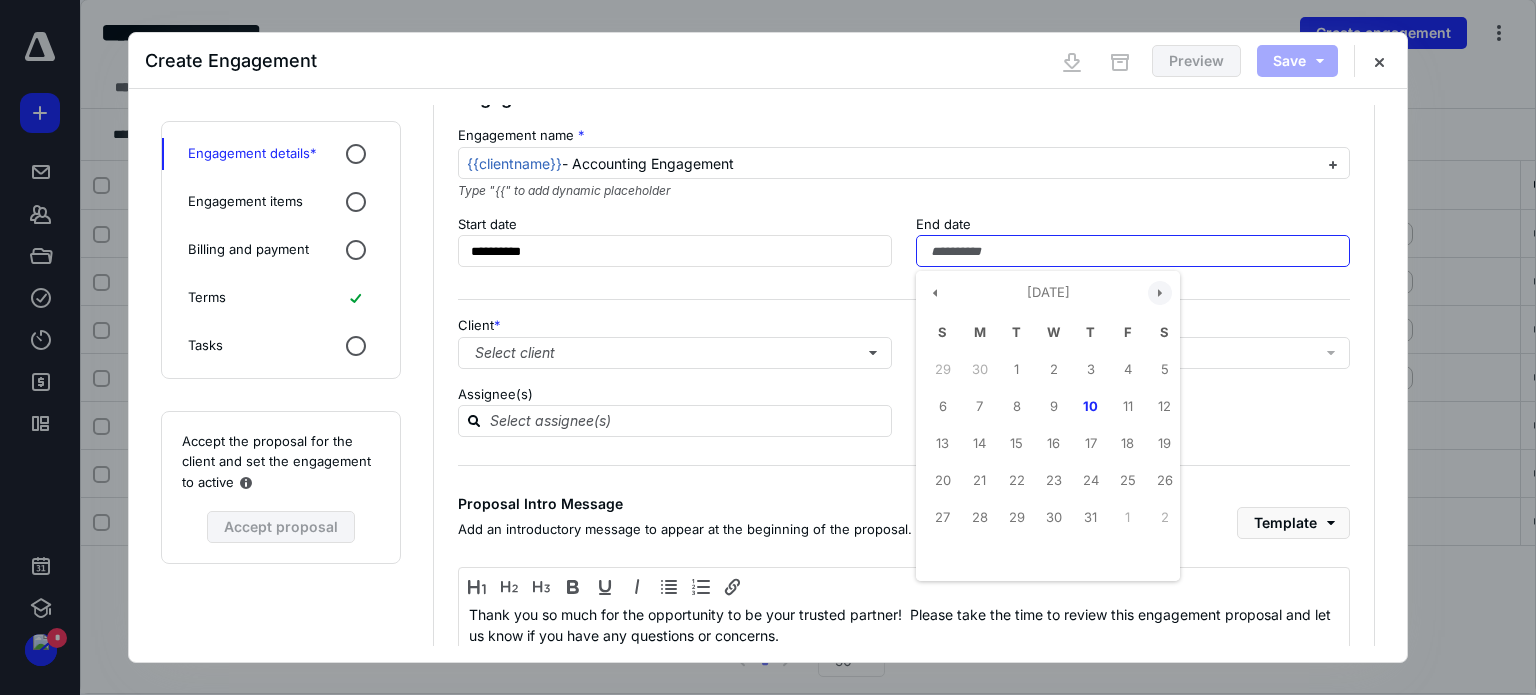 click at bounding box center [1160, 293] 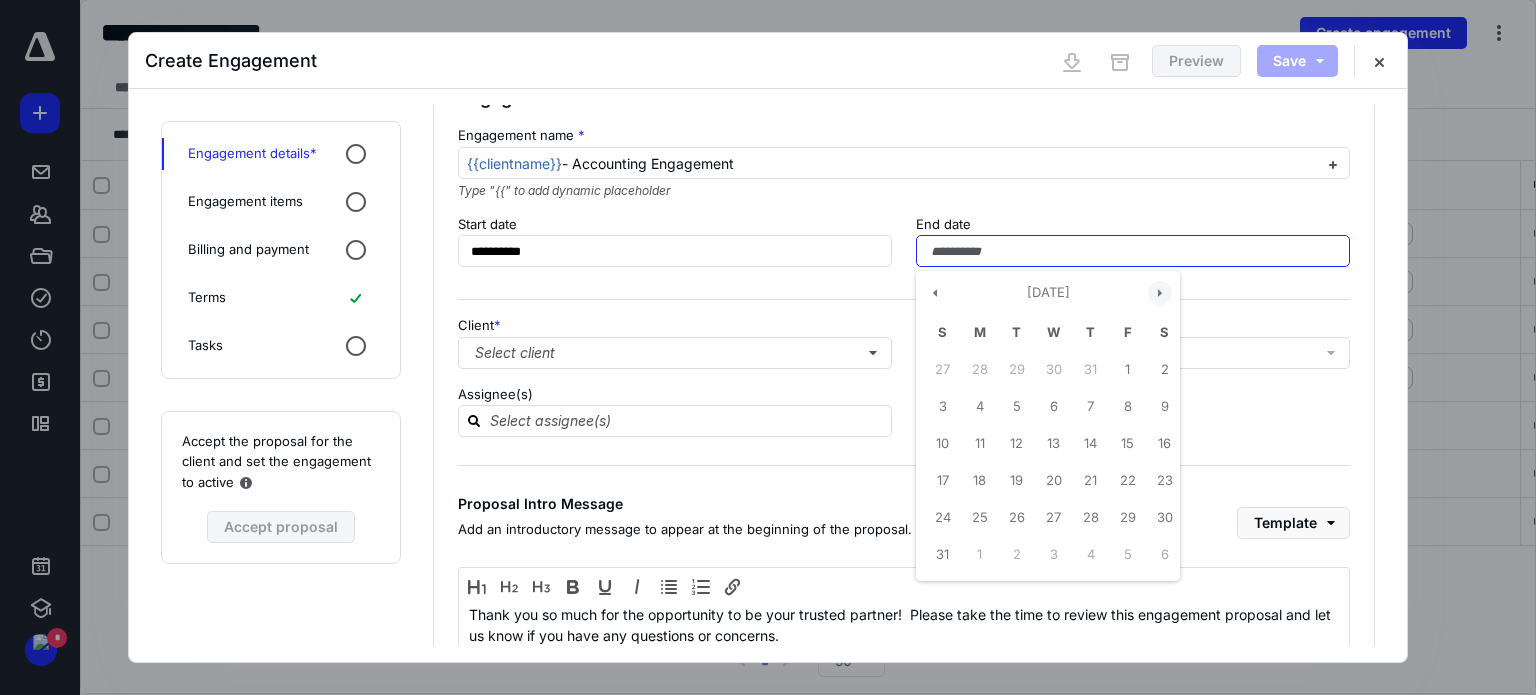 click at bounding box center (1160, 293) 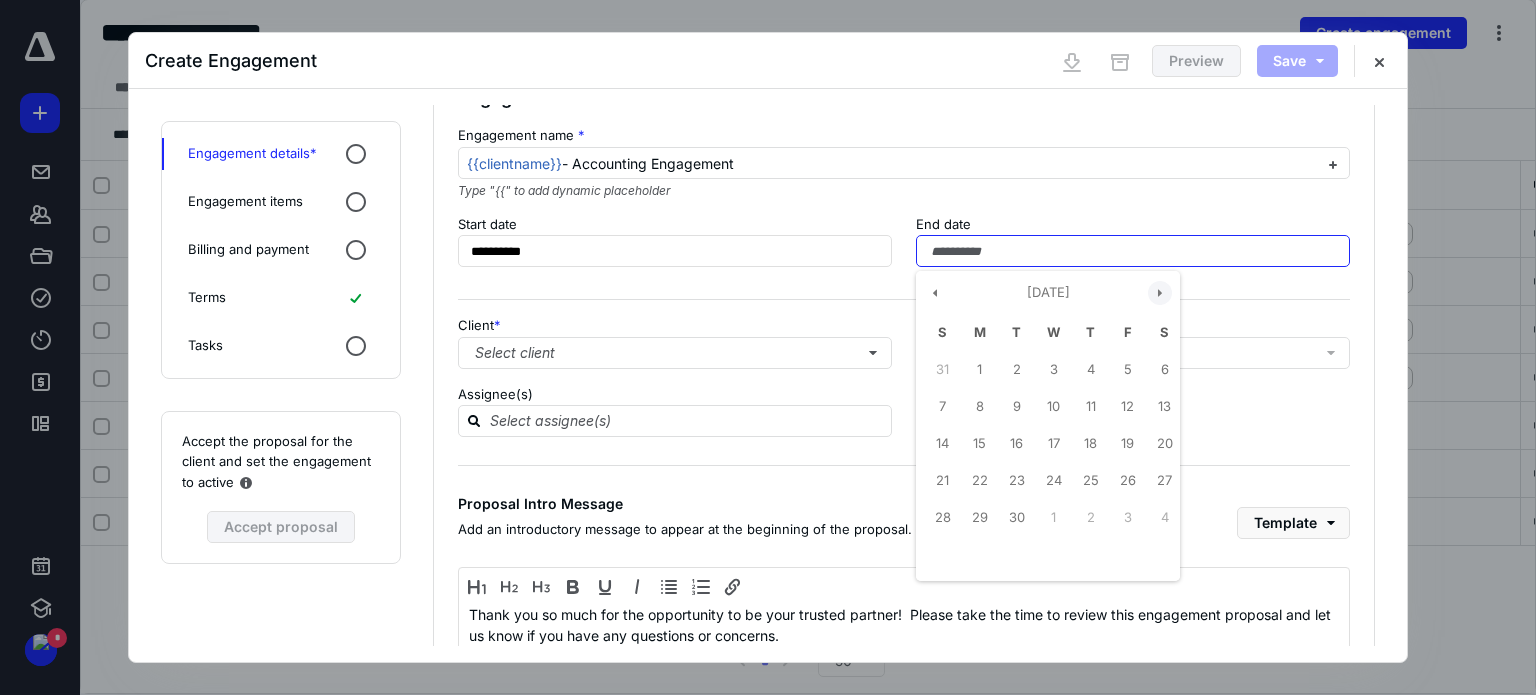 click at bounding box center (1160, 293) 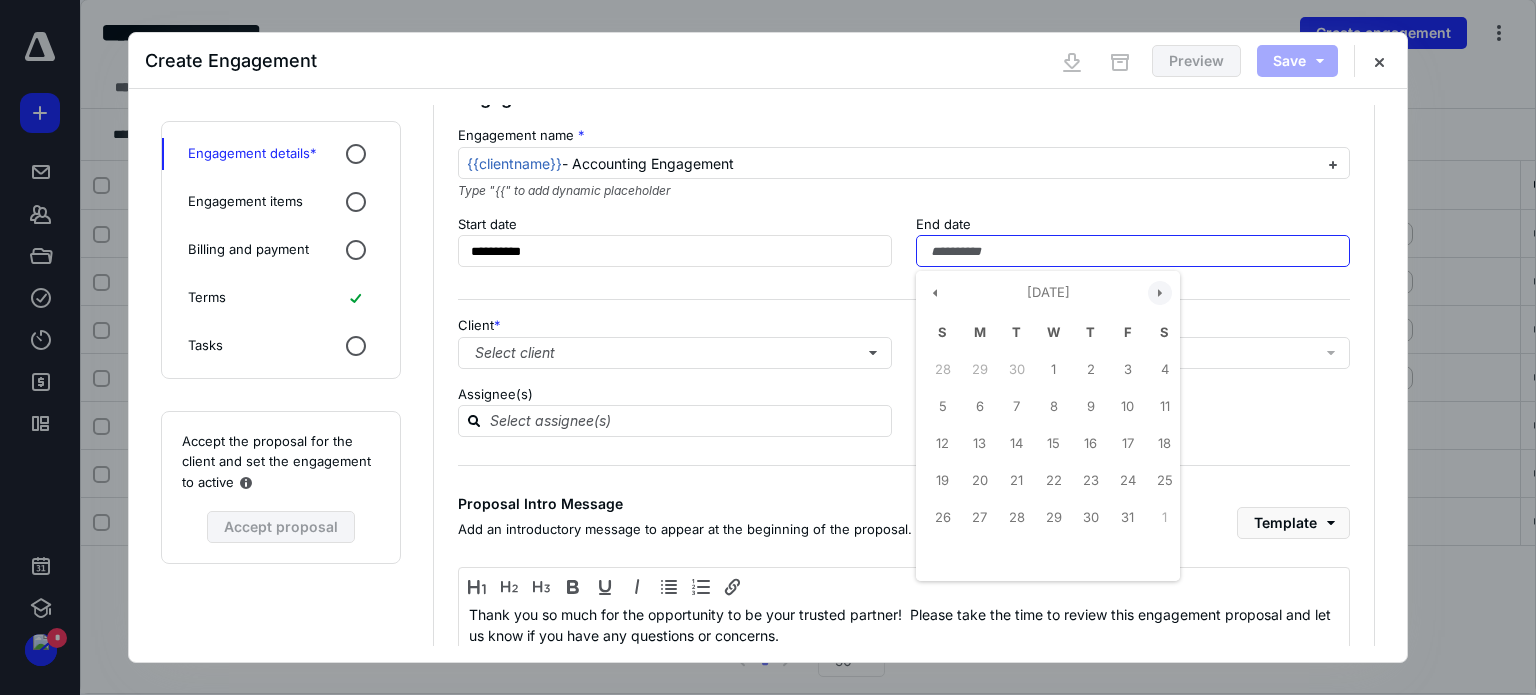 click at bounding box center (1160, 293) 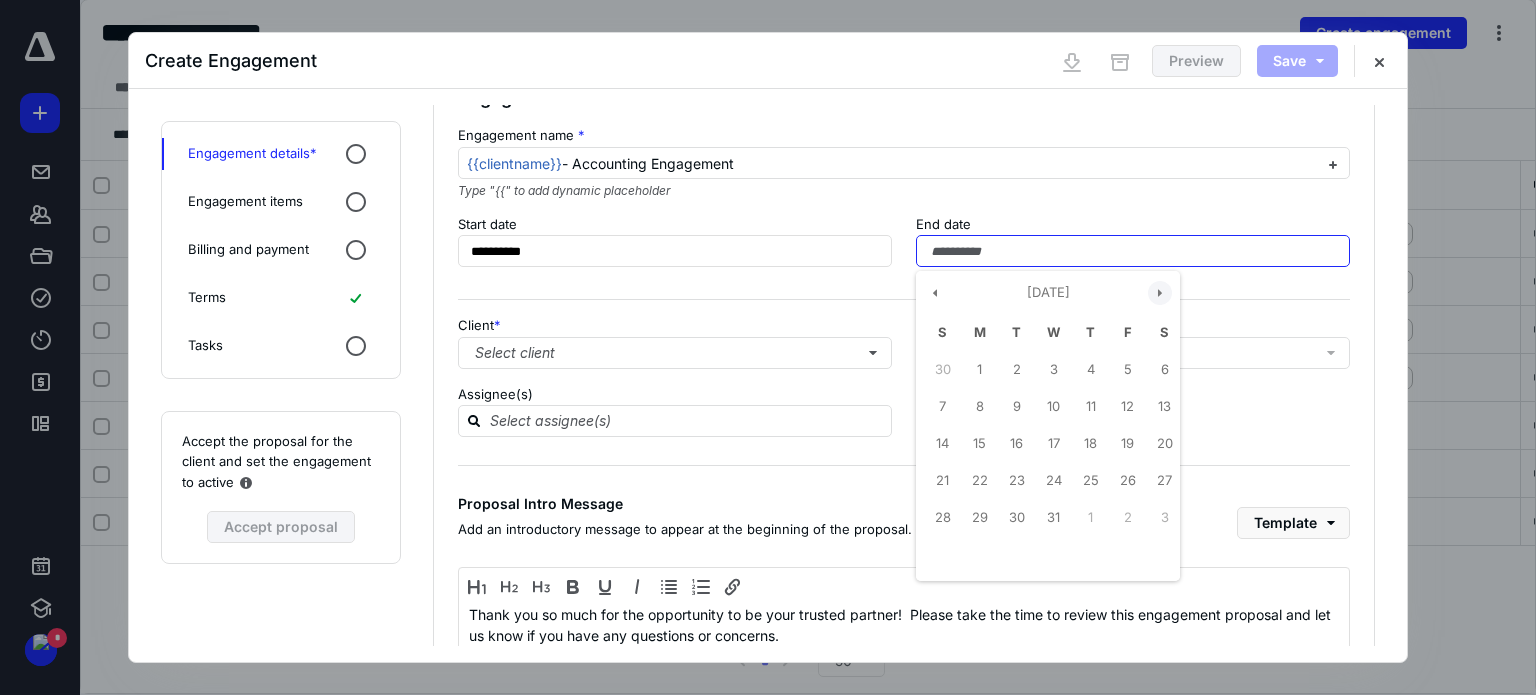 click at bounding box center (1160, 293) 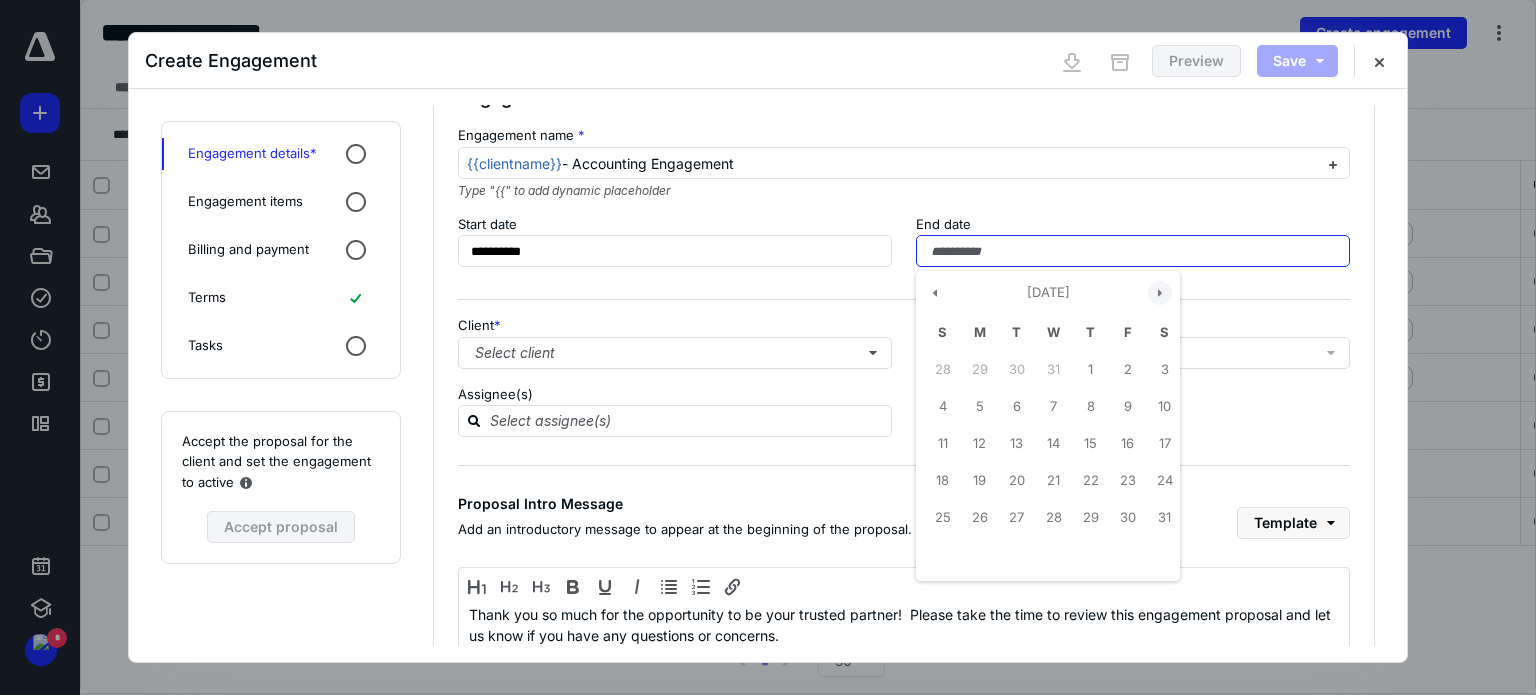 click at bounding box center (1160, 293) 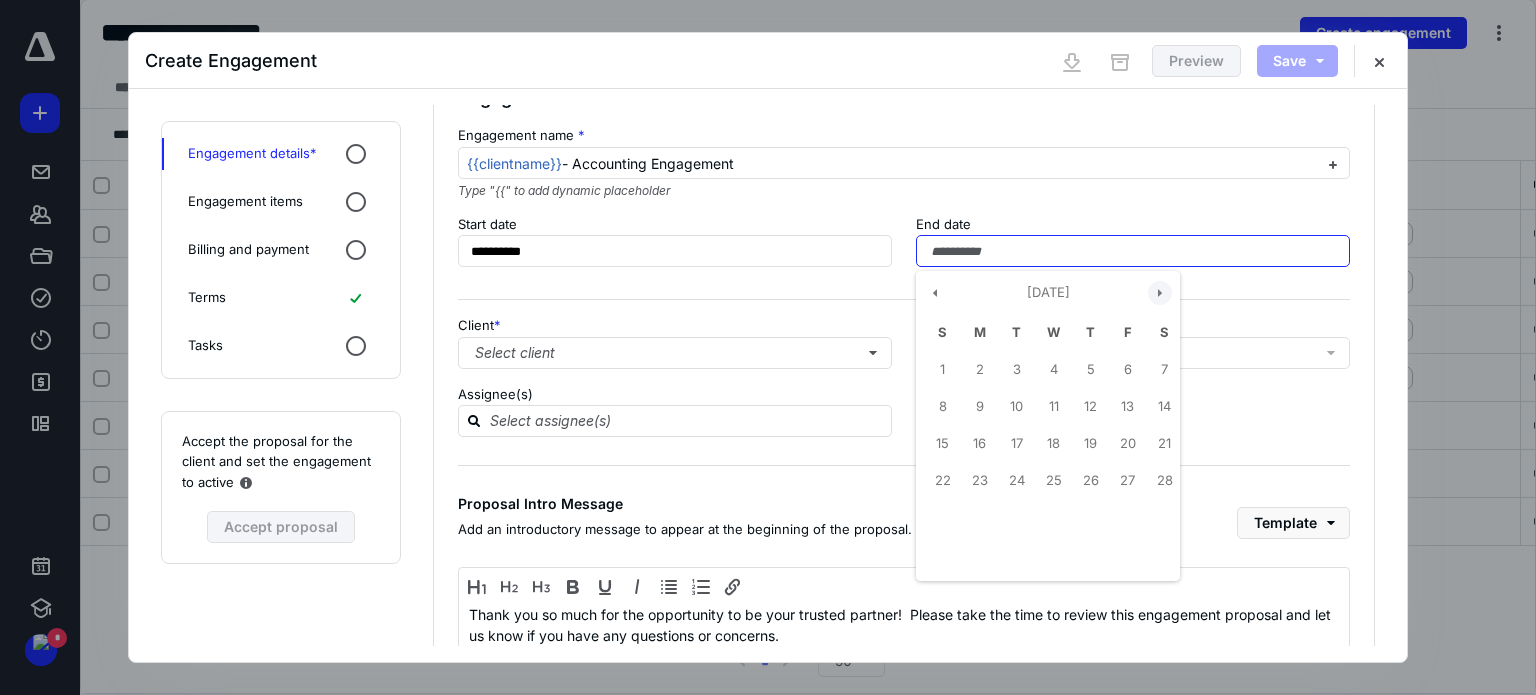 click at bounding box center [1160, 293] 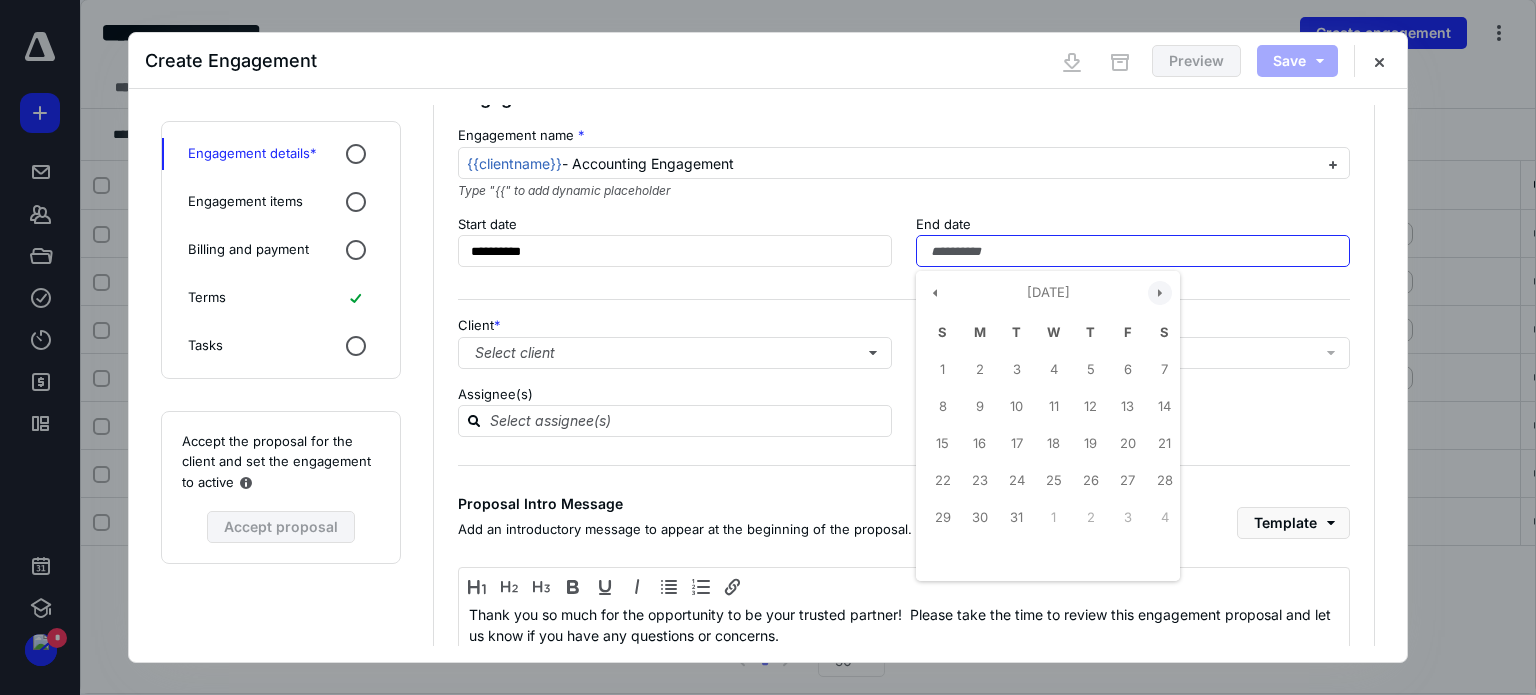 click at bounding box center (1160, 293) 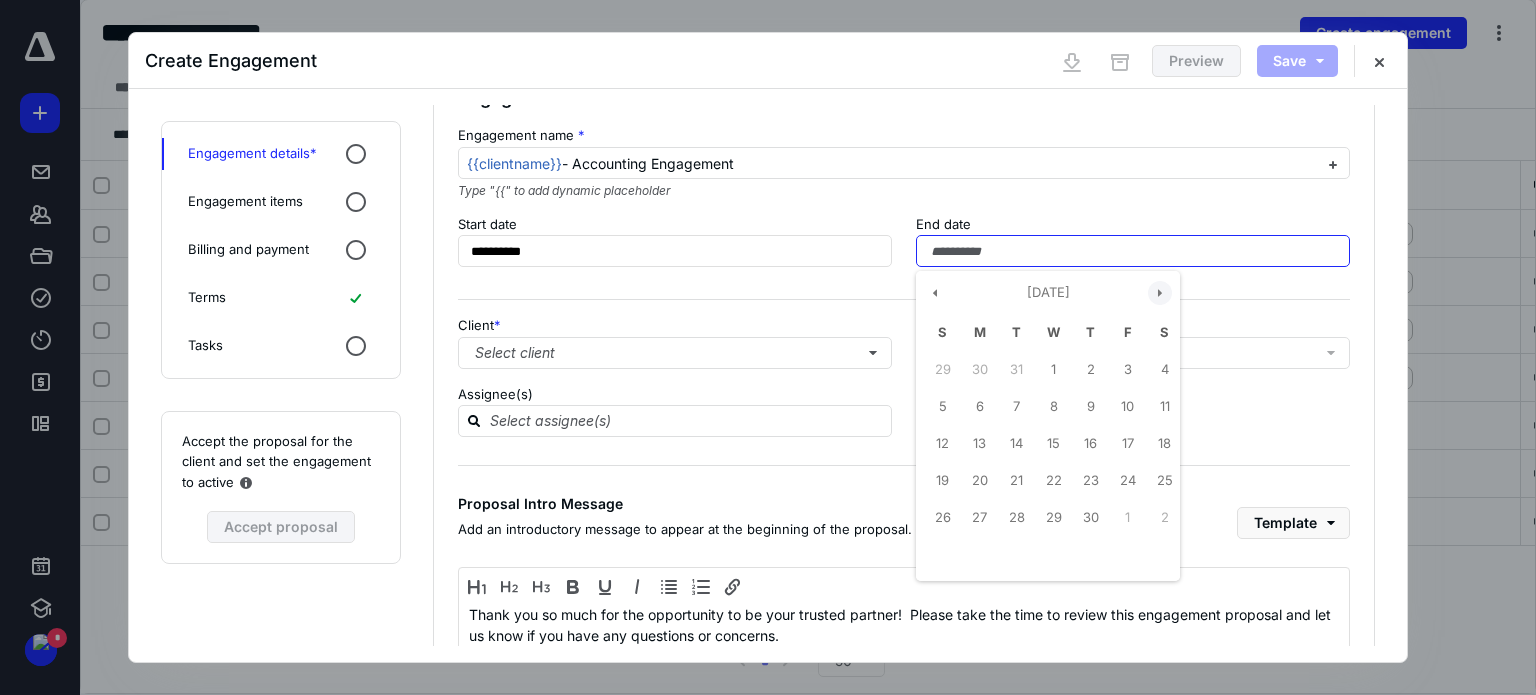 click at bounding box center (1160, 293) 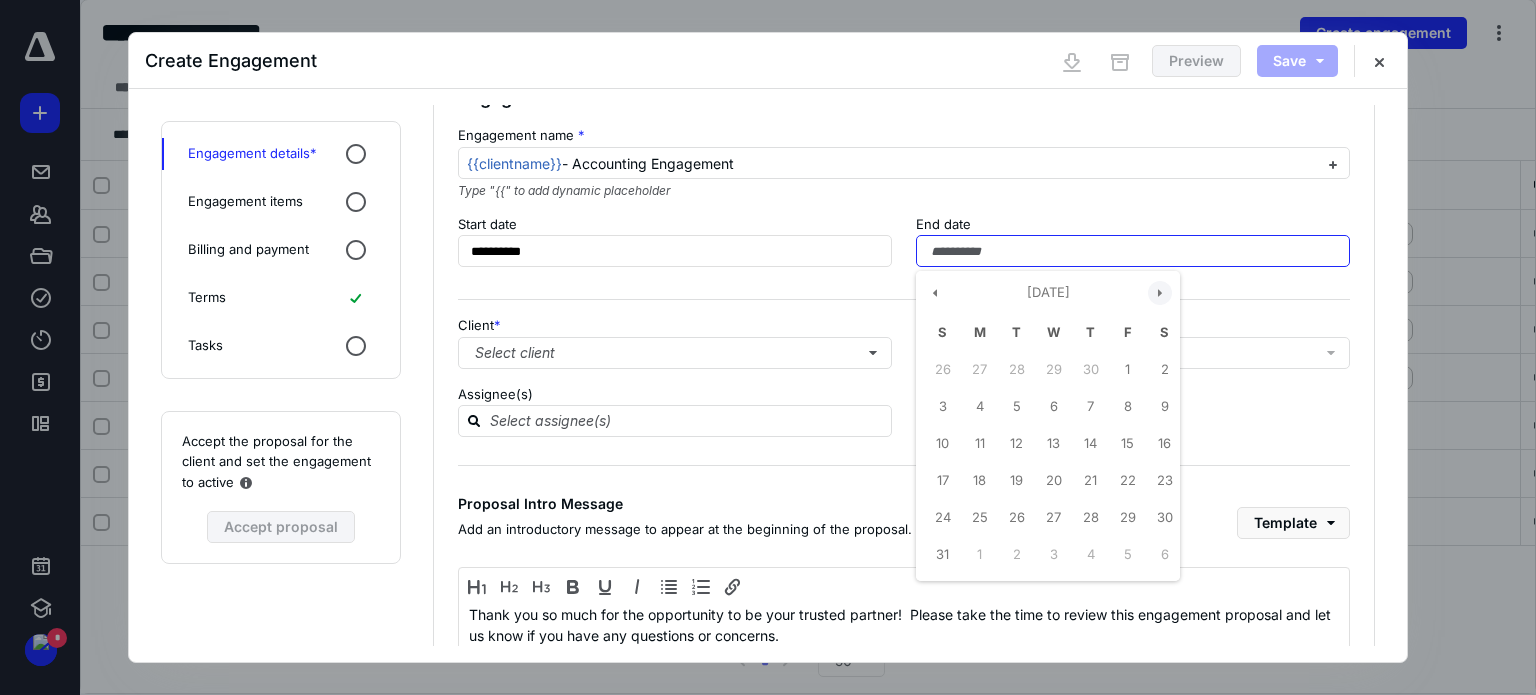 click at bounding box center [1160, 293] 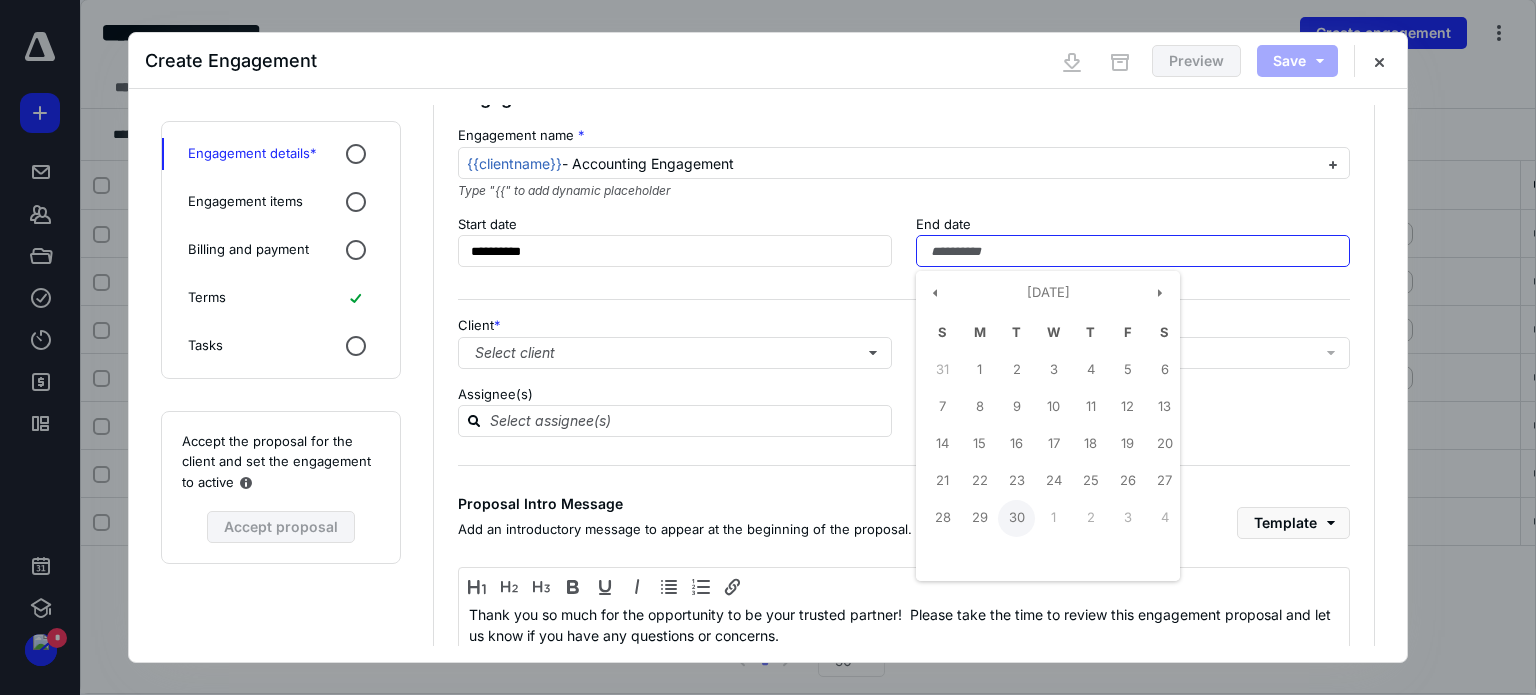click on "30" at bounding box center [1016, 518] 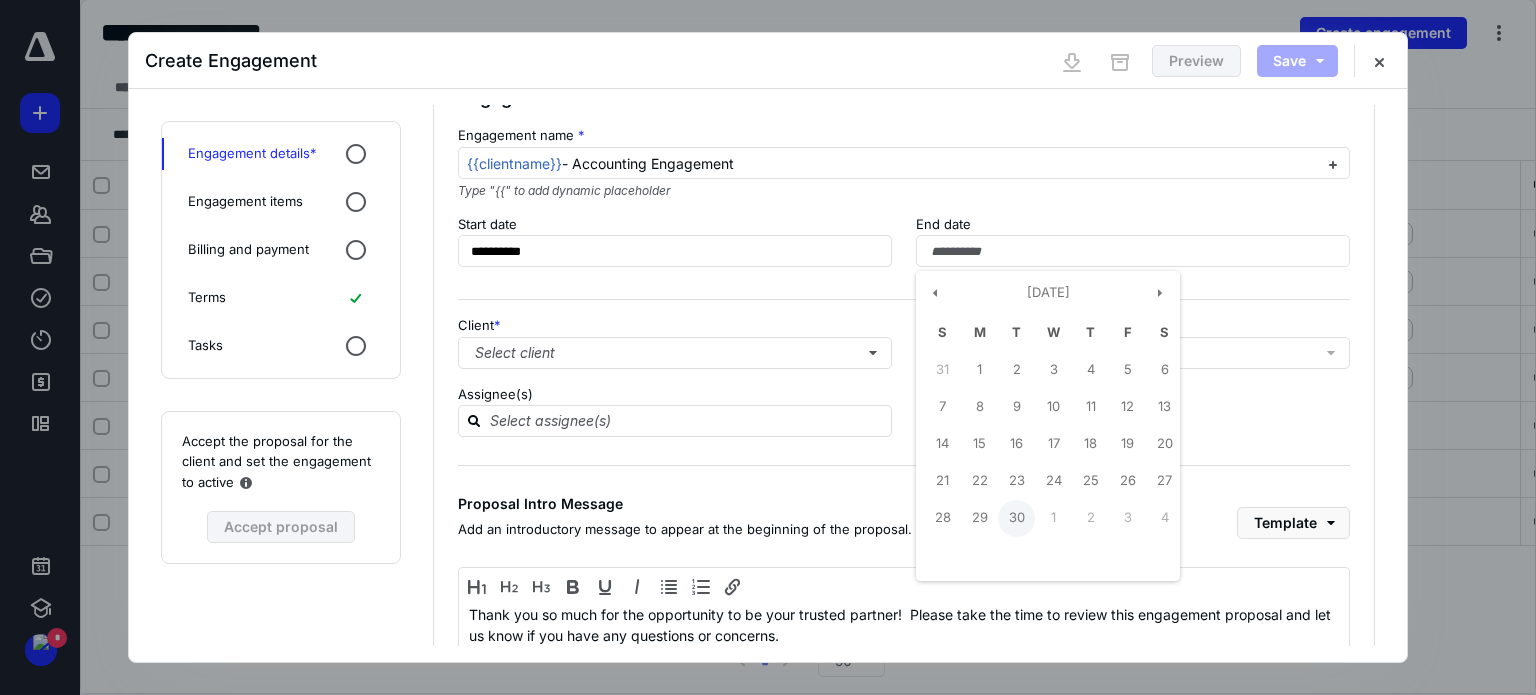 type on "**********" 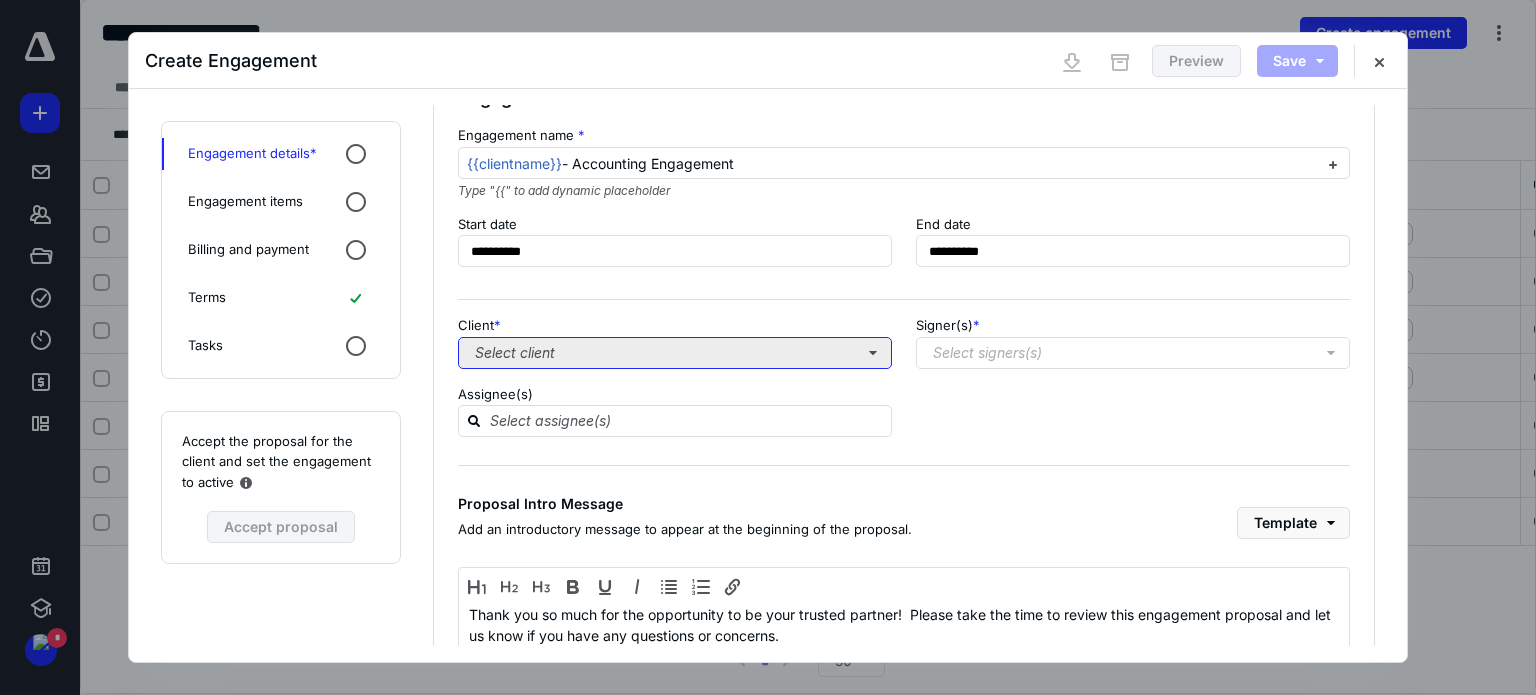click on "Select client" at bounding box center (675, 353) 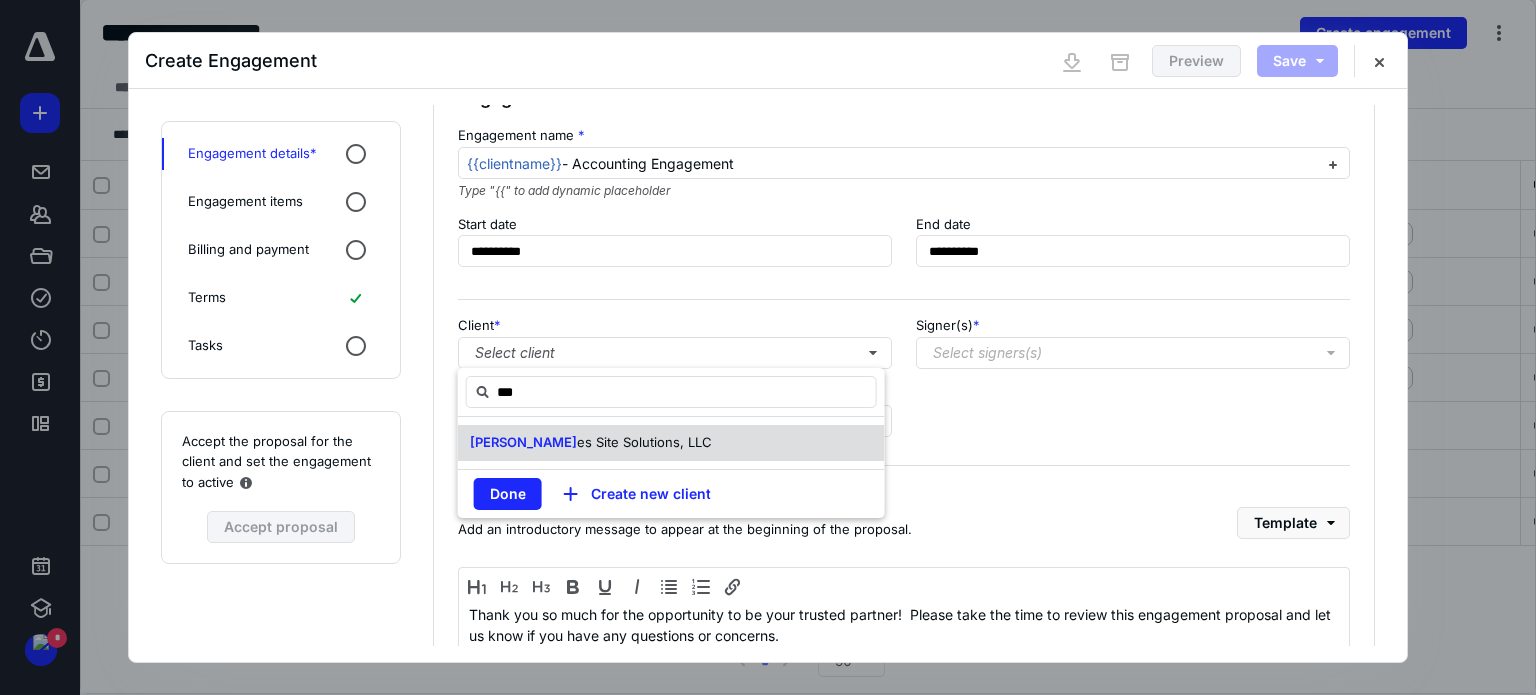 click on "[PERSON_NAME] es Site Solutions, LLC" at bounding box center (671, 443) 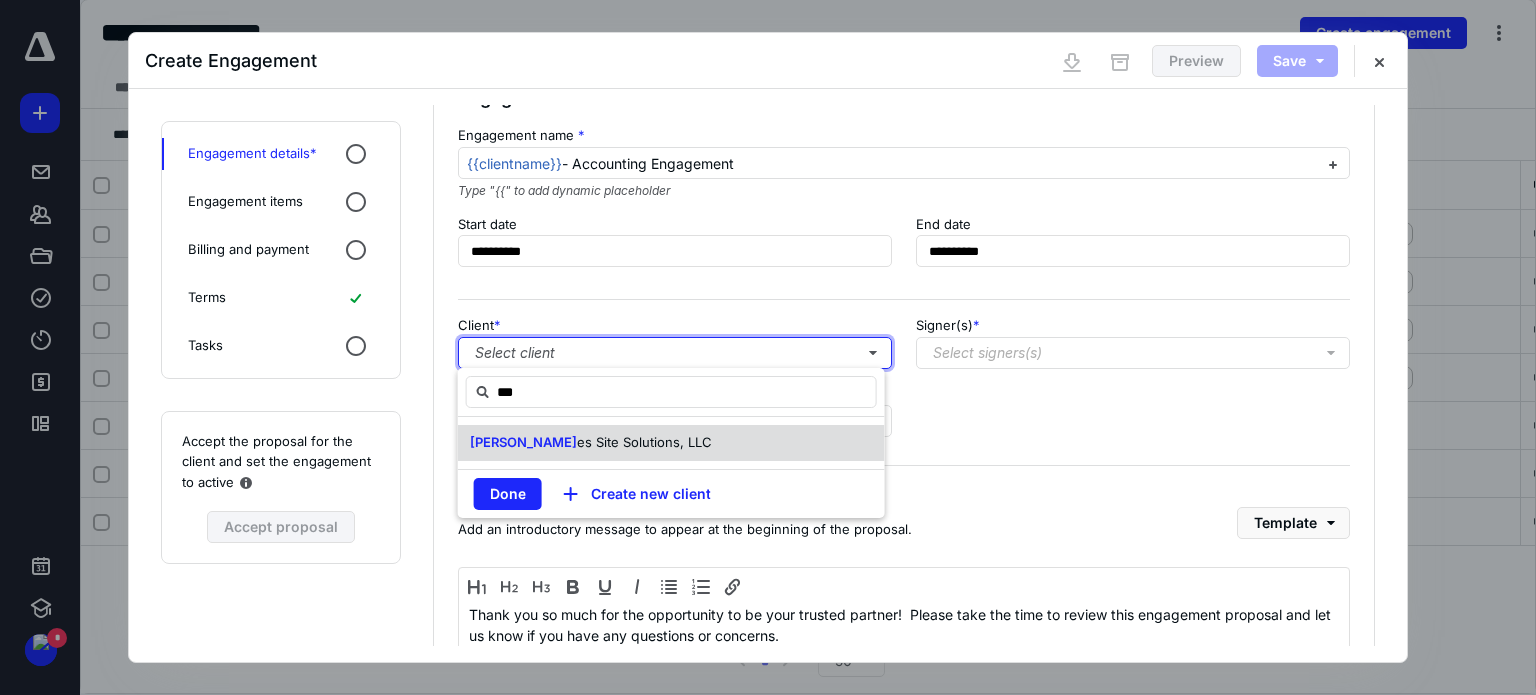type 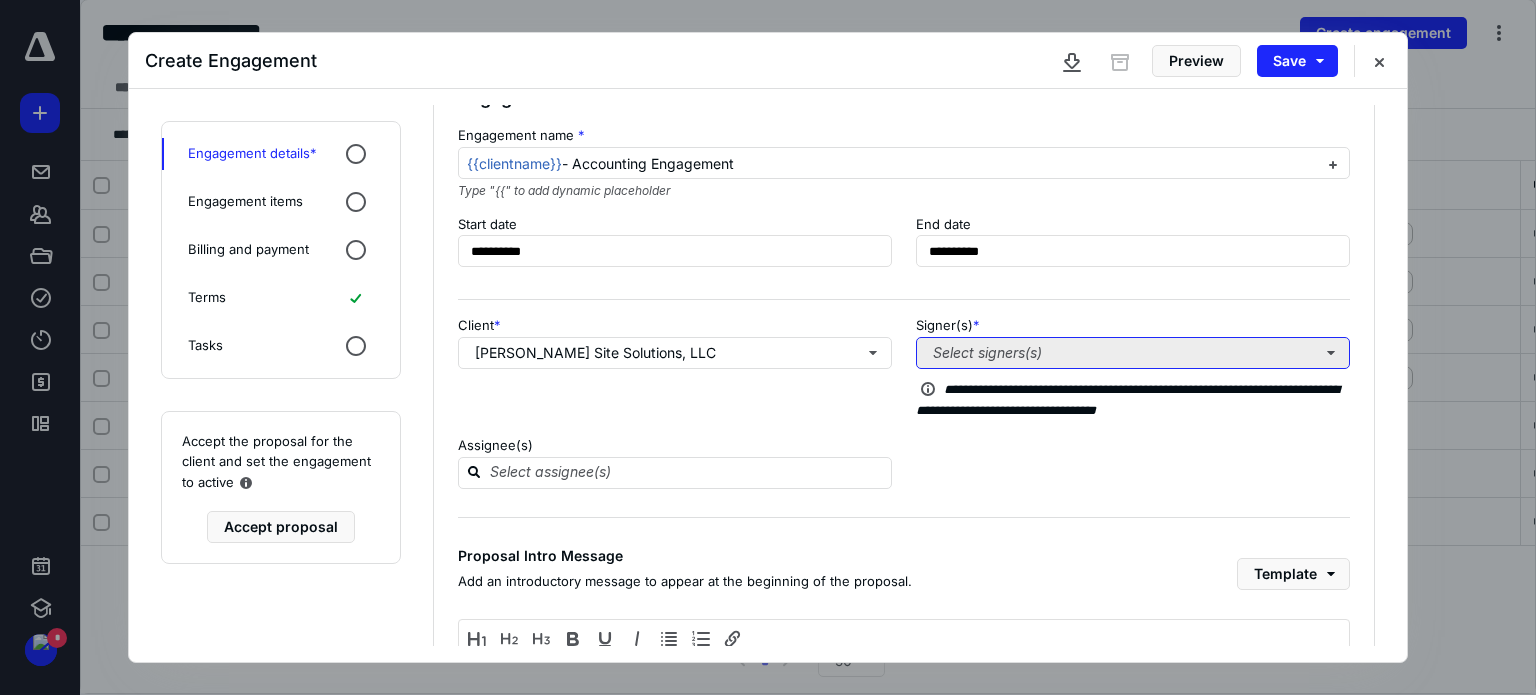 click on "Select signers(s)" at bounding box center (1133, 353) 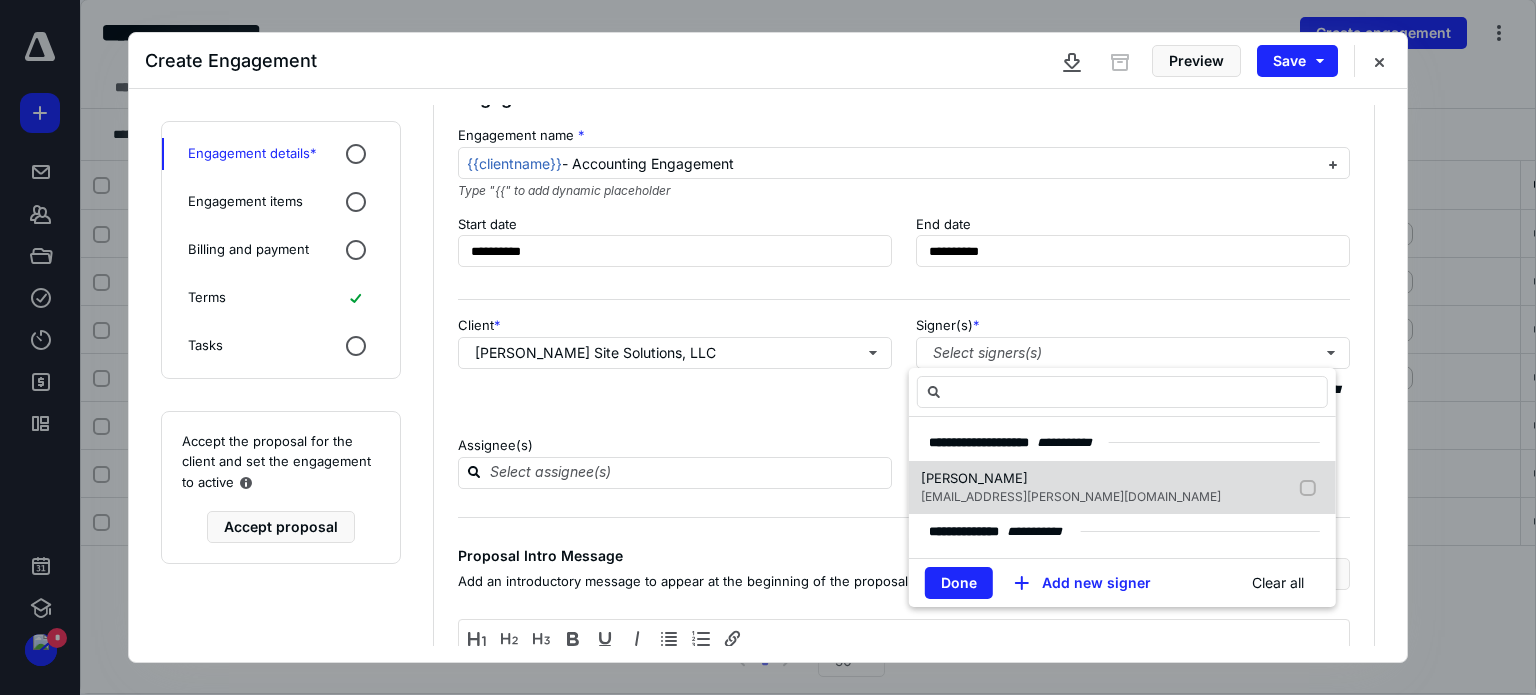 click on "[EMAIL_ADDRESS][PERSON_NAME][DOMAIN_NAME]" at bounding box center (1071, 496) 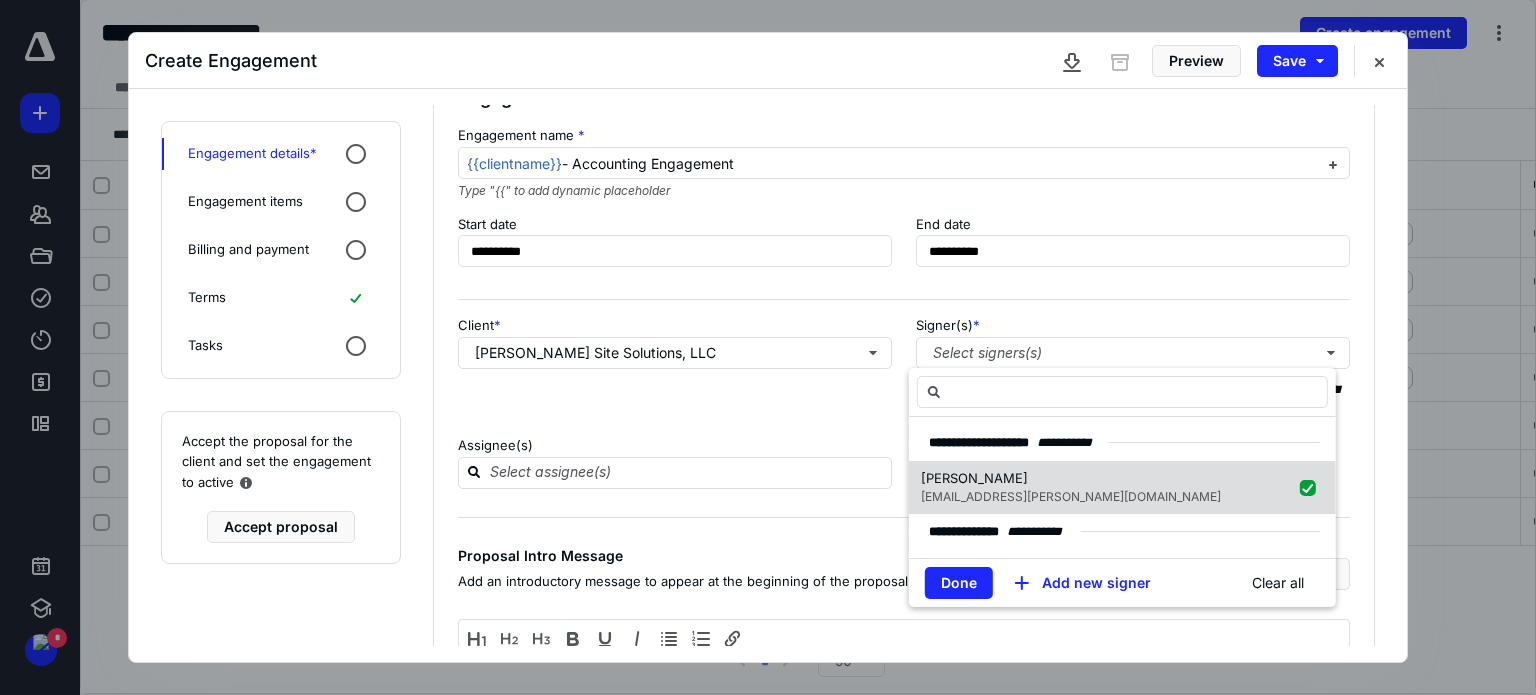 checkbox on "true" 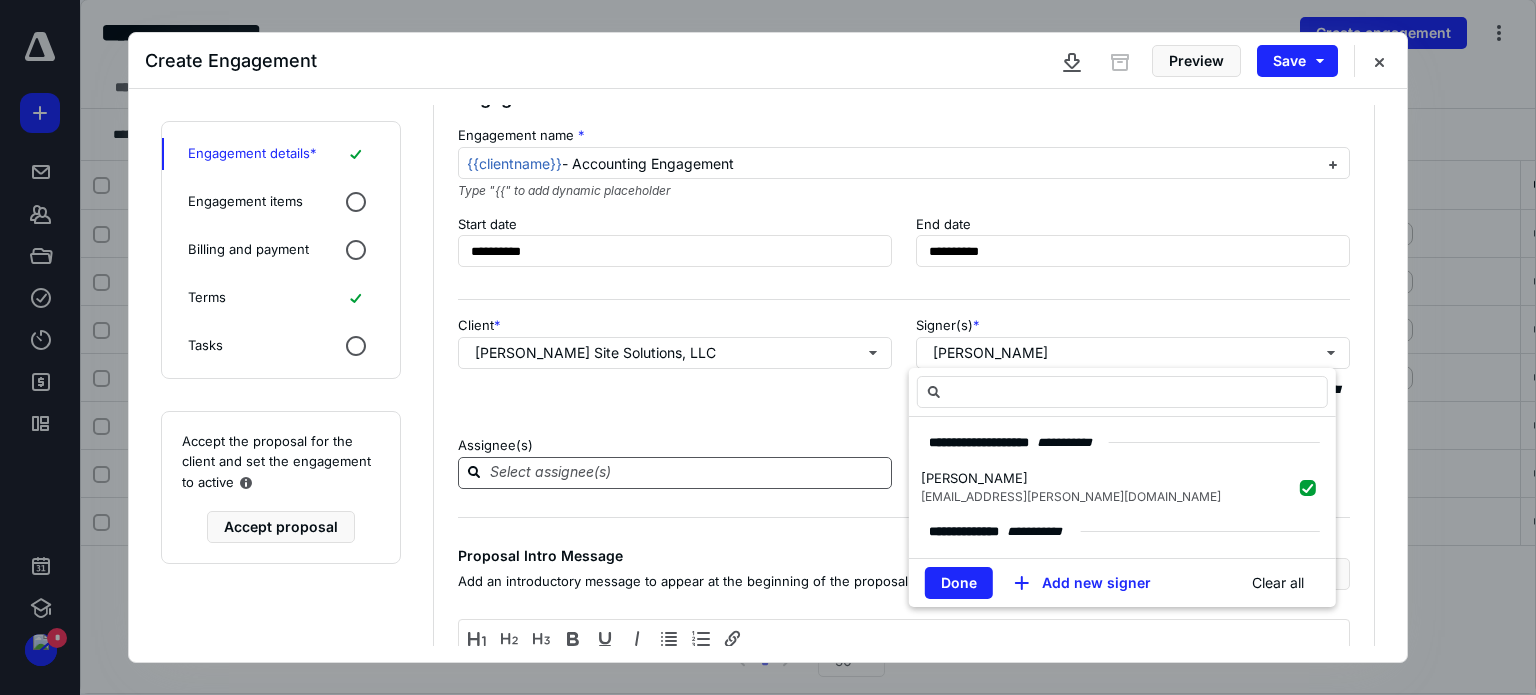 click at bounding box center (687, 472) 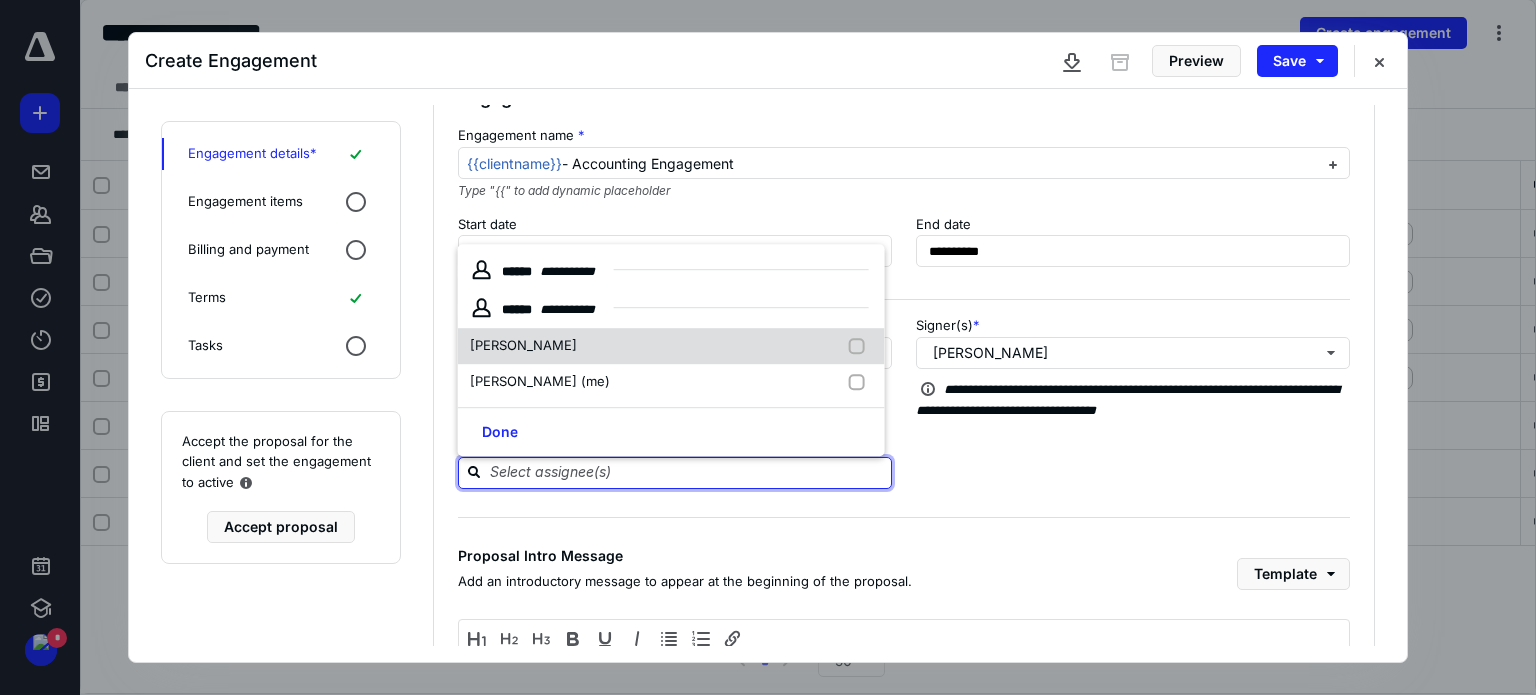 click on "[PERSON_NAME]" at bounding box center (671, 346) 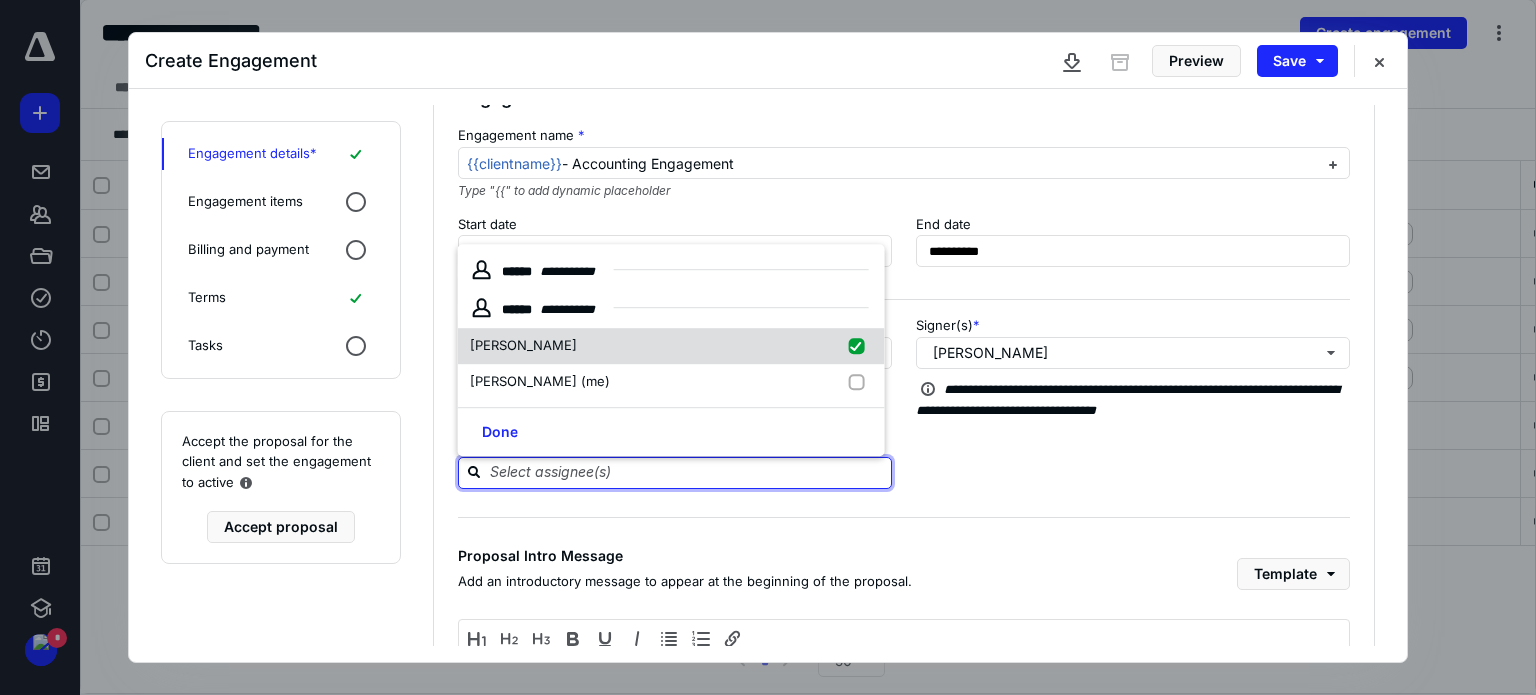 checkbox on "true" 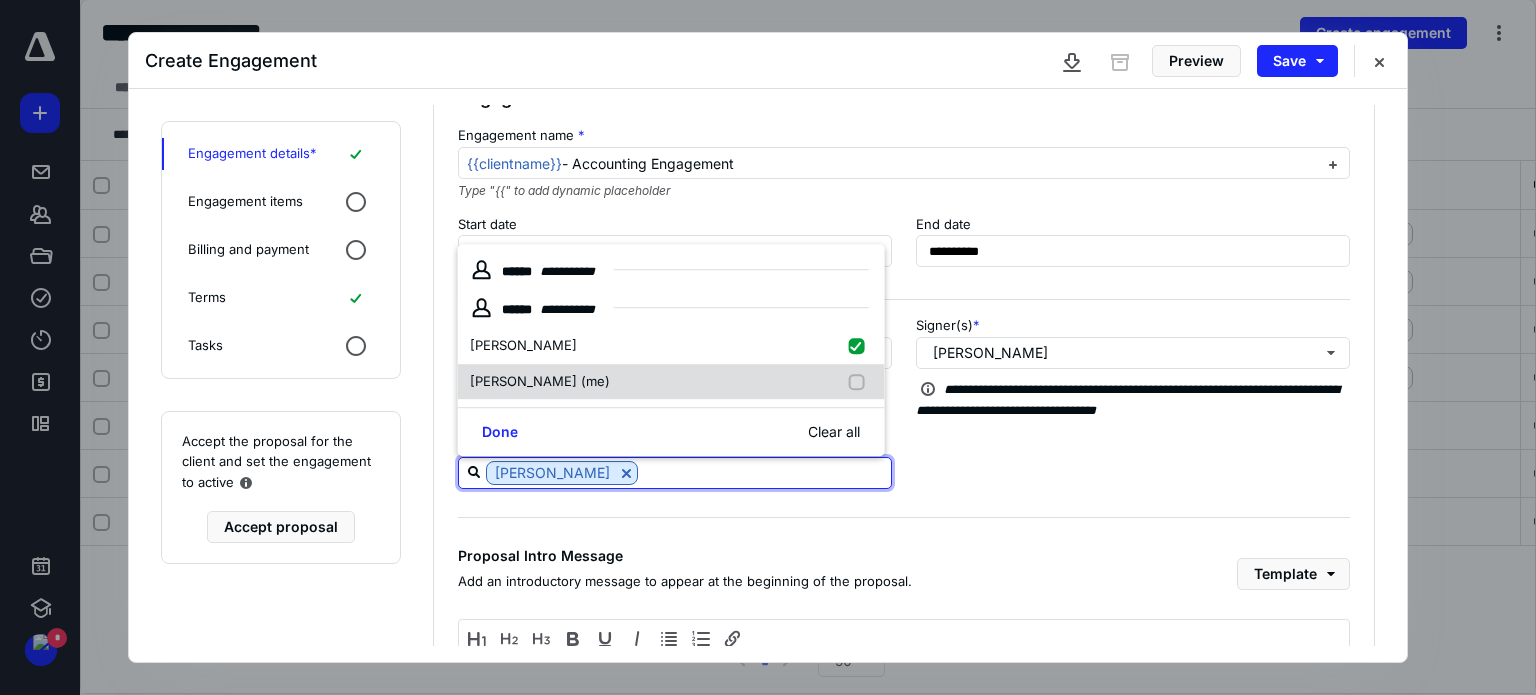 click at bounding box center (860, 382) 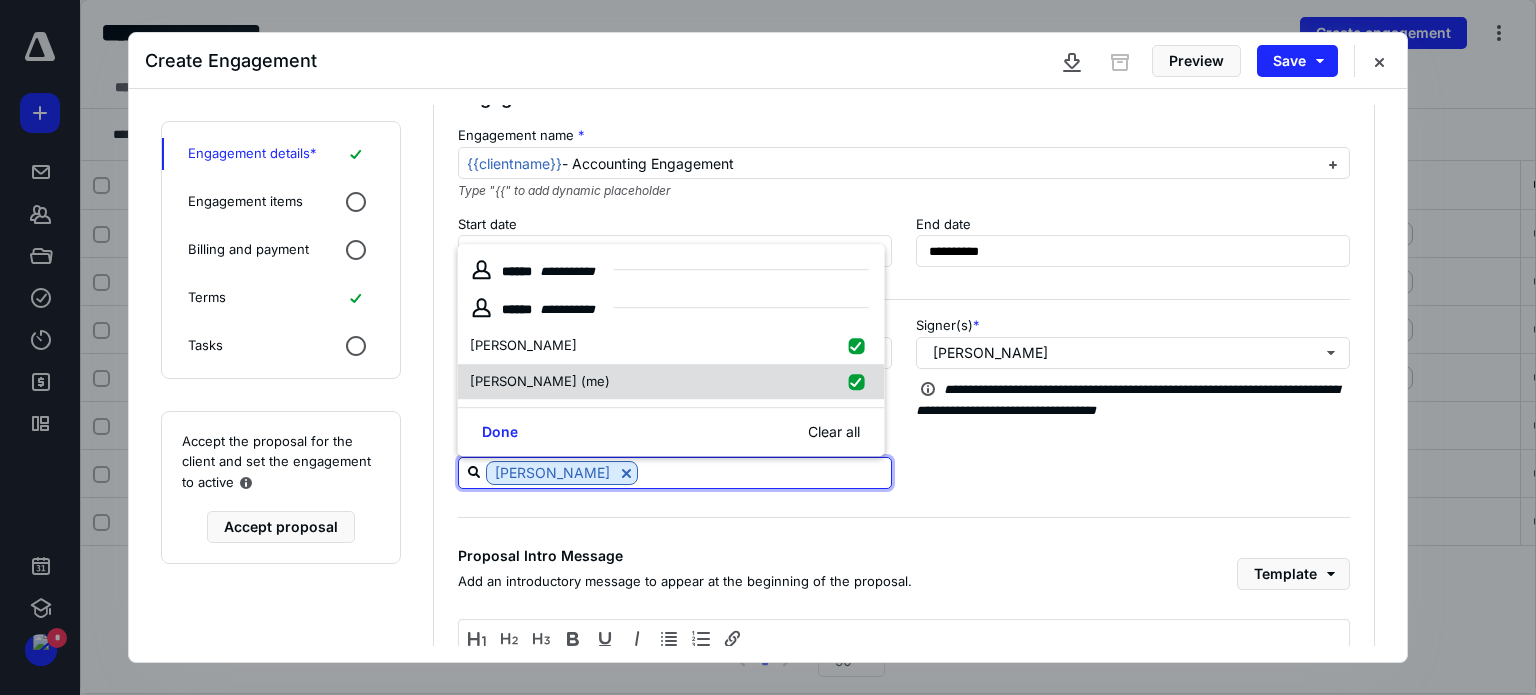 checkbox on "true" 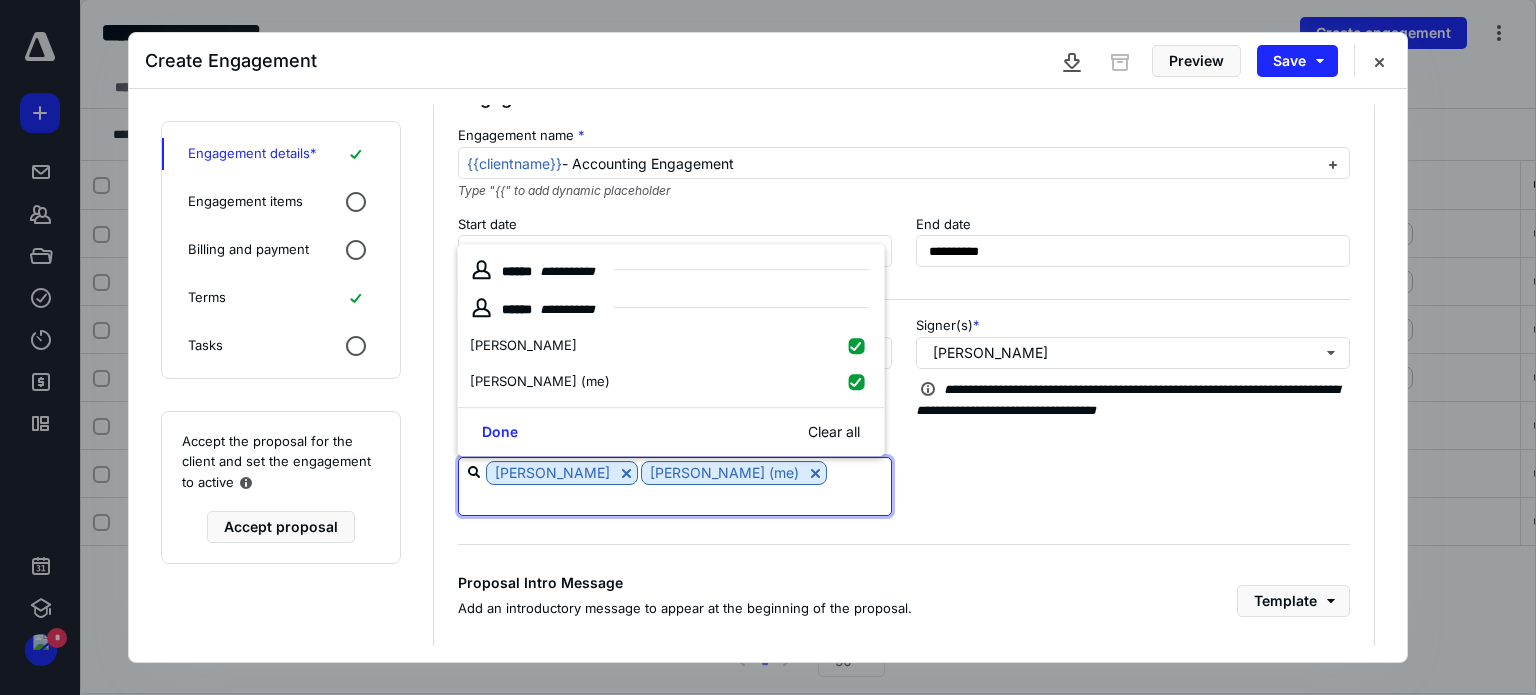 click on "Assignee(s) [PERSON_NAME] [PERSON_NAME] (me)" at bounding box center (904, 476) 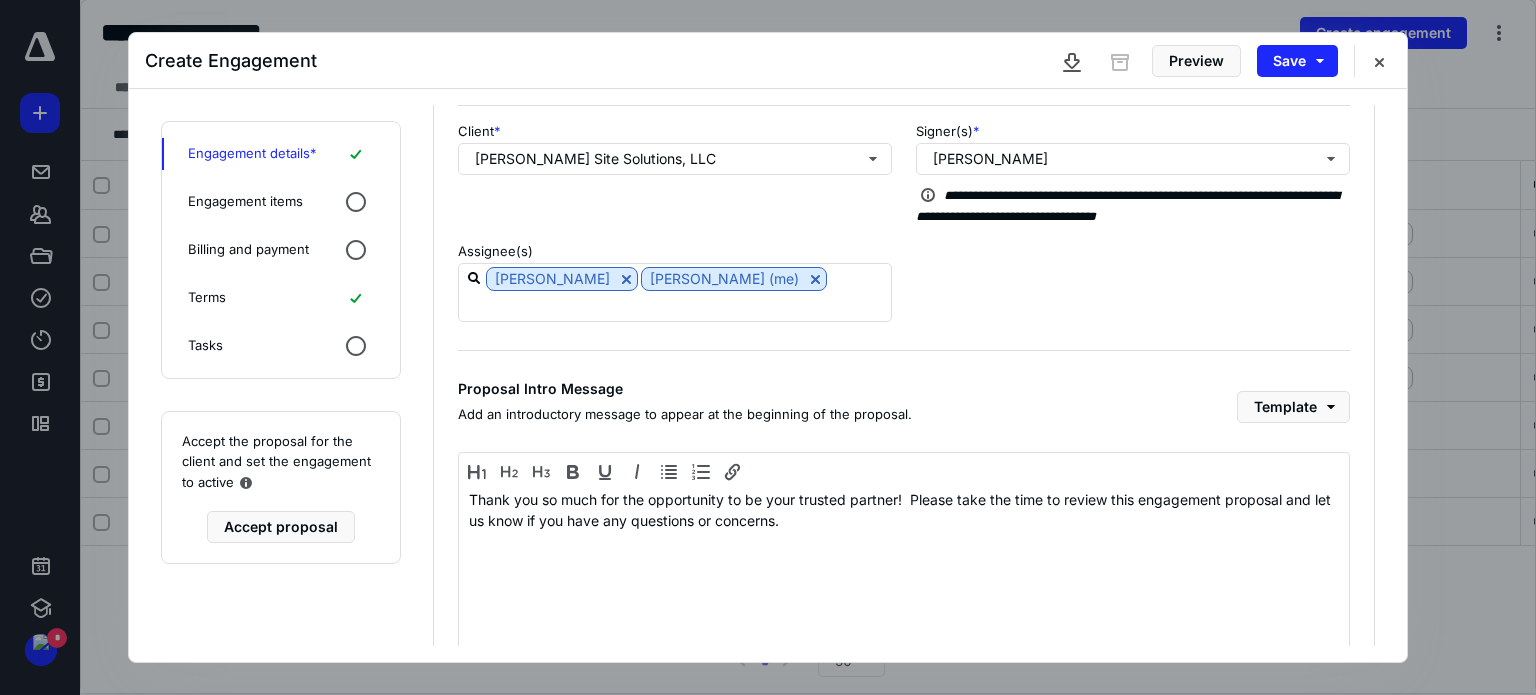 scroll, scrollTop: 328, scrollLeft: 0, axis: vertical 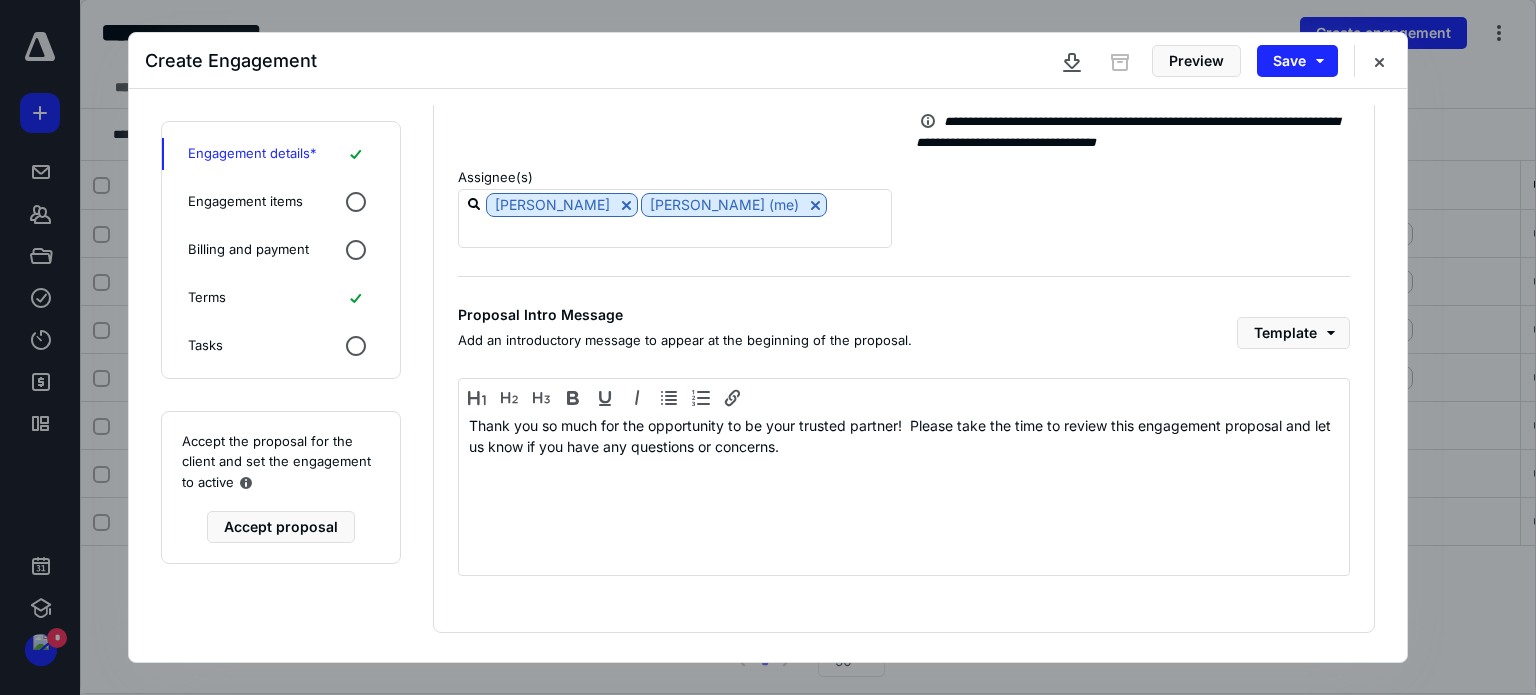 click on "Engagement items" at bounding box center (281, 202) 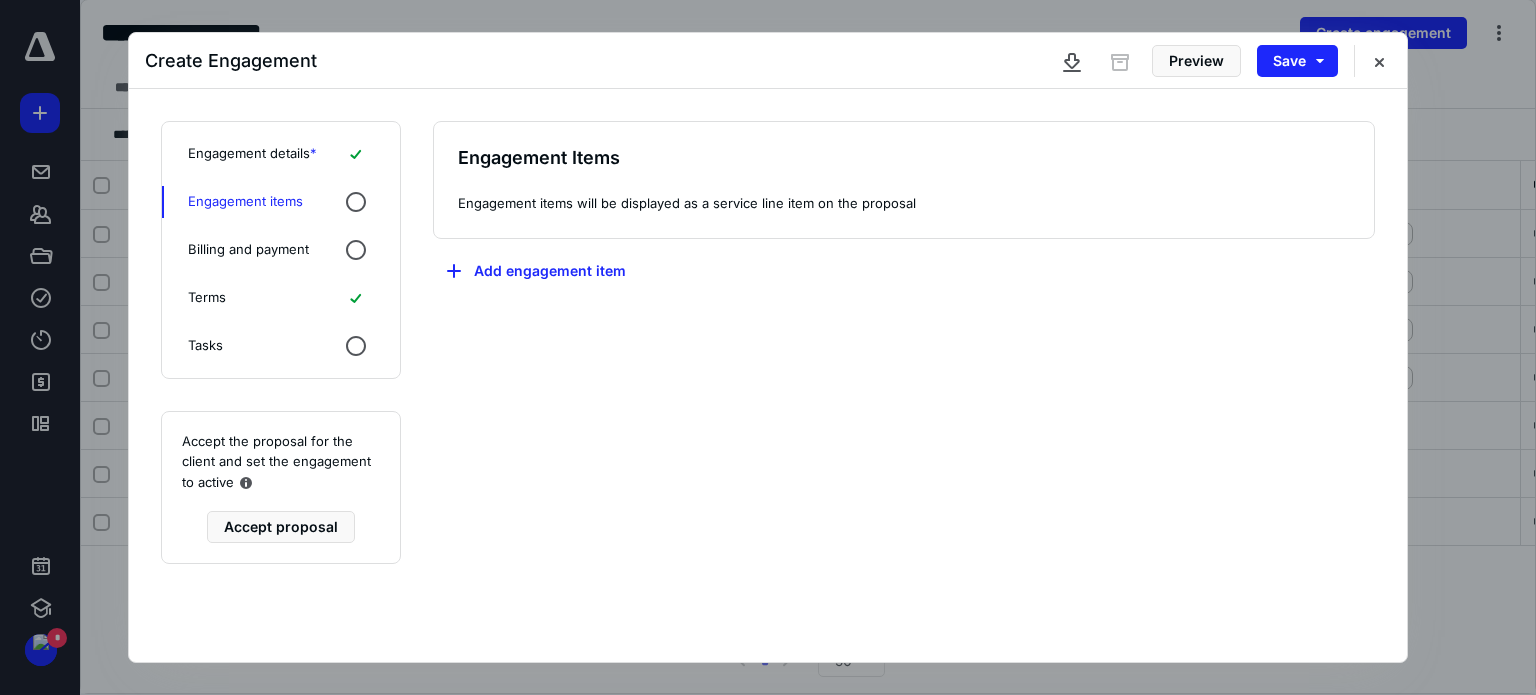 scroll, scrollTop: 0, scrollLeft: 0, axis: both 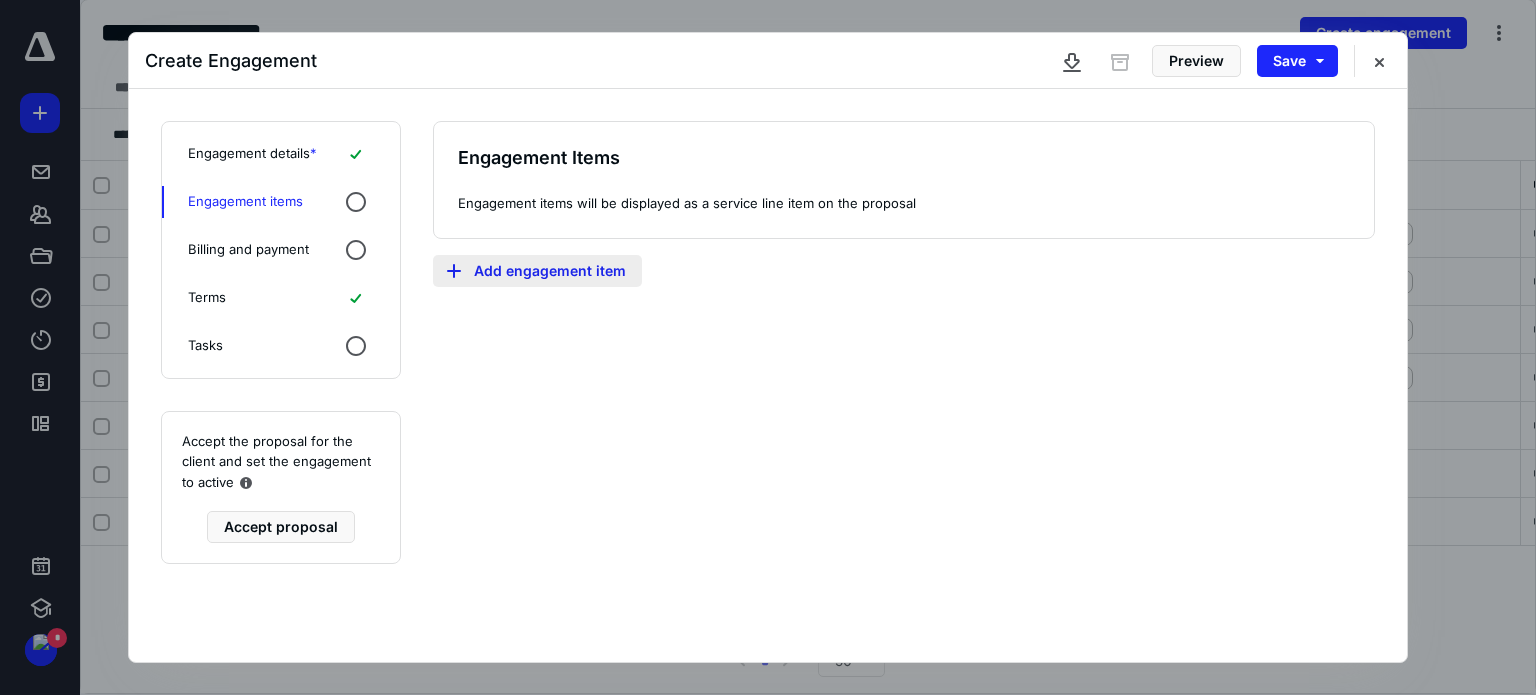 click on "Add engagement item" at bounding box center [537, 271] 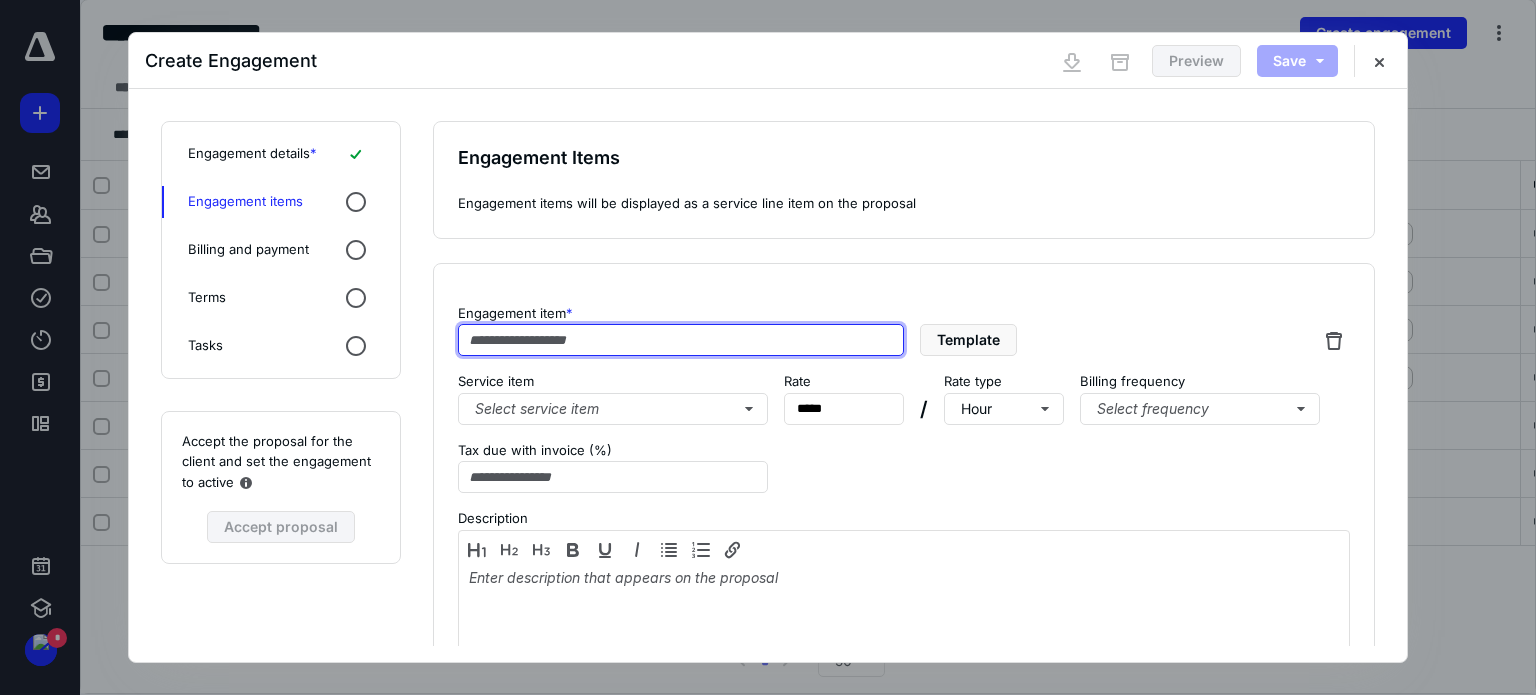 click at bounding box center [681, 340] 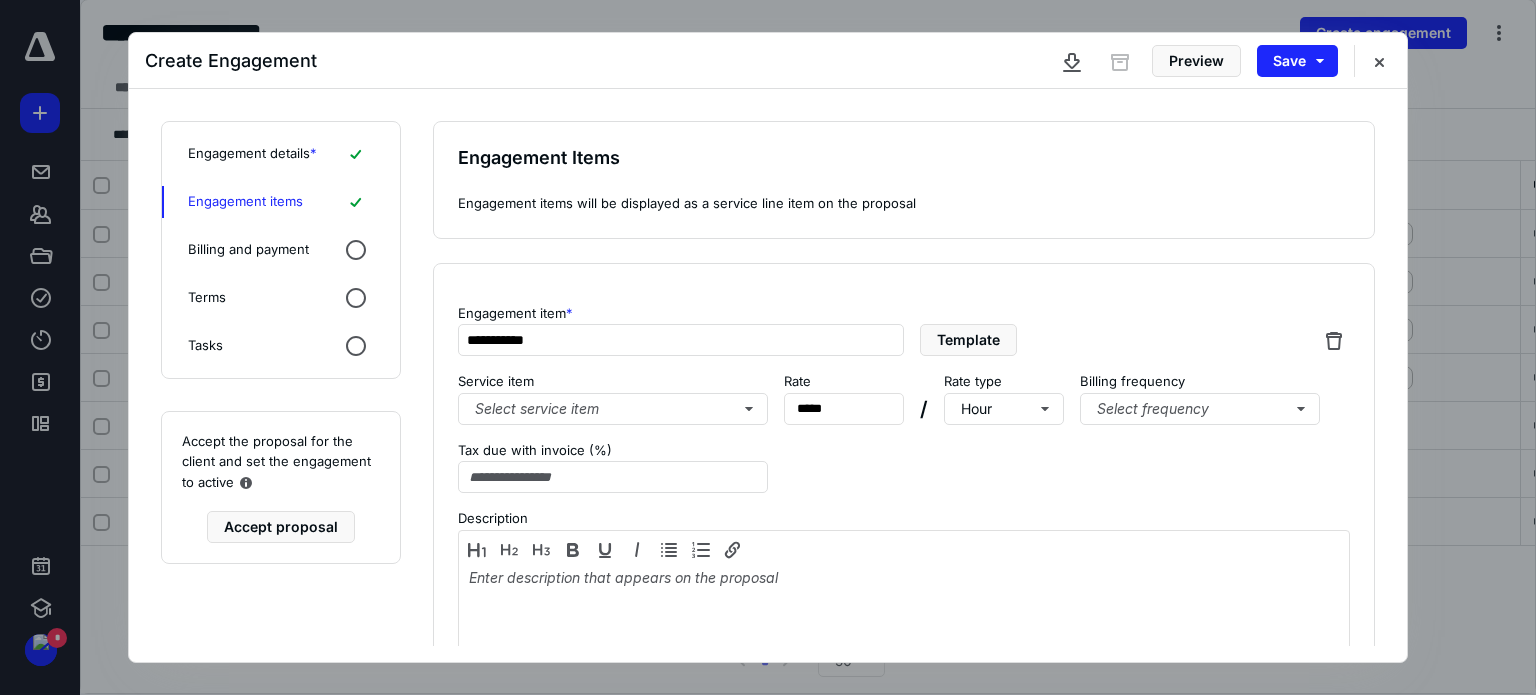 type on "**********" 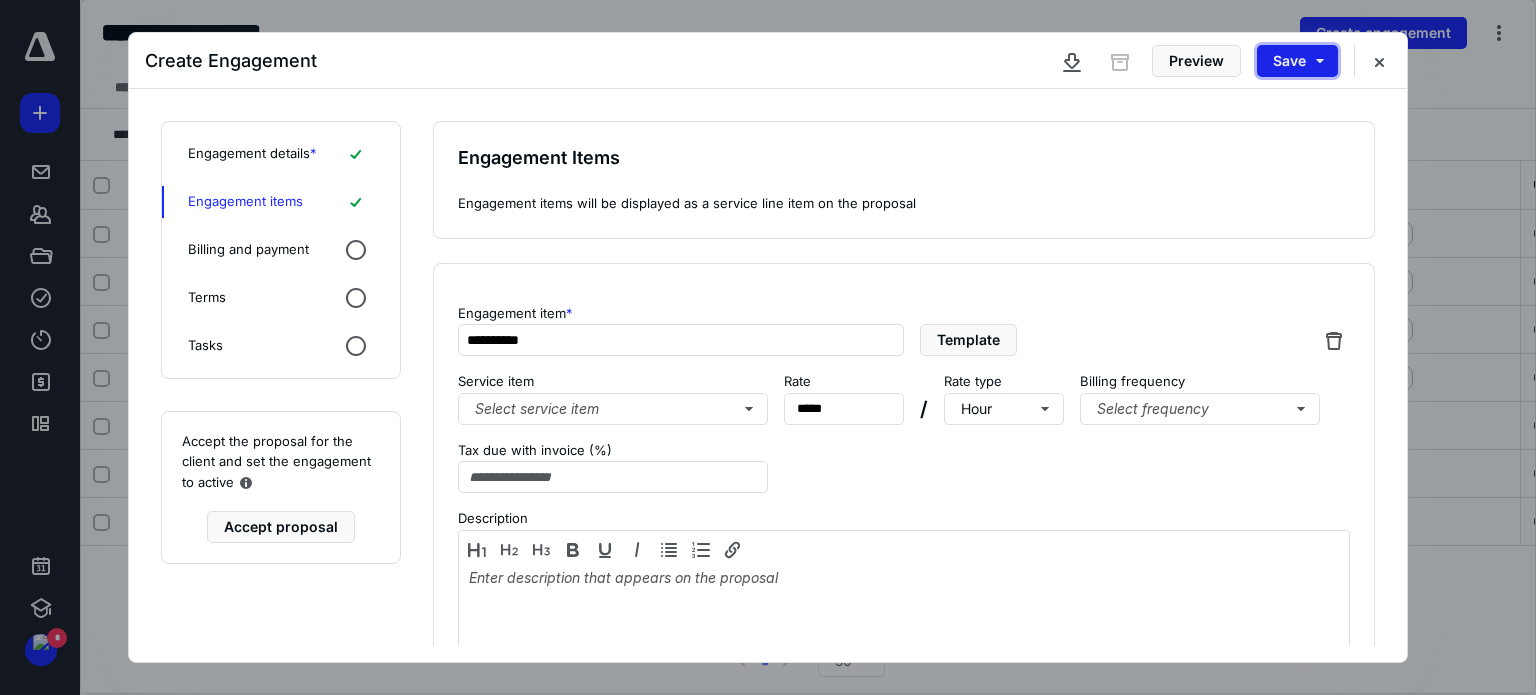 click on "Save" at bounding box center [1297, 61] 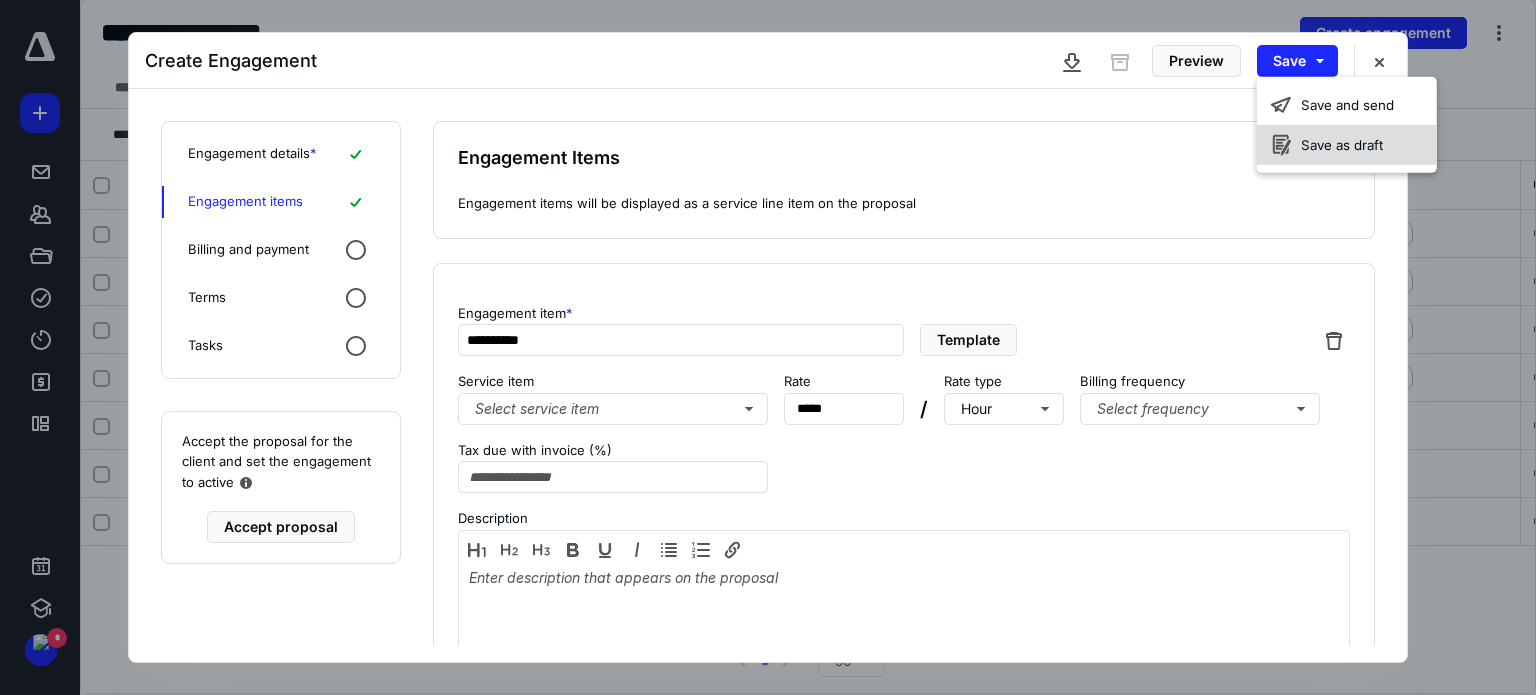 click on "Save as draft" at bounding box center [1347, 145] 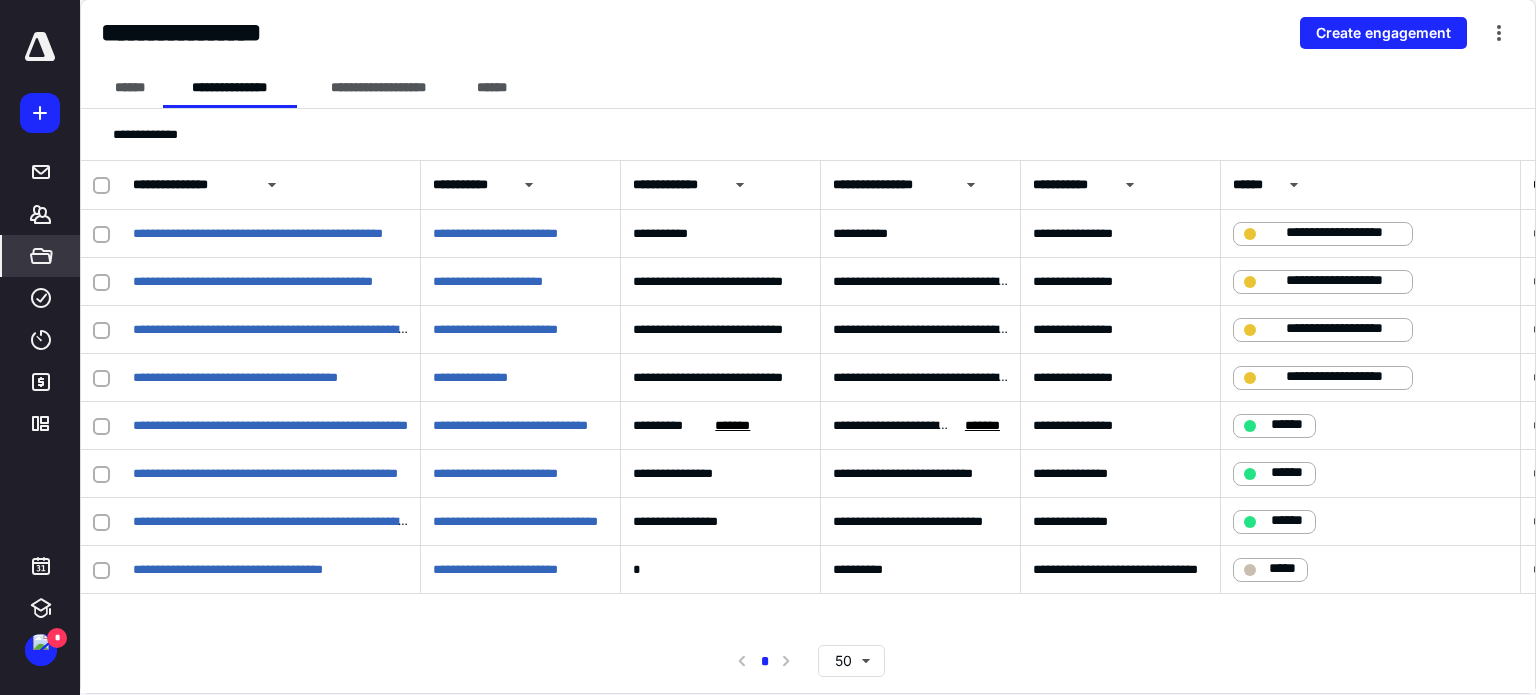 click 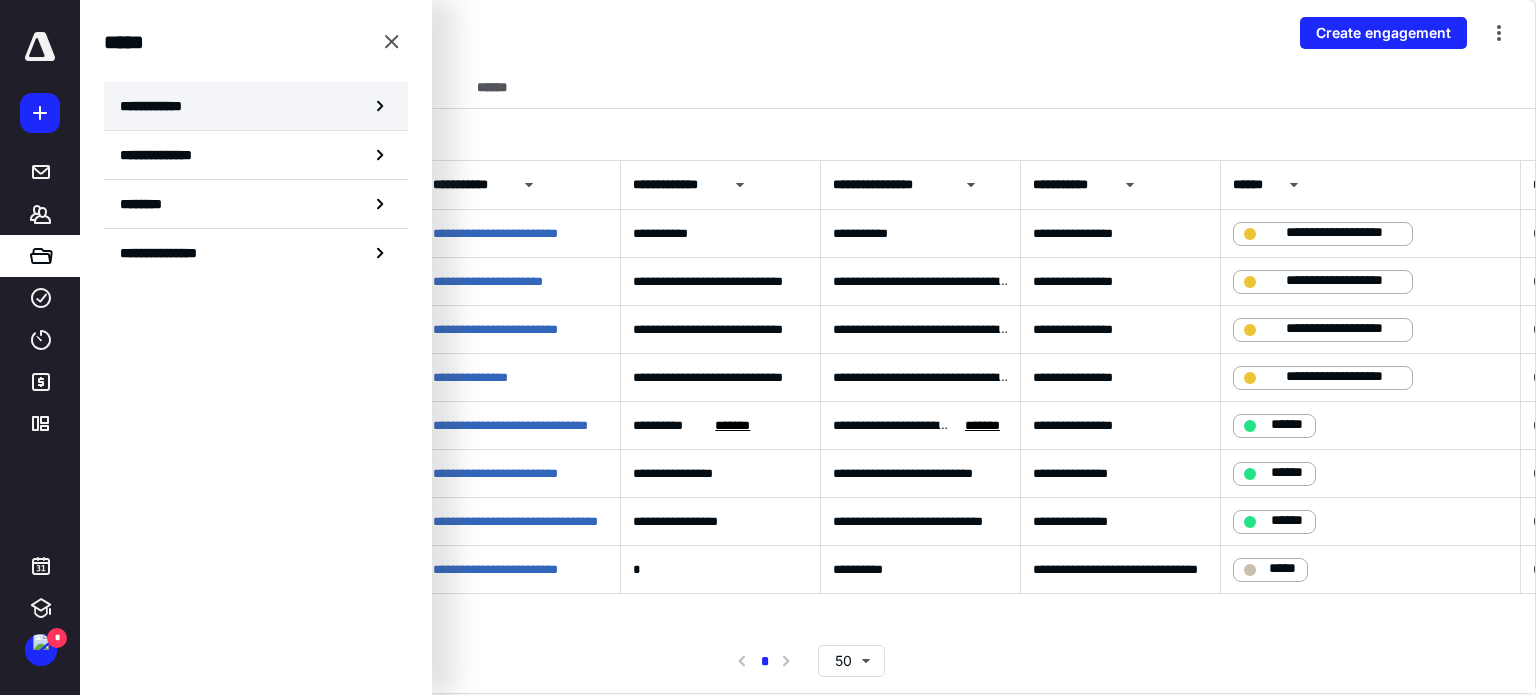 click on "**********" at bounding box center (256, 106) 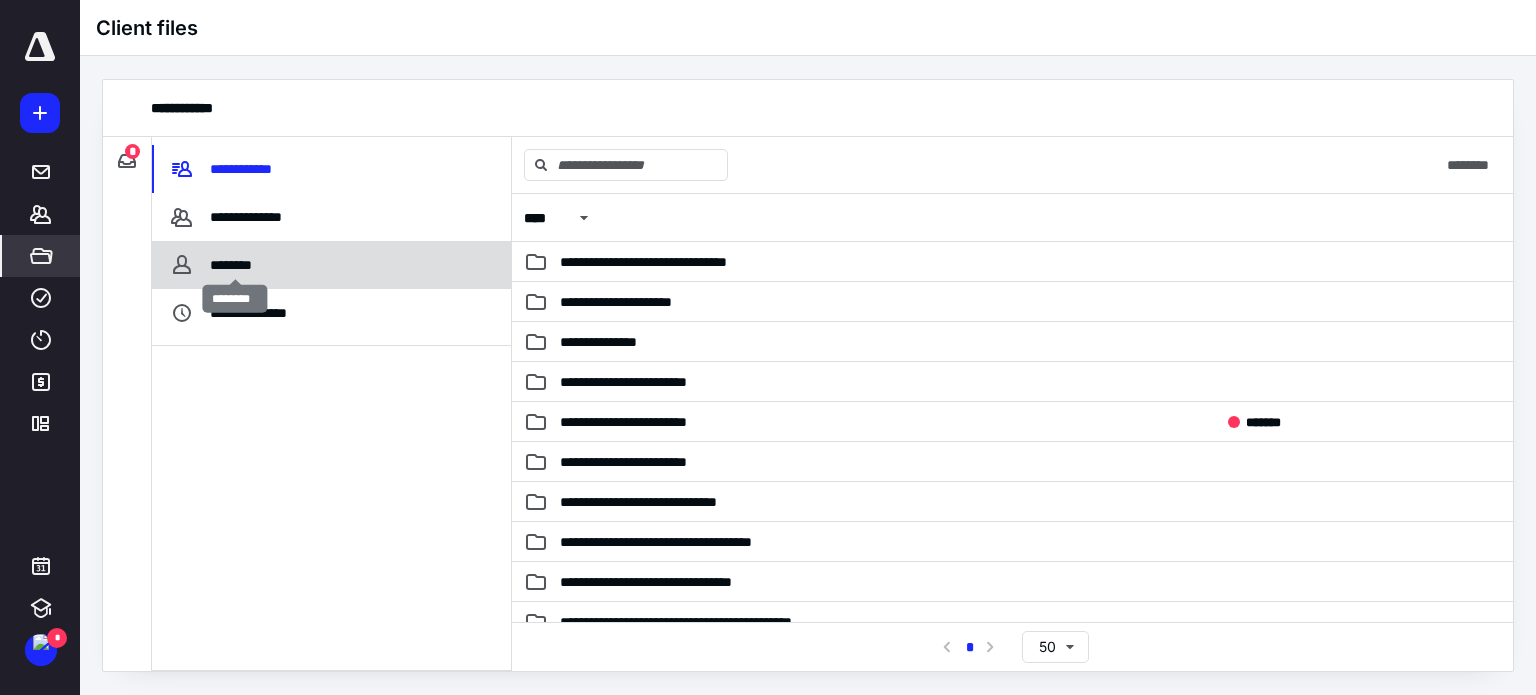 click on "********" at bounding box center (236, 265) 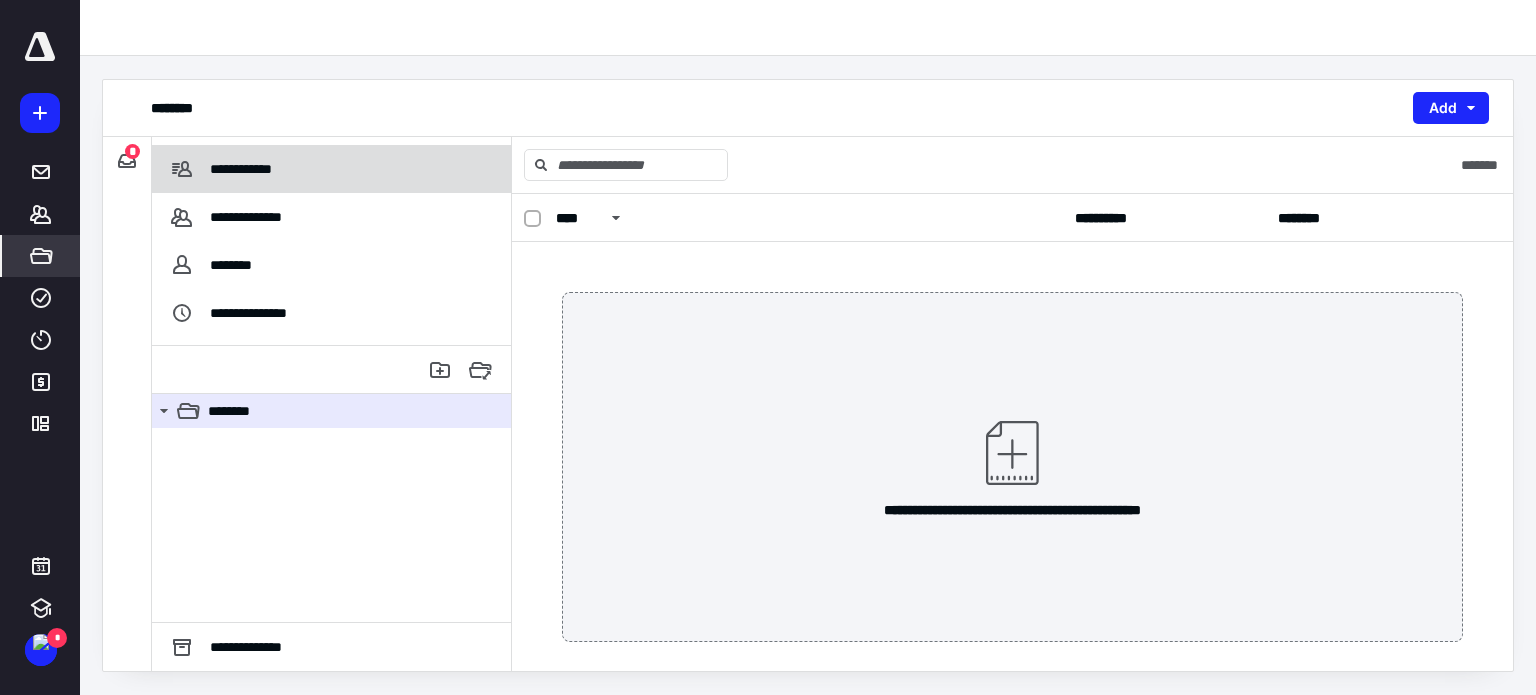 click on "**********" at bounding box center (224, 169) 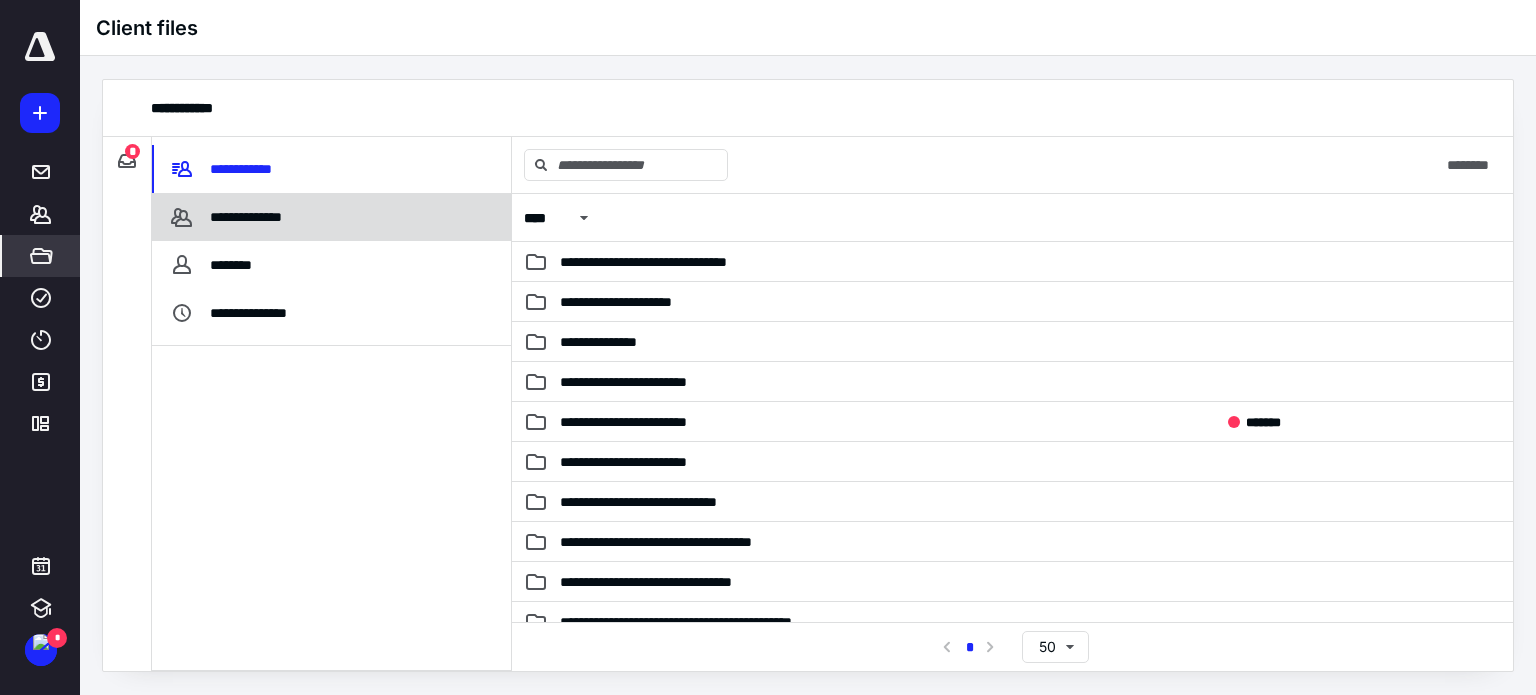 click on "**********" at bounding box center (331, 217) 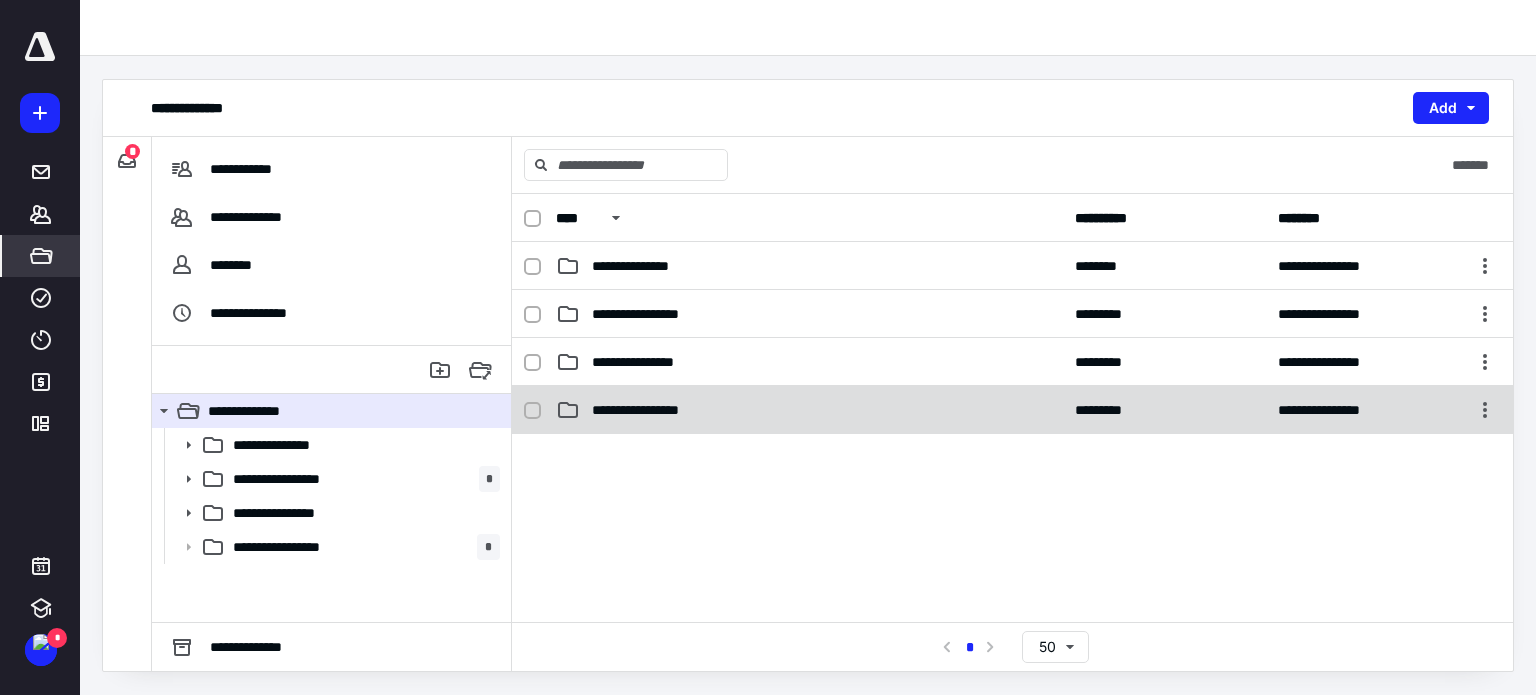 click on "**********" at bounding box center (654, 410) 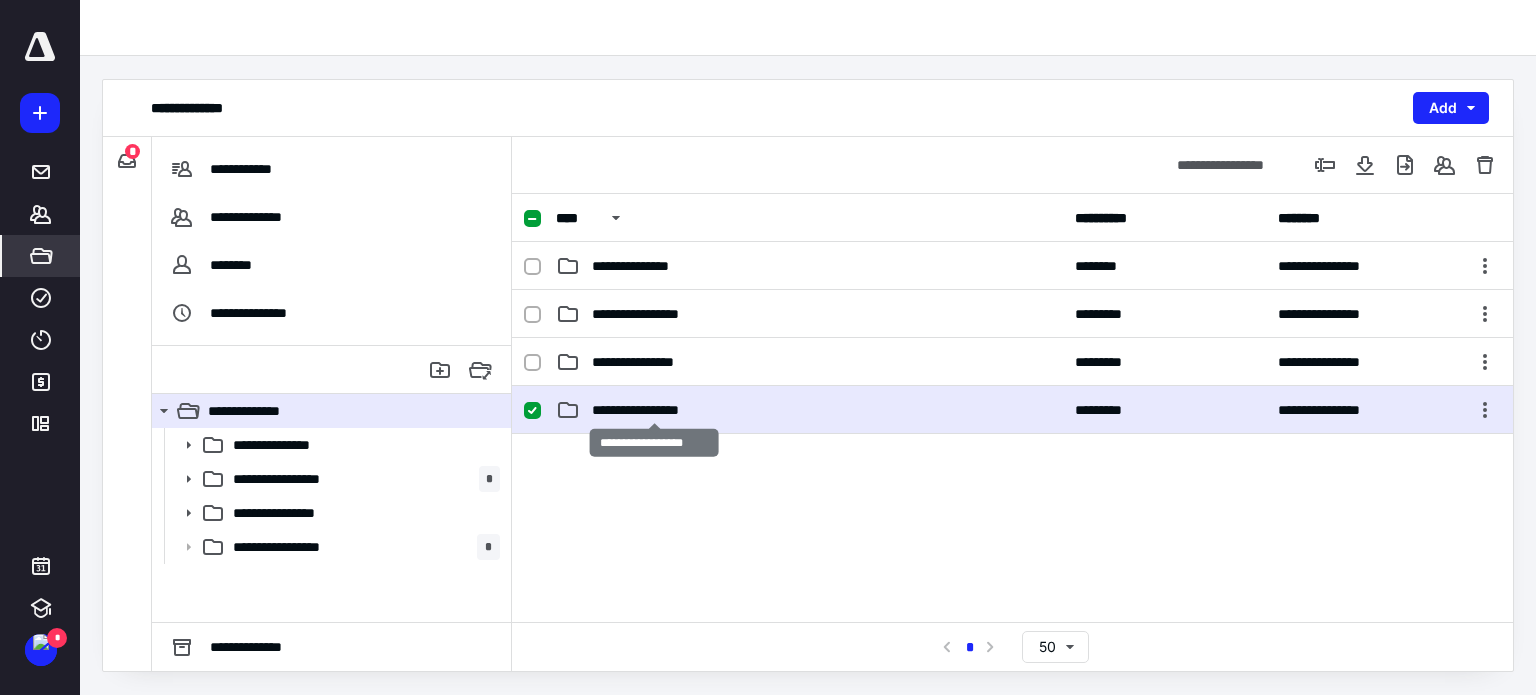 click on "**********" at bounding box center (654, 410) 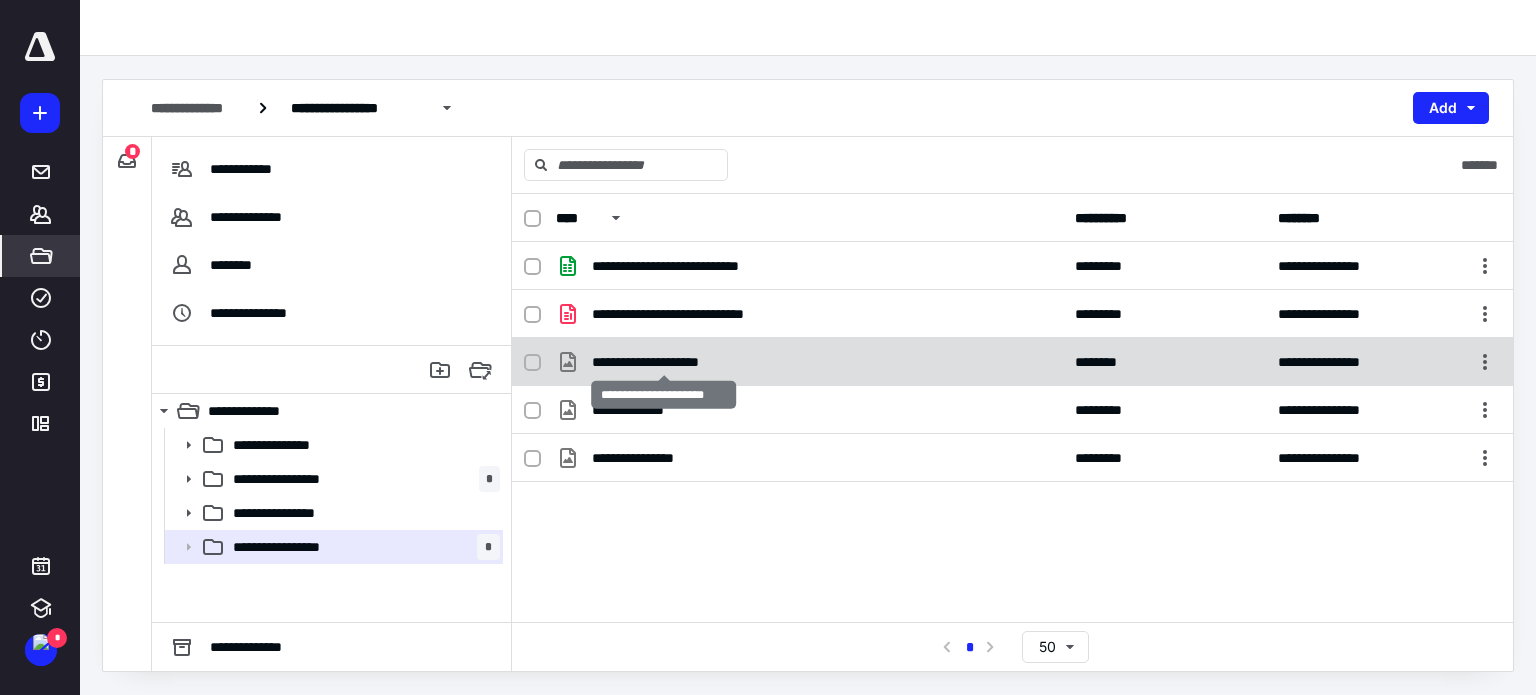click on "**********" at bounding box center (664, 362) 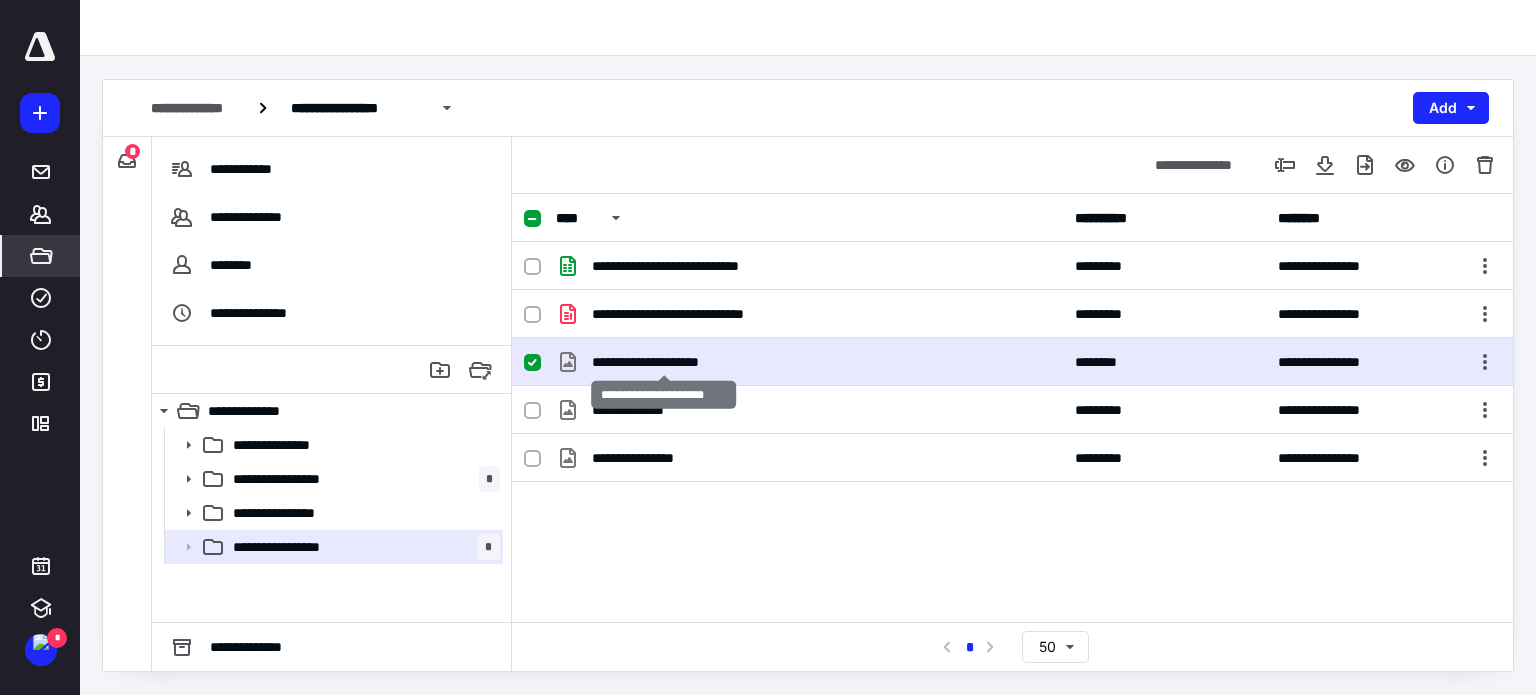click on "**********" at bounding box center [664, 362] 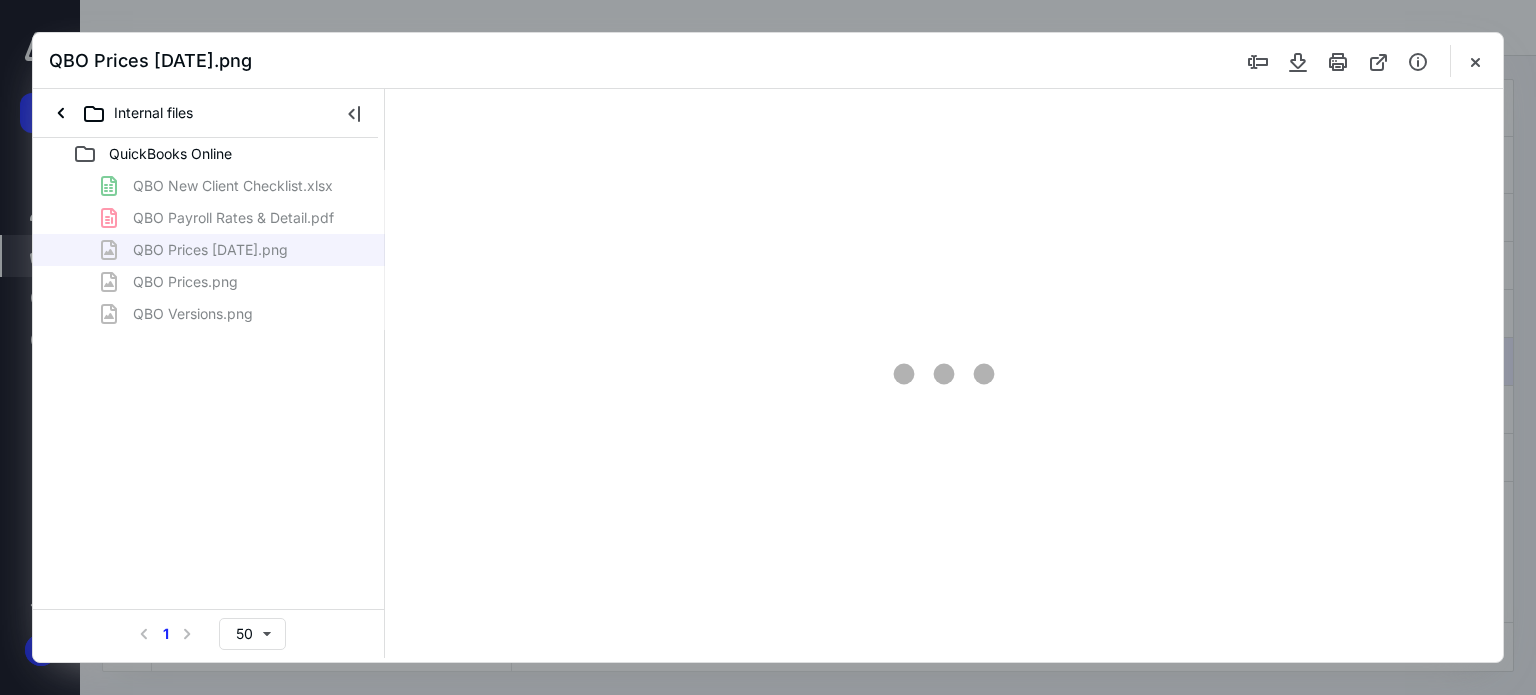 scroll, scrollTop: 0, scrollLeft: 0, axis: both 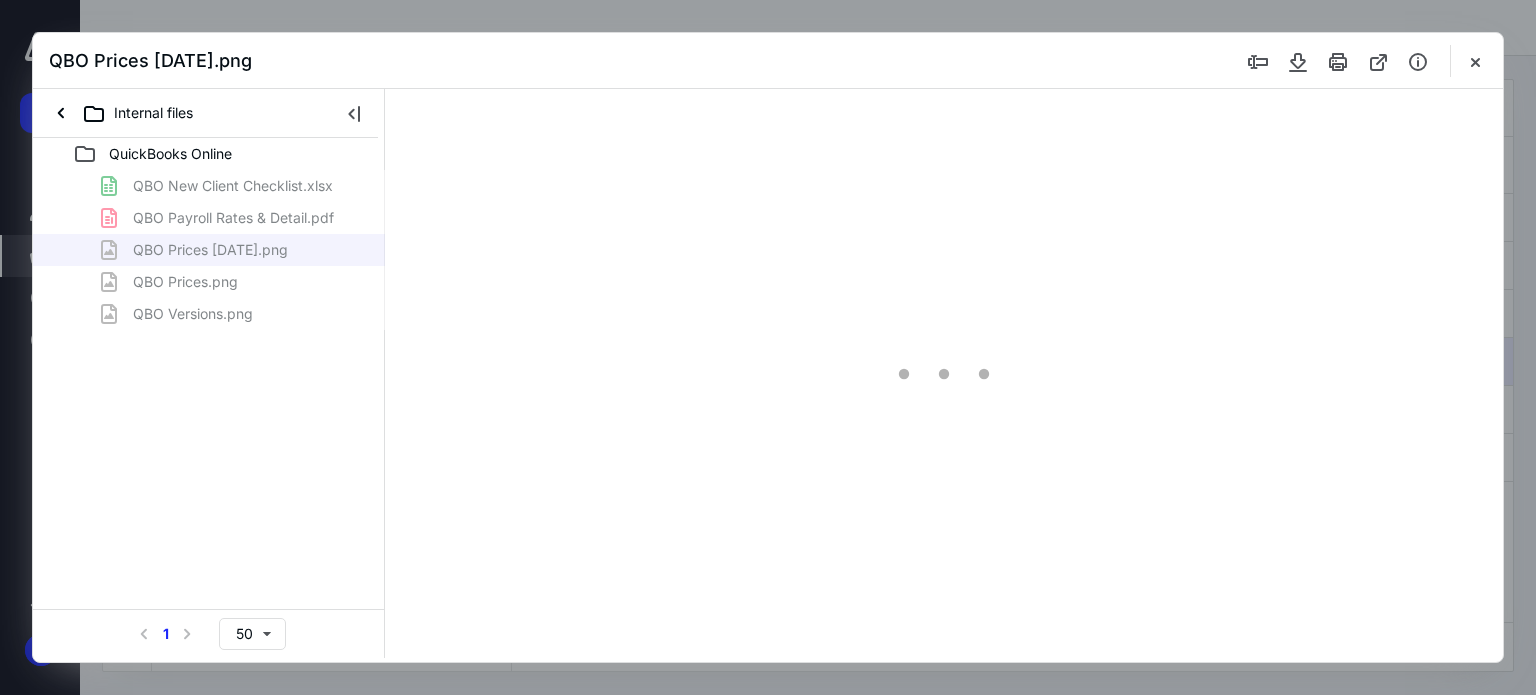 type on "179" 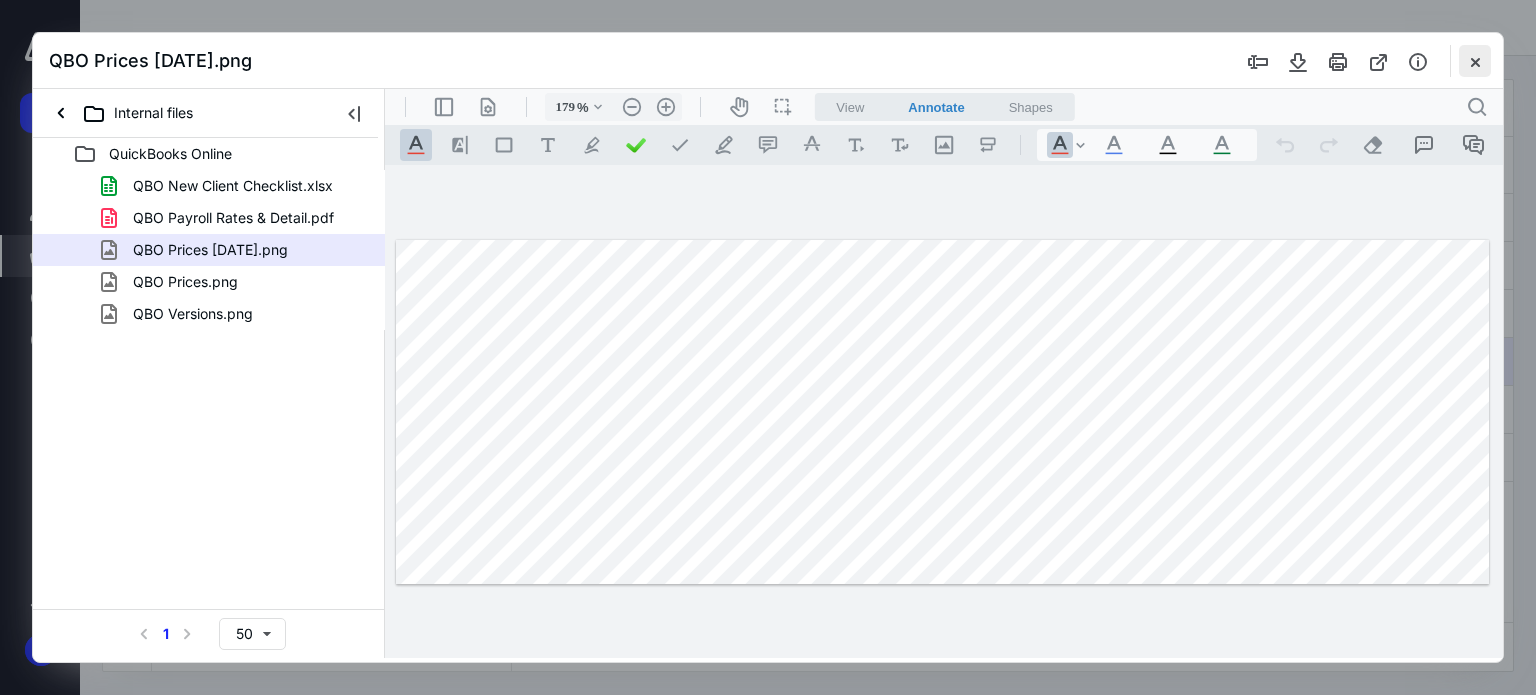 click at bounding box center [1475, 61] 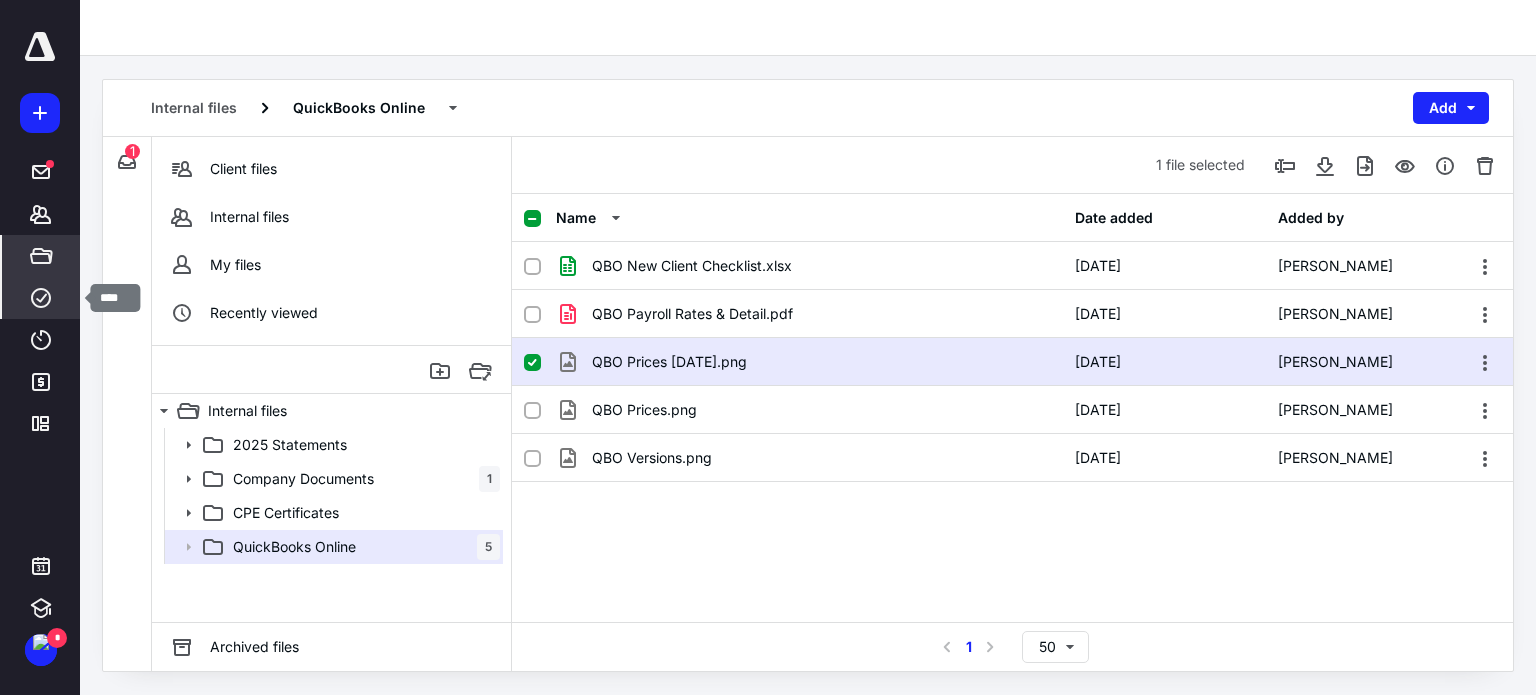 click on "****" at bounding box center [41, 298] 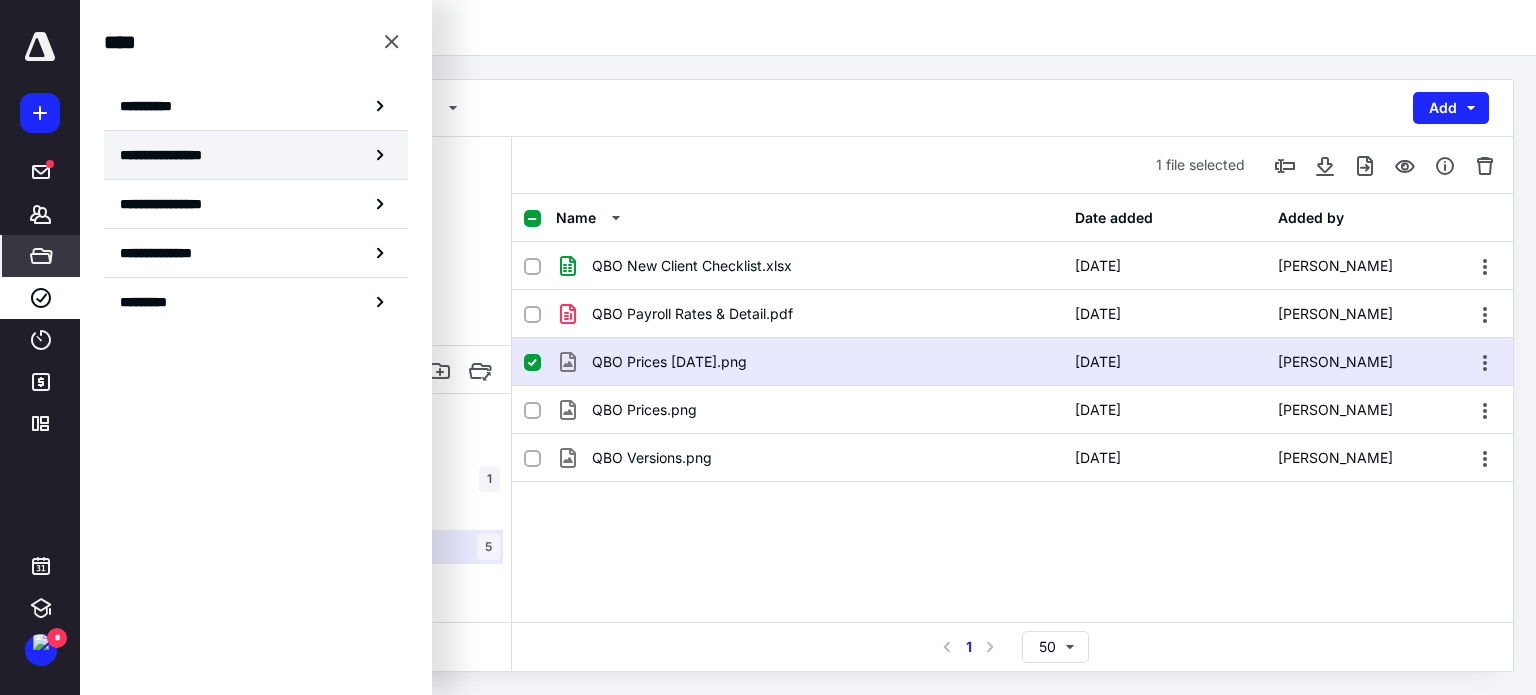 click on "**********" at bounding box center [256, 155] 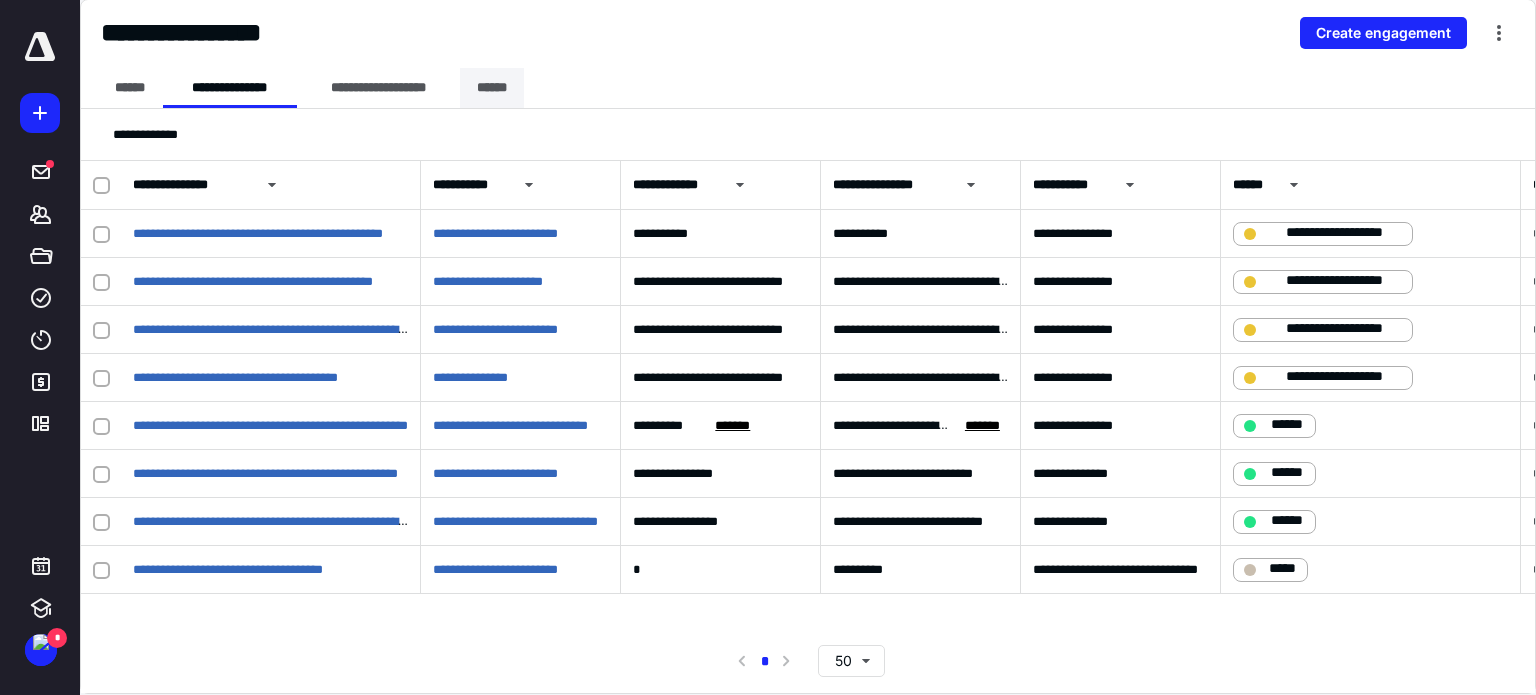 click on "******" at bounding box center (492, 88) 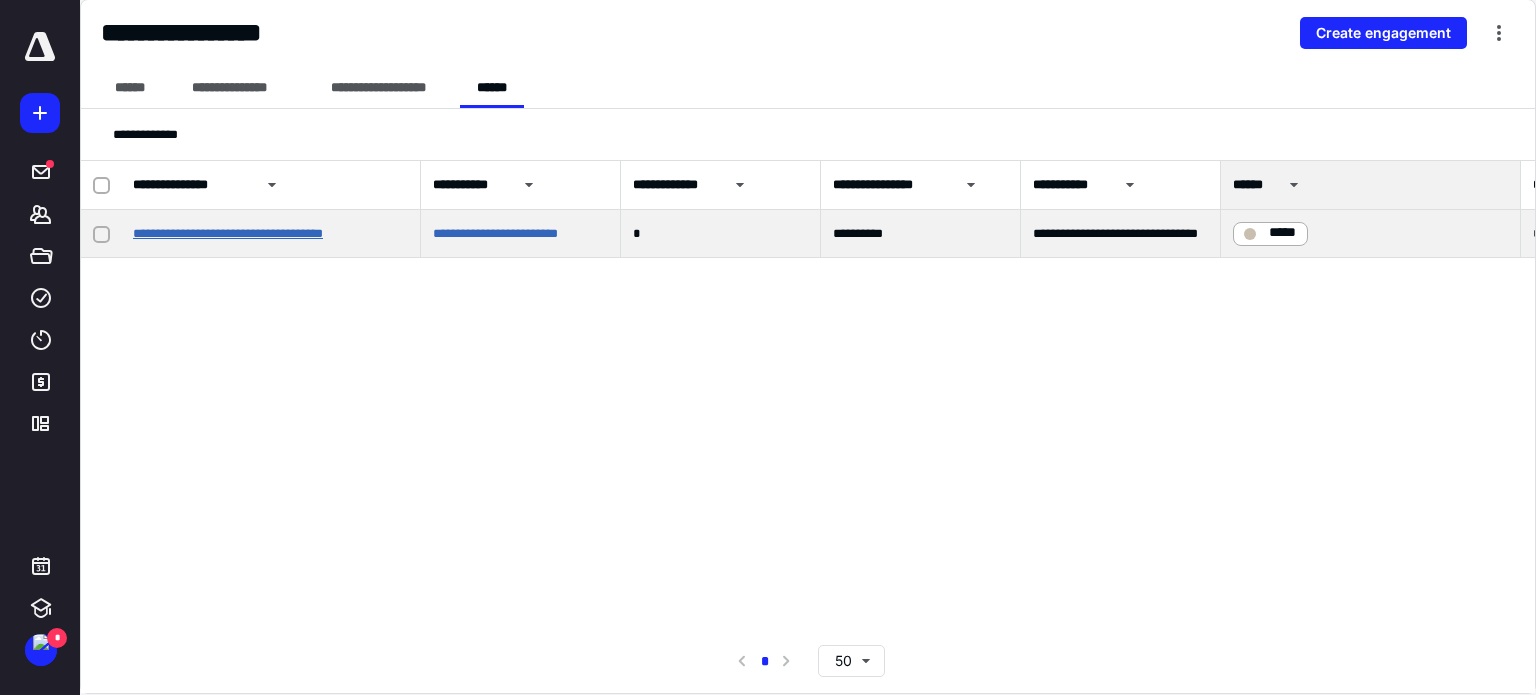 click on "**********" at bounding box center (228, 233) 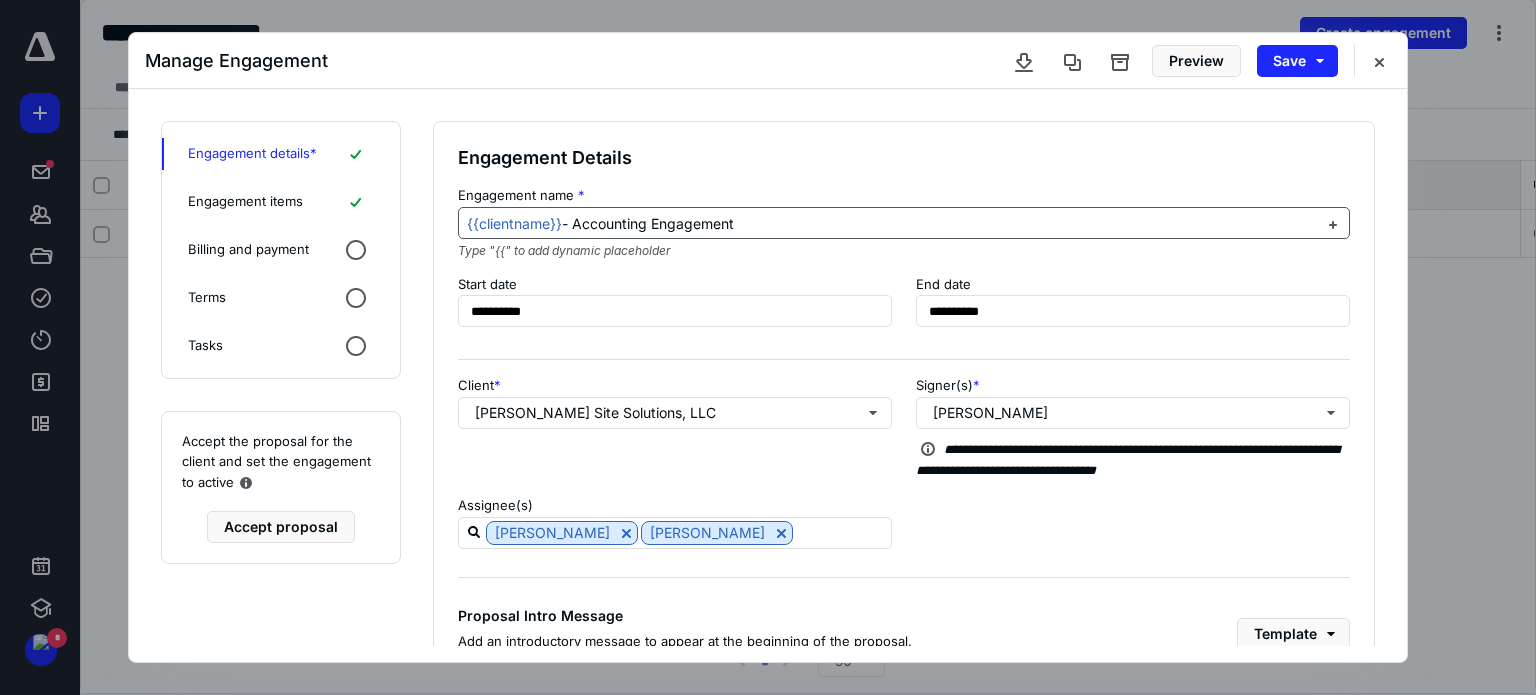 click on "{{clientname}}" at bounding box center [514, 223] 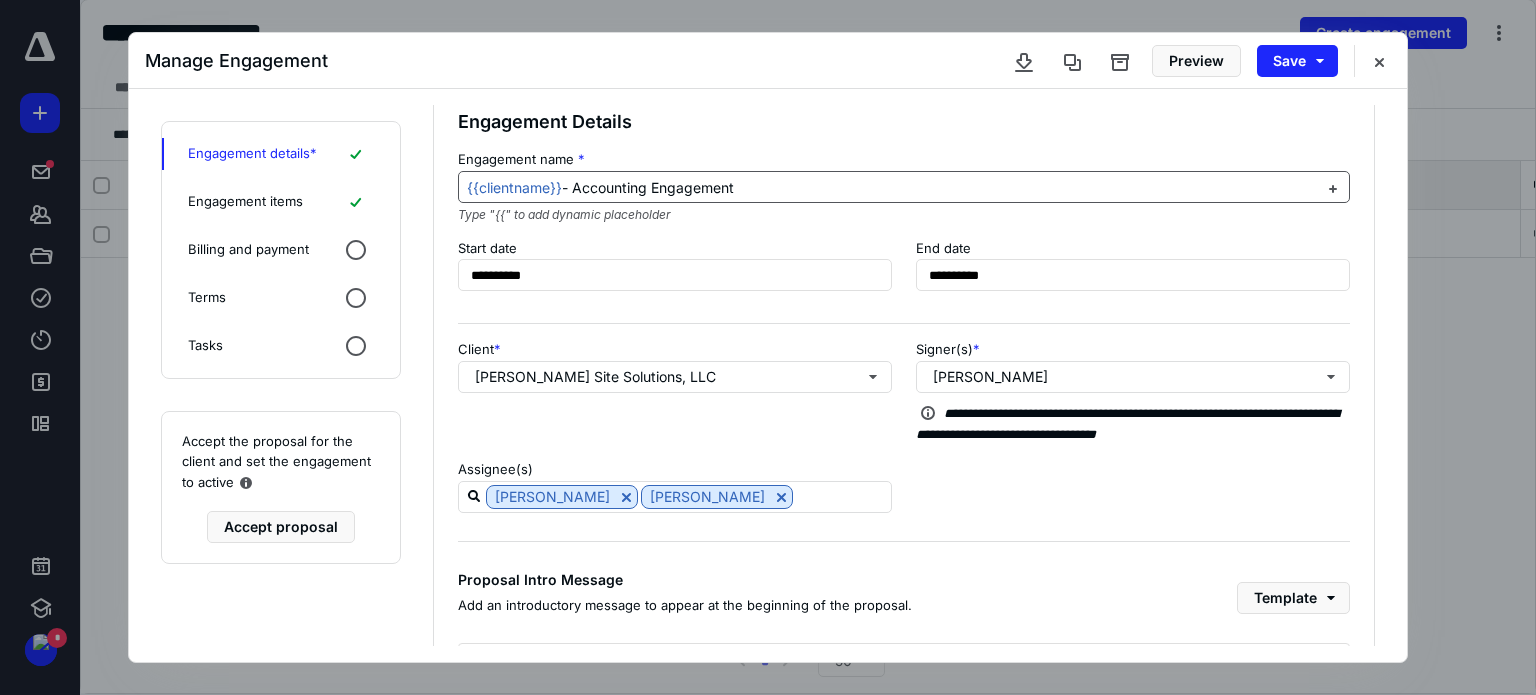 scroll, scrollTop: 0, scrollLeft: 0, axis: both 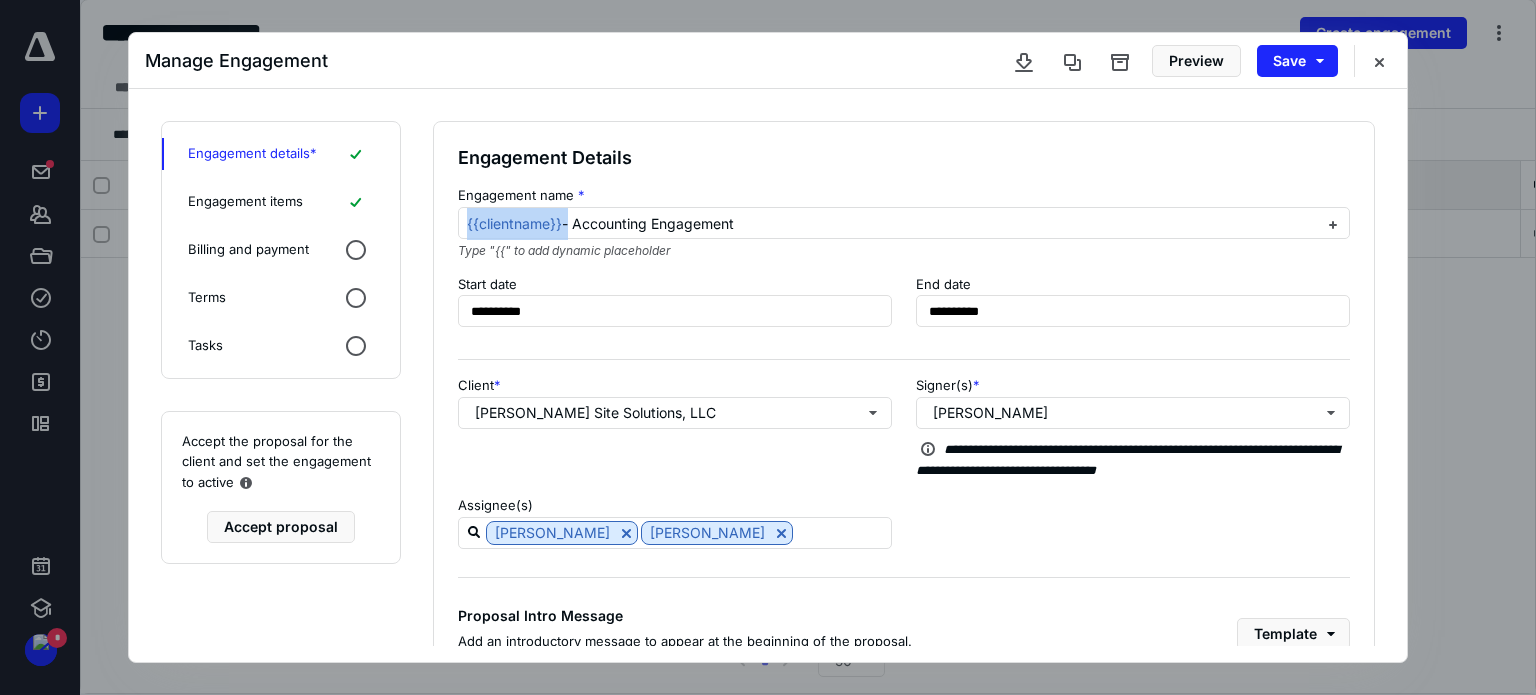 drag, startPoint x: 564, startPoint y: 223, endPoint x: 315, endPoint y: 235, distance: 249.28899 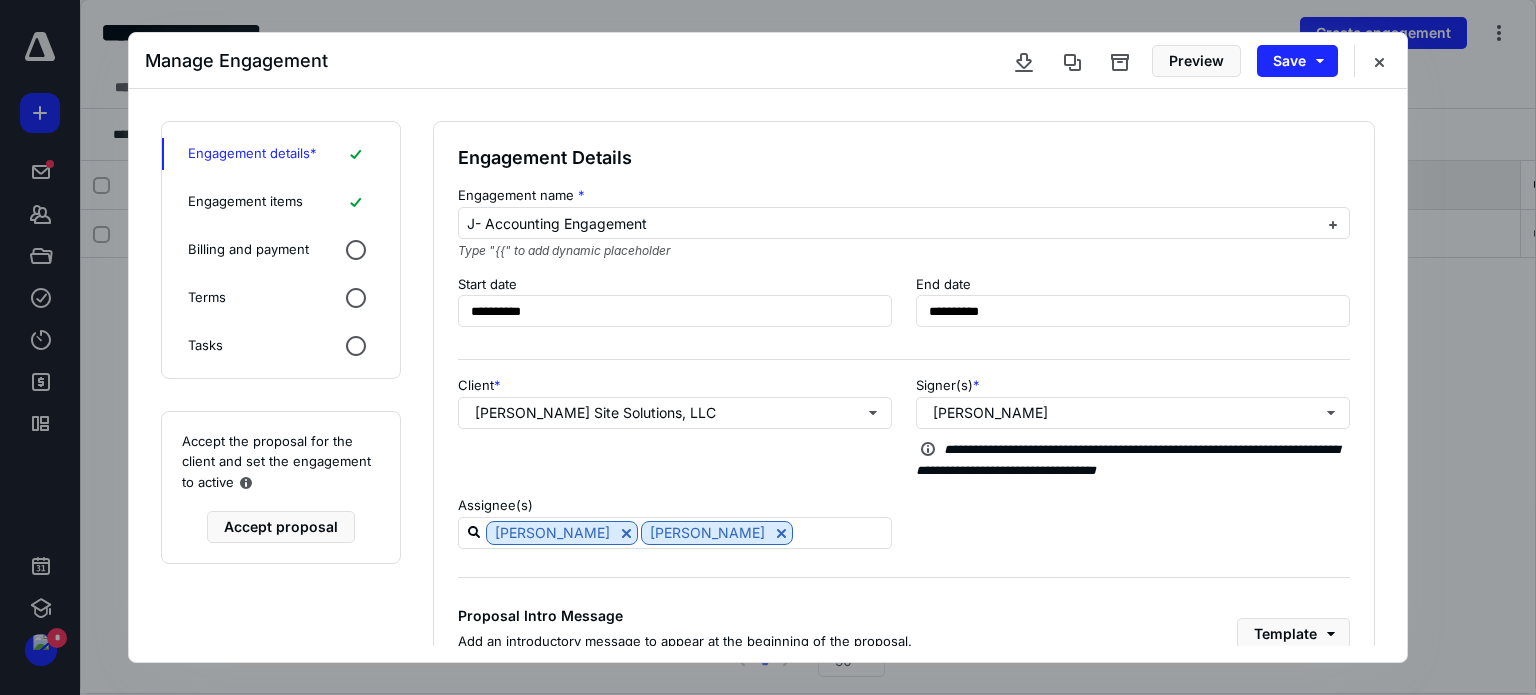 type 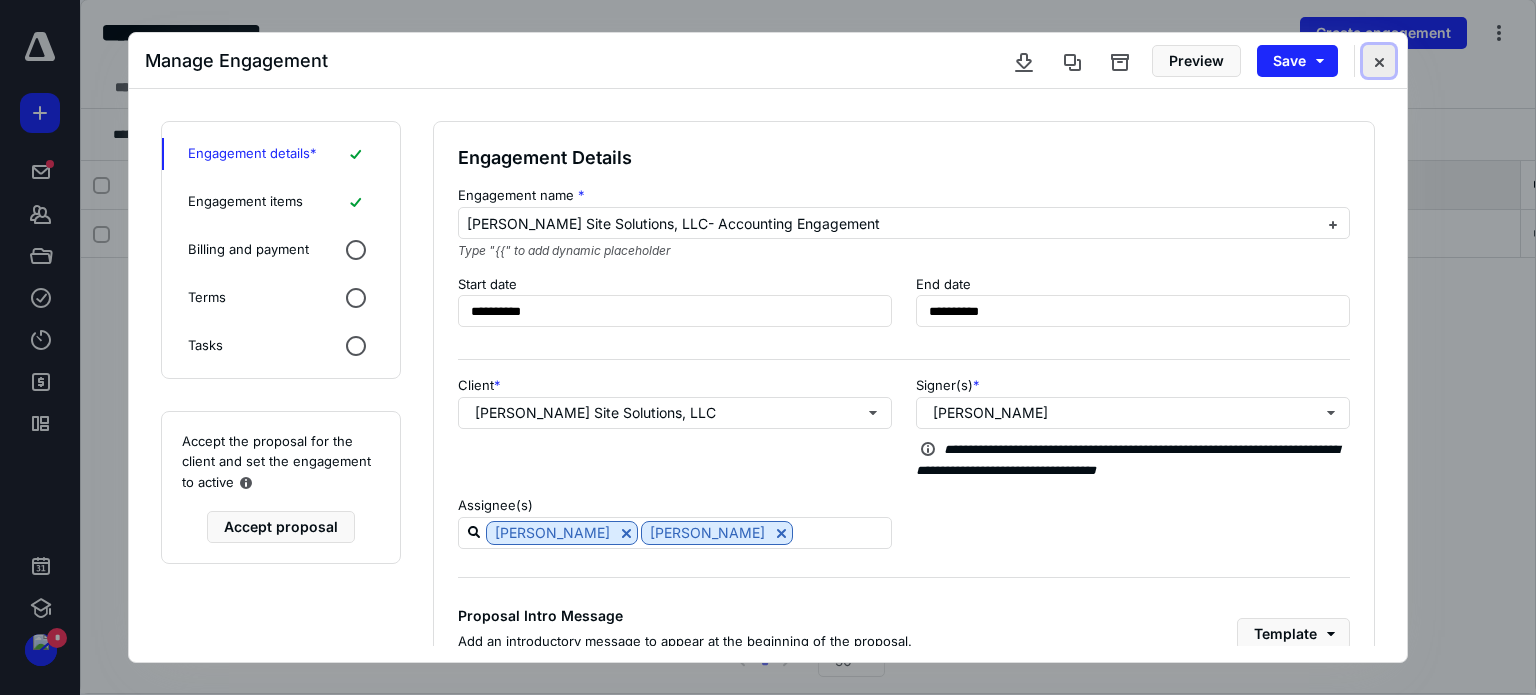 click at bounding box center (1379, 61) 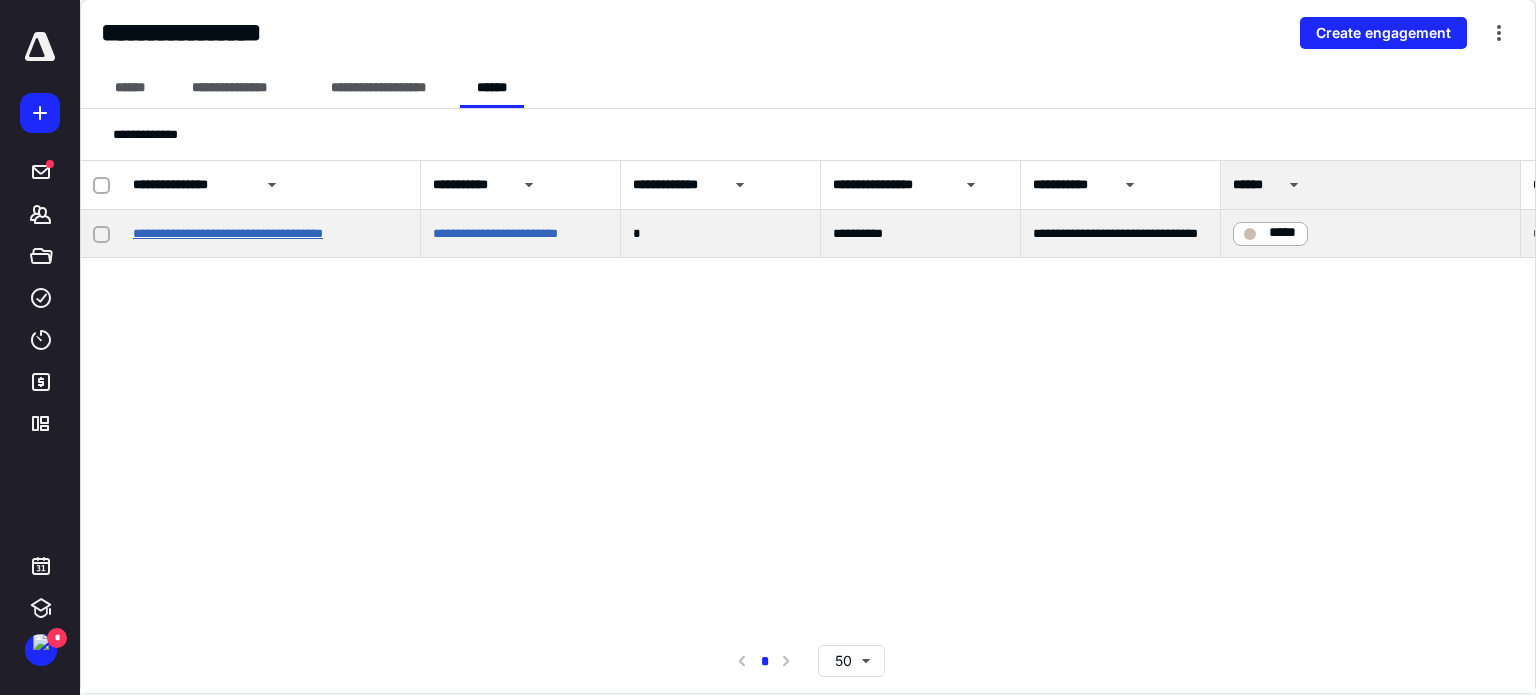 click on "**********" at bounding box center [228, 233] 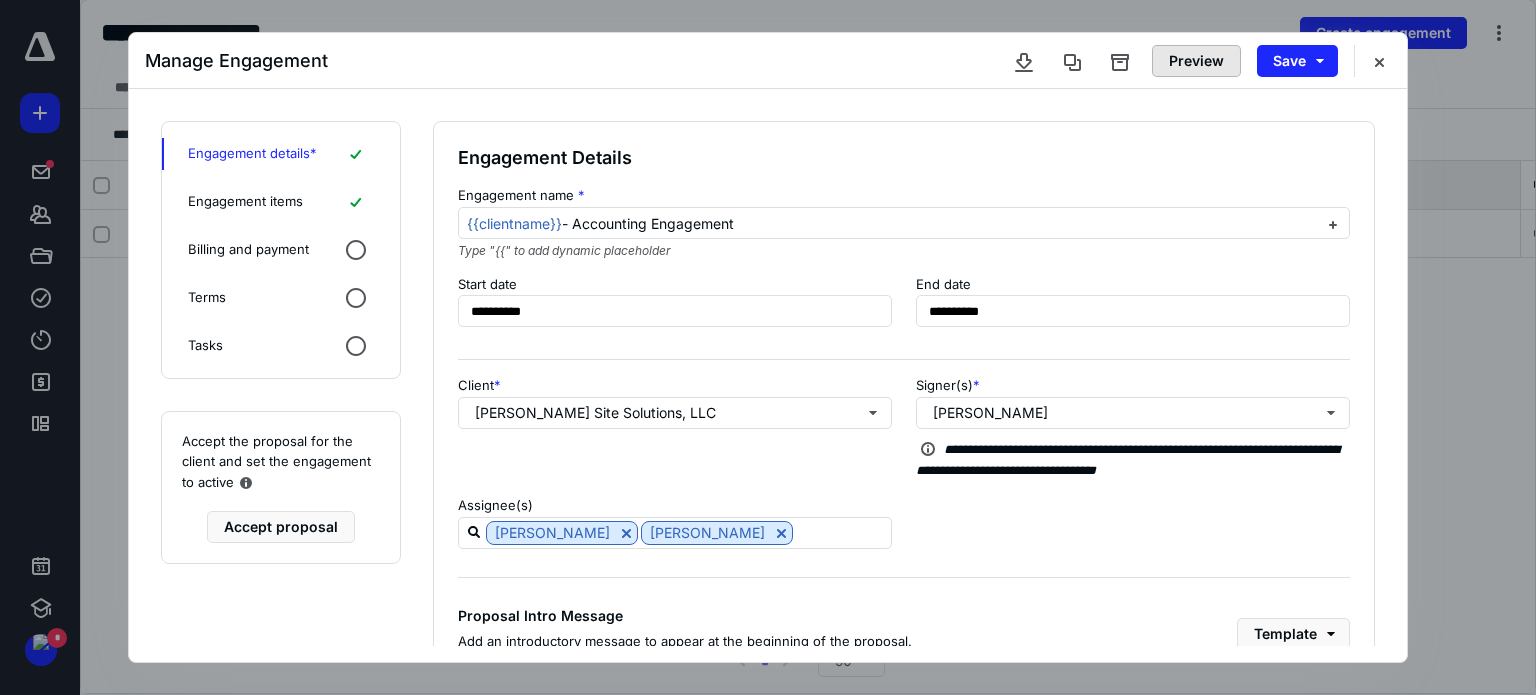 click on "Preview" at bounding box center (1196, 61) 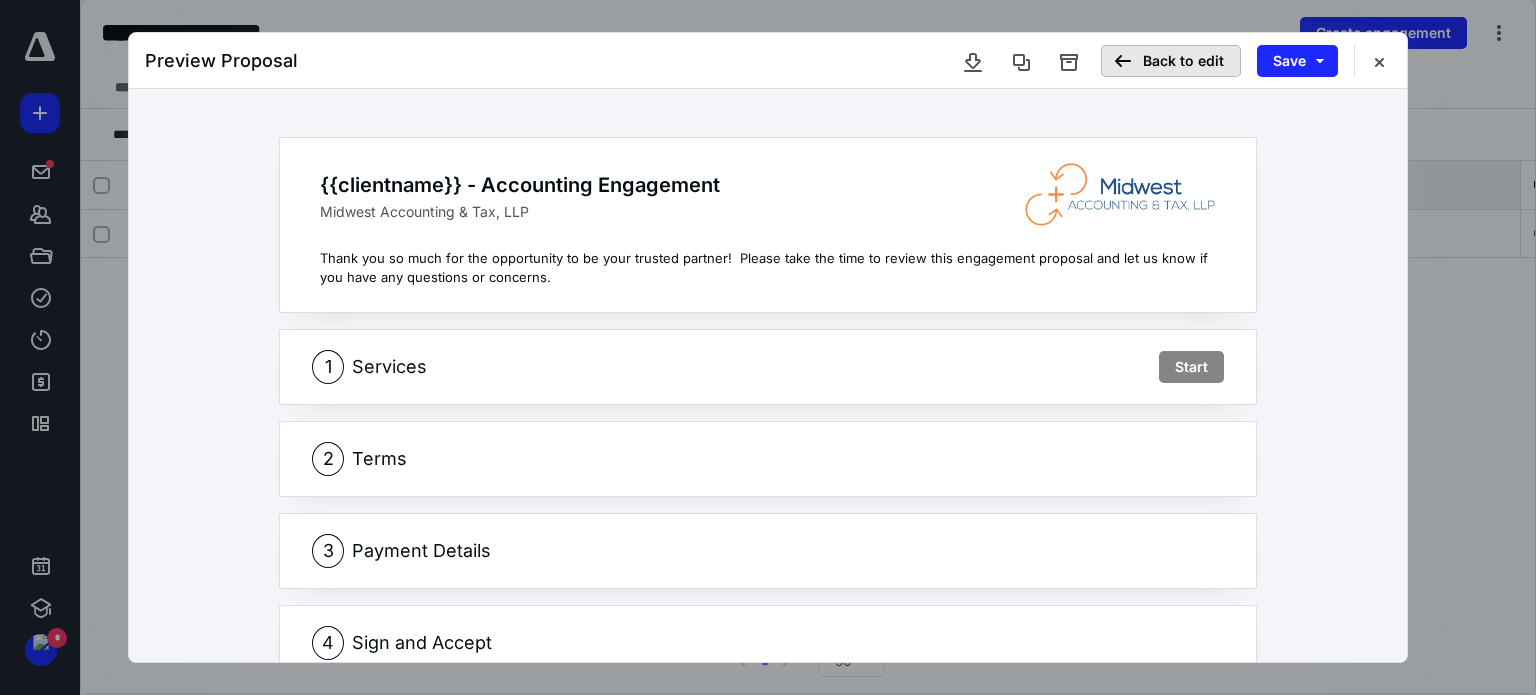 click on "Back to edit" at bounding box center (1171, 61) 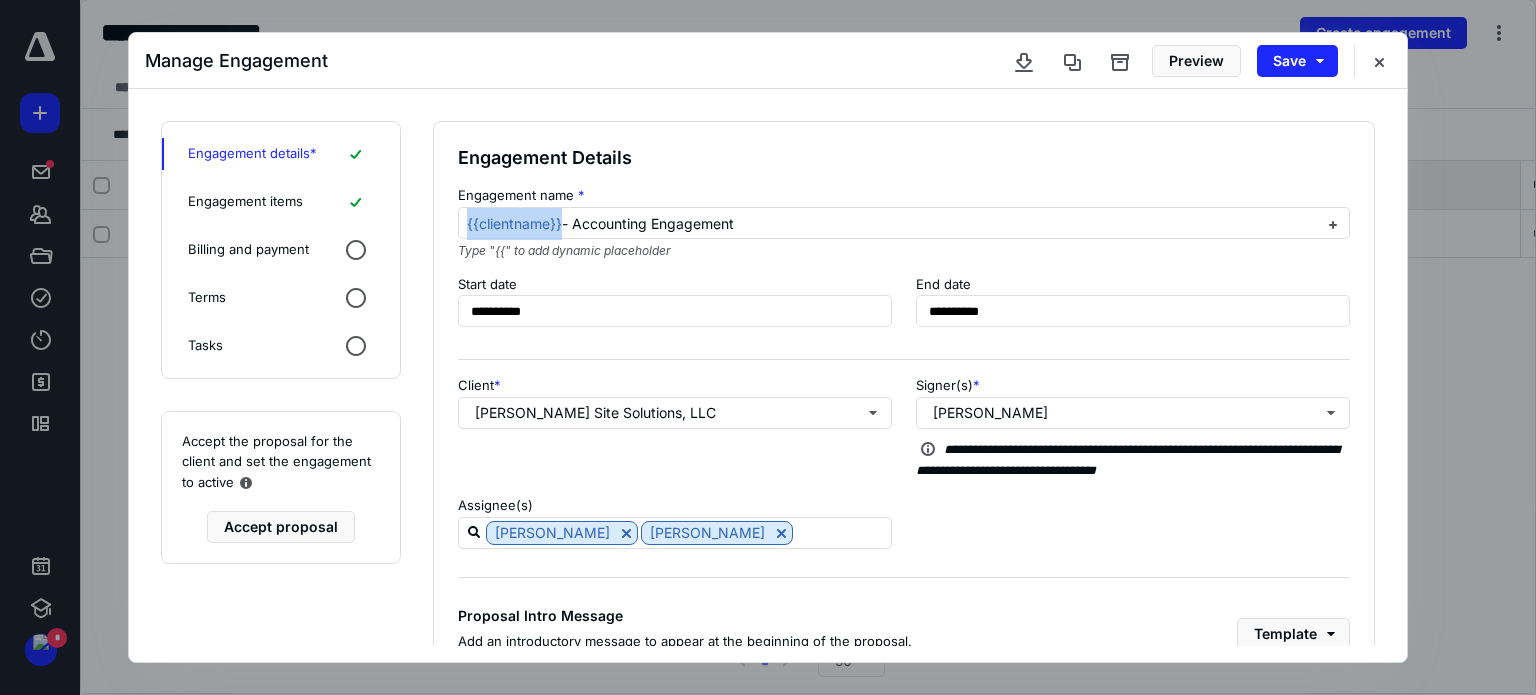 drag, startPoint x: 561, startPoint y: 224, endPoint x: 329, endPoint y: 233, distance: 232.1745 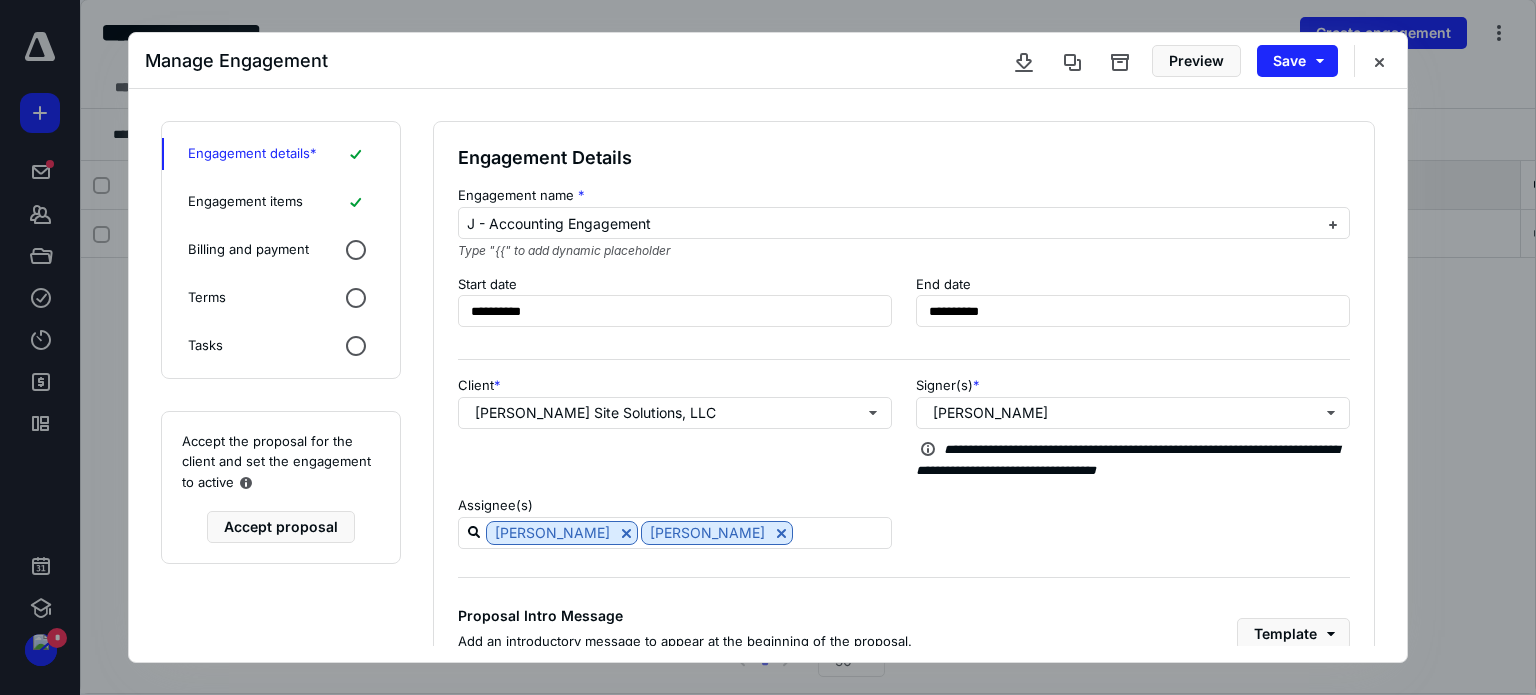 type 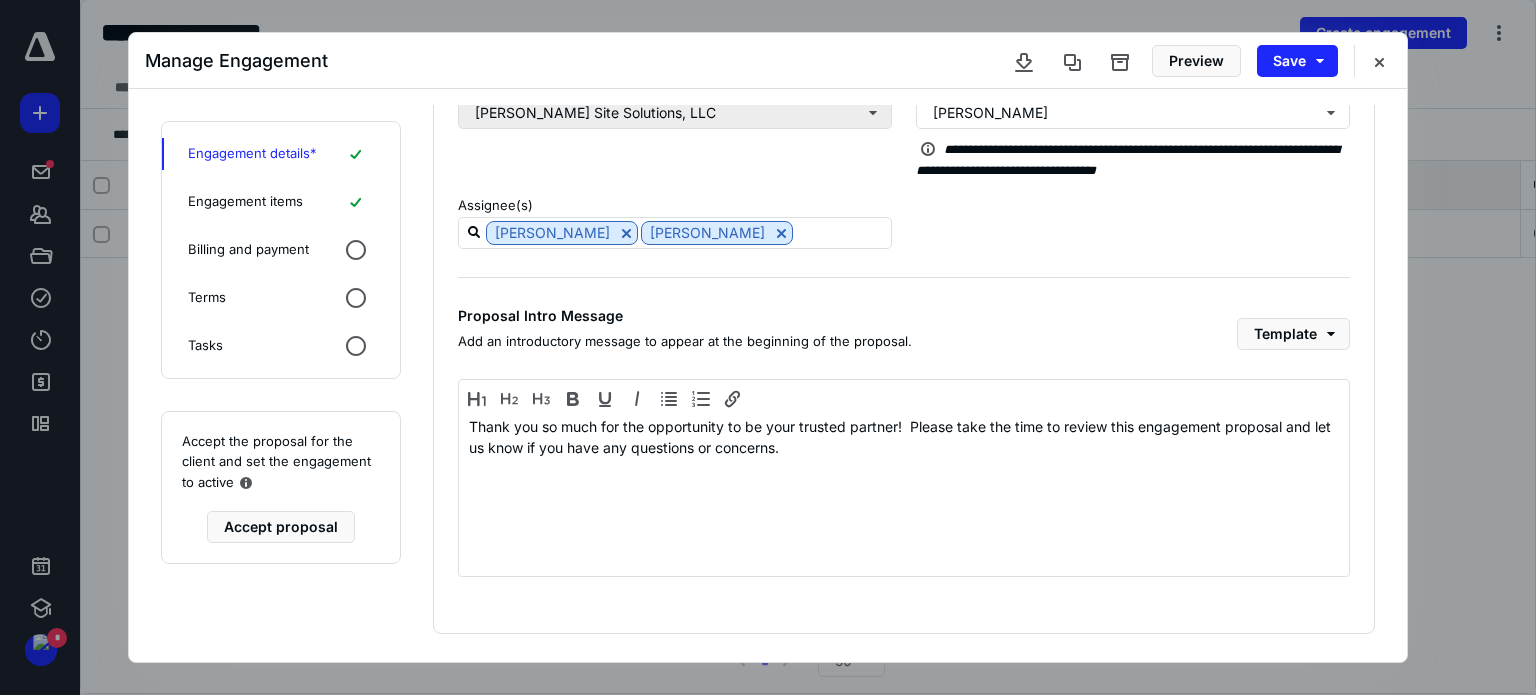 scroll, scrollTop: 302, scrollLeft: 0, axis: vertical 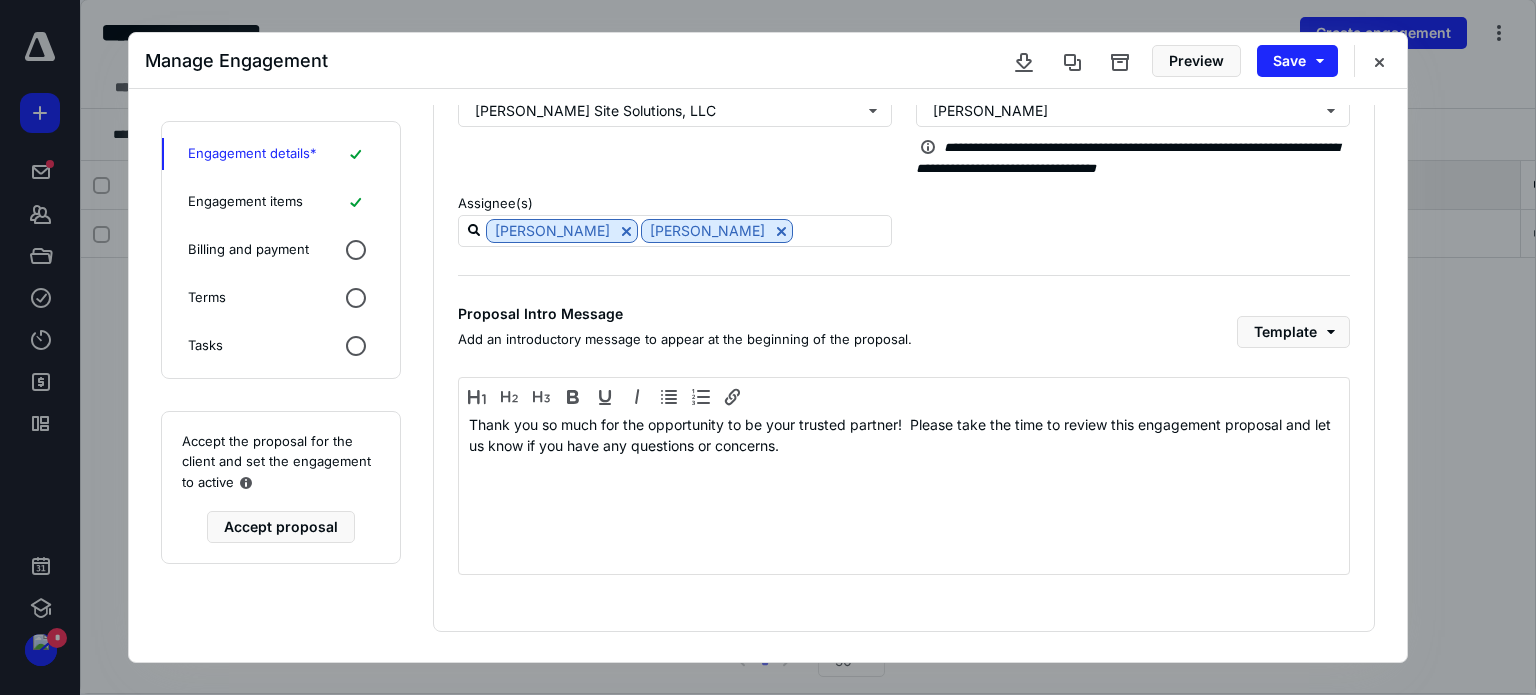 click on "Engagement items" at bounding box center [281, 202] 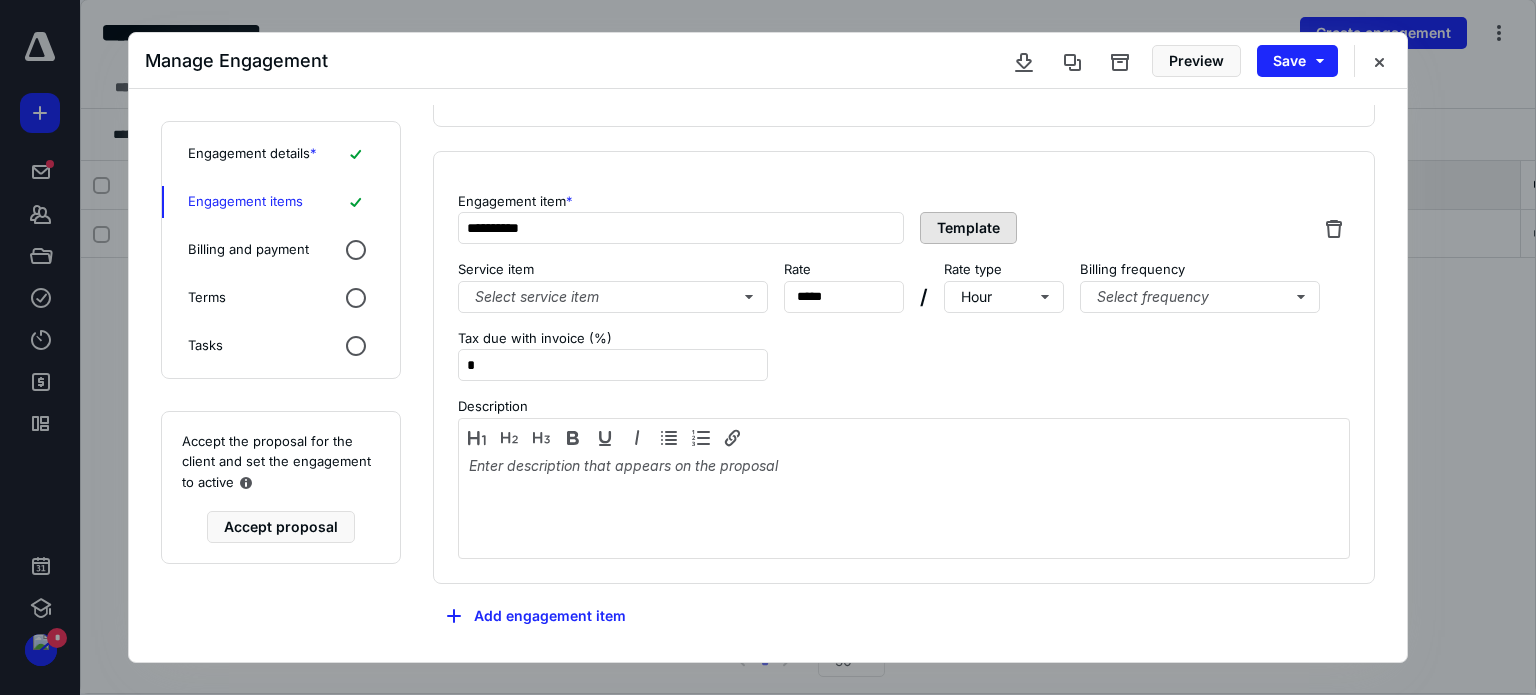 click on "Template" at bounding box center [968, 228] 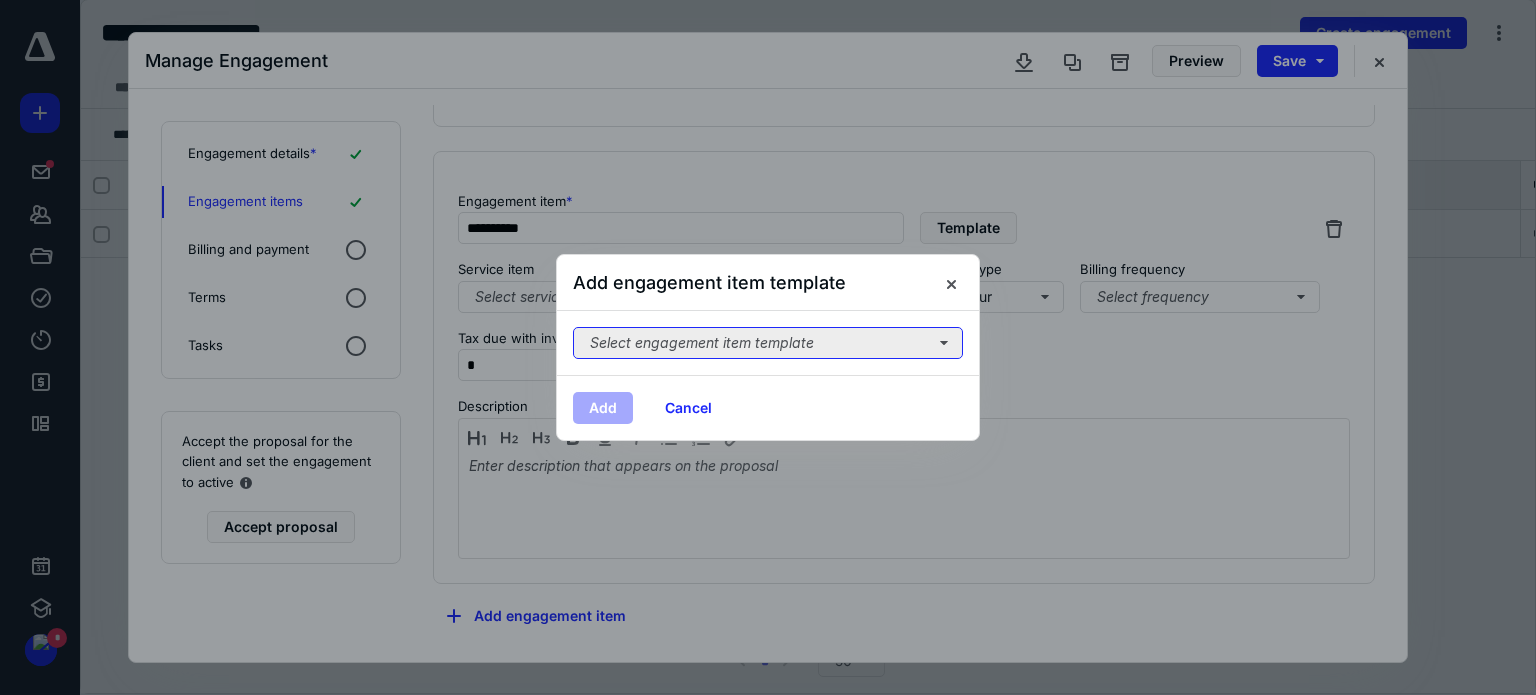 click on "Select engagement item template" at bounding box center (768, 343) 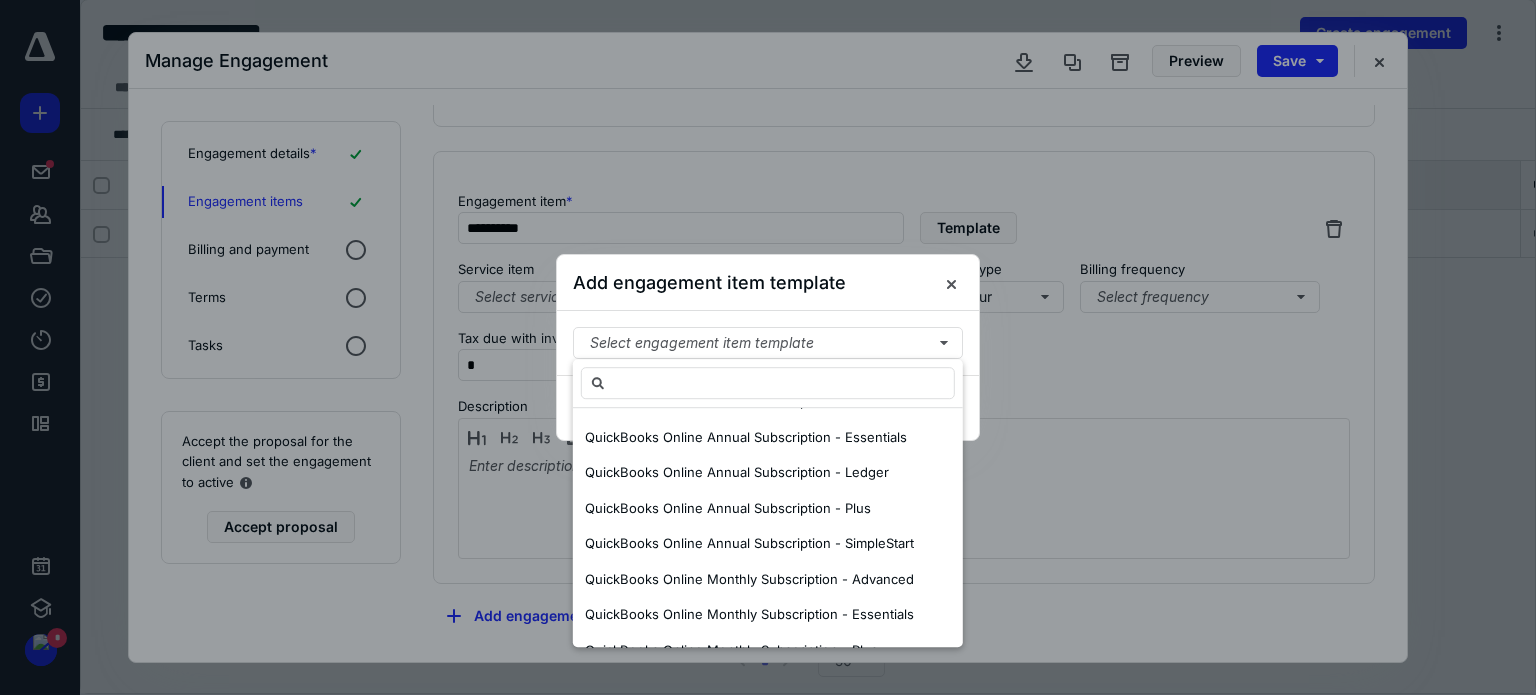 scroll, scrollTop: 318, scrollLeft: 0, axis: vertical 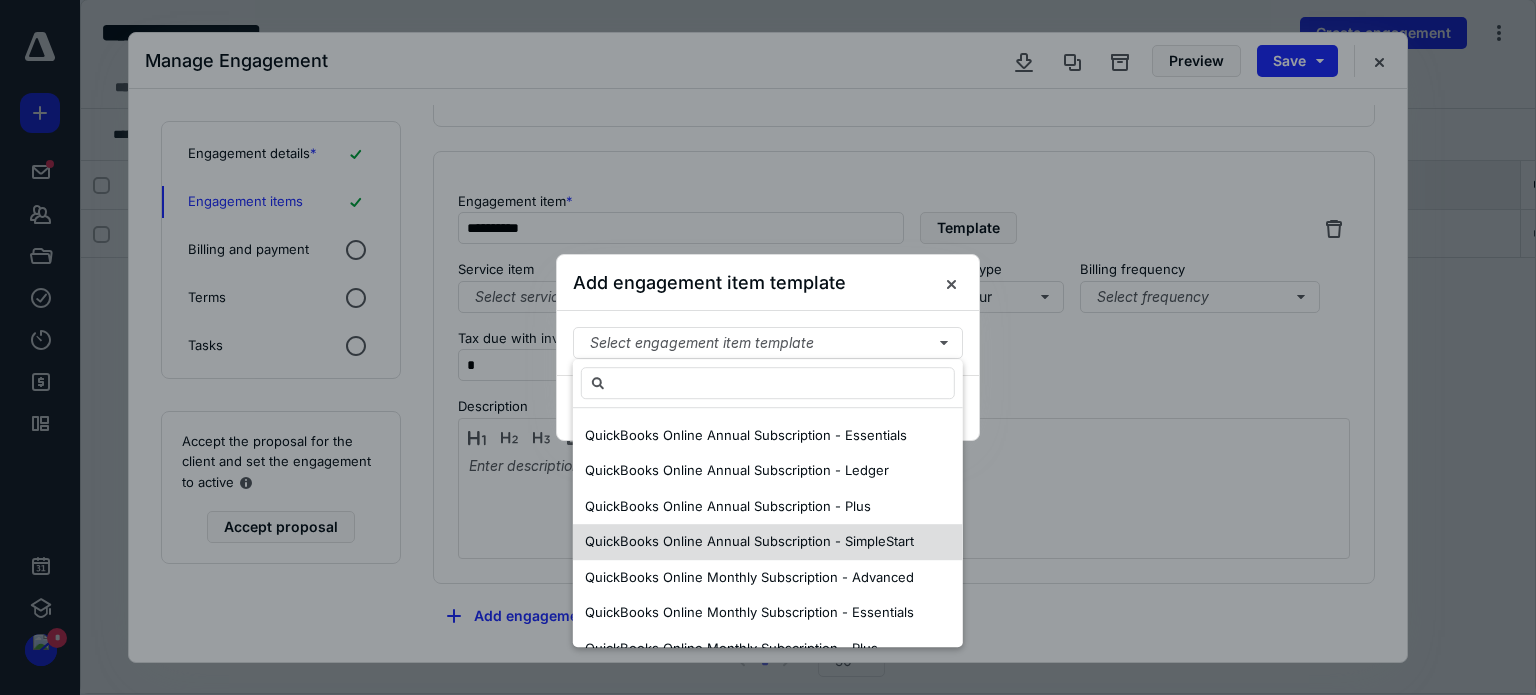click on "QuickBooks Online Annual Subscription - SimpleStart" at bounding box center (749, 542) 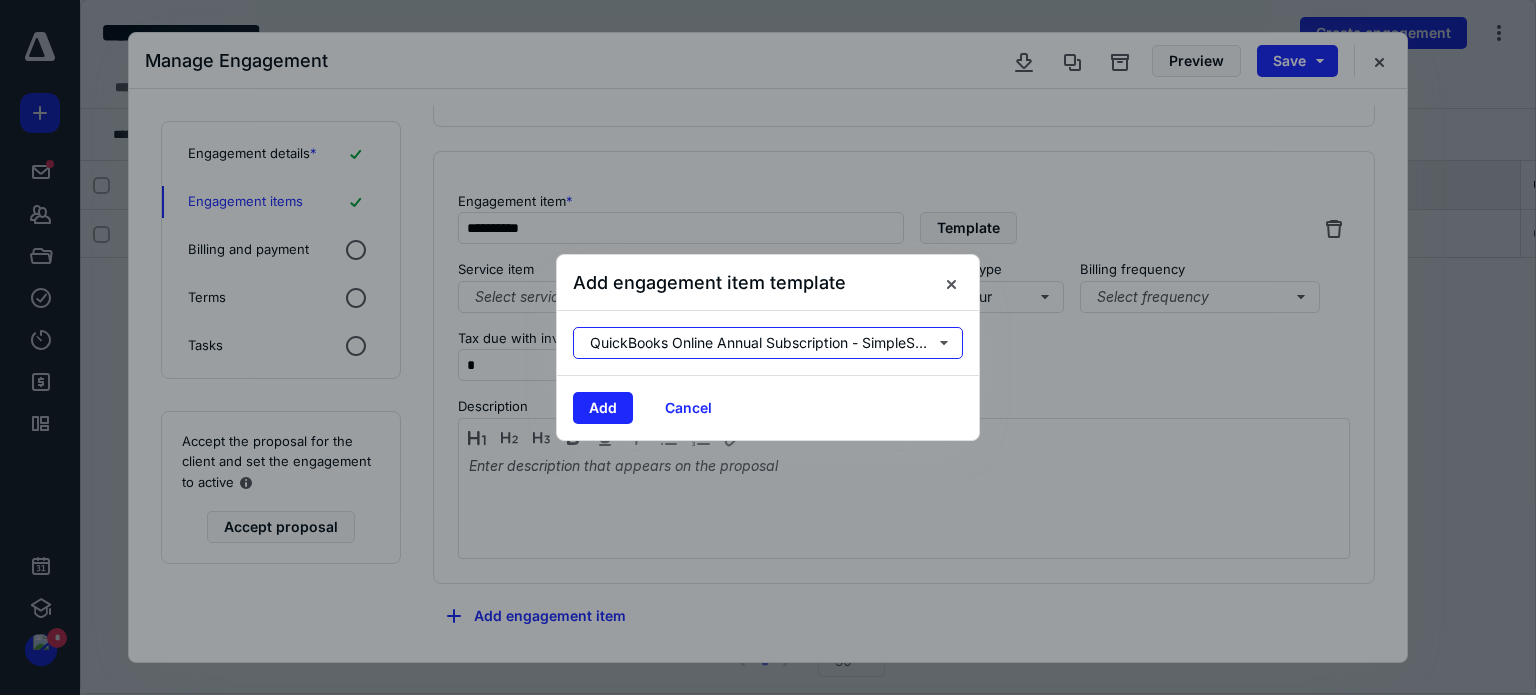 scroll, scrollTop: 0, scrollLeft: 0, axis: both 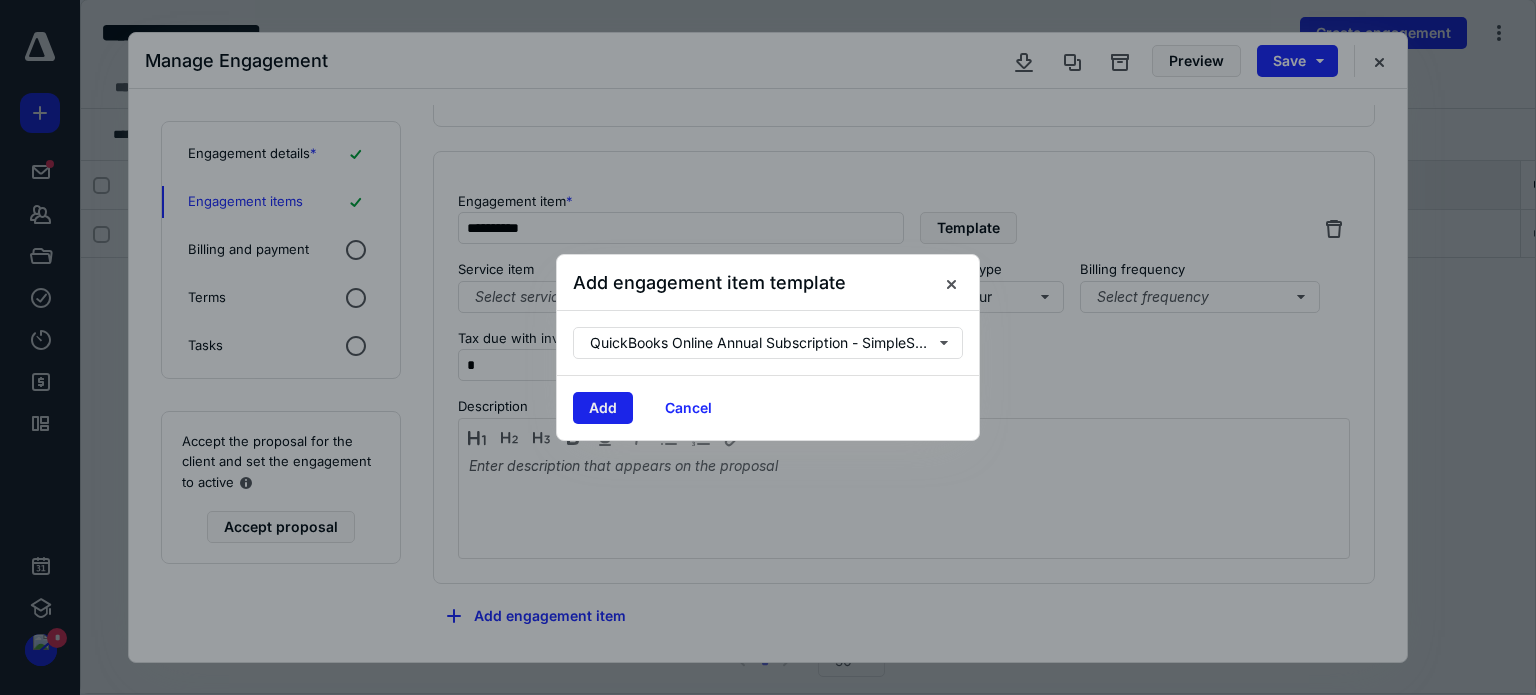 click on "Add" at bounding box center (603, 408) 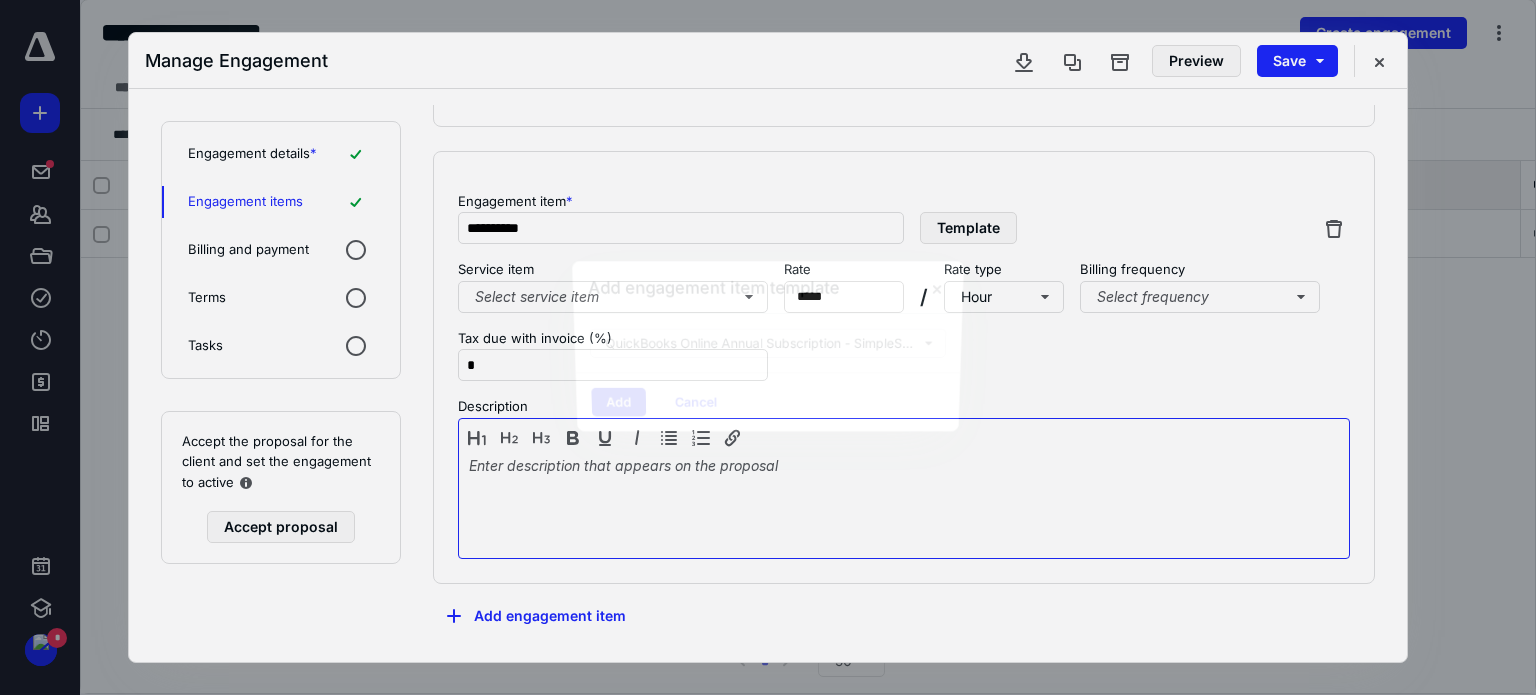 type on "**********" 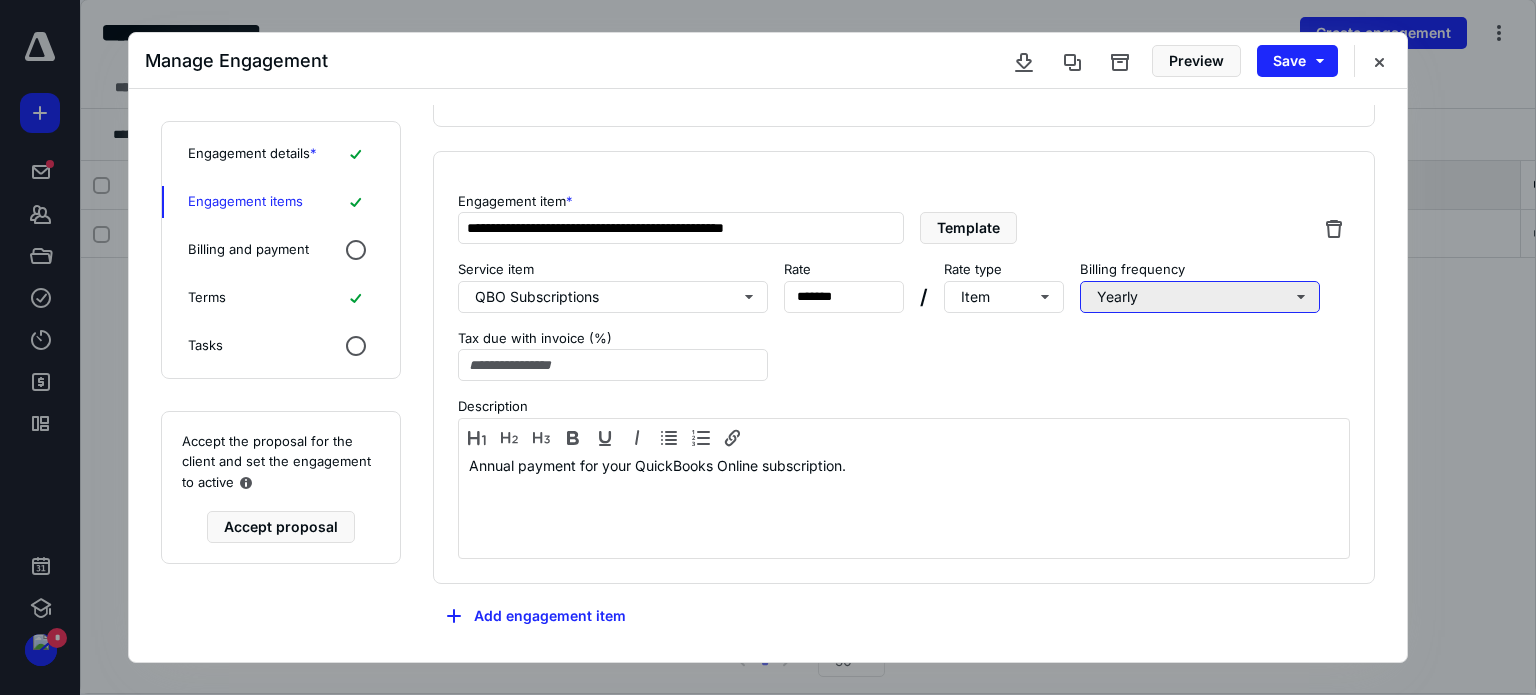 click on "Yearly" at bounding box center [1200, 297] 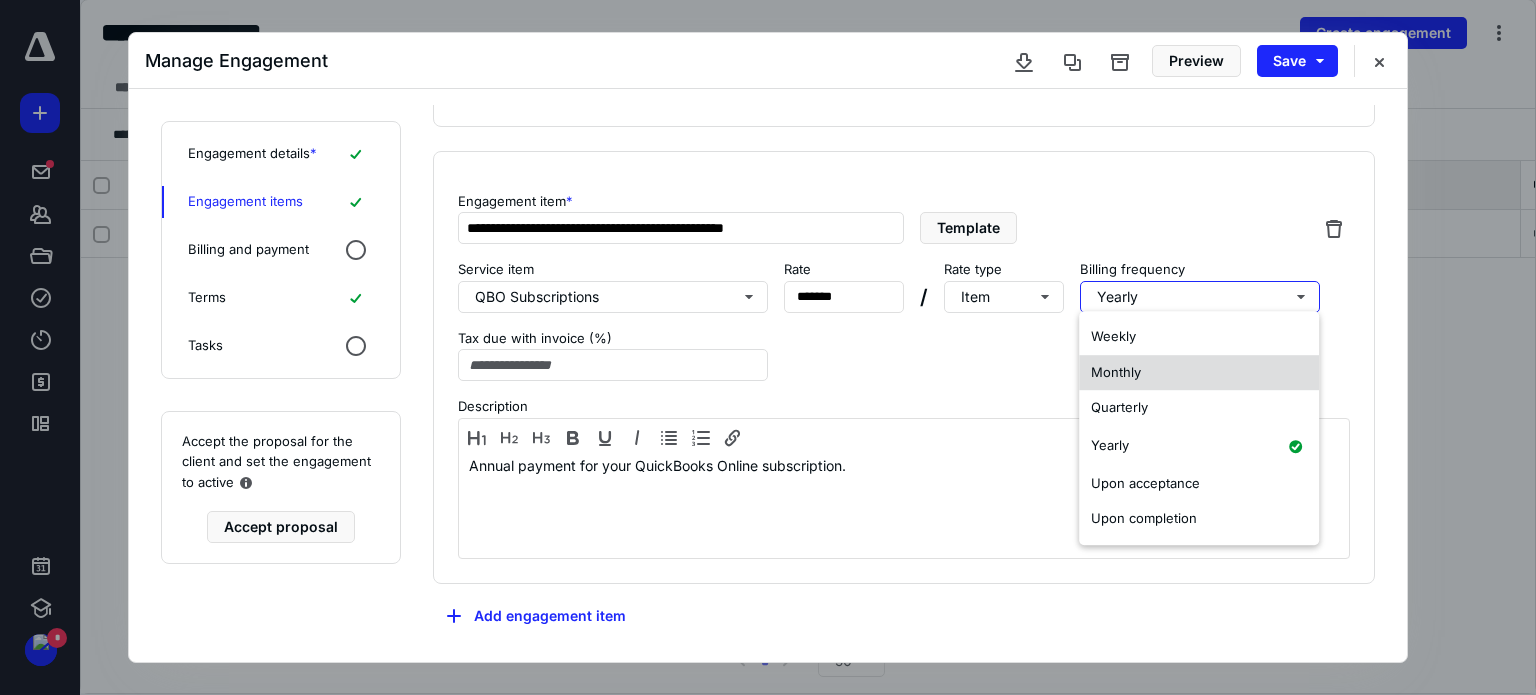 click on "Monthly" at bounding box center [1199, 373] 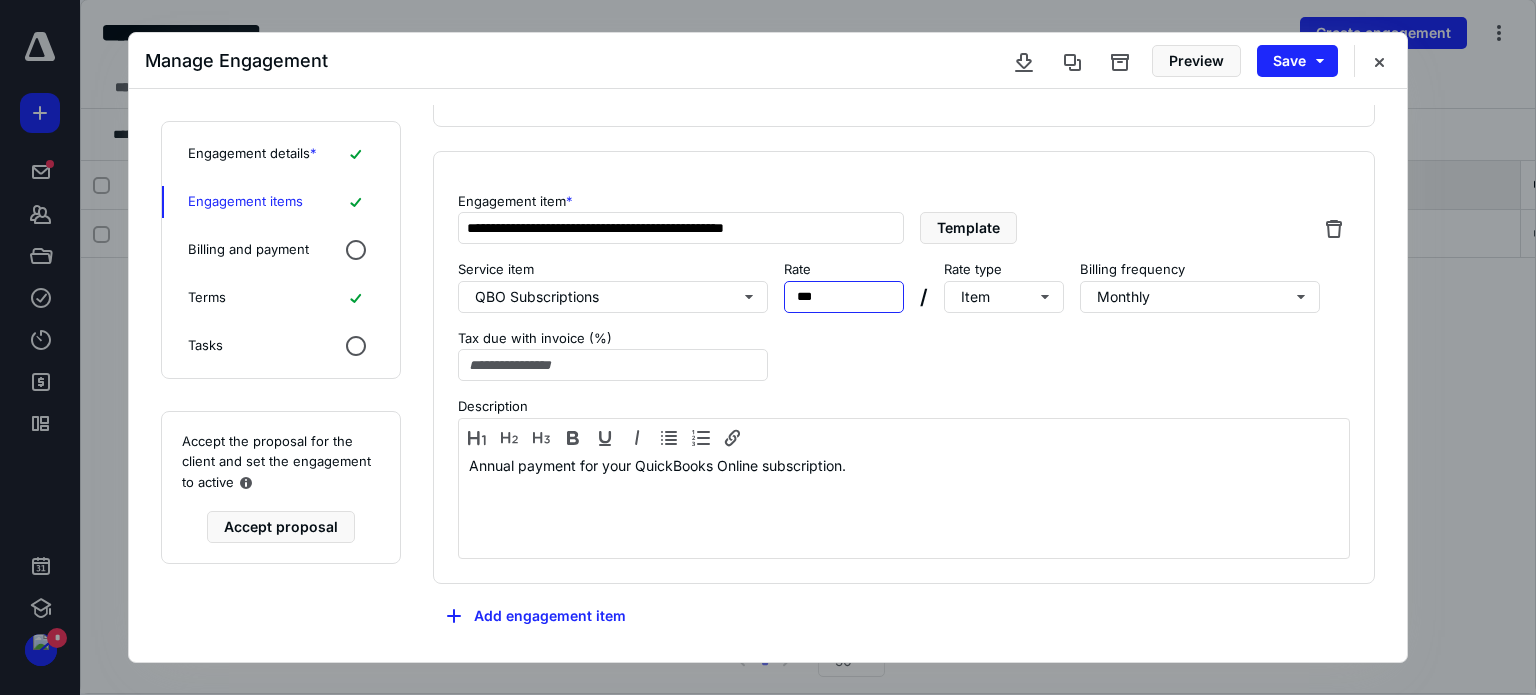 click on "Rate *** *****" at bounding box center (844, 286) 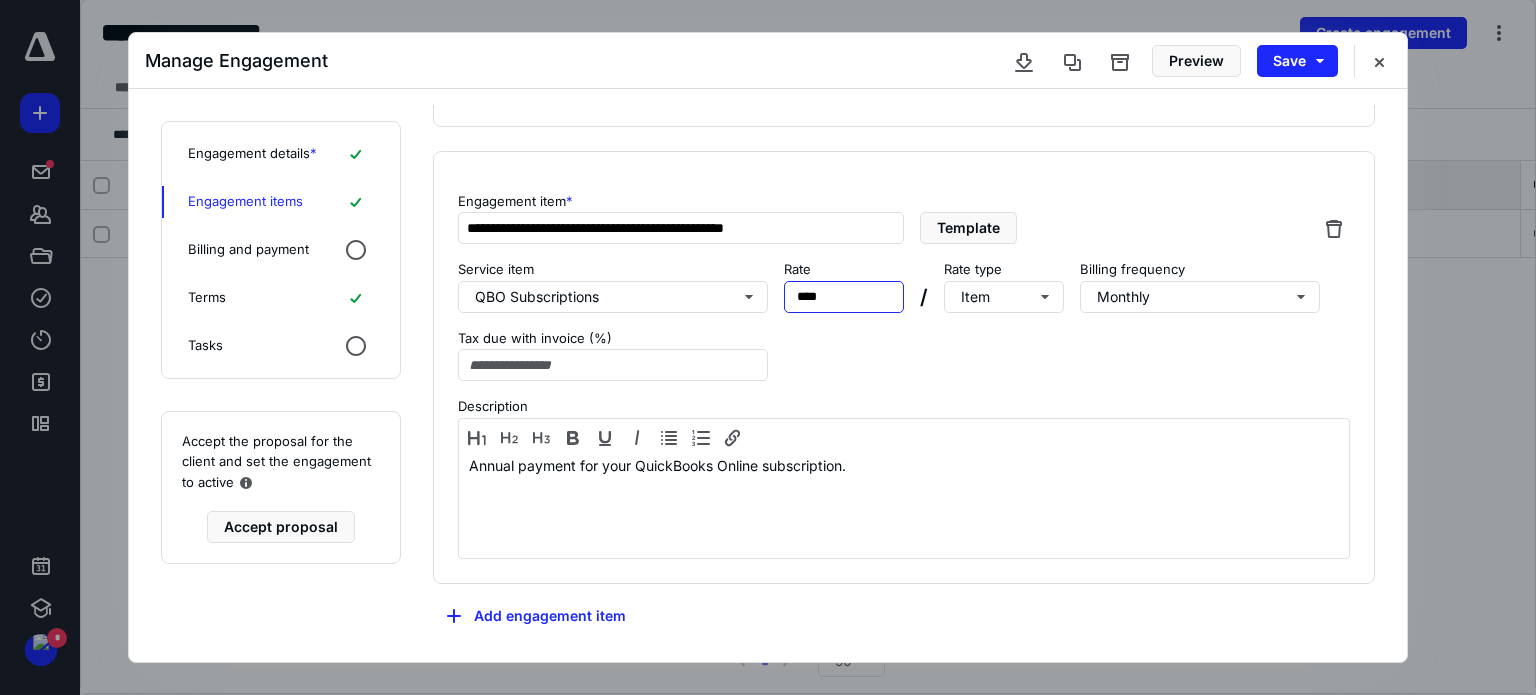 type on "*****" 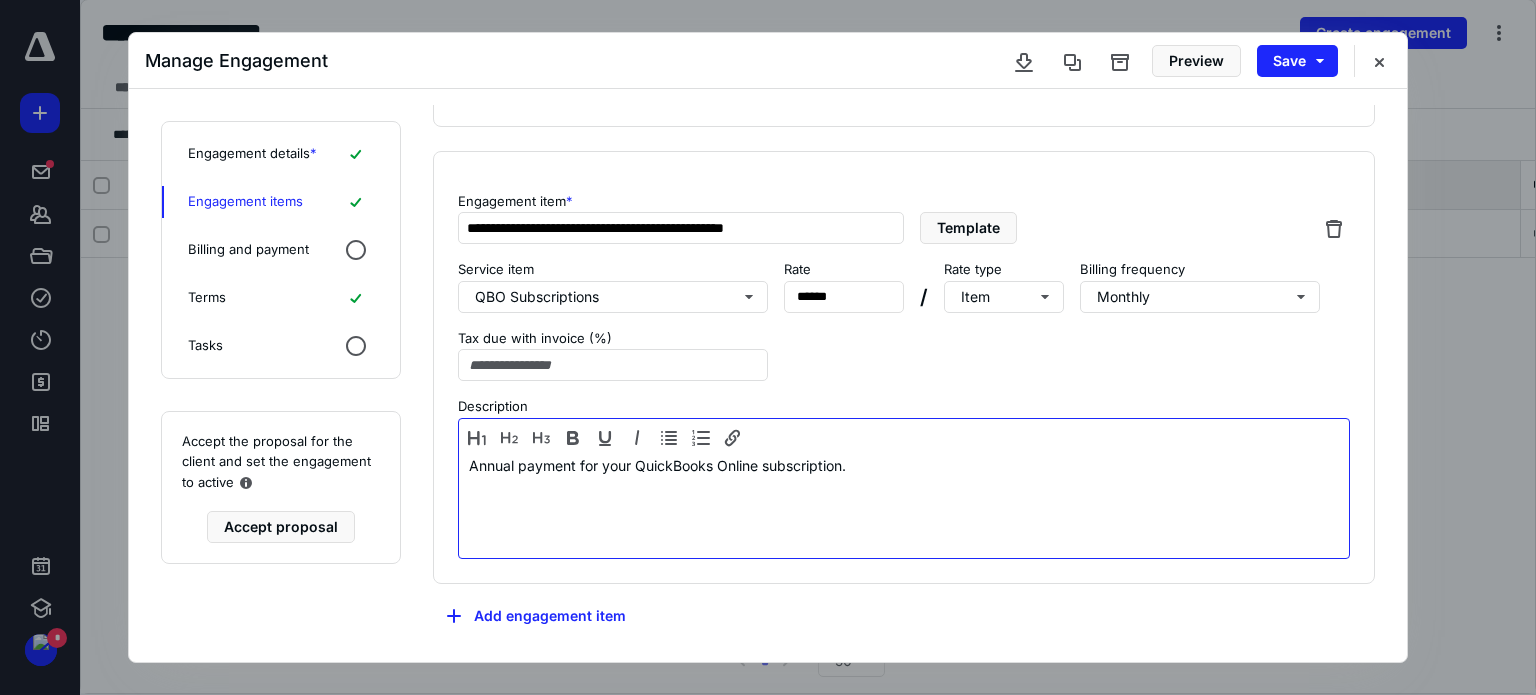 drag, startPoint x: 515, startPoint y: 459, endPoint x: 504, endPoint y: 459, distance: 11 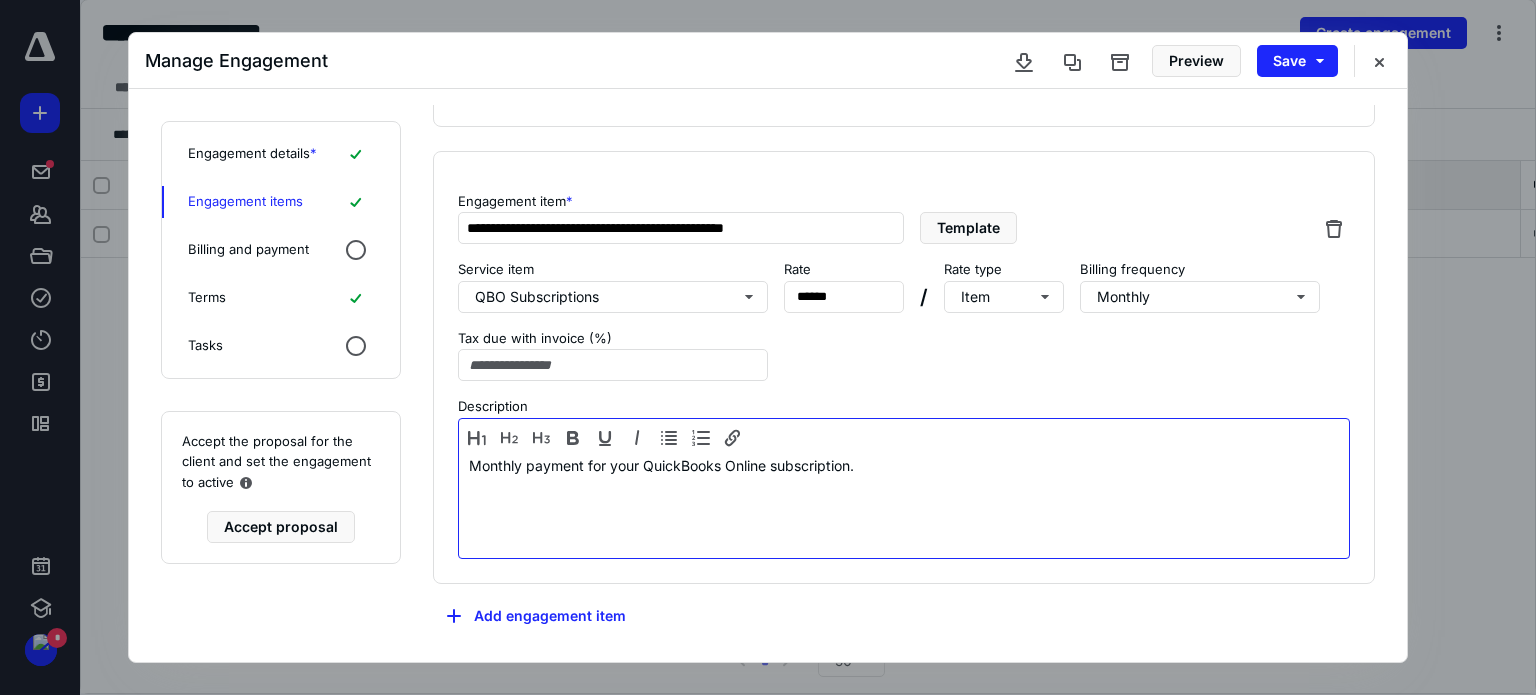 click on "Monthly payment for your QuickBooks Online subscription." at bounding box center (904, 504) 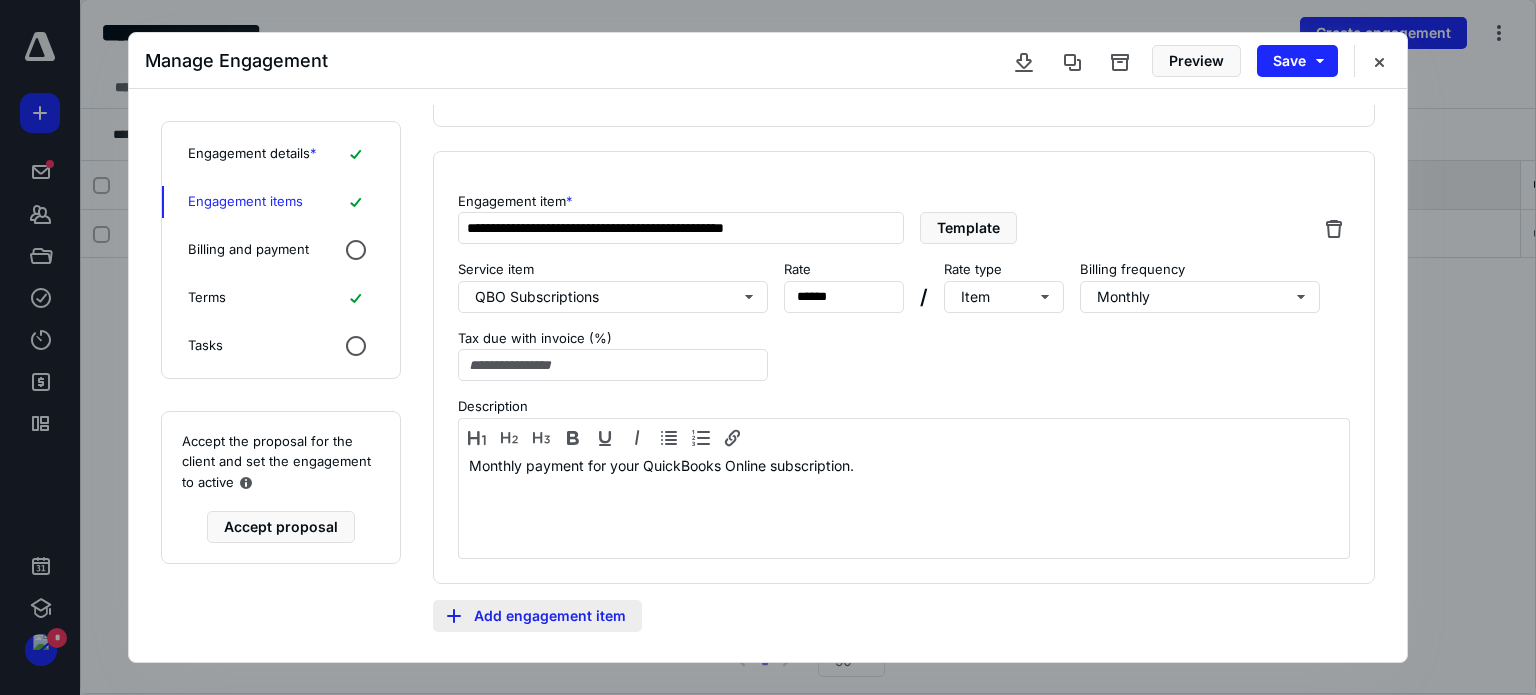 click on "Add engagement item" at bounding box center [537, 616] 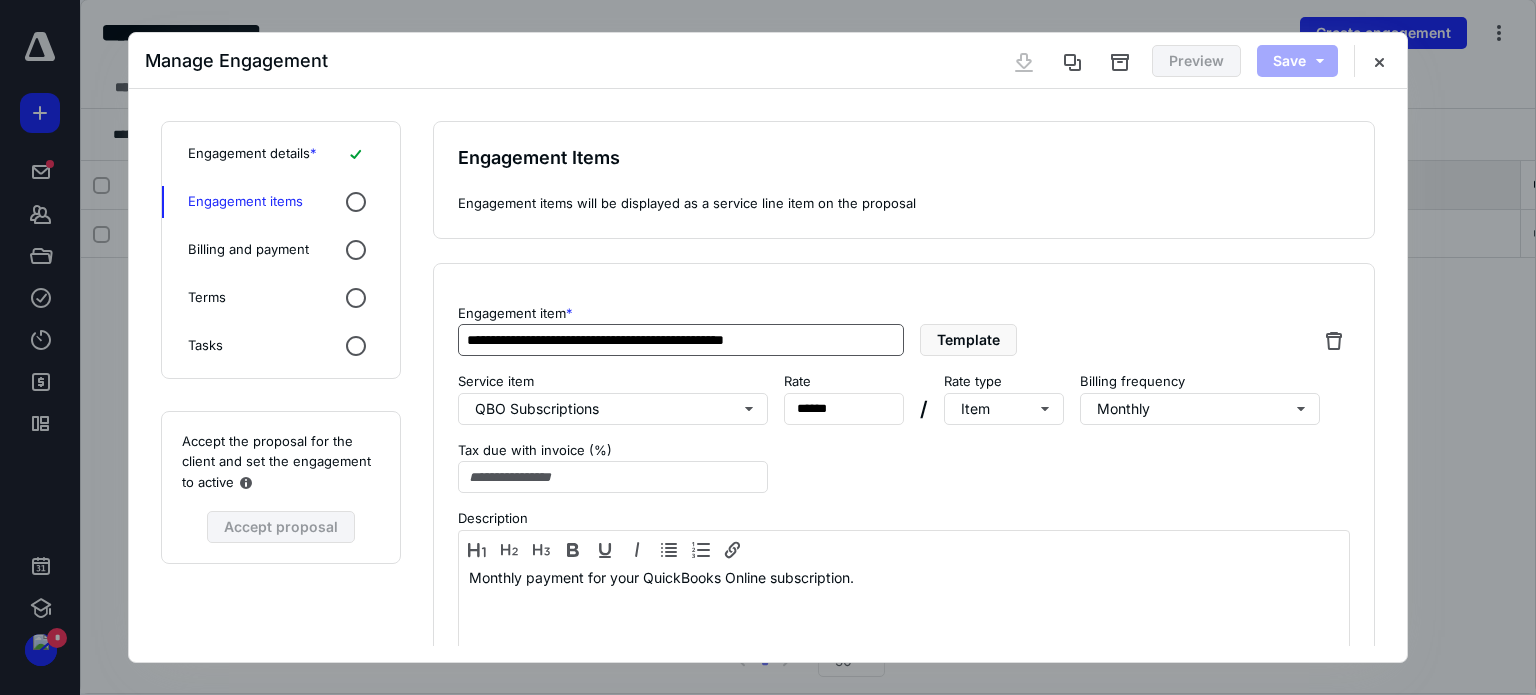 scroll, scrollTop: 569, scrollLeft: 0, axis: vertical 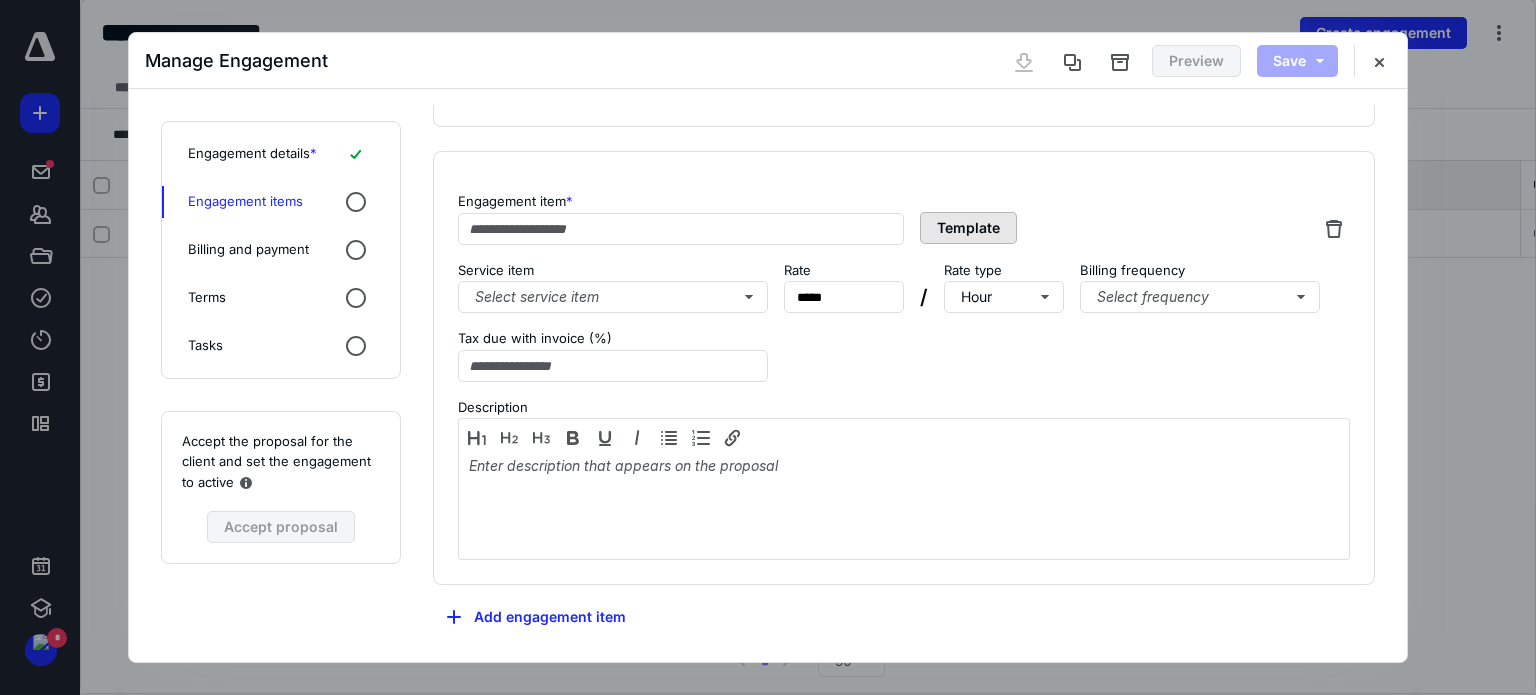click on "Template" at bounding box center [968, 228] 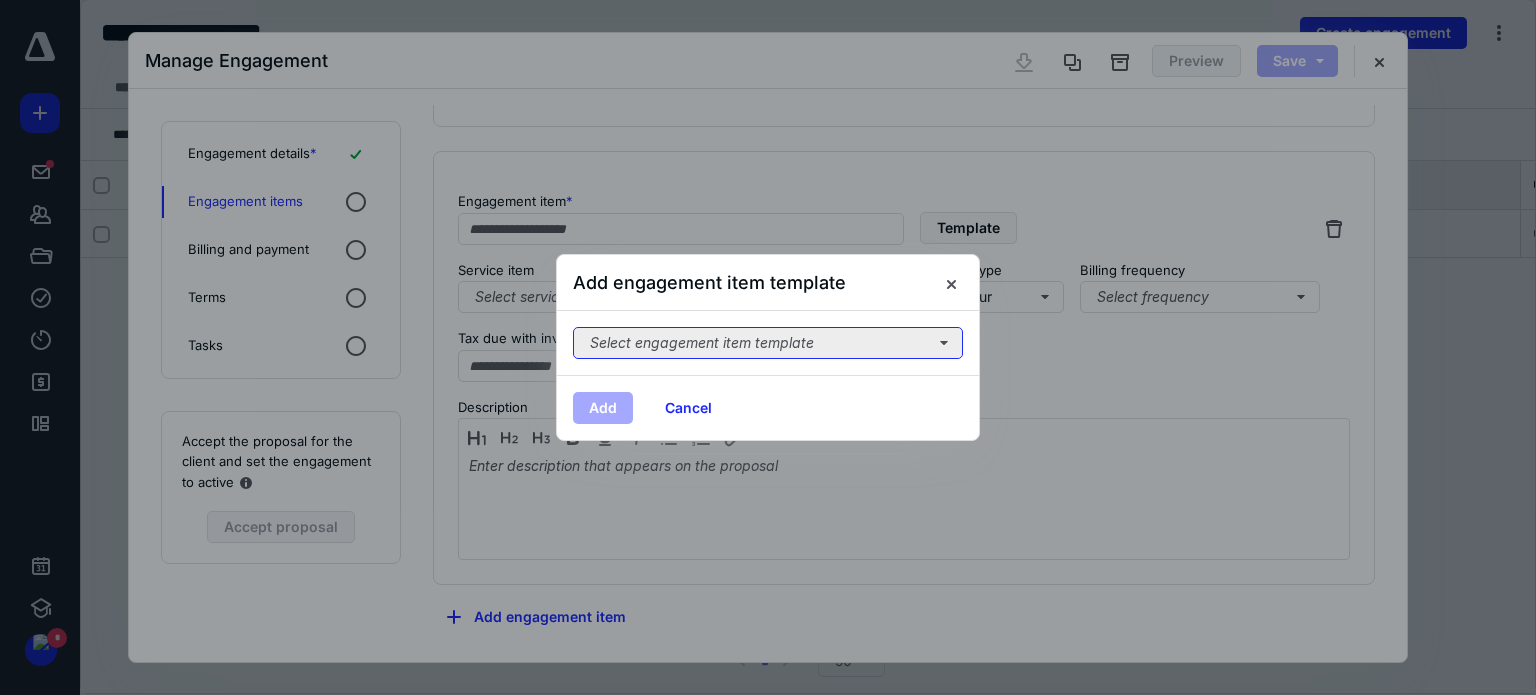 click on "Select engagement item template" at bounding box center (768, 343) 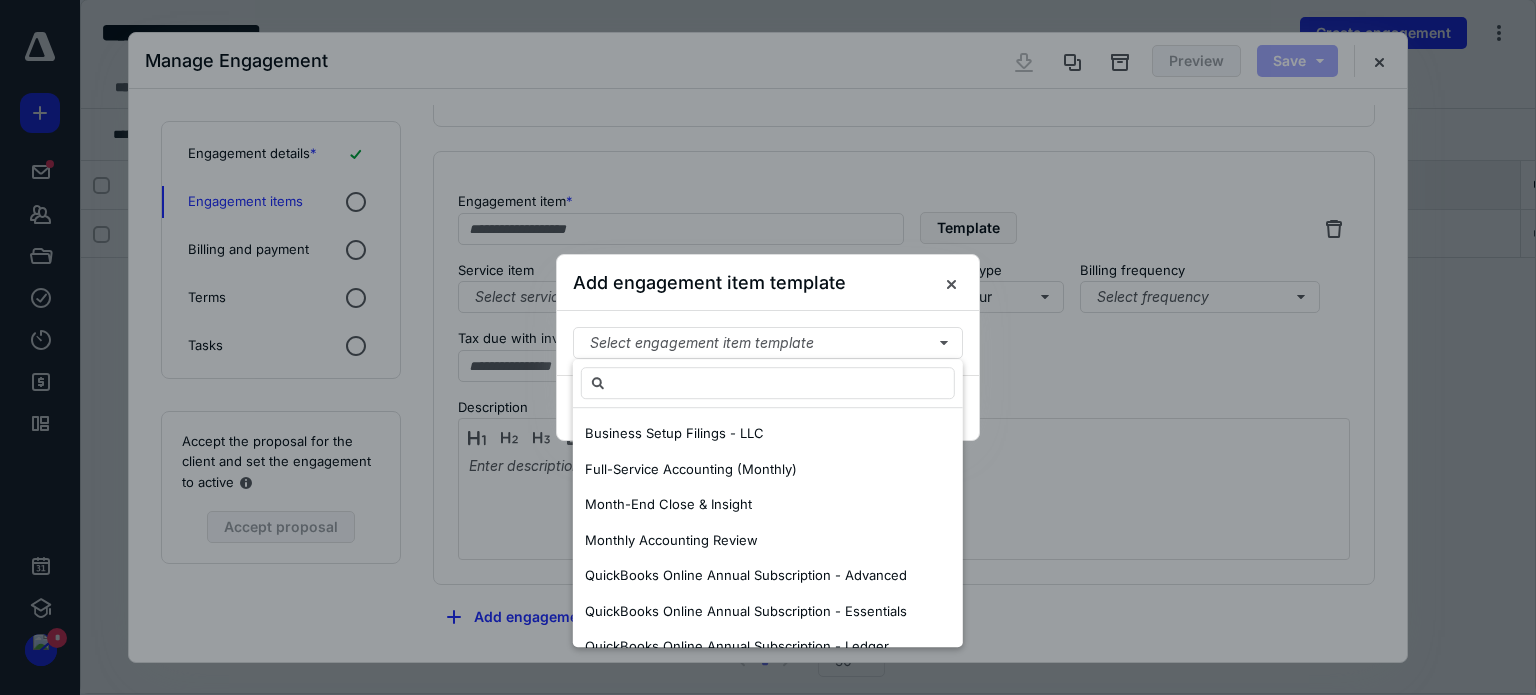 scroll, scrollTop: 140, scrollLeft: 0, axis: vertical 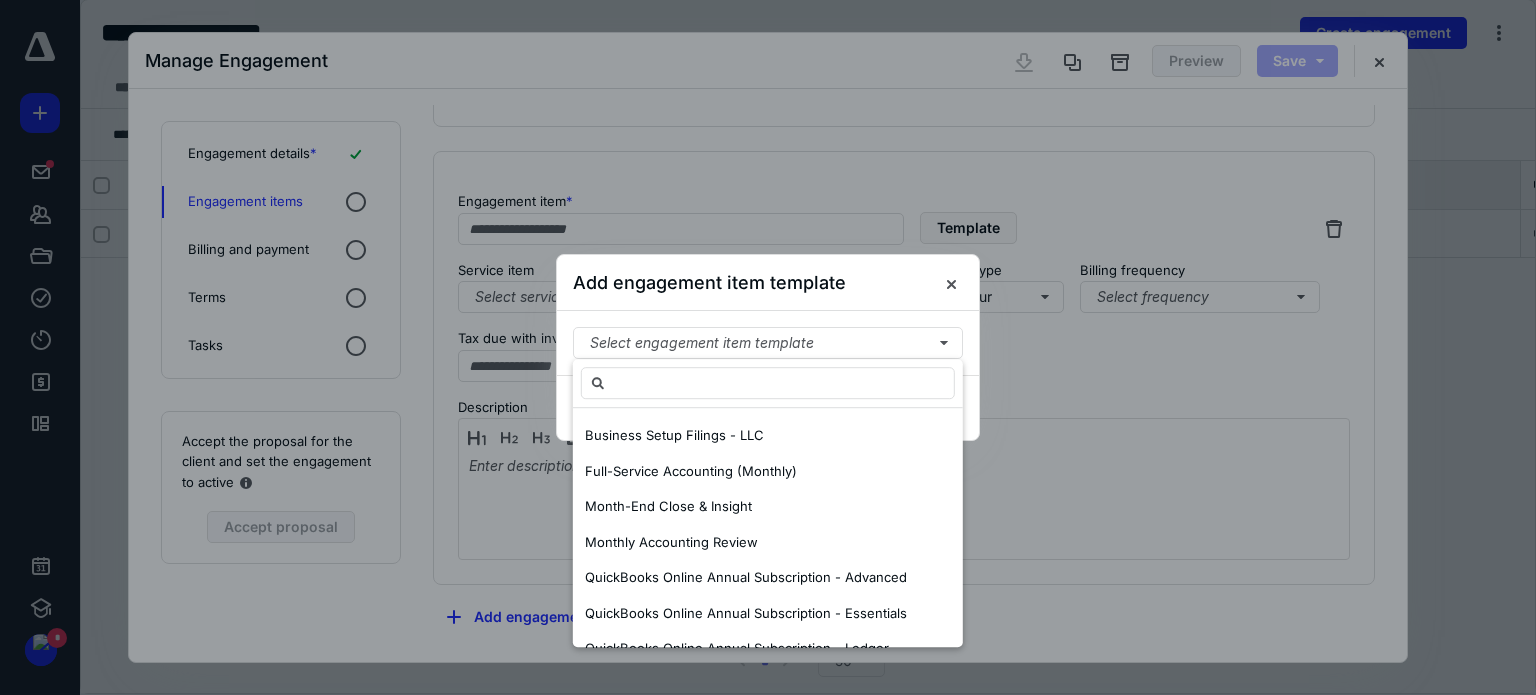 click on "Full-Service Accounting (Monthly)" at bounding box center [768, 472] 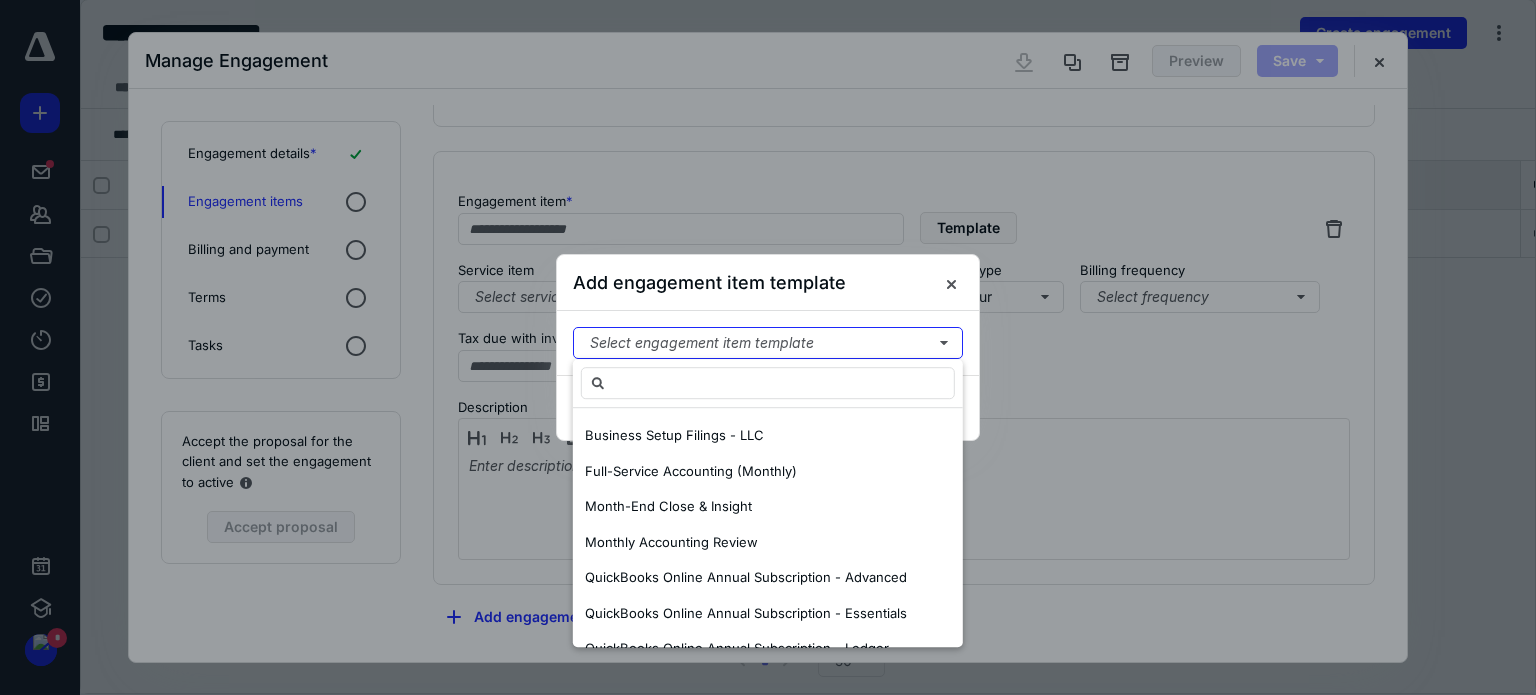 scroll, scrollTop: 0, scrollLeft: 0, axis: both 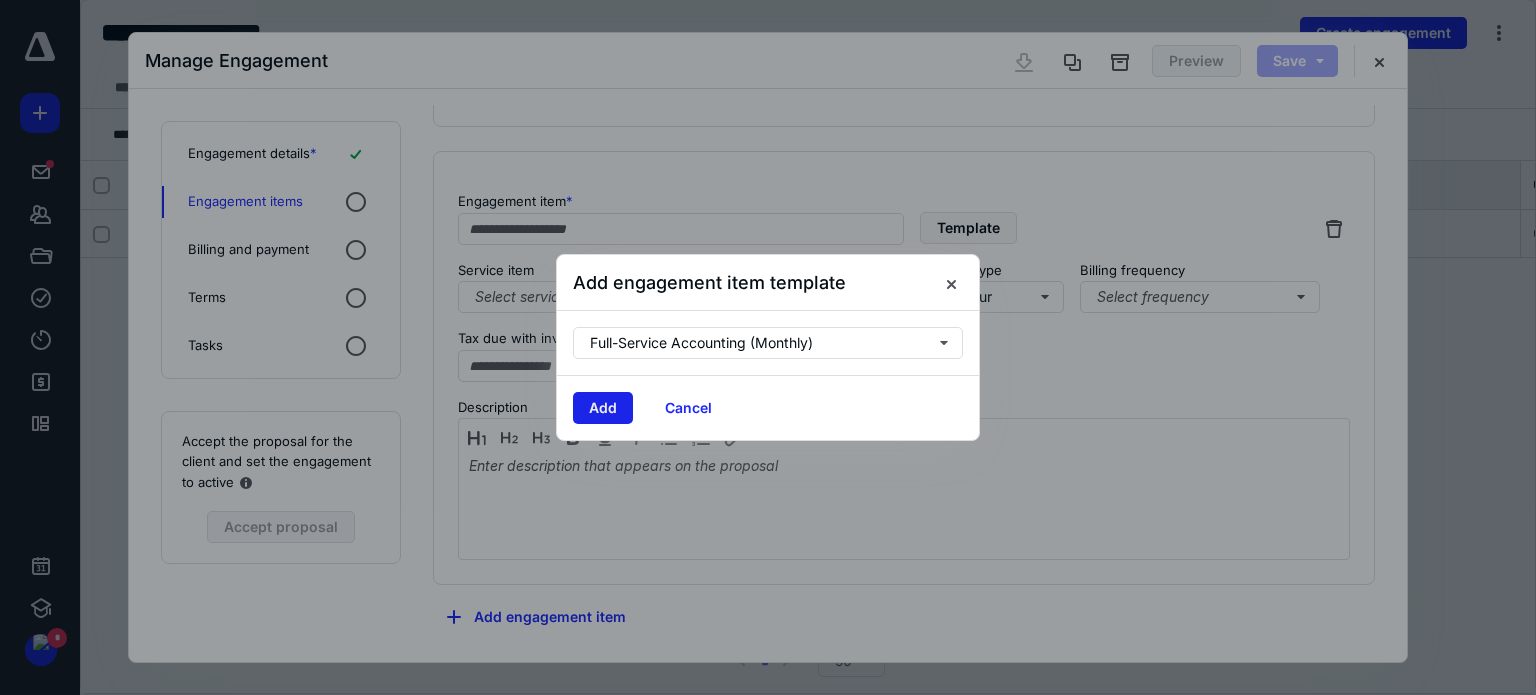 click on "Add" at bounding box center [603, 408] 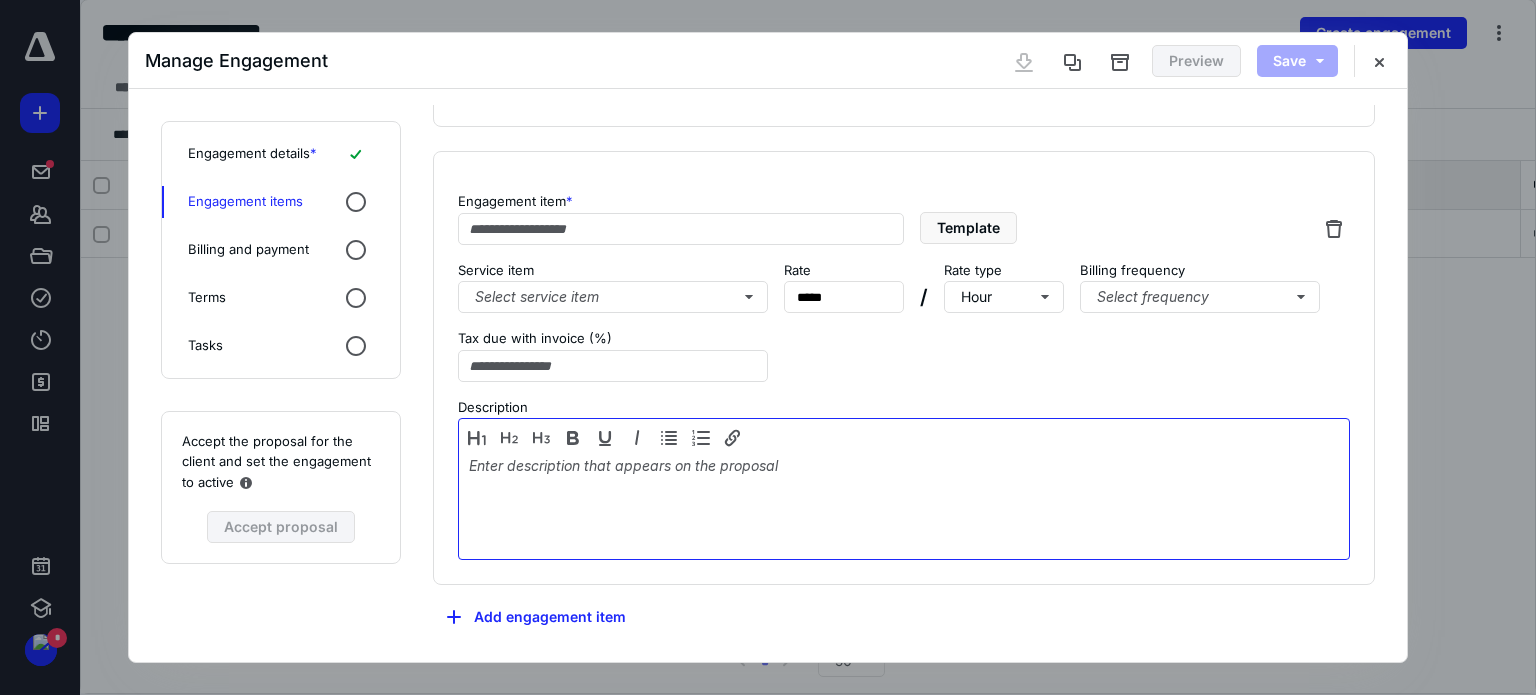 type on "**********" 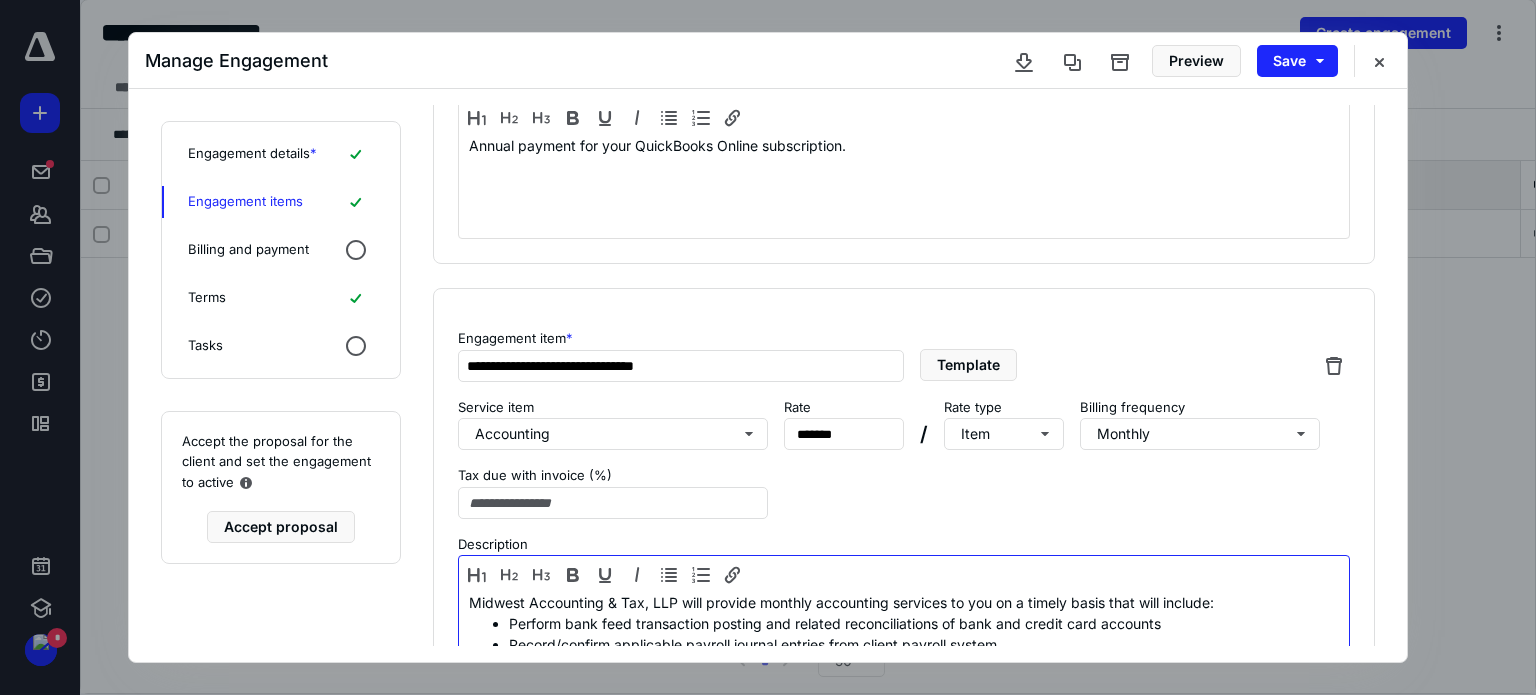 scroll, scrollTop: 430, scrollLeft: 0, axis: vertical 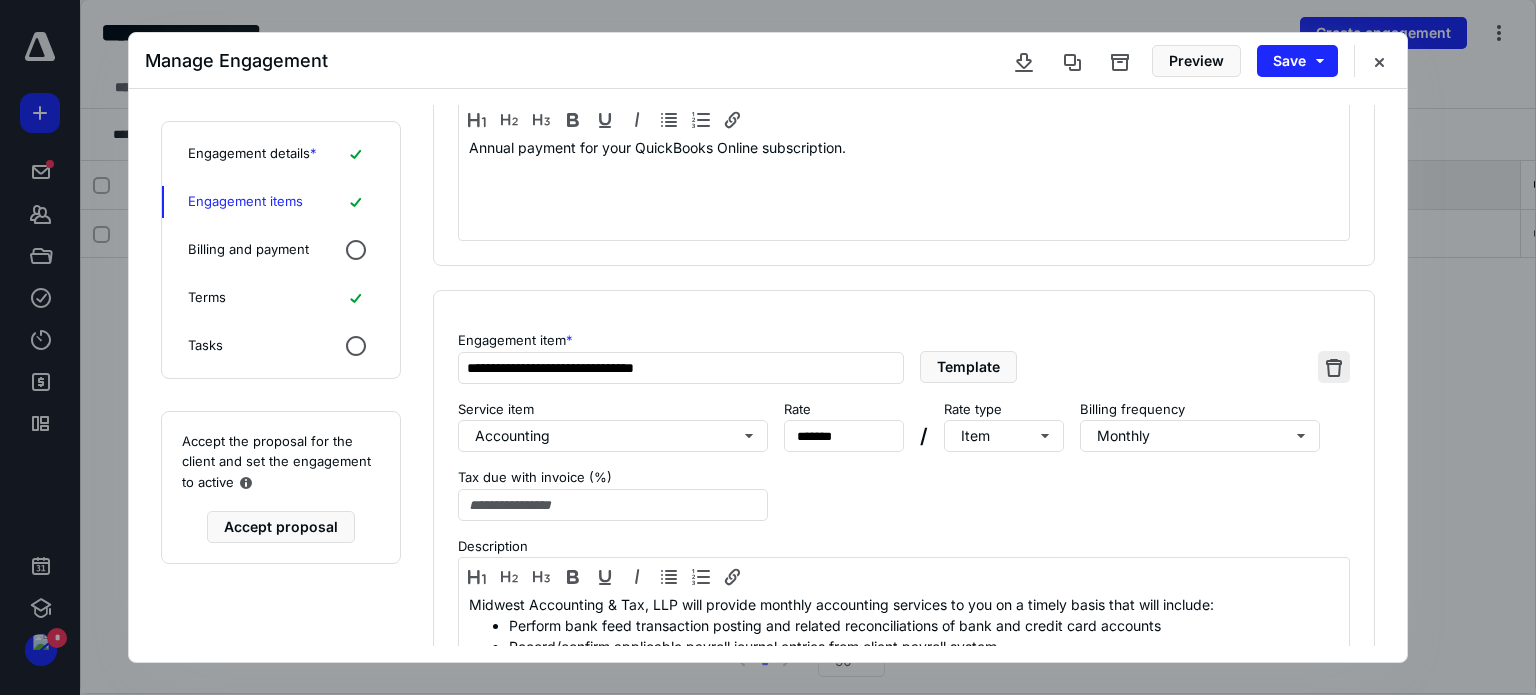 click at bounding box center (1334, 367) 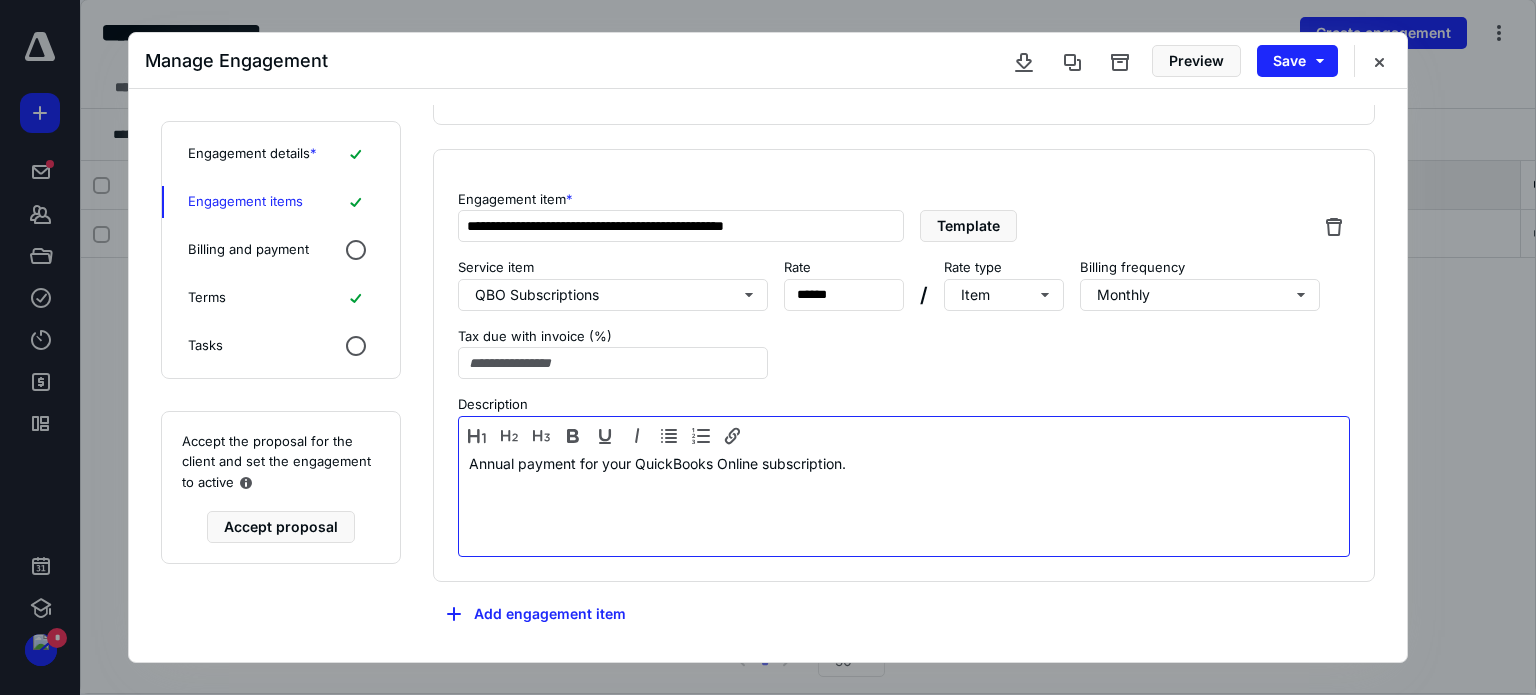 scroll, scrollTop: 112, scrollLeft: 0, axis: vertical 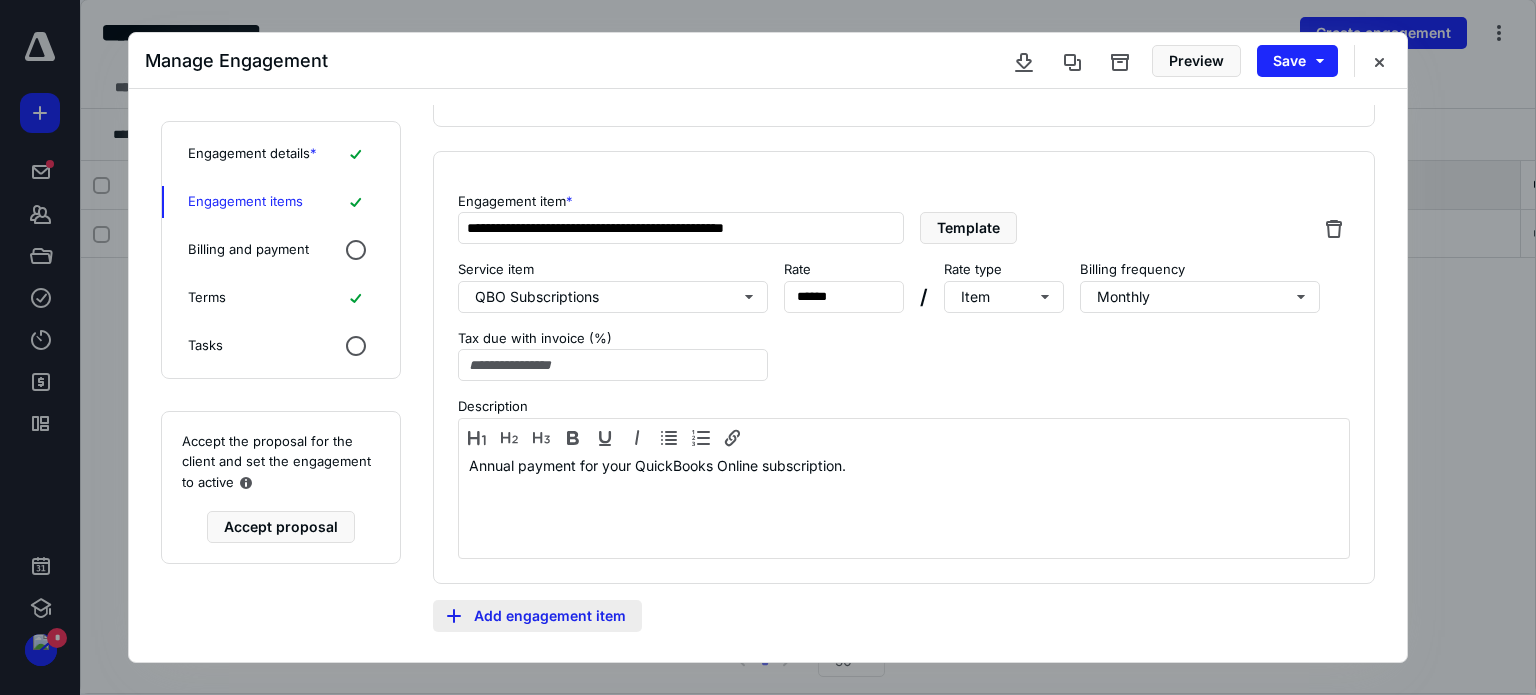 click on "Add engagement item" at bounding box center [537, 616] 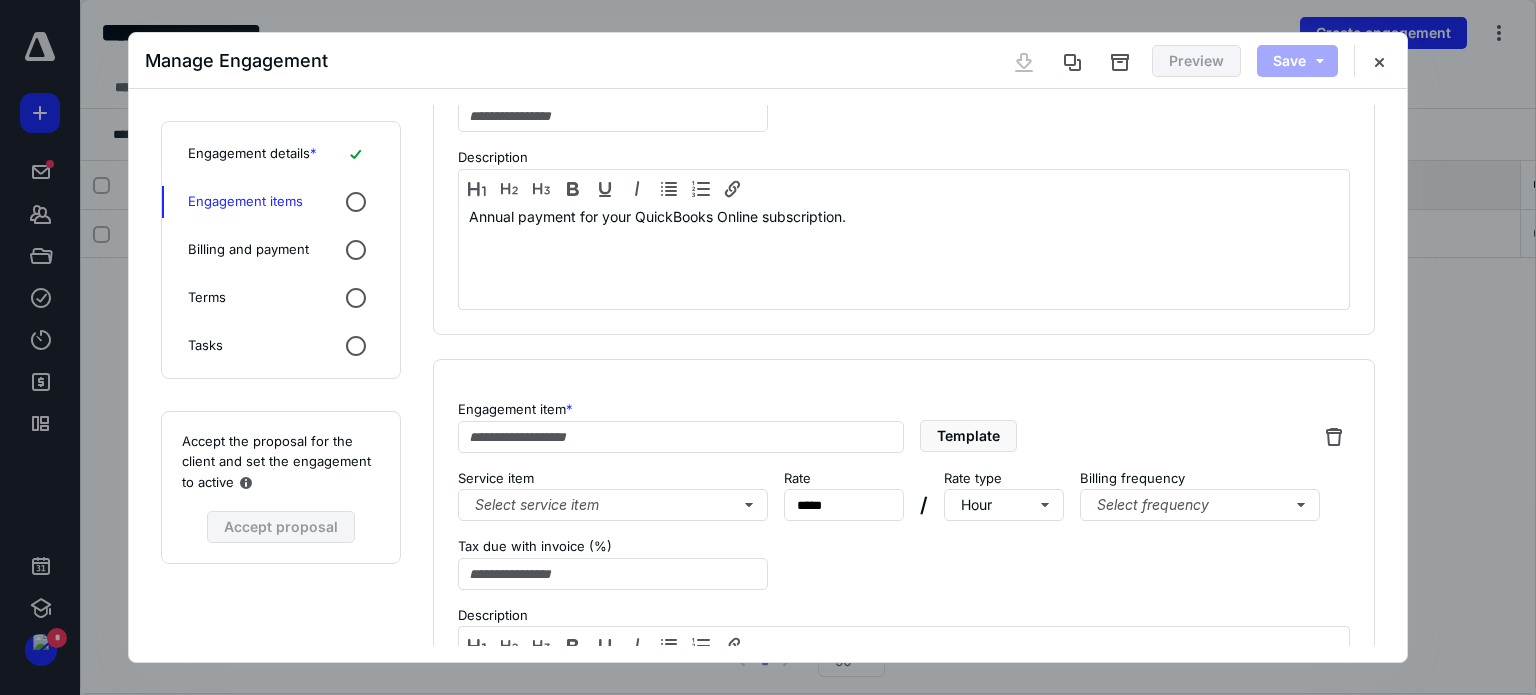 scroll, scrollTop: 363, scrollLeft: 0, axis: vertical 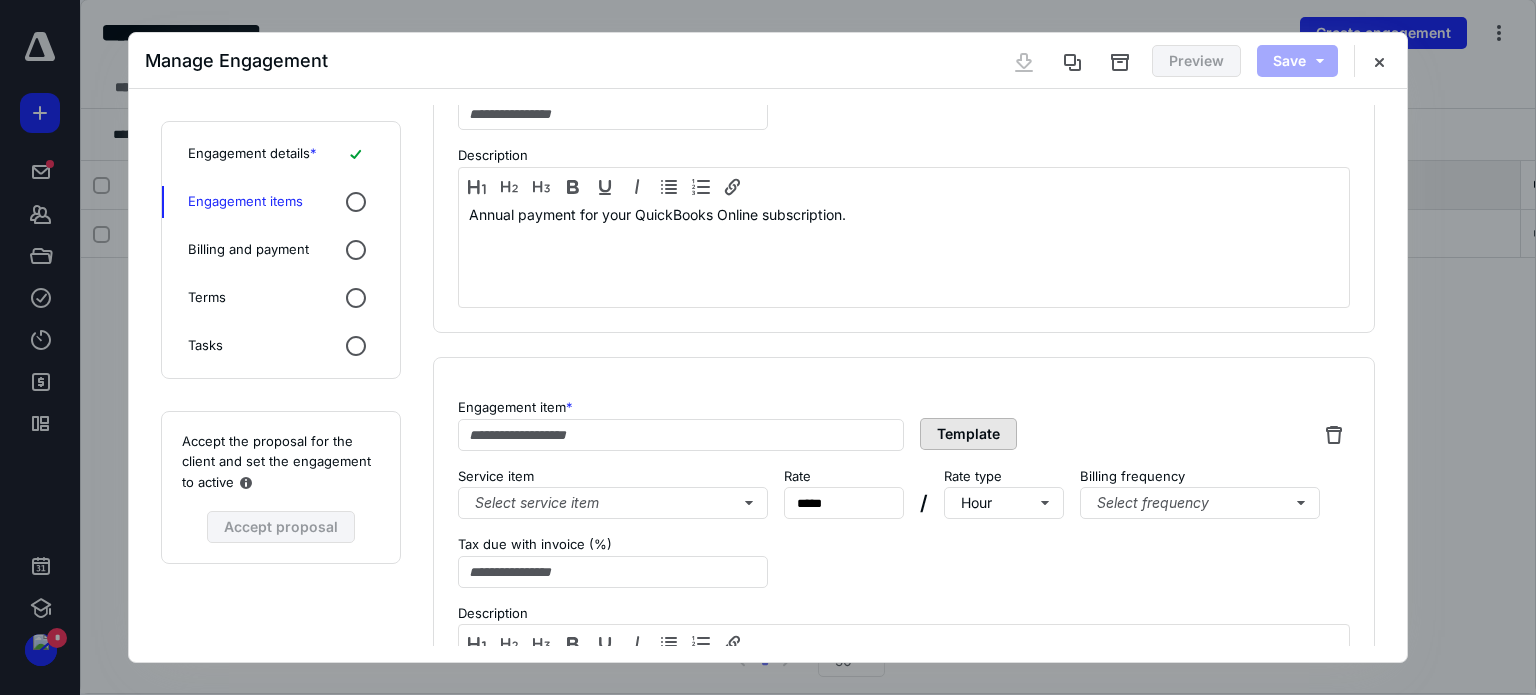 click on "Template" at bounding box center (968, 434) 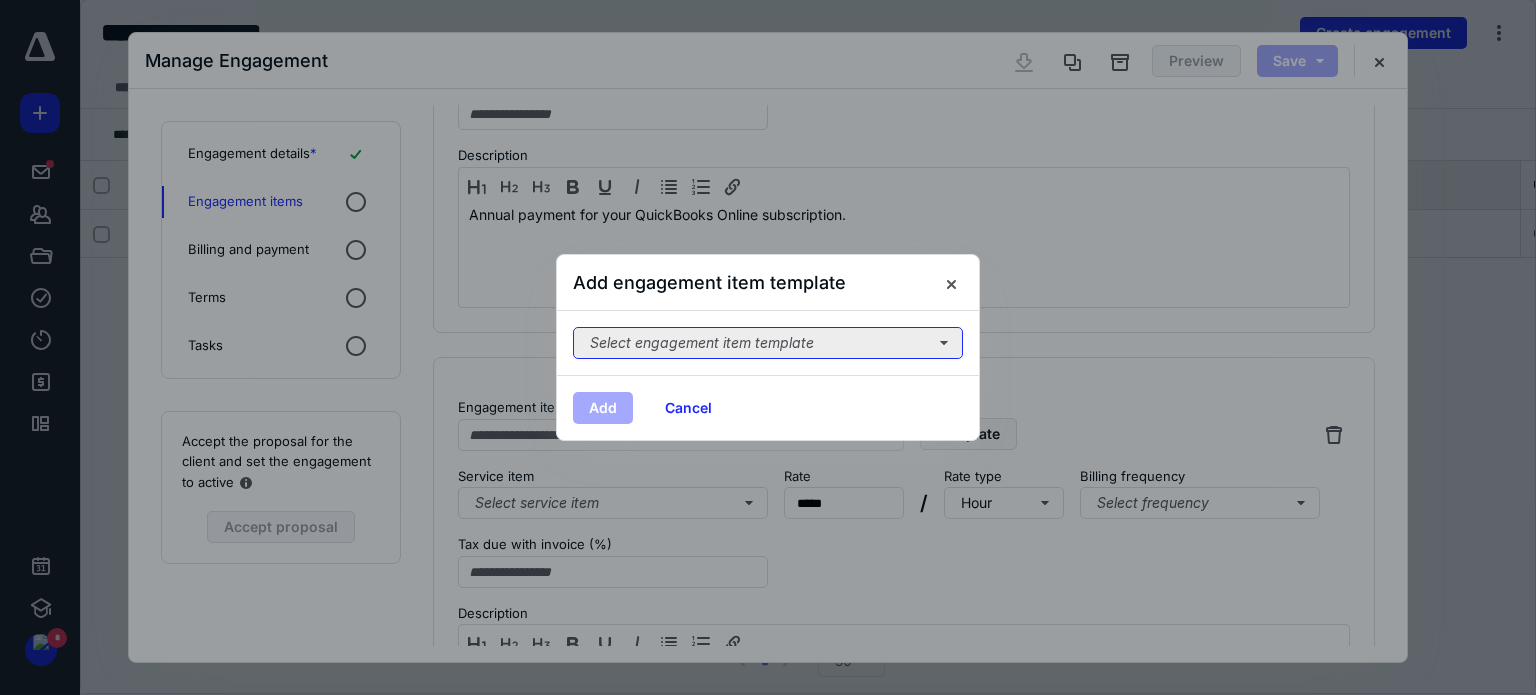click on "Select engagement item template" at bounding box center (768, 343) 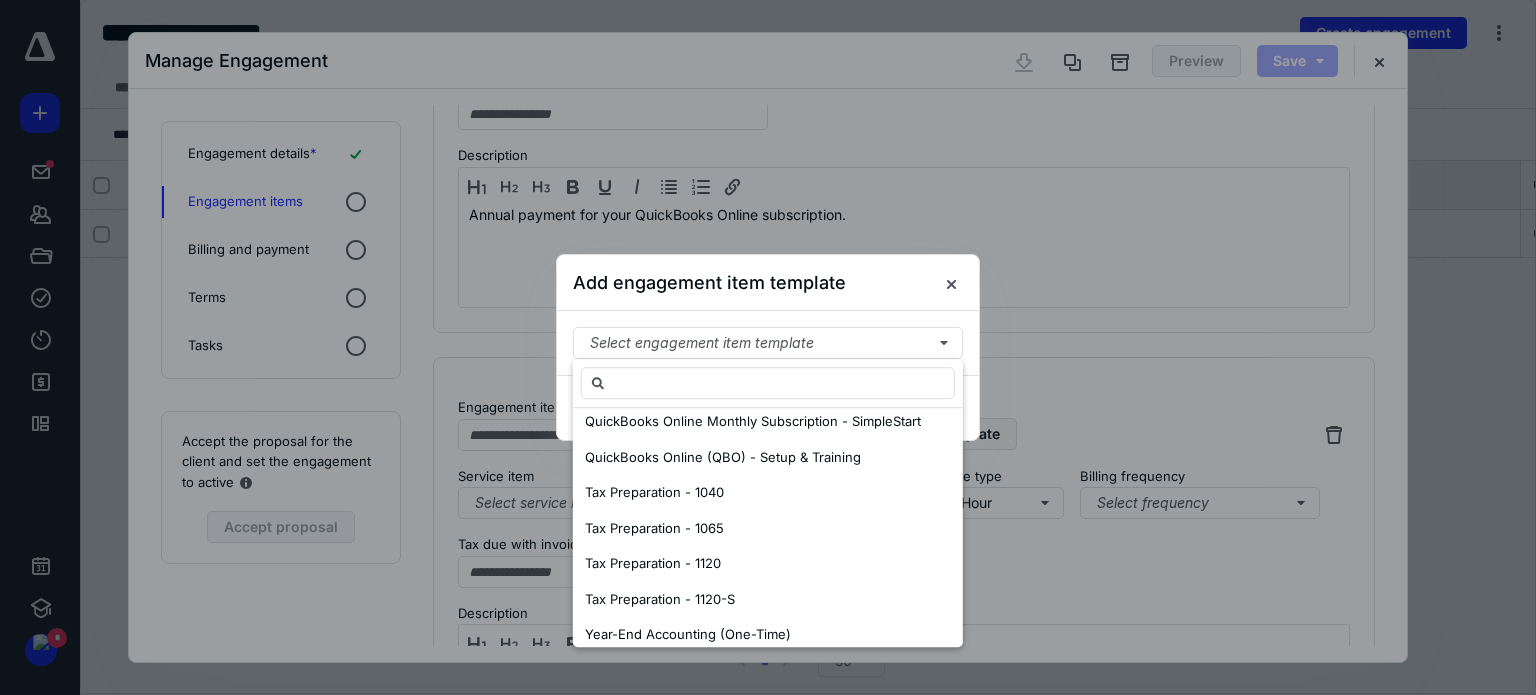 scroll, scrollTop: 593, scrollLeft: 0, axis: vertical 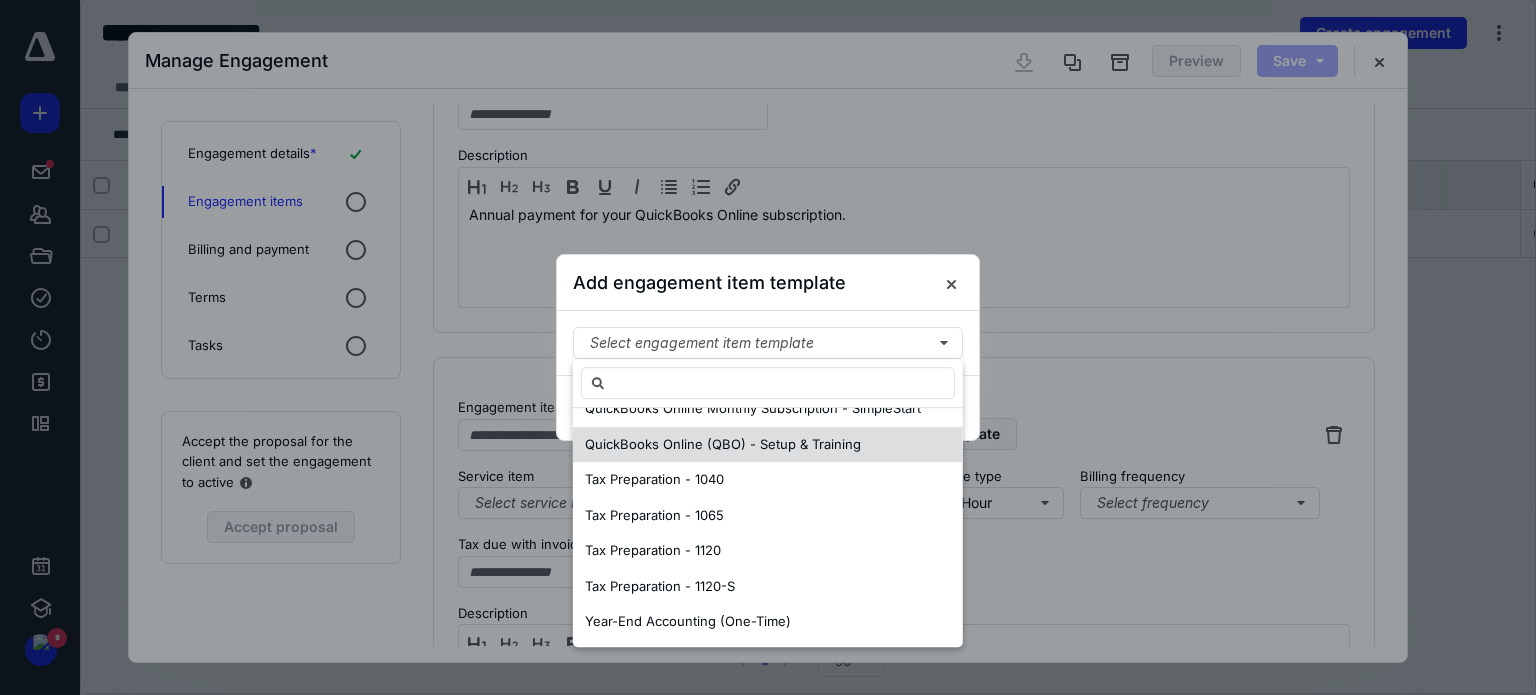 click on "QuickBooks Online (QBO) - Setup & Training" at bounding box center [723, 444] 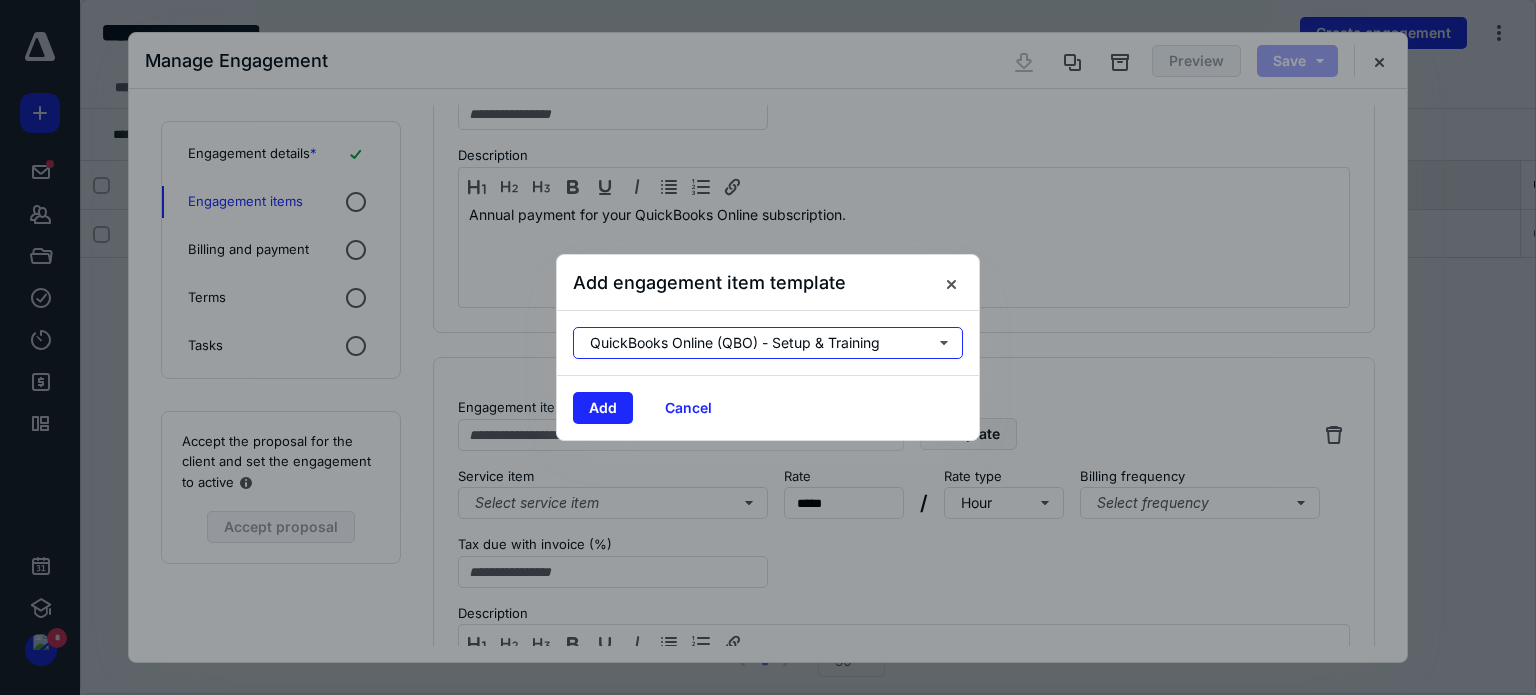 scroll, scrollTop: 0, scrollLeft: 0, axis: both 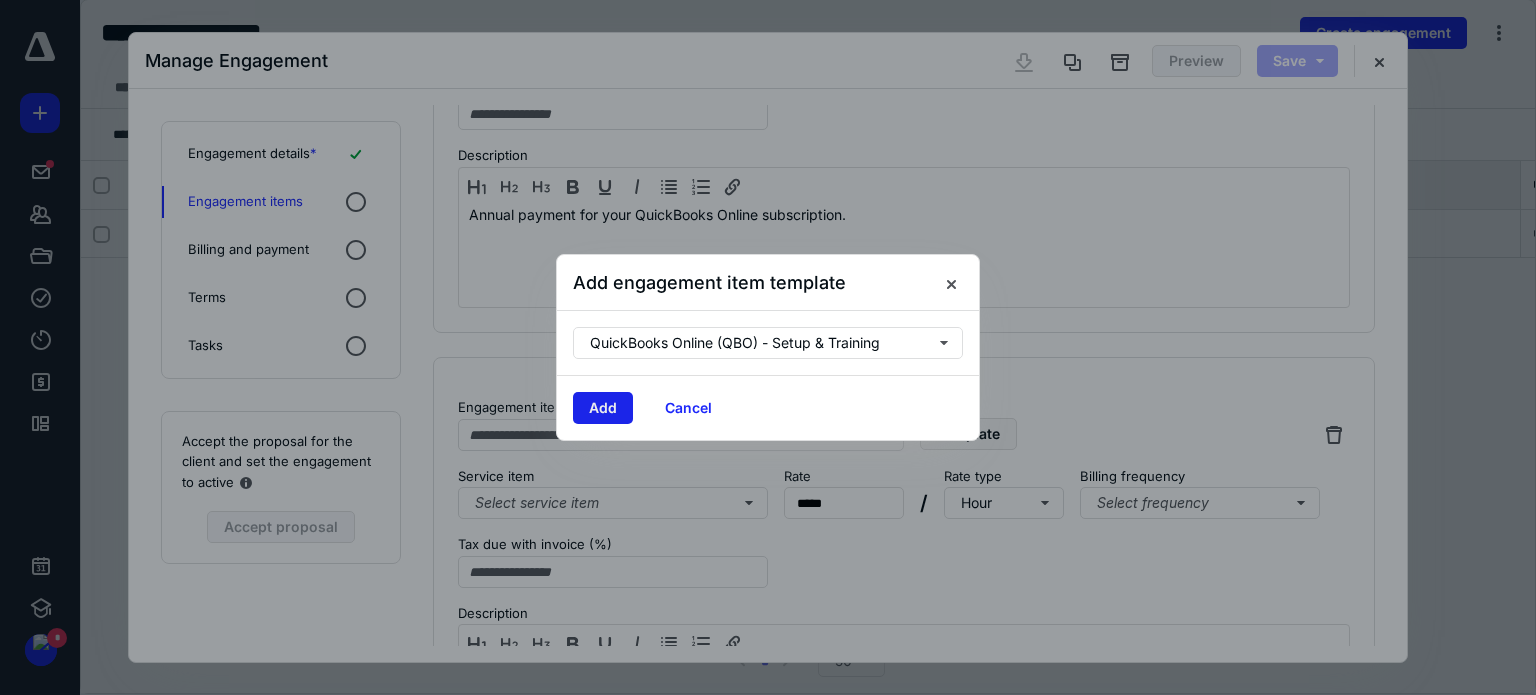 click on "Add" at bounding box center [603, 408] 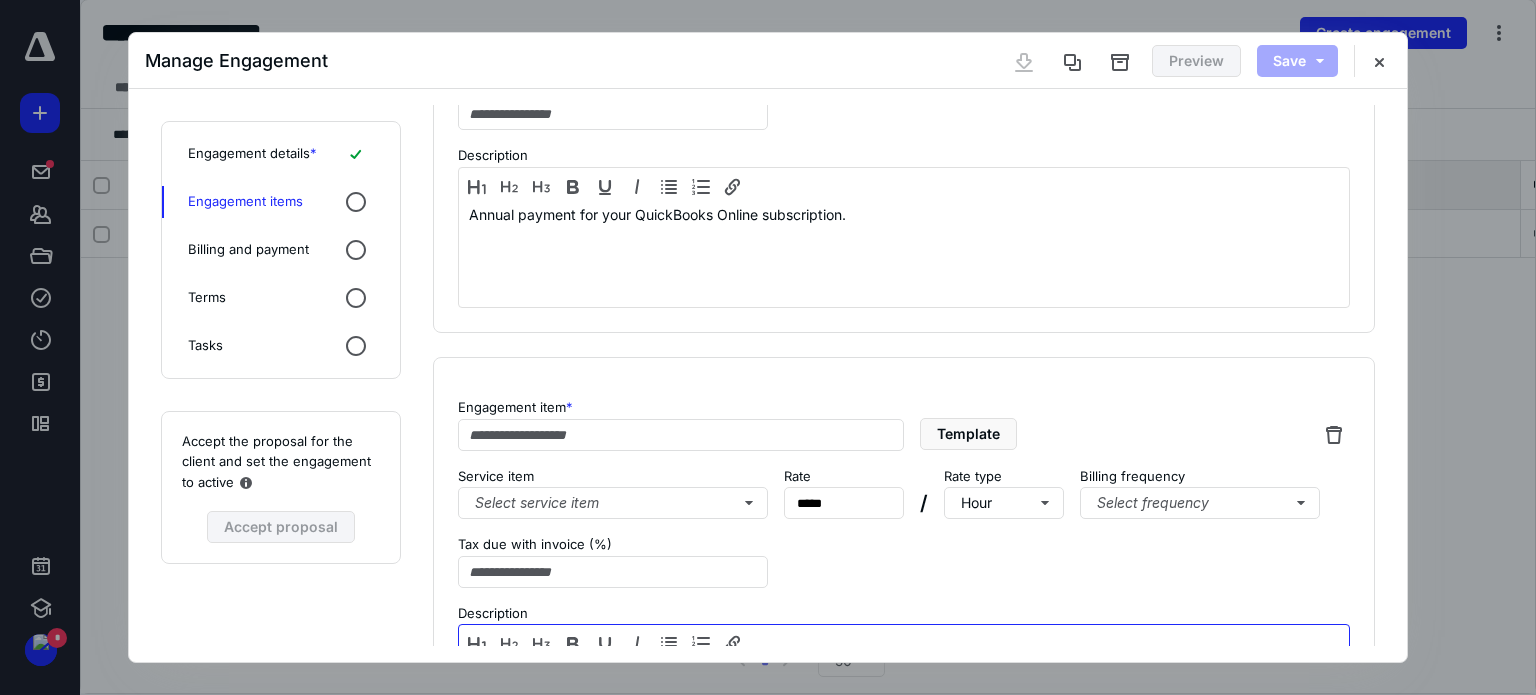 type on "**********" 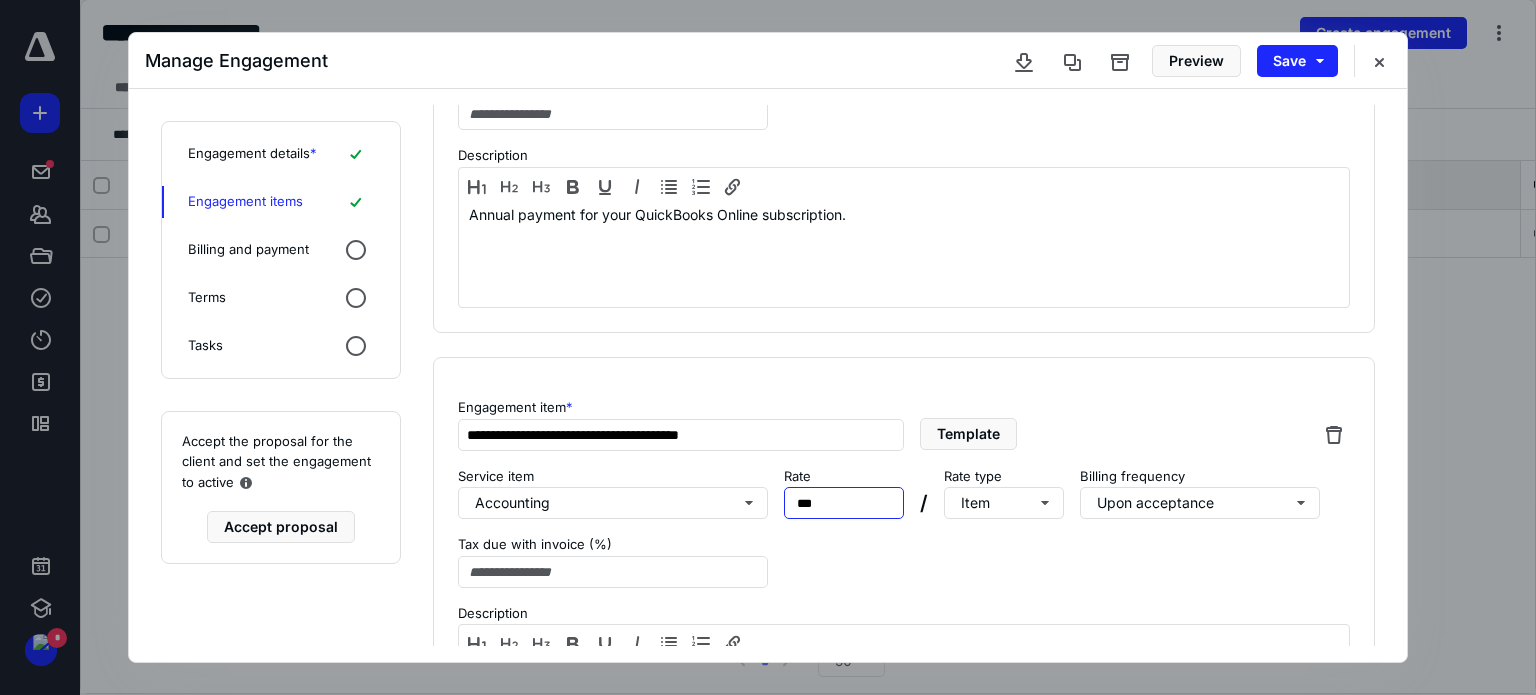 click on "Rate *** *****" at bounding box center (844, 493) 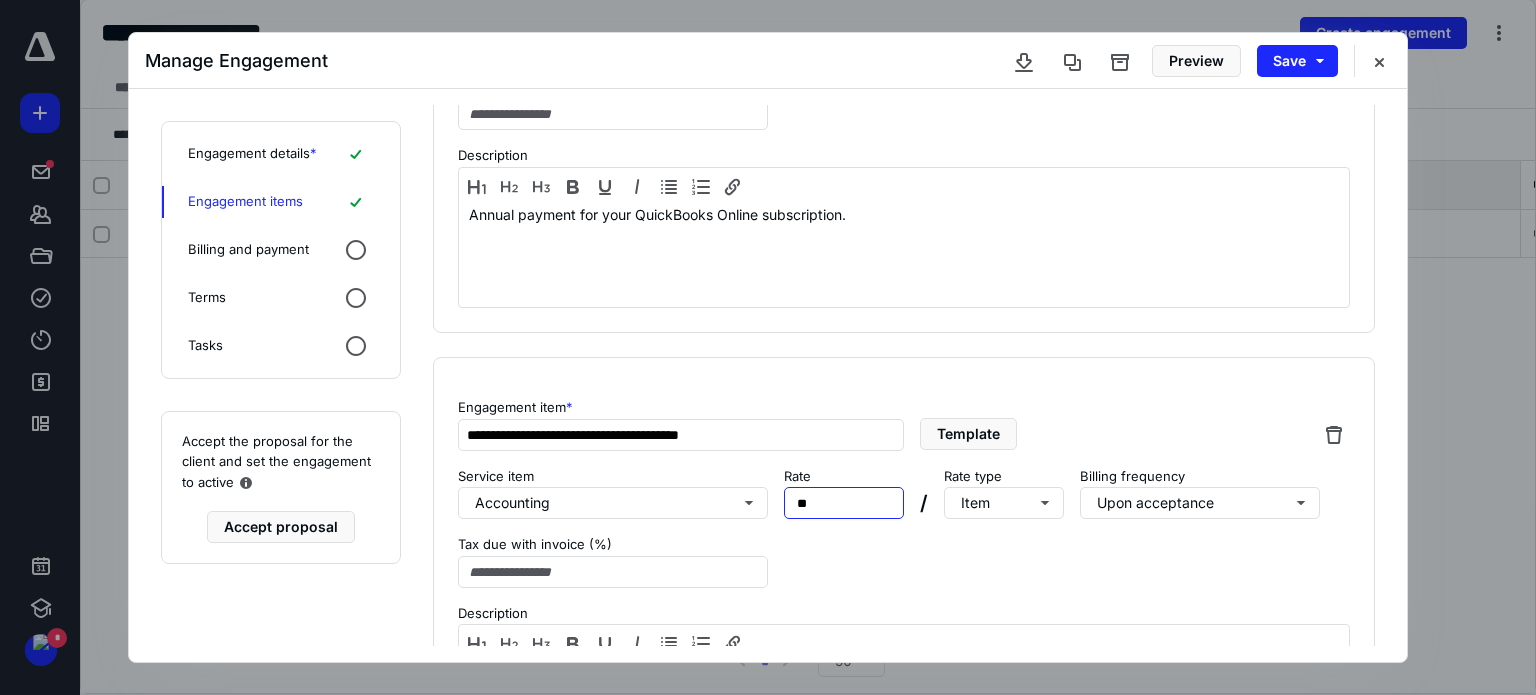 type on "***" 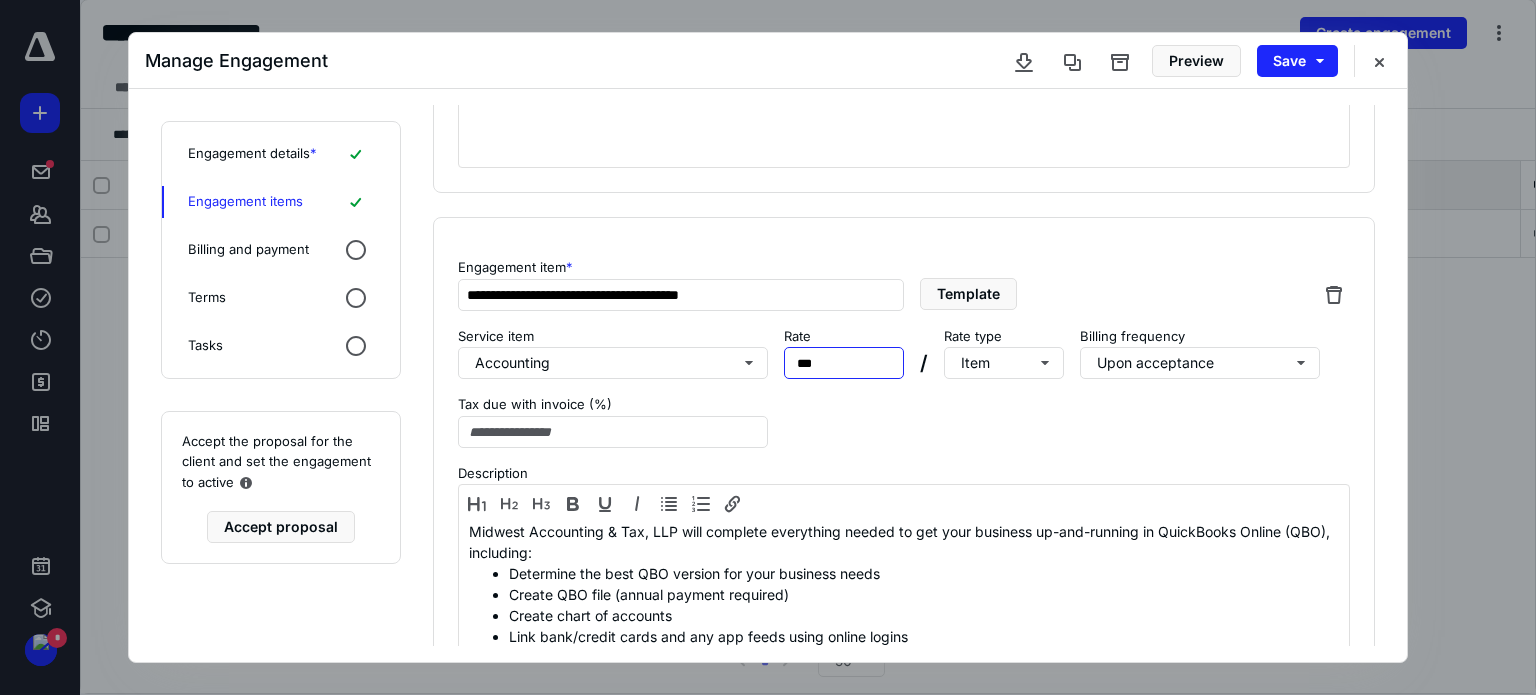 scroll, scrollTop: 508, scrollLeft: 0, axis: vertical 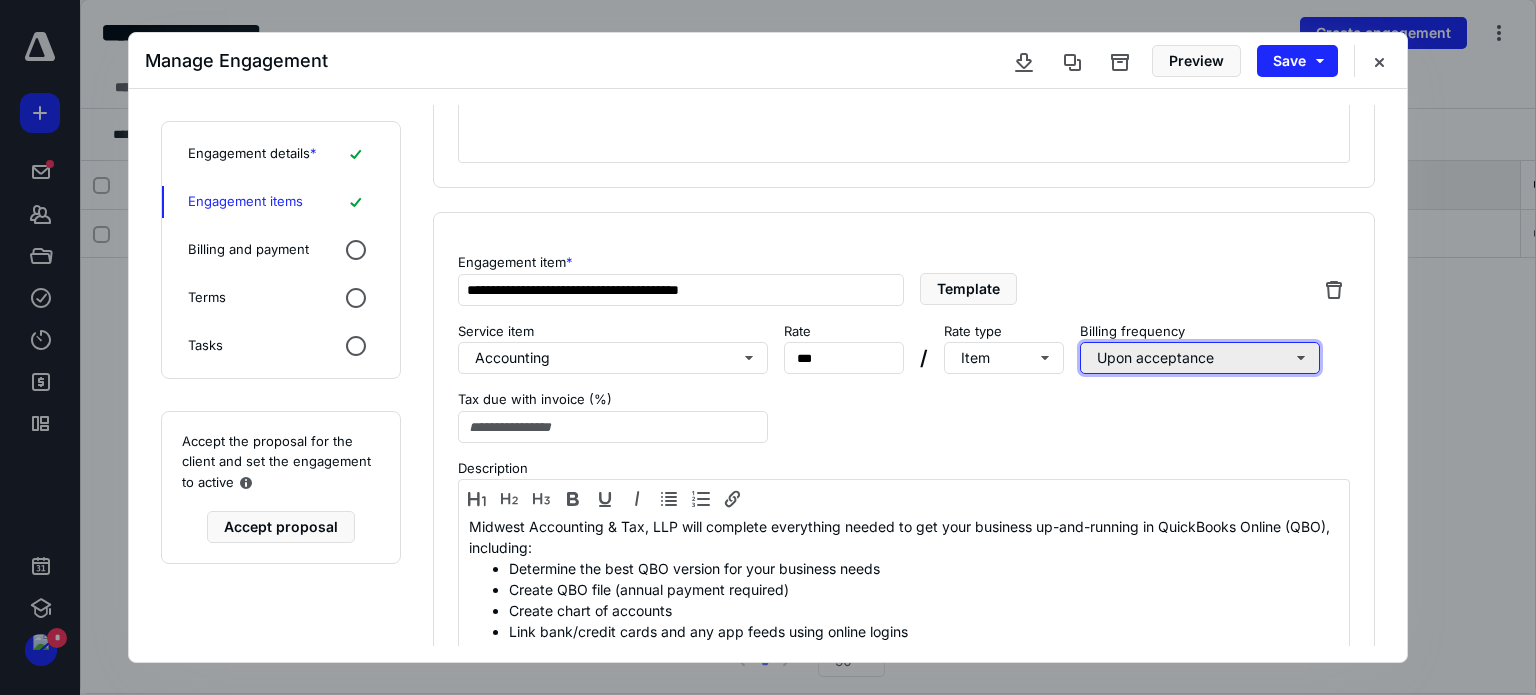 click on "Upon acceptance" at bounding box center [1200, 358] 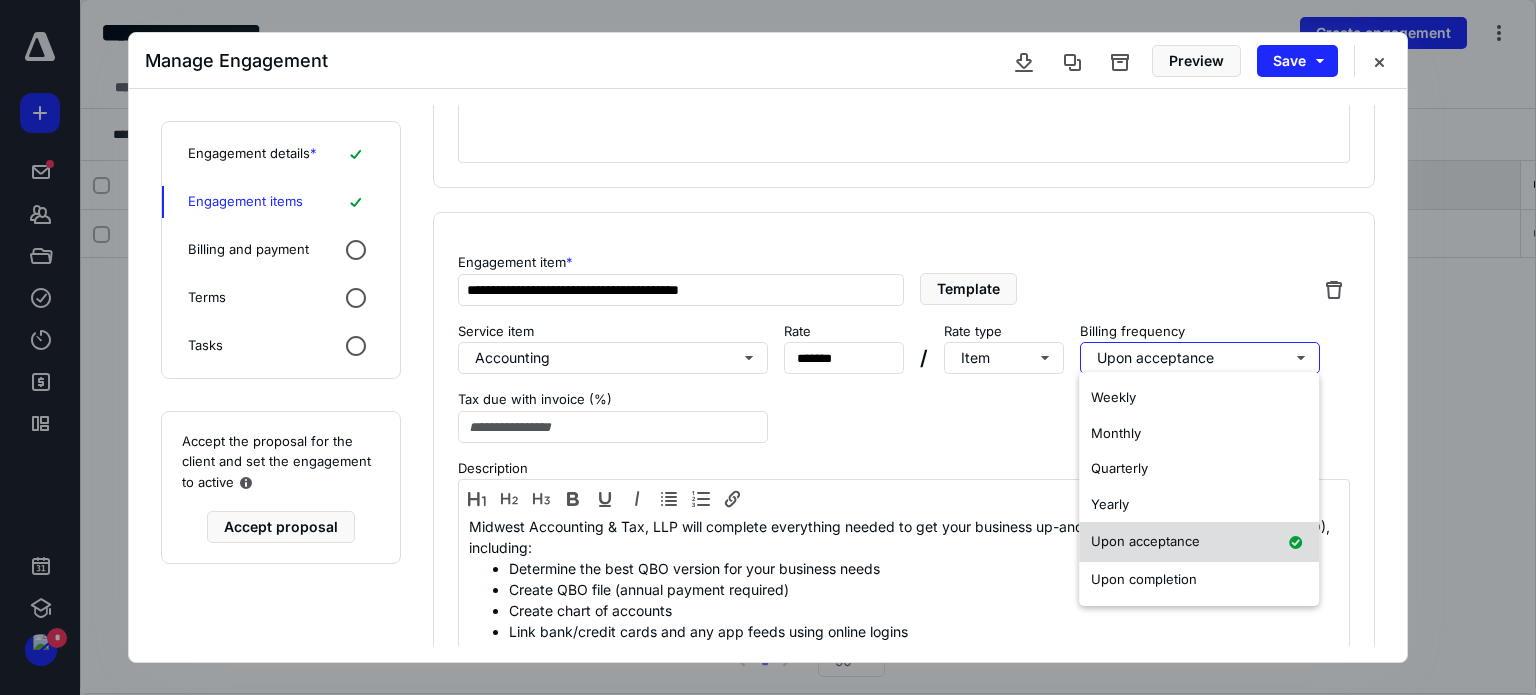 click on "Upon acceptance" at bounding box center (1145, 542) 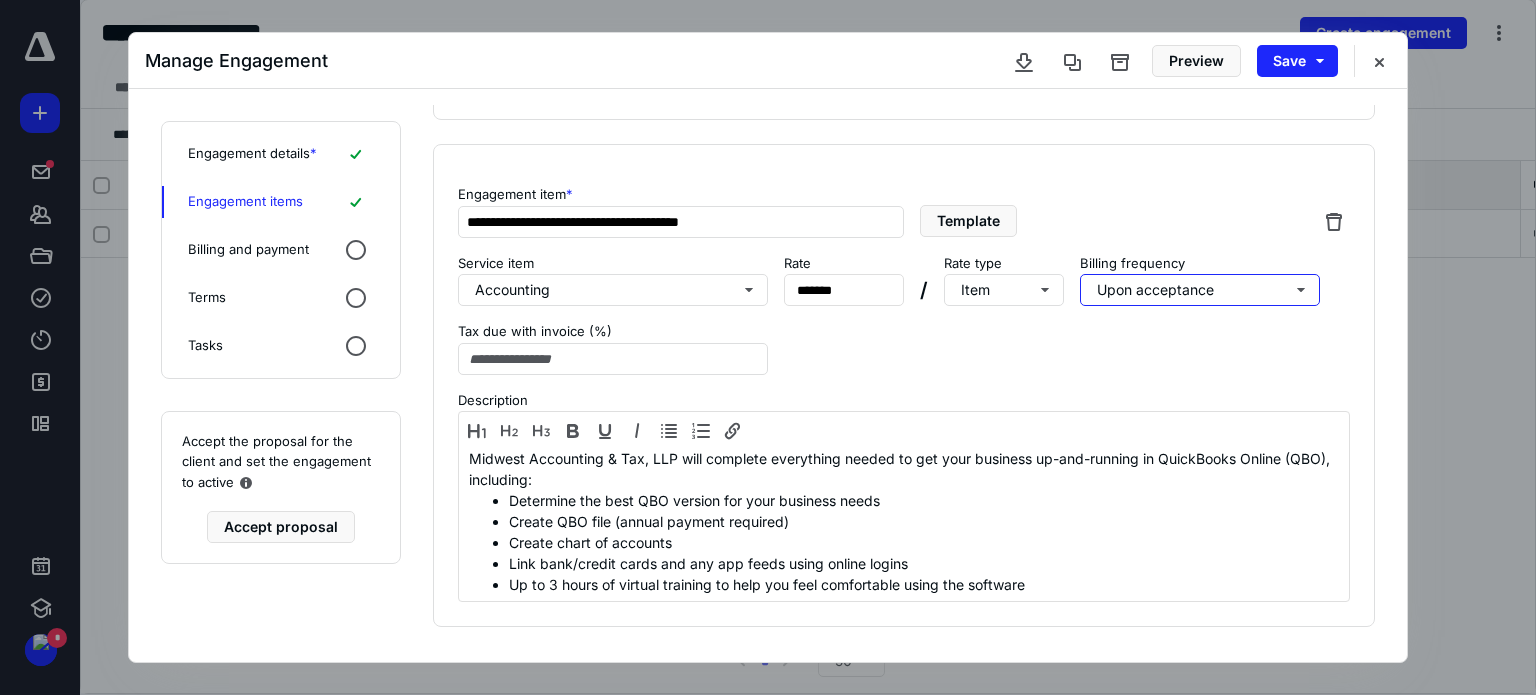 scroll, scrollTop: 576, scrollLeft: 0, axis: vertical 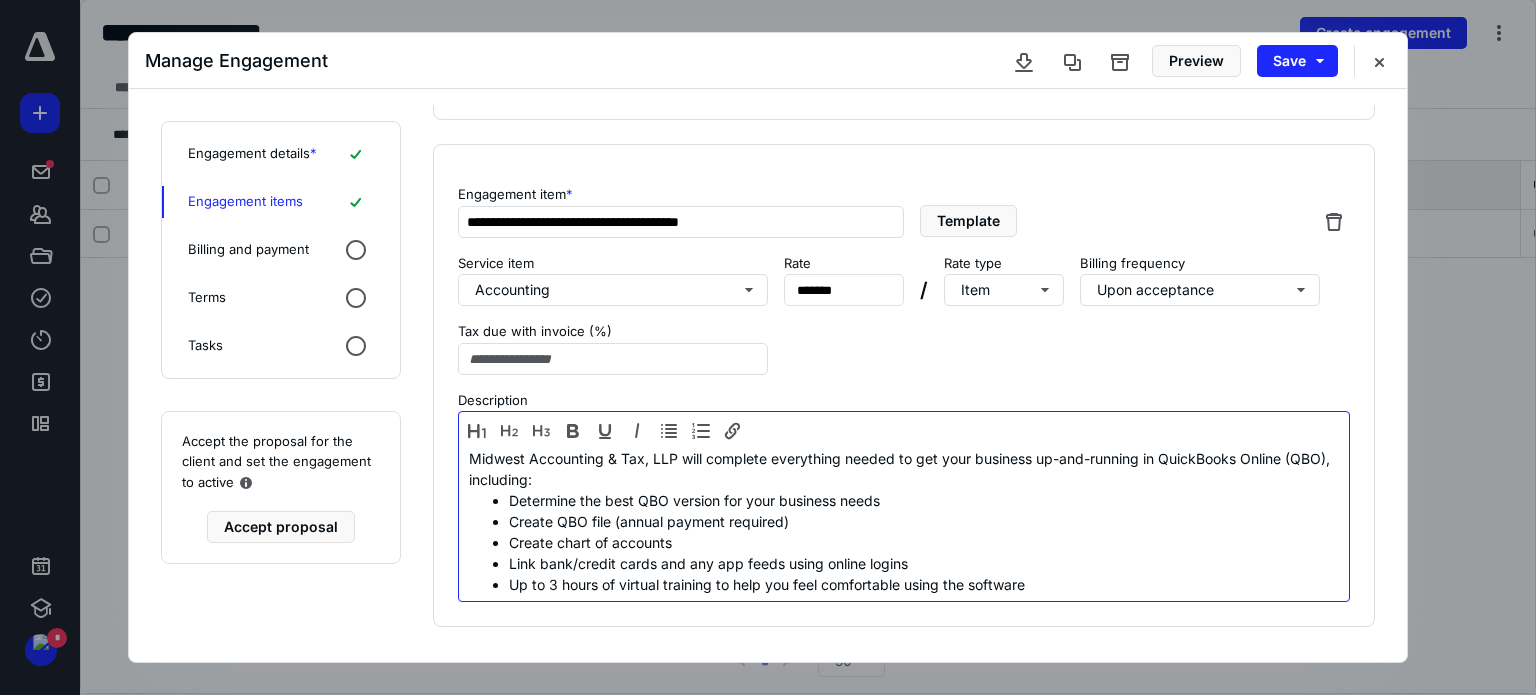 click on "Up to 3 hours of virtual training to help you feel comfortable using the software" at bounding box center (924, 584) 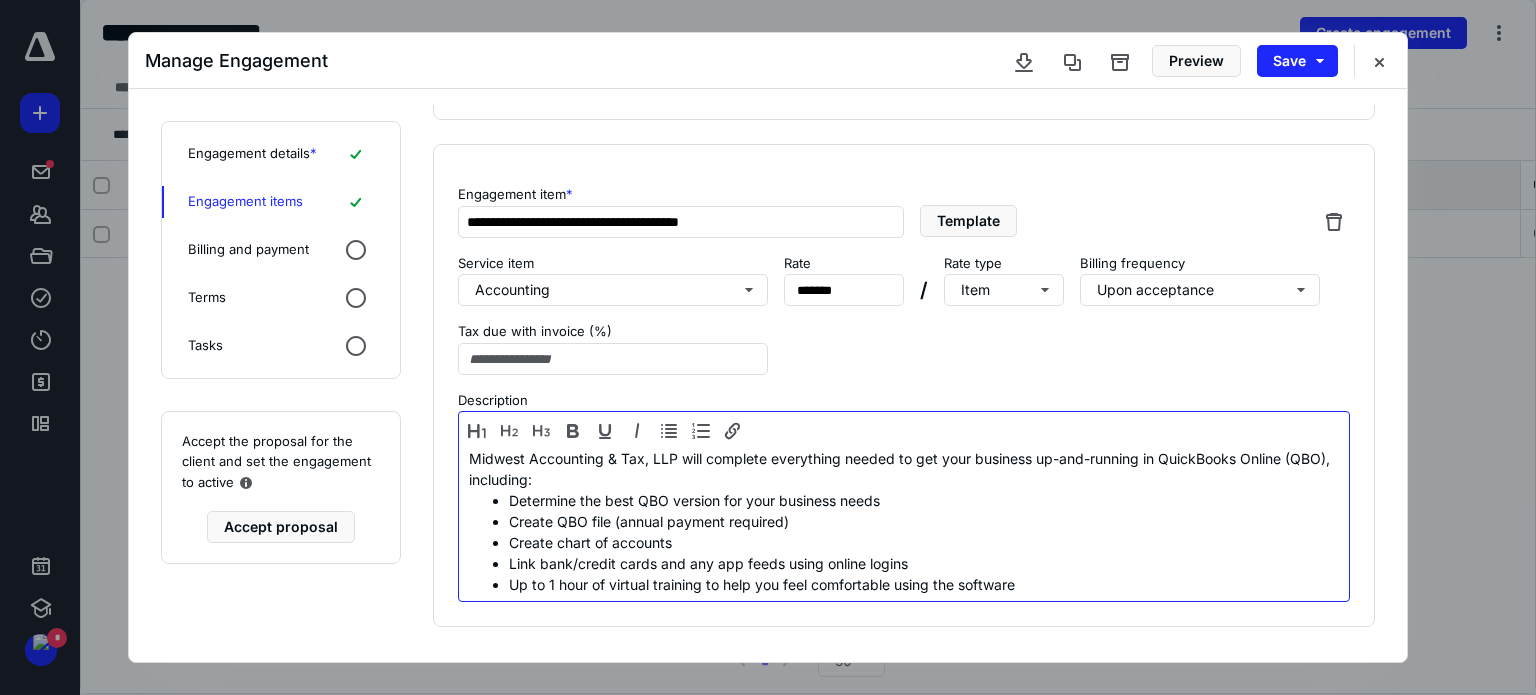 click on "Up to 1 hour of virtual training to help you feel comfortable using the software" at bounding box center (924, 584) 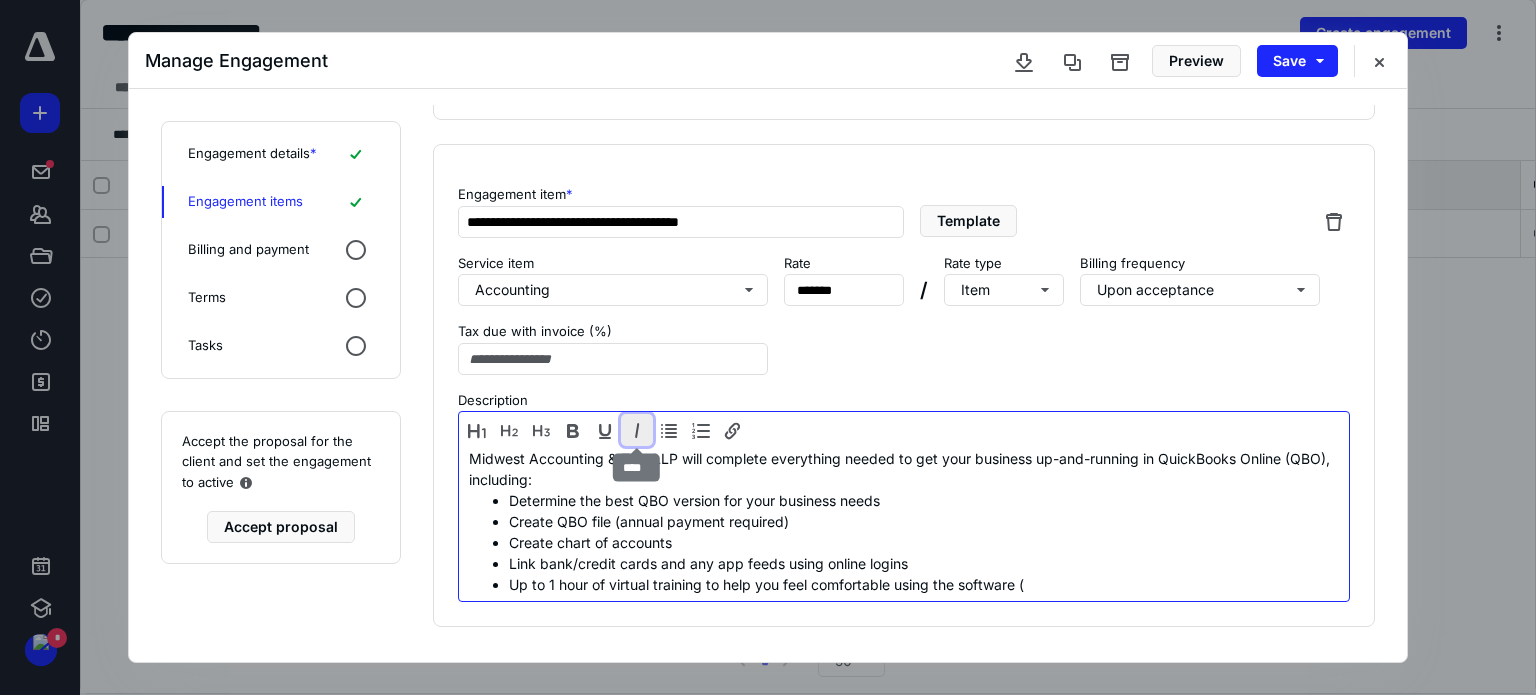 click at bounding box center (637, 430) 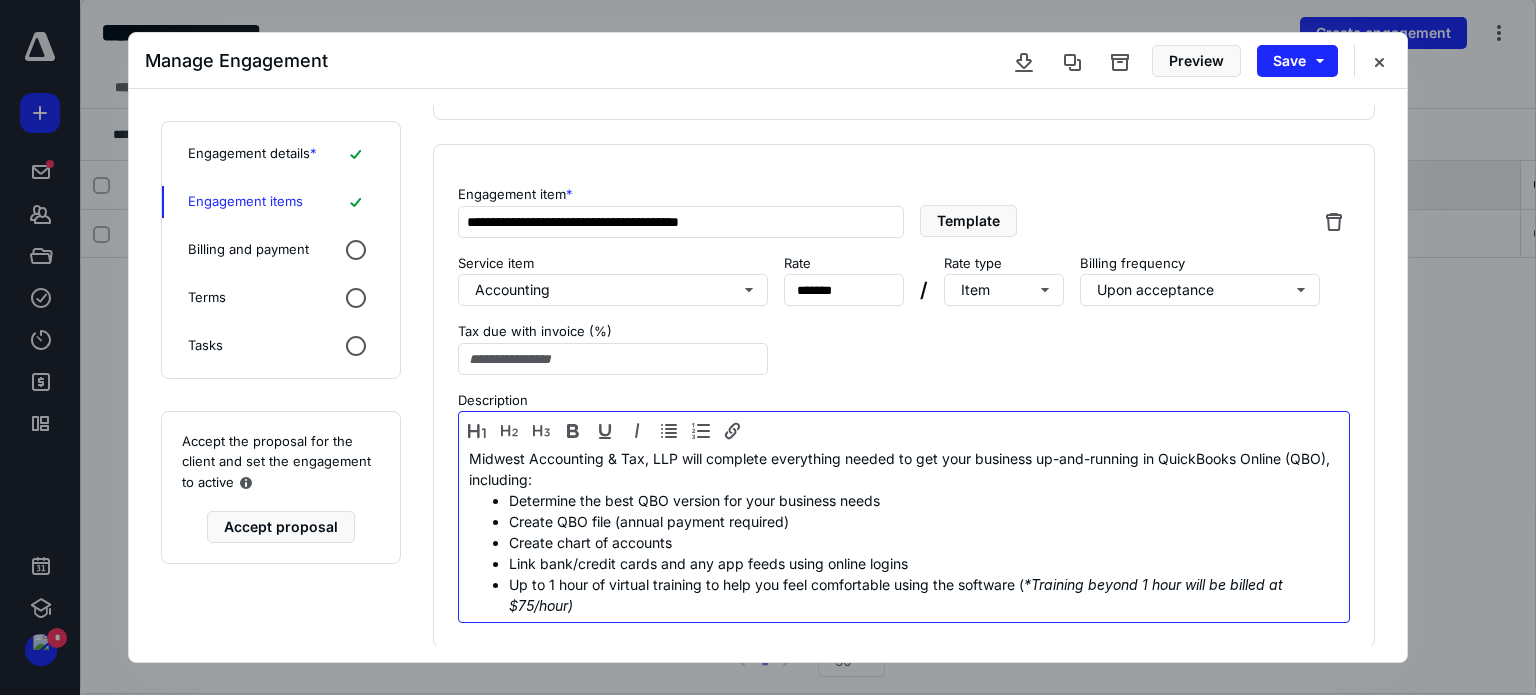 click on "Create chart of accounts" at bounding box center [924, 542] 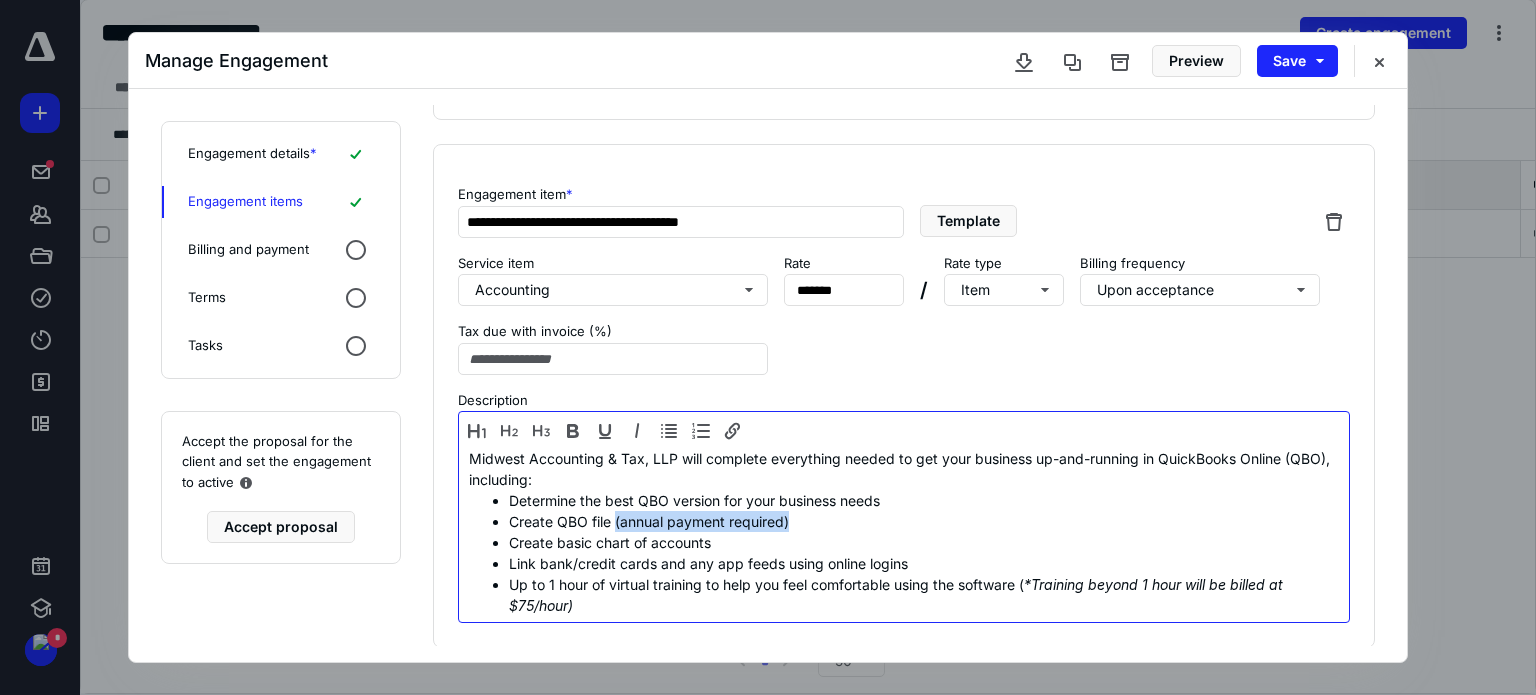 drag, startPoint x: 802, startPoint y: 519, endPoint x: 615, endPoint y: 523, distance: 187.04277 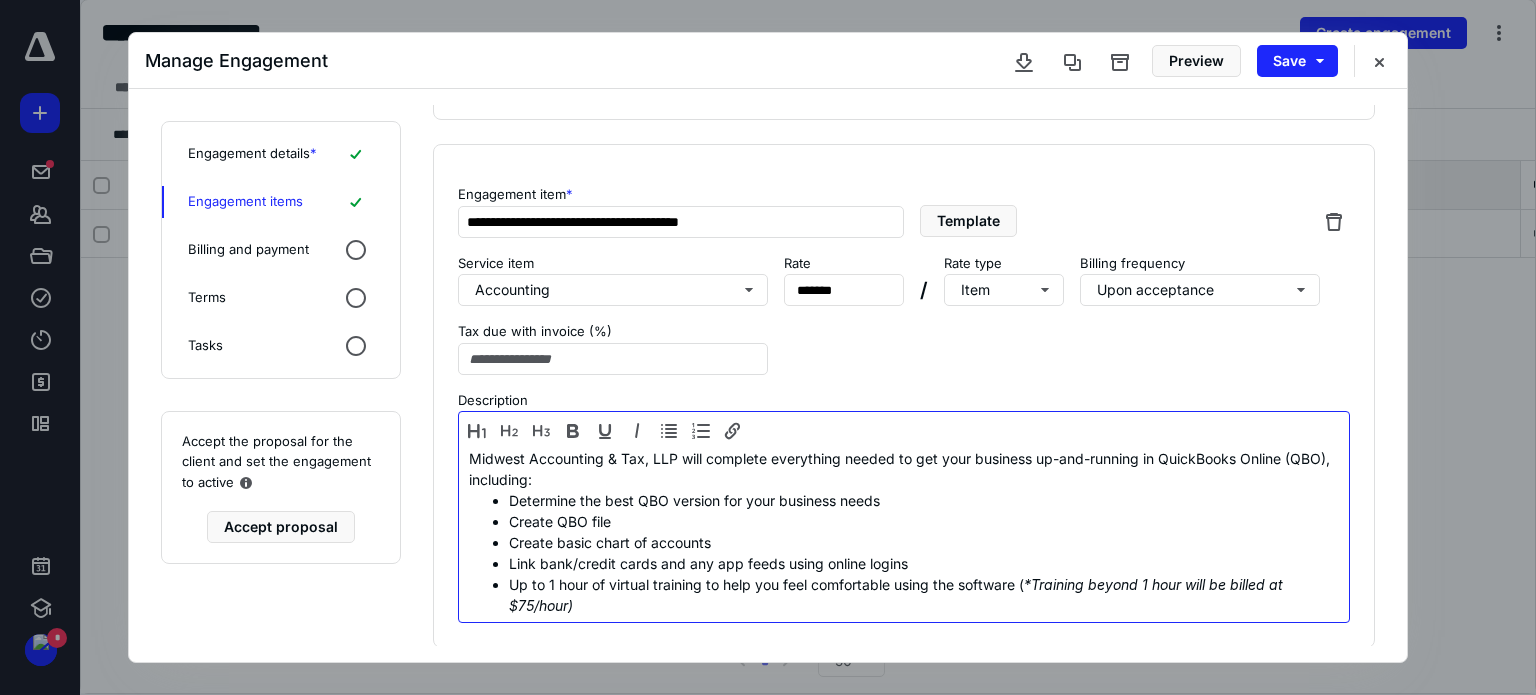 scroll, scrollTop: 640, scrollLeft: 0, axis: vertical 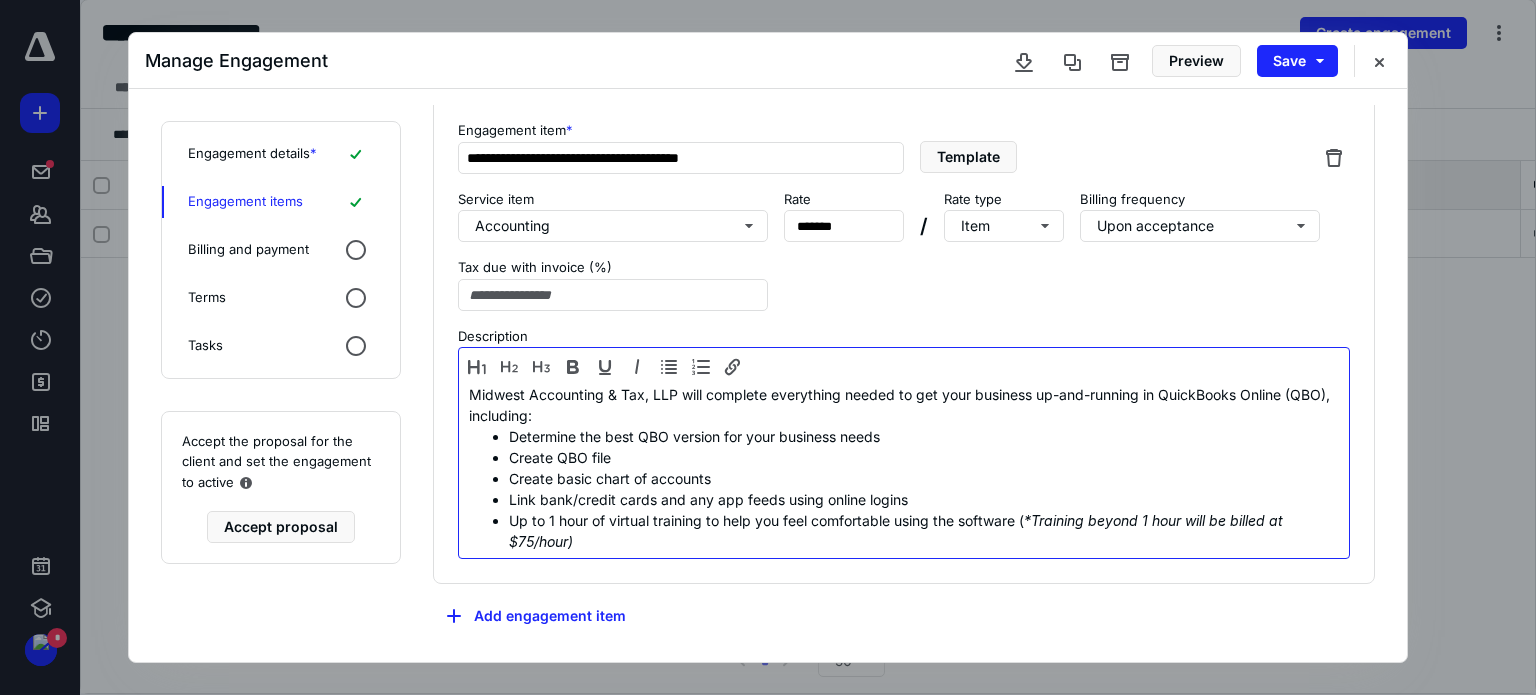 click on "Create QBO file" at bounding box center (924, 457) 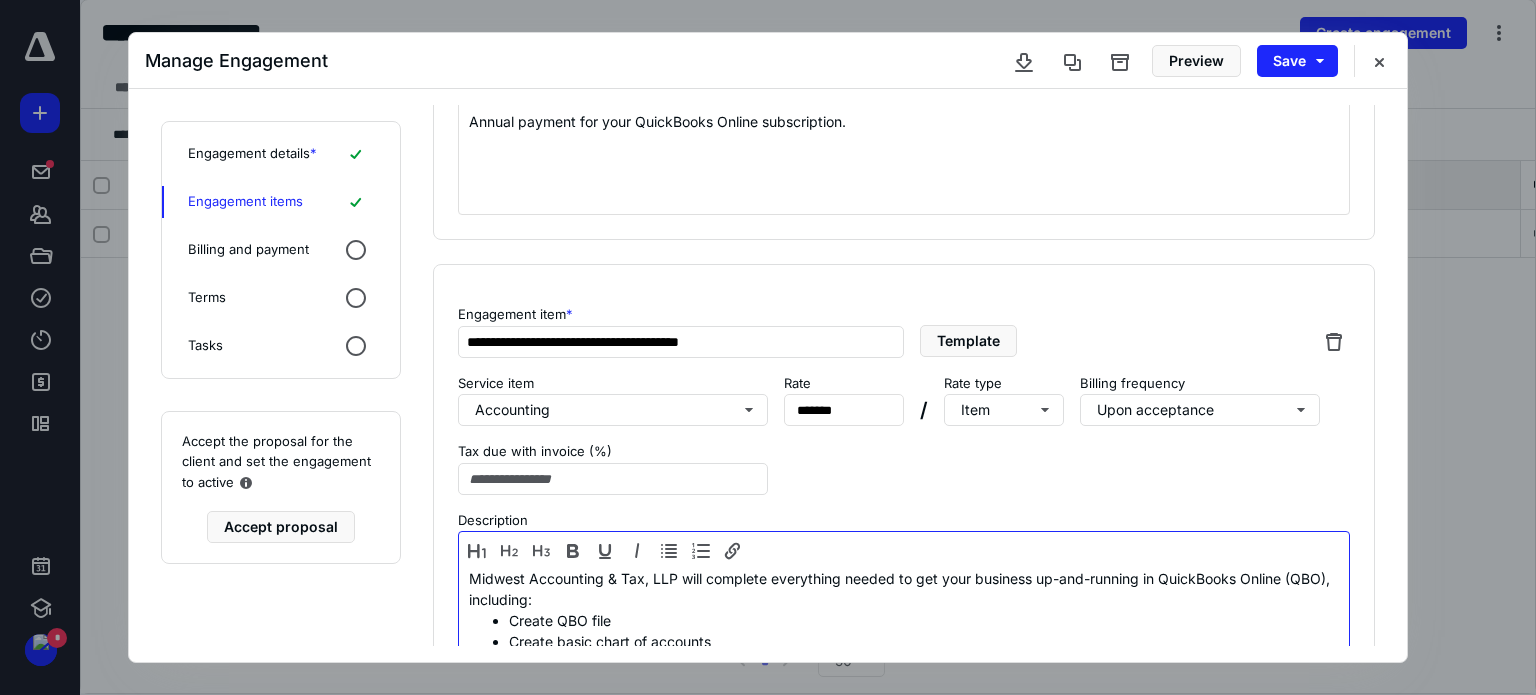 scroll, scrollTop: 619, scrollLeft: 0, axis: vertical 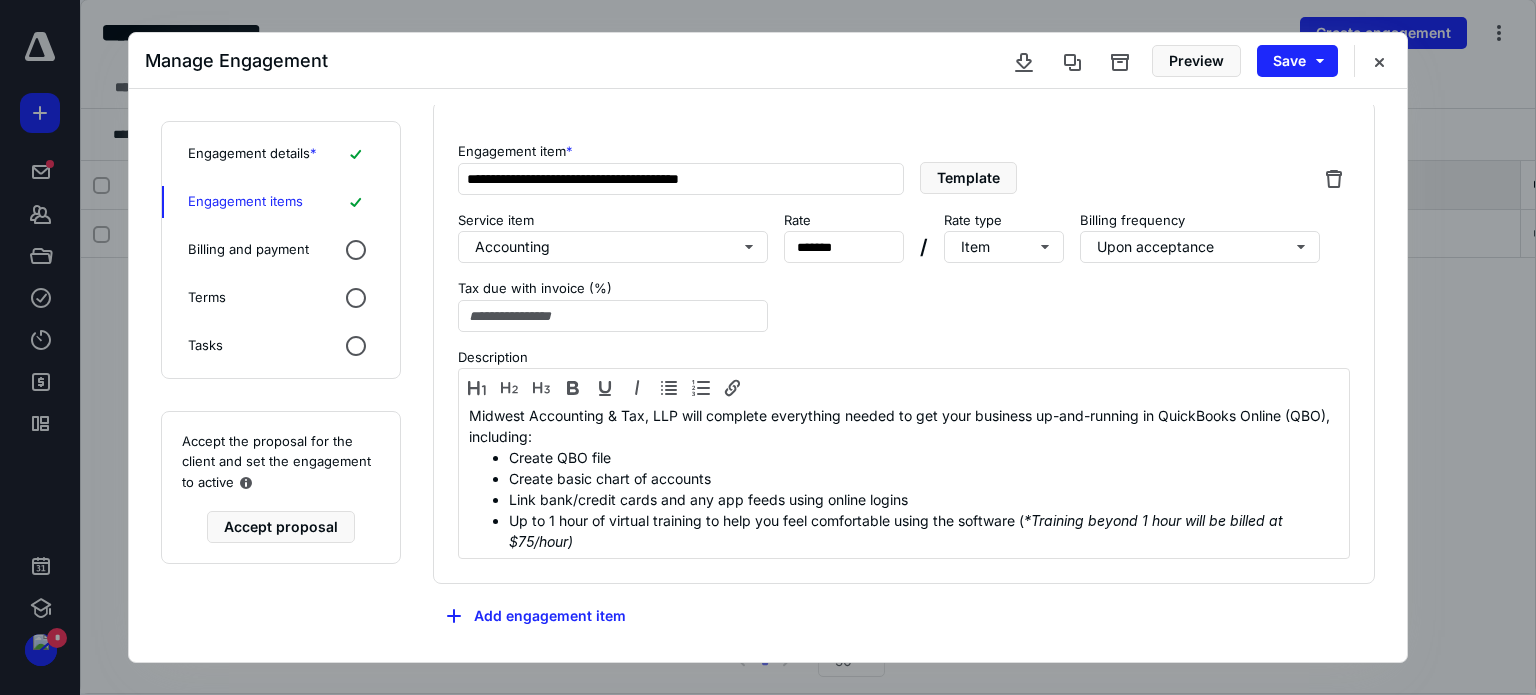 click 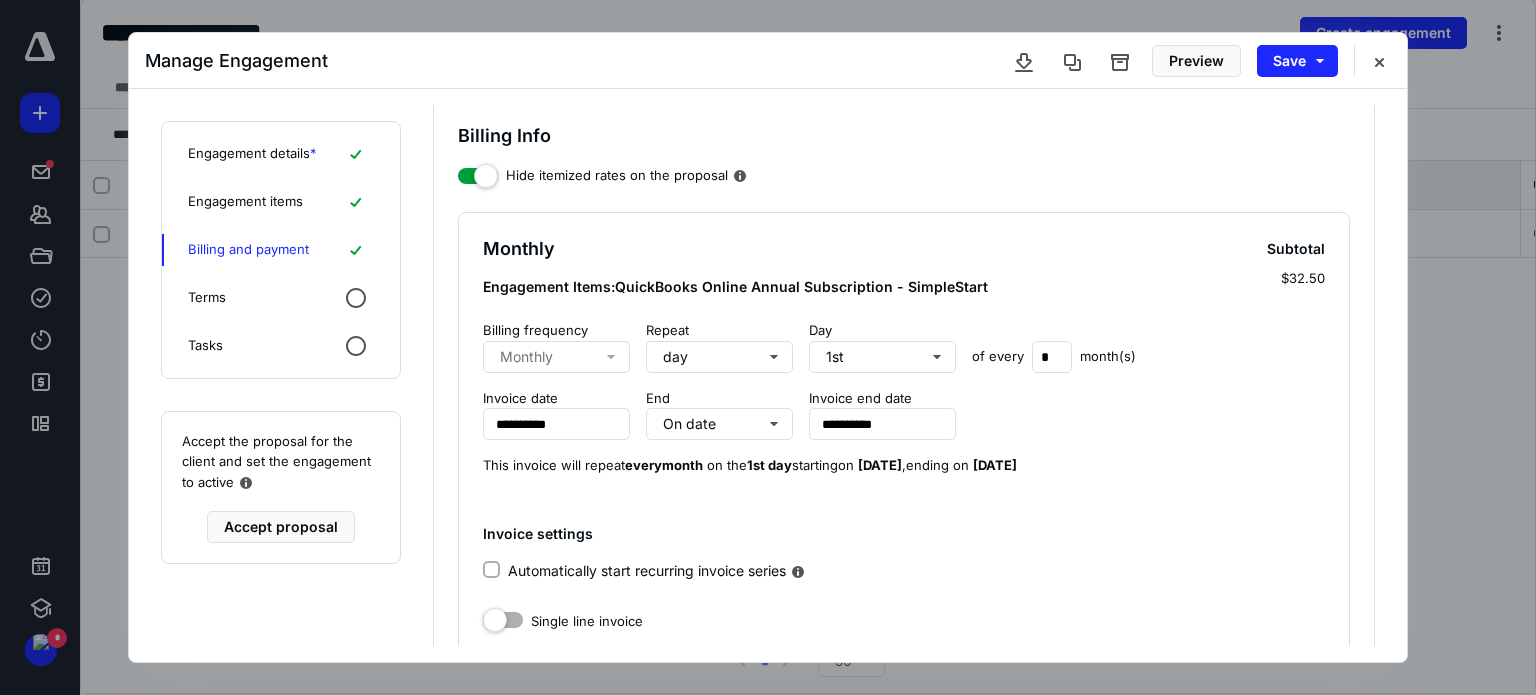 scroll, scrollTop: 20, scrollLeft: 0, axis: vertical 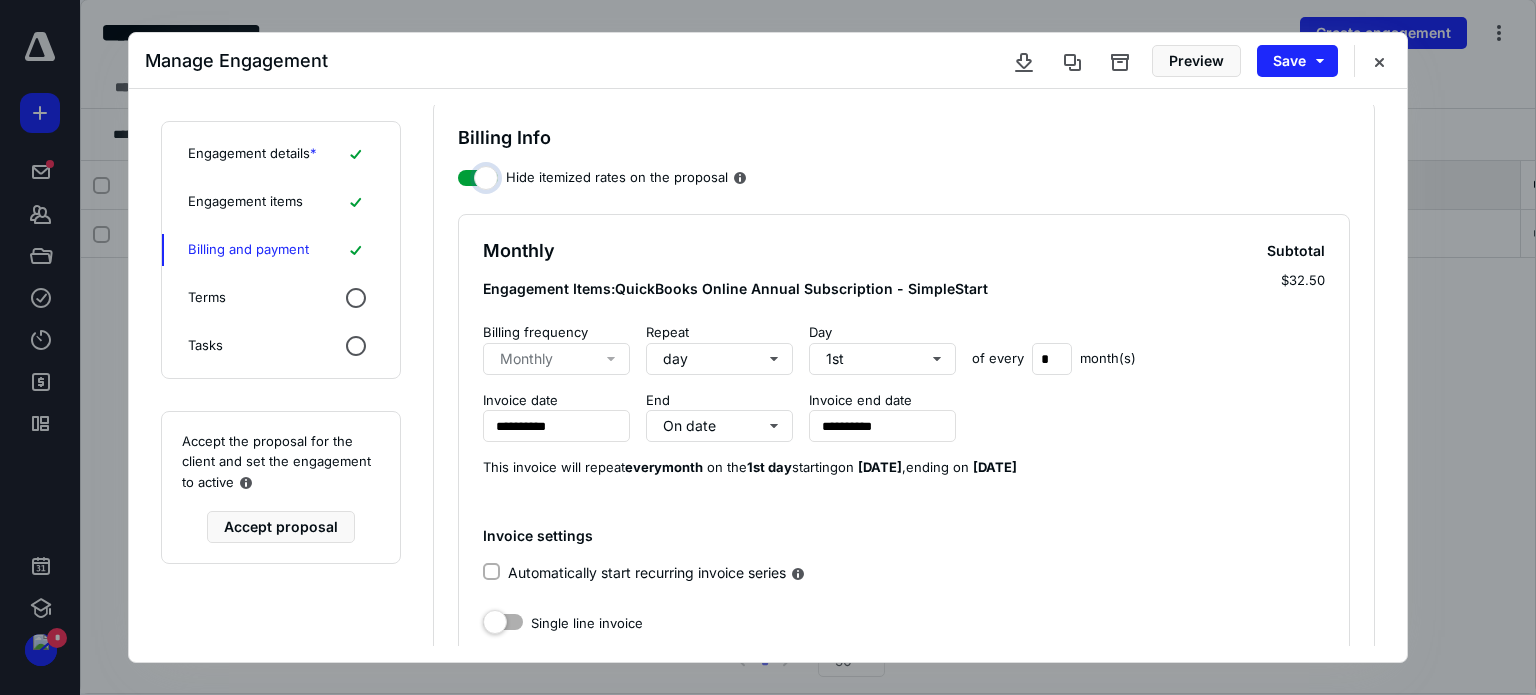 click on "Hide itemized rates on the proposal" at bounding box center (478, 175) 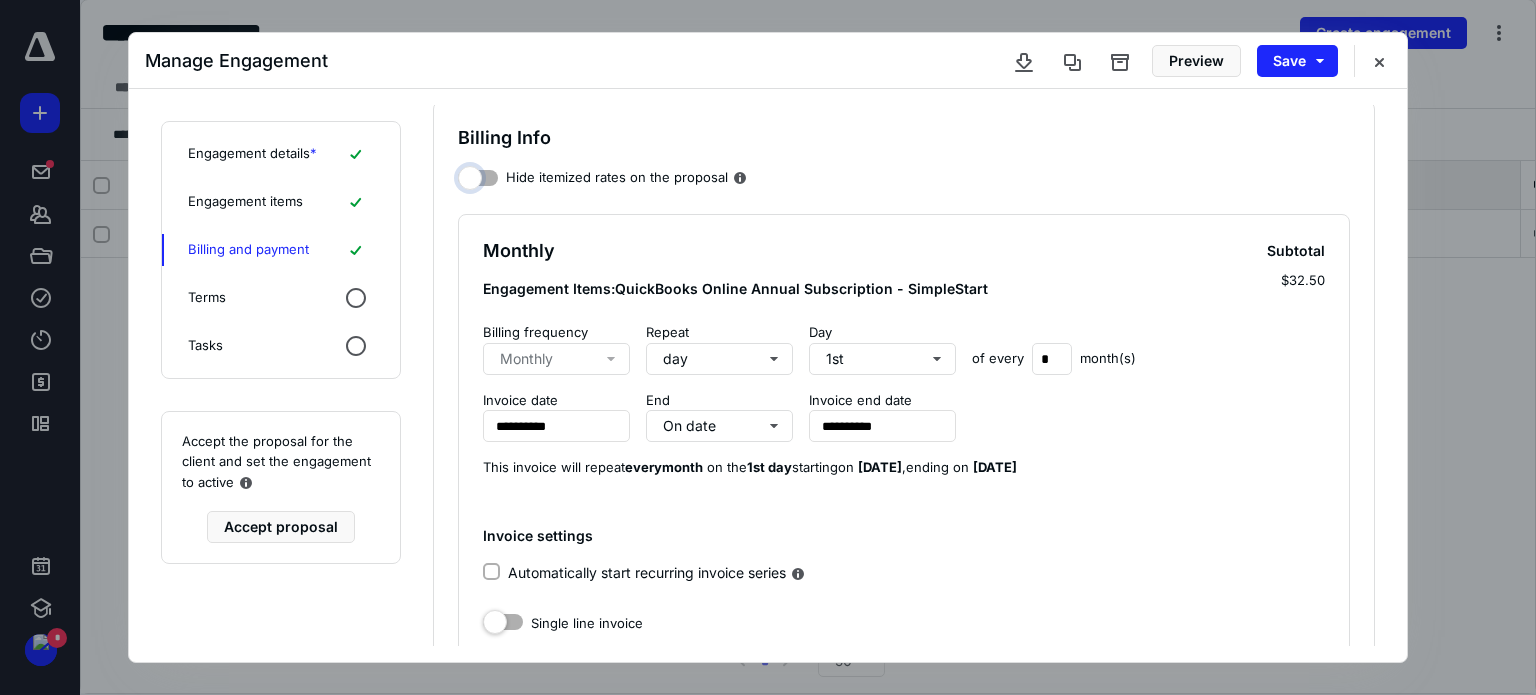 click on "Hide itemized rates on the proposal" at bounding box center [478, 175] 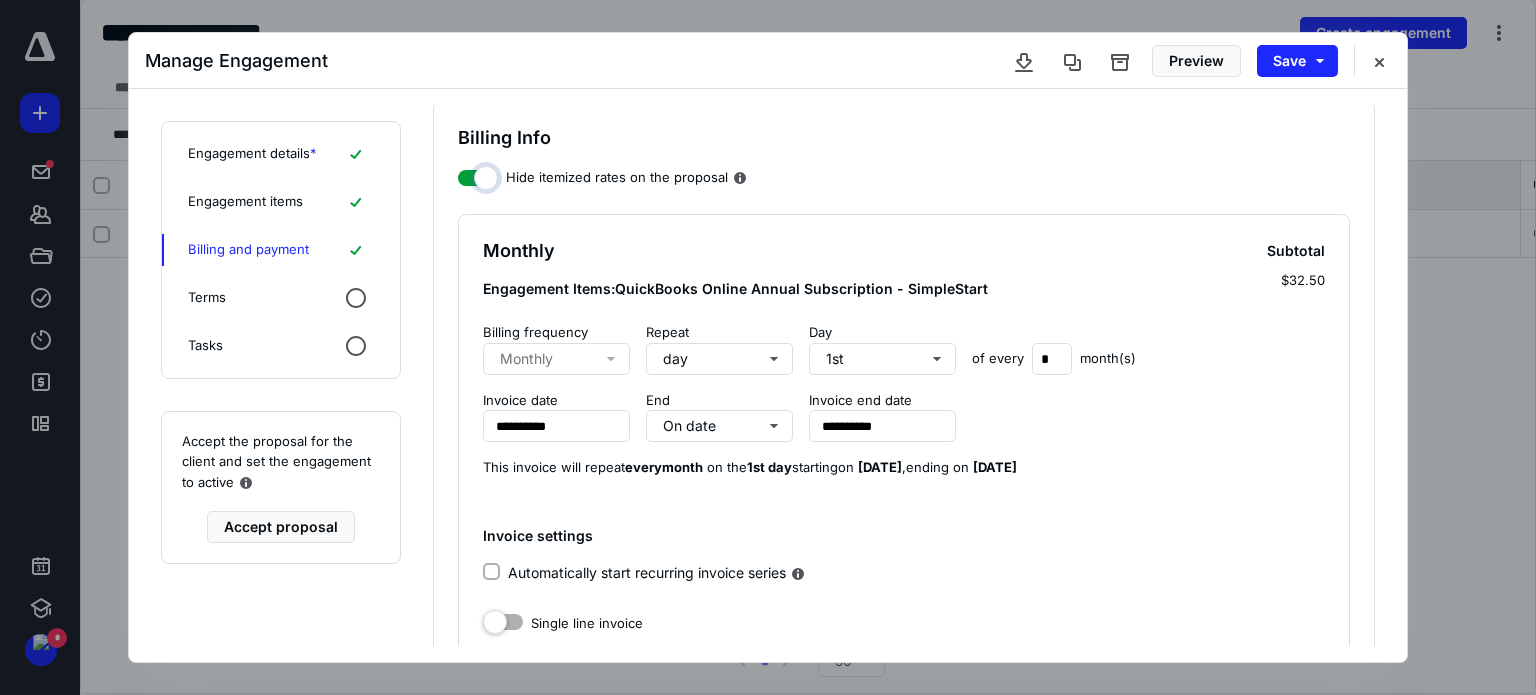 checkbox on "true" 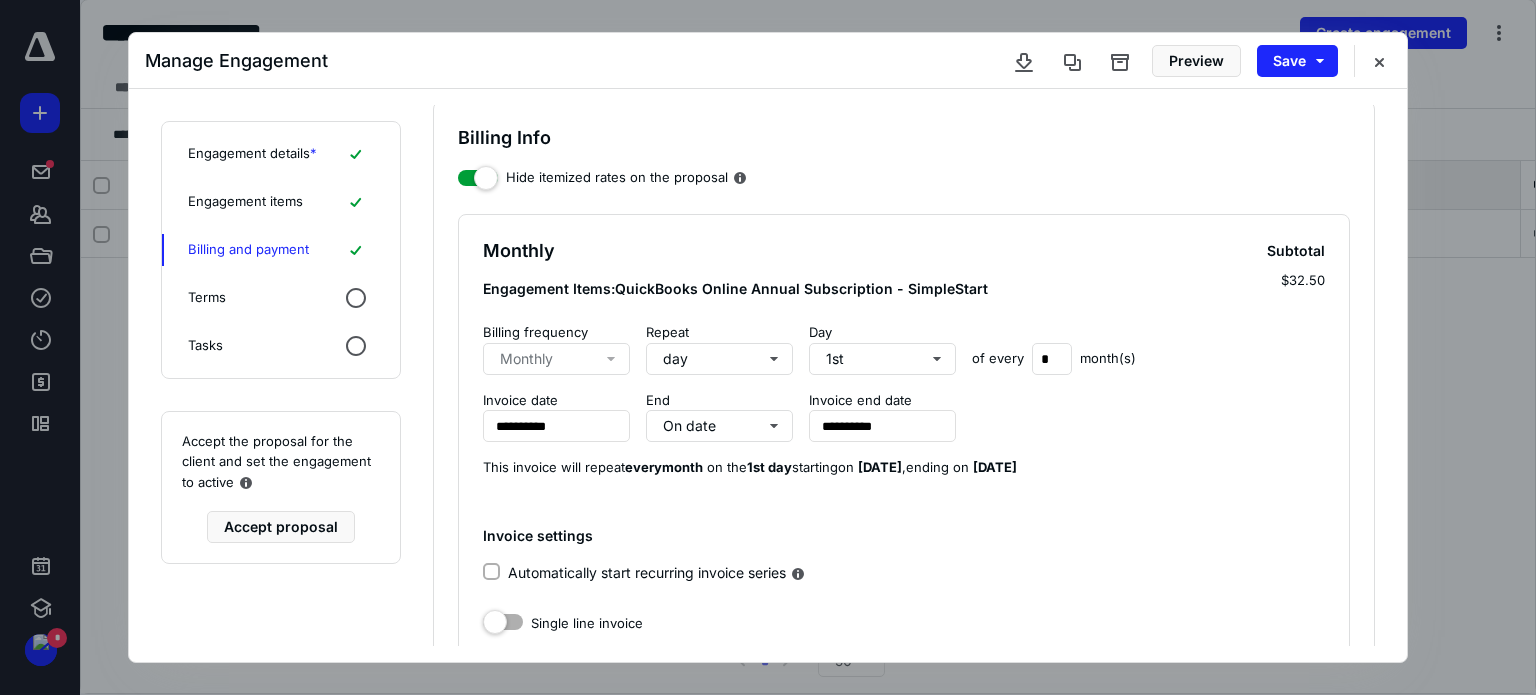 click on "Monthly" at bounding box center [560, 359] 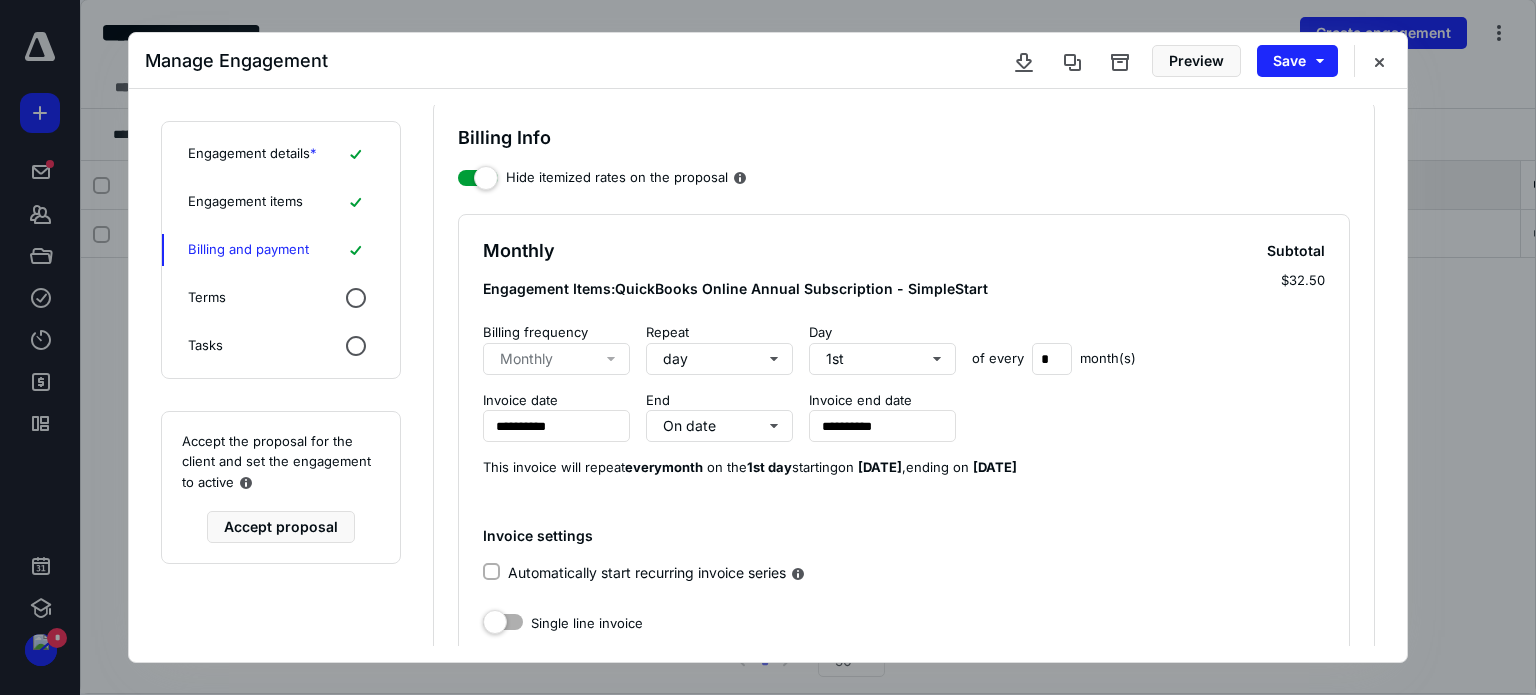 click on "This invoice will repeat  every  month    on the  1st day  starting  on    [DATE] ,  ending on   [DATE]" at bounding box center (750, 467) 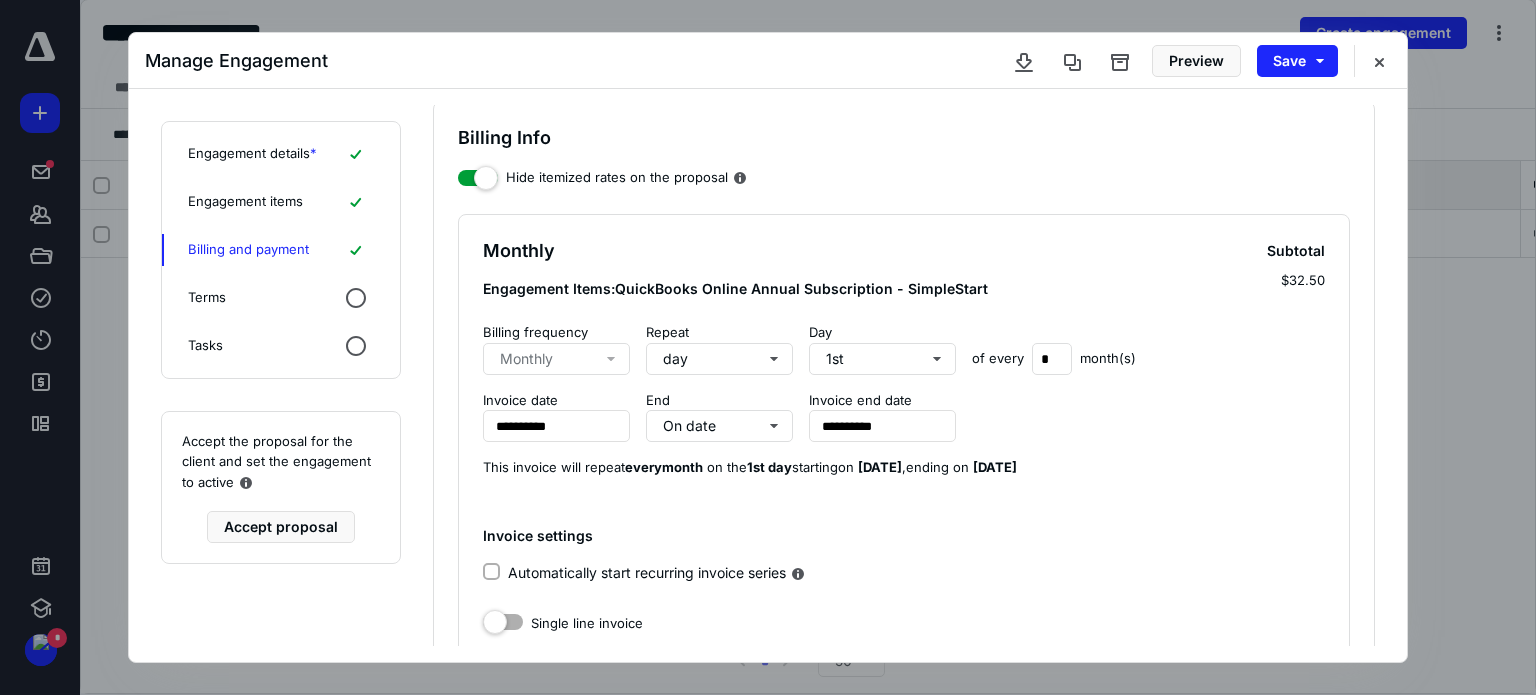 click on "Engagement details  *" at bounding box center (252, 154) 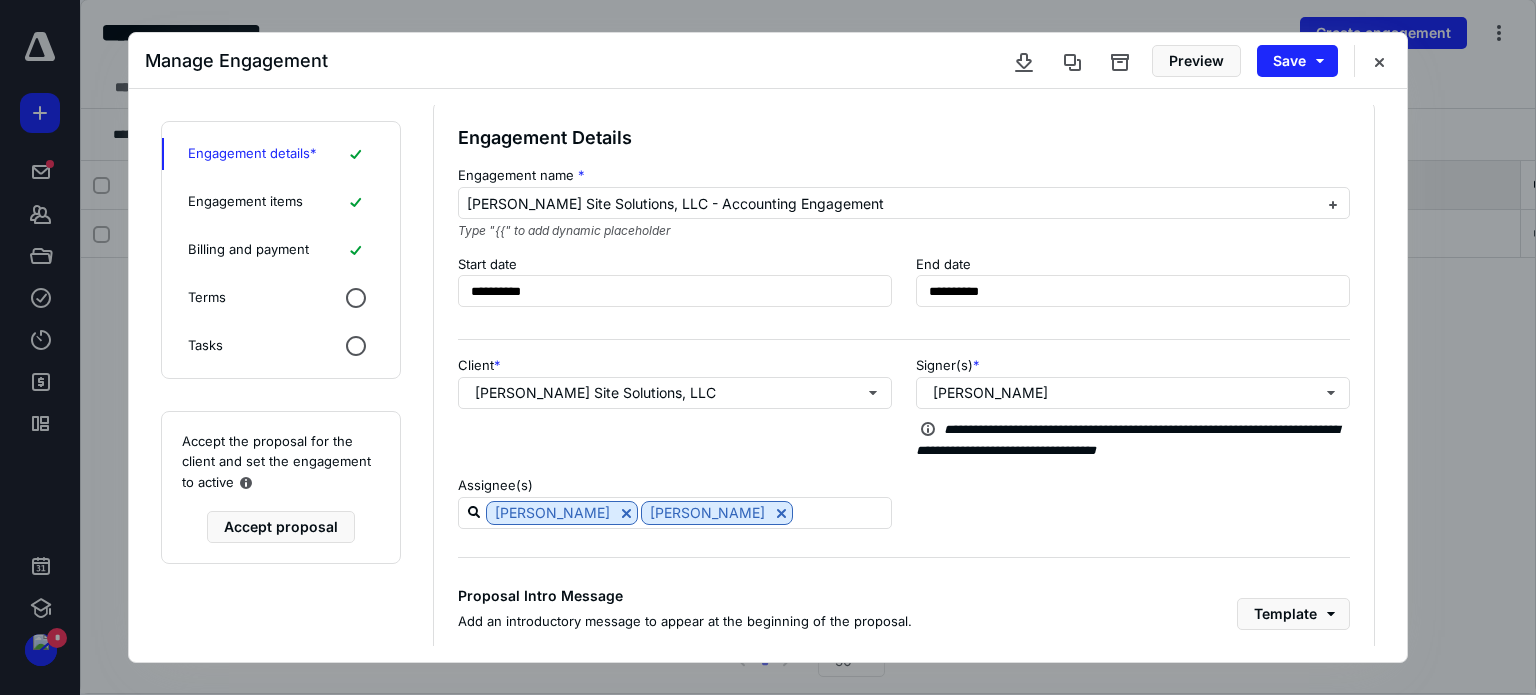 click on "Engagement items" at bounding box center [281, 202] 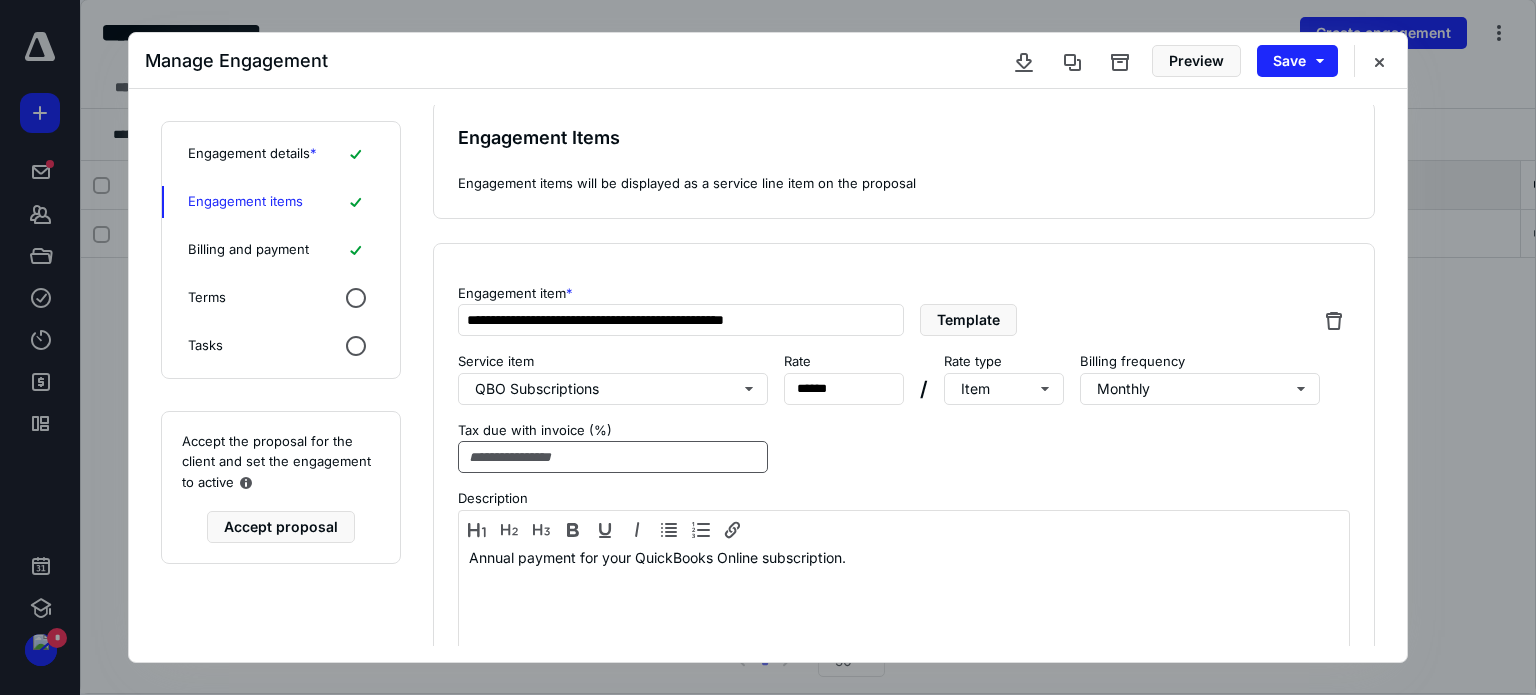 scroll, scrollTop: 44, scrollLeft: 0, axis: vertical 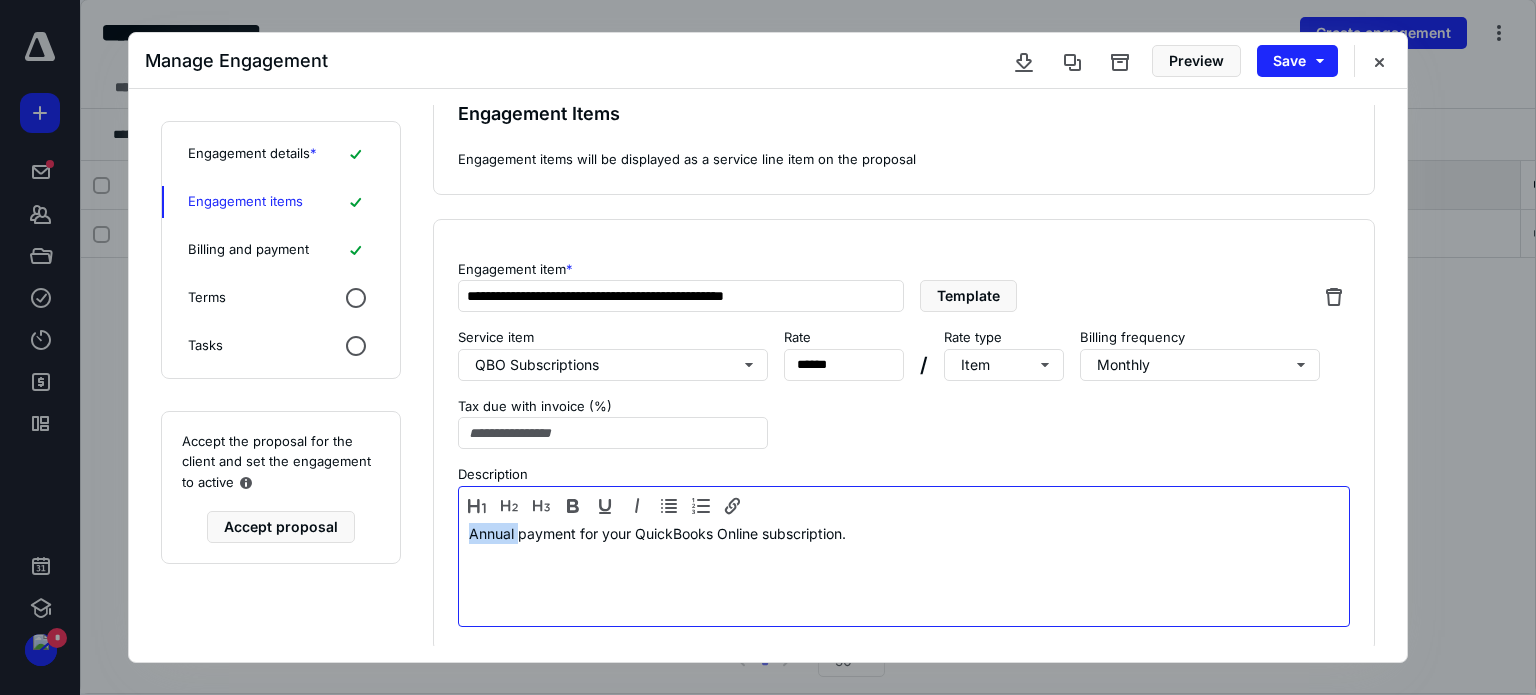 drag, startPoint x: 517, startPoint y: 530, endPoint x: 356, endPoint y: 522, distance: 161.19864 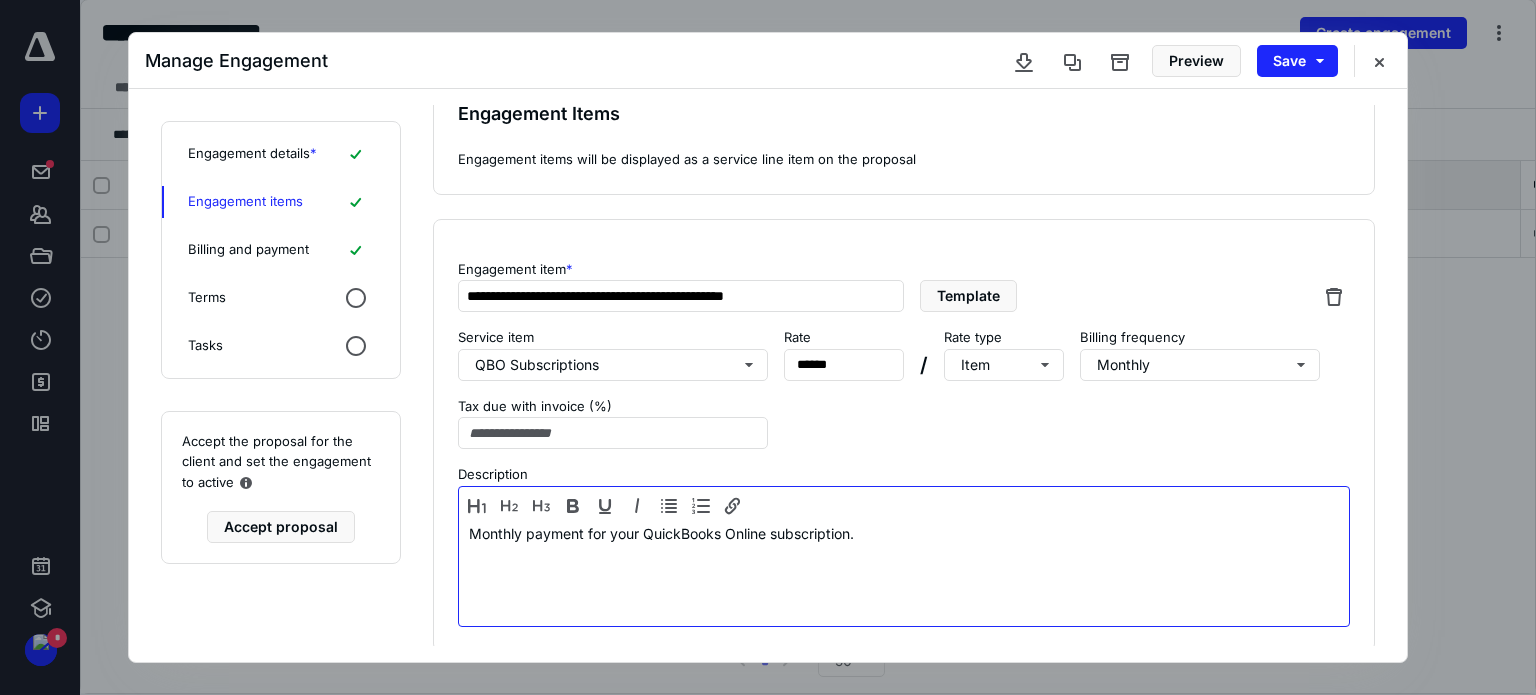 click on "Monthly payment for your QuickBooks Online subscription." at bounding box center [904, 572] 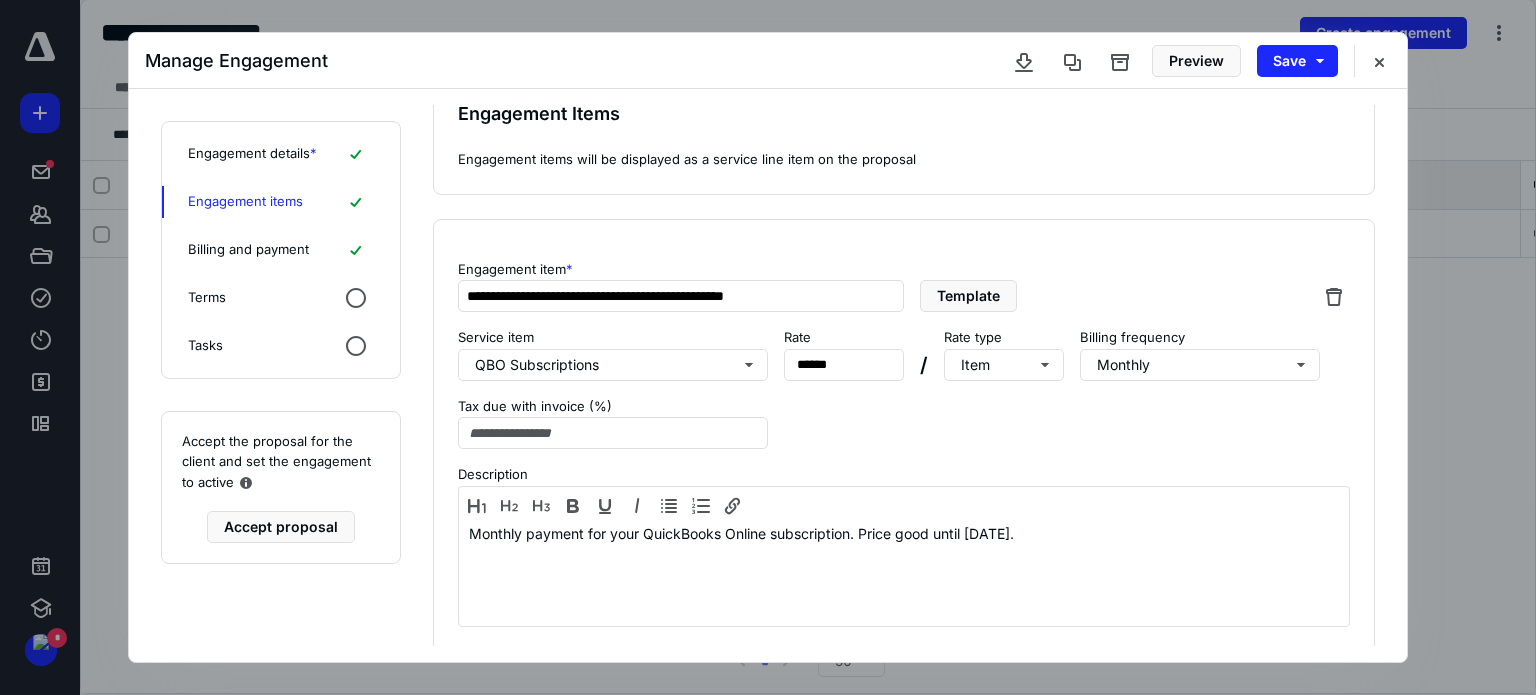click 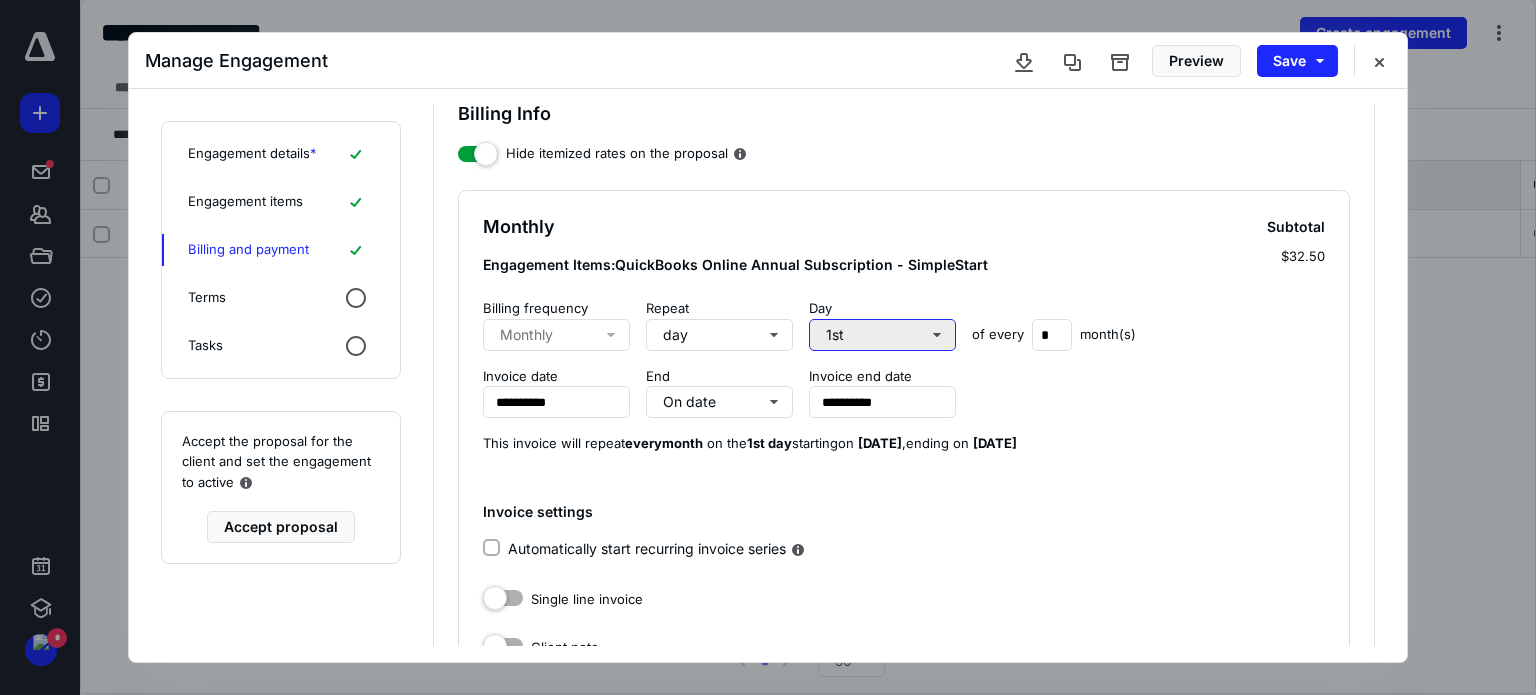 click on "1st" at bounding box center [882, 335] 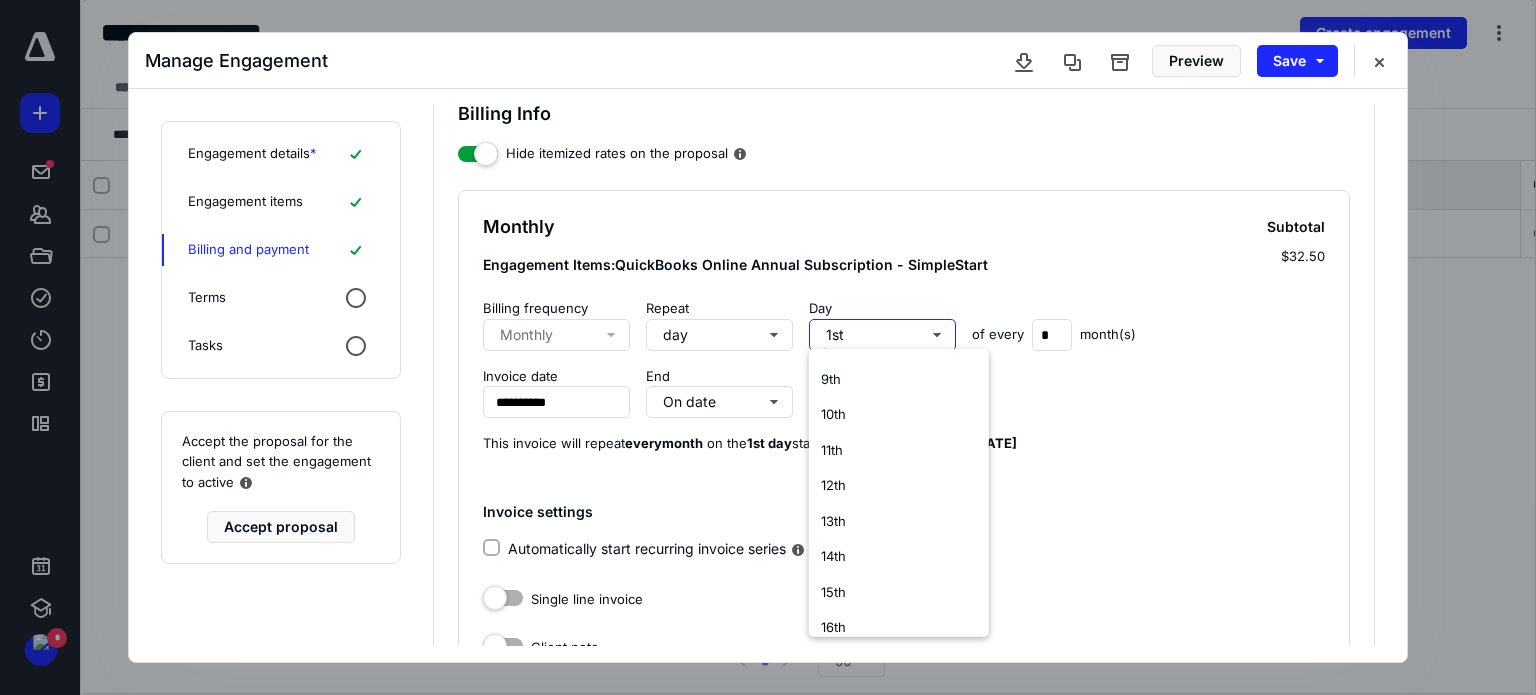 scroll, scrollTop: 284, scrollLeft: 0, axis: vertical 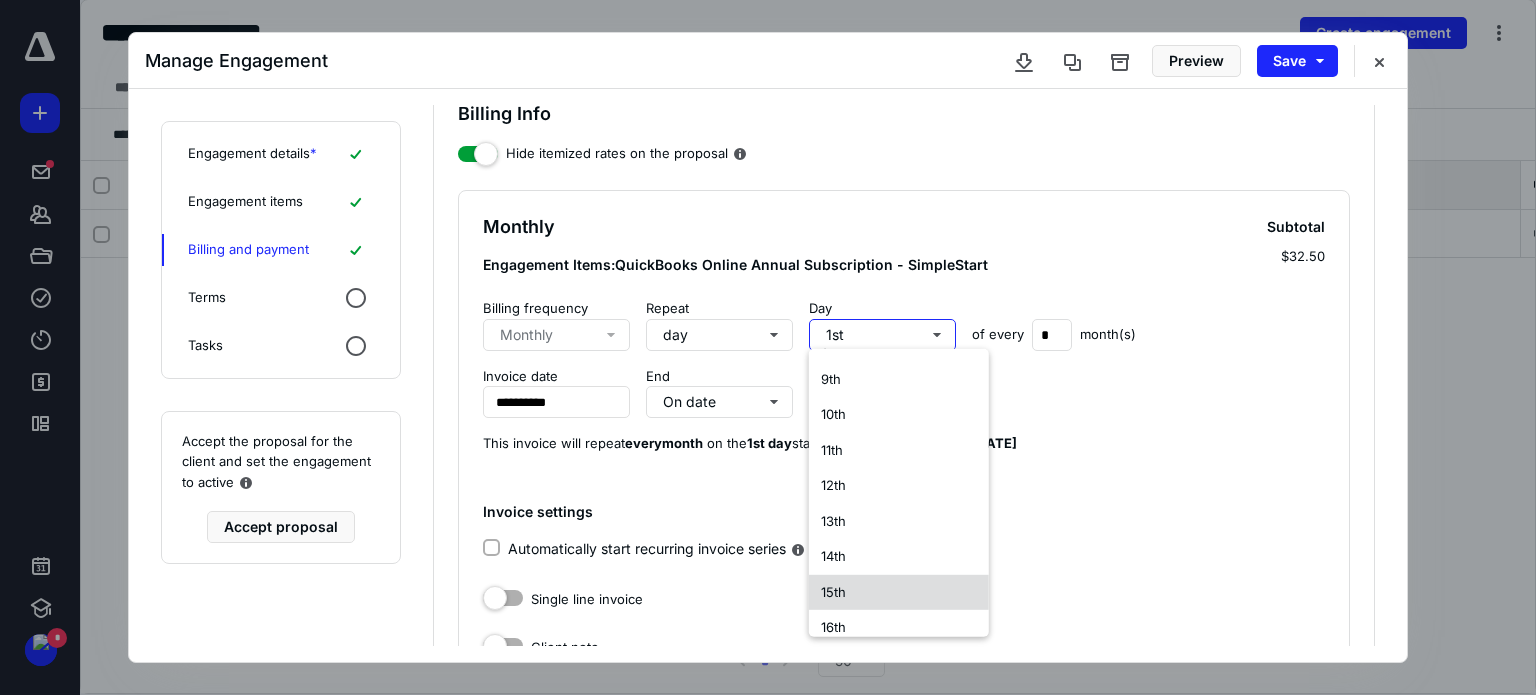 click on "15th" at bounding box center [899, 592] 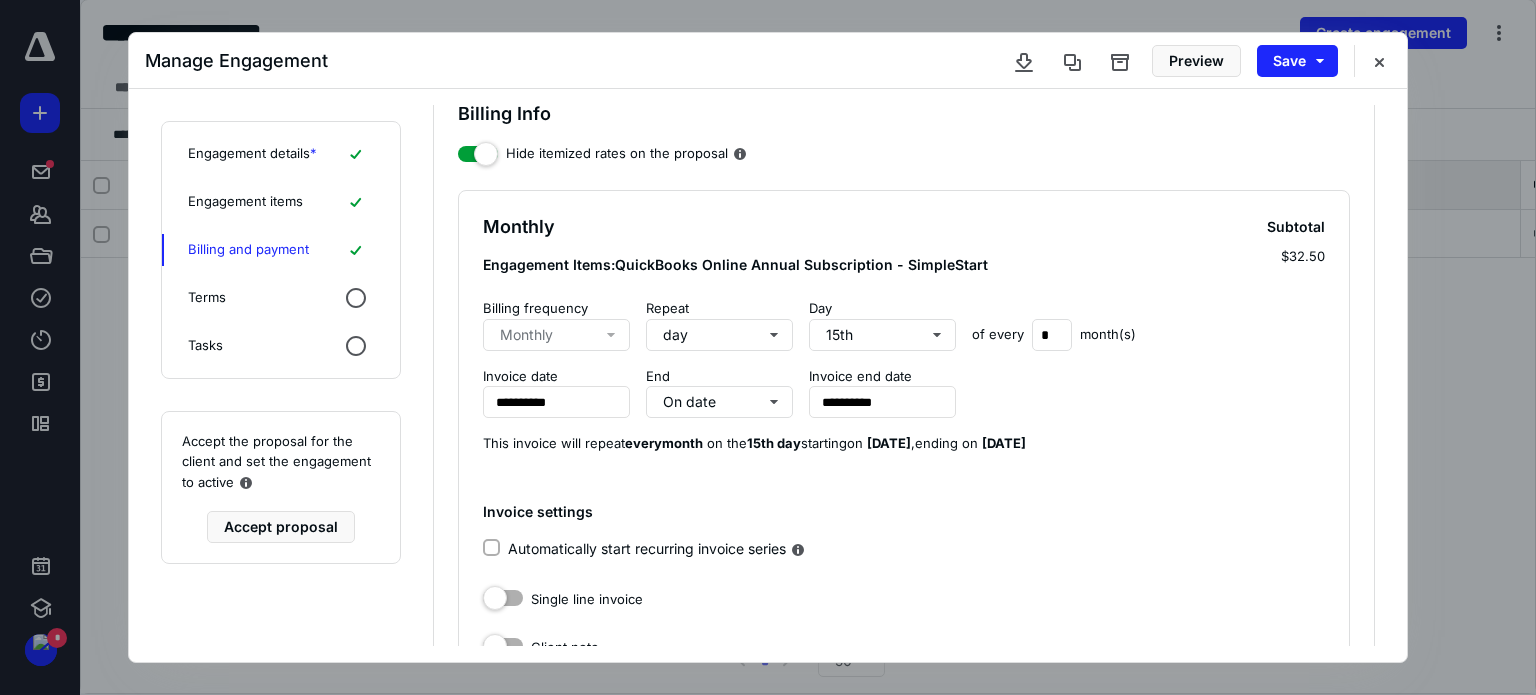 click on "[DATE]" at bounding box center (889, 443) 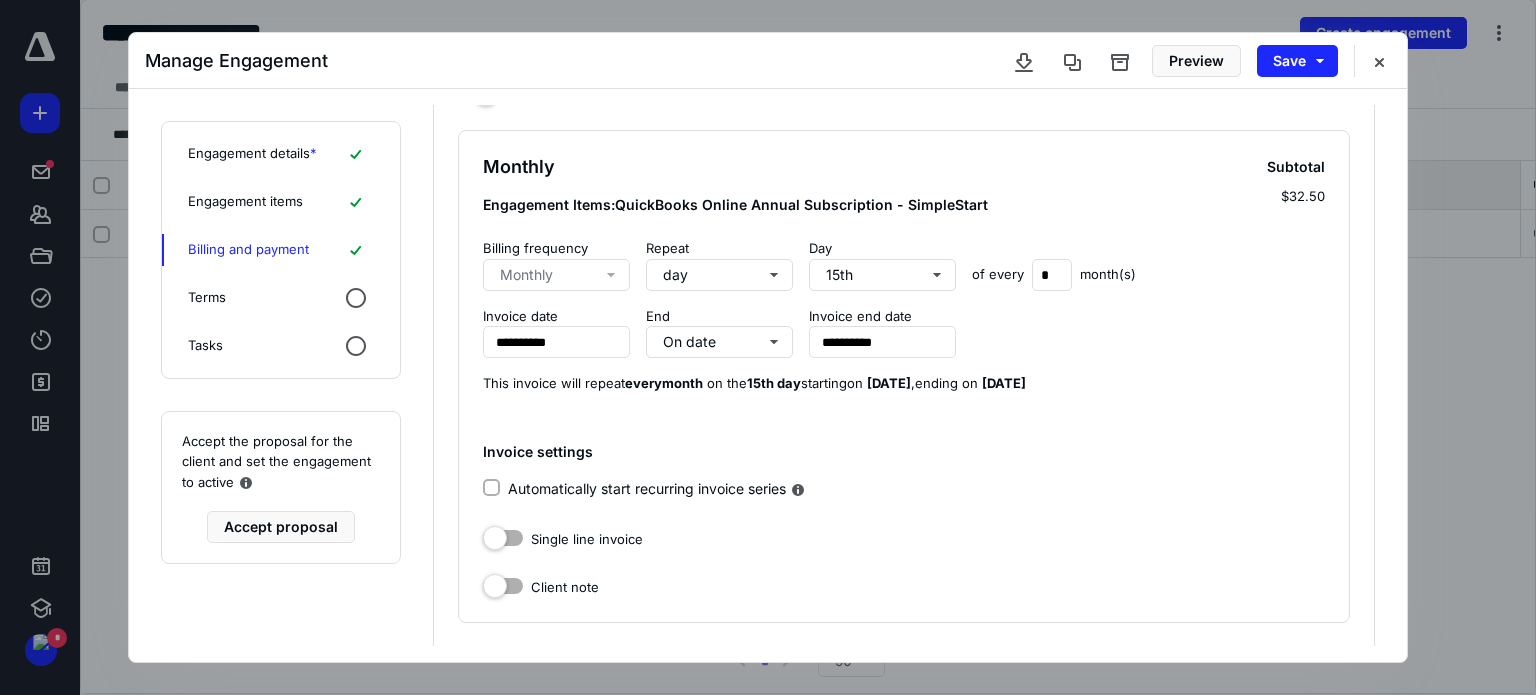 scroll, scrollTop: 104, scrollLeft: 0, axis: vertical 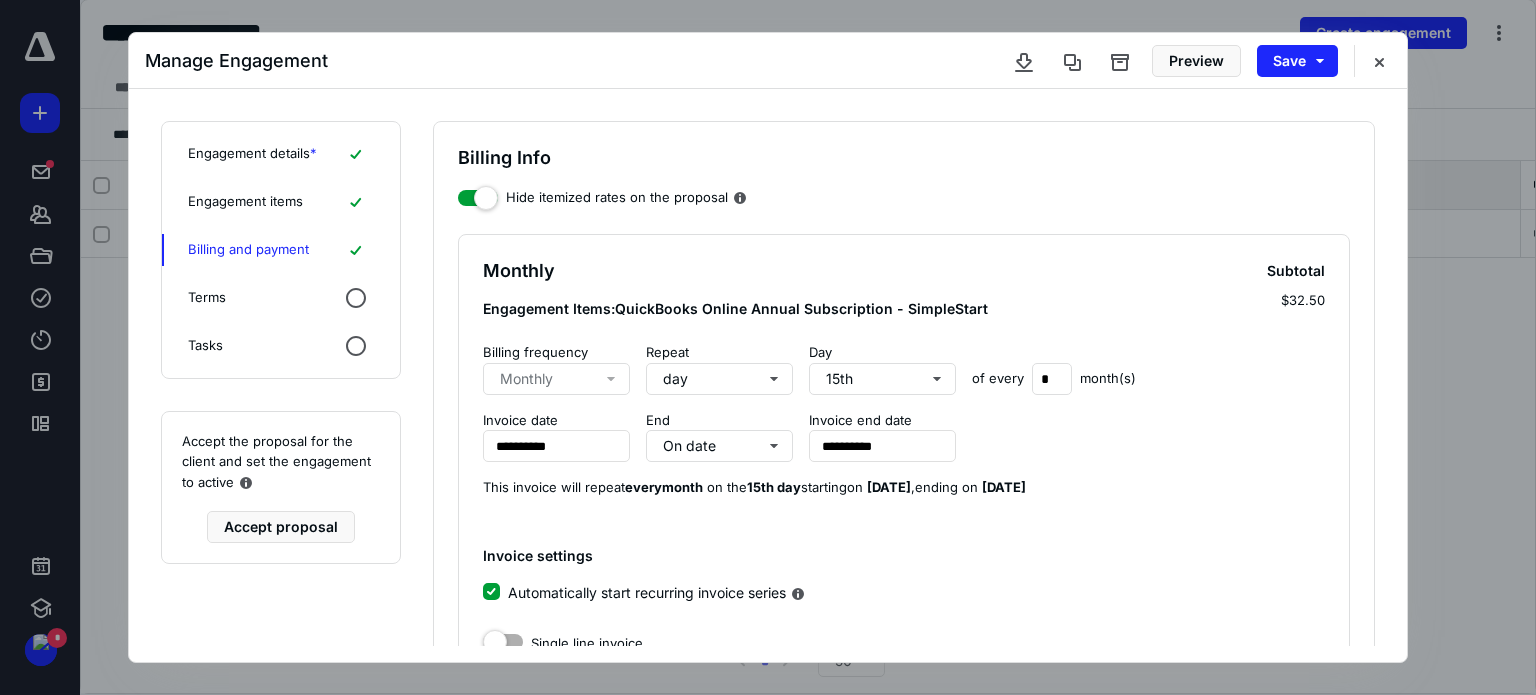 click 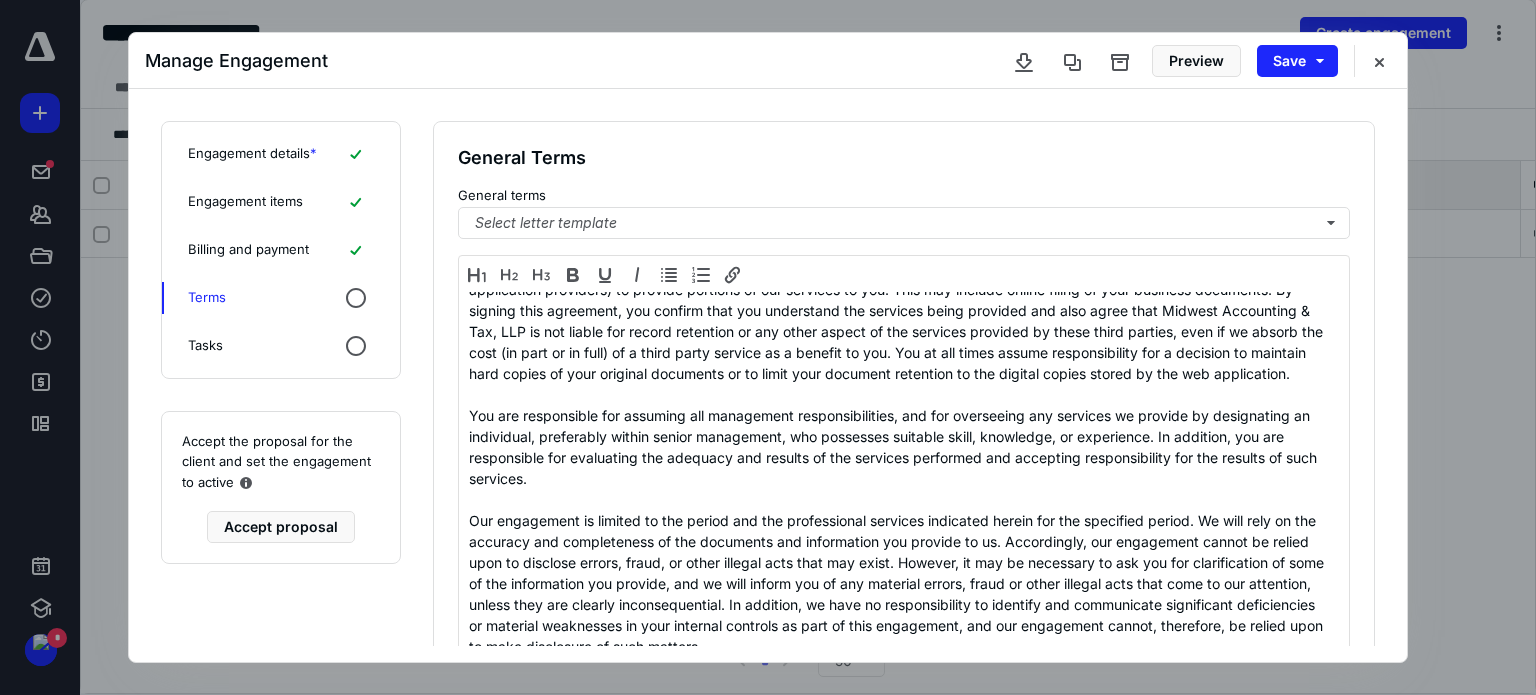 scroll, scrollTop: 75, scrollLeft: 0, axis: vertical 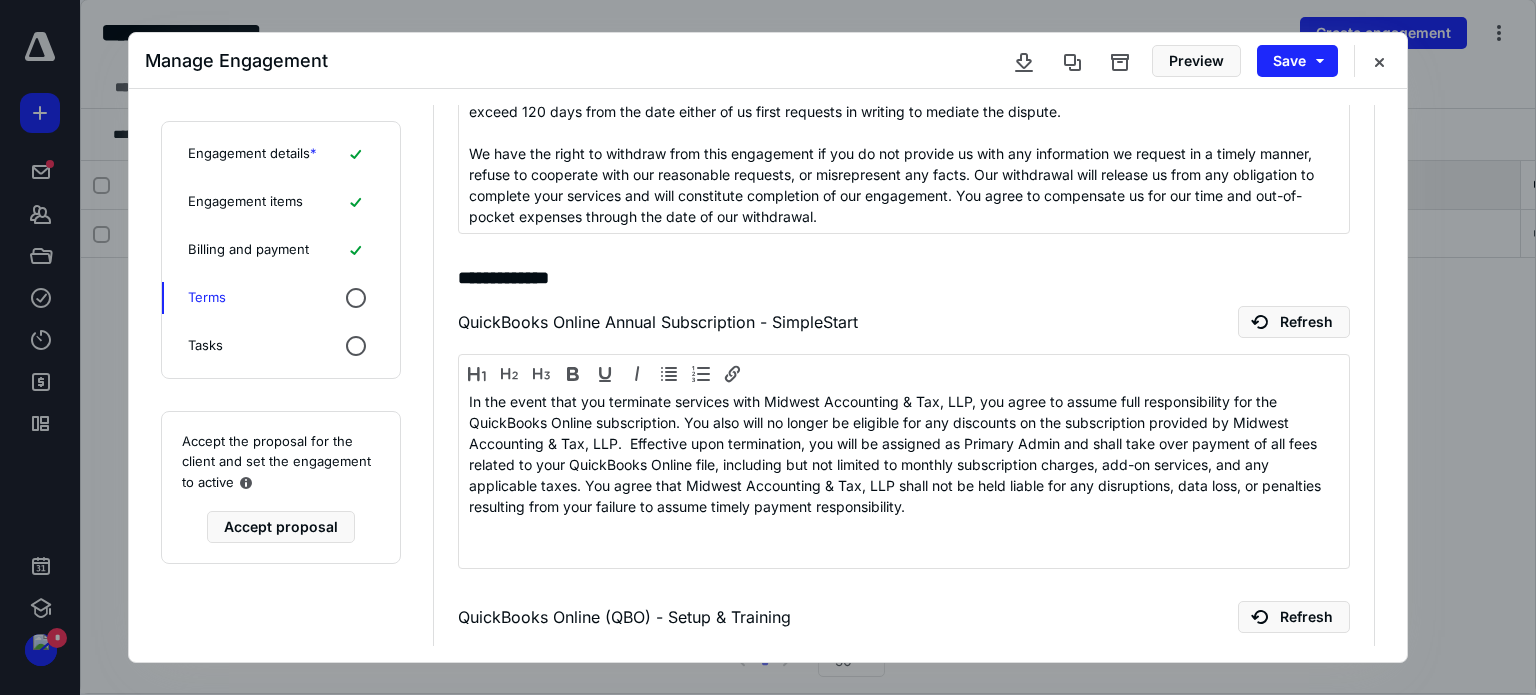 click on "Engagement items" at bounding box center (281, 202) 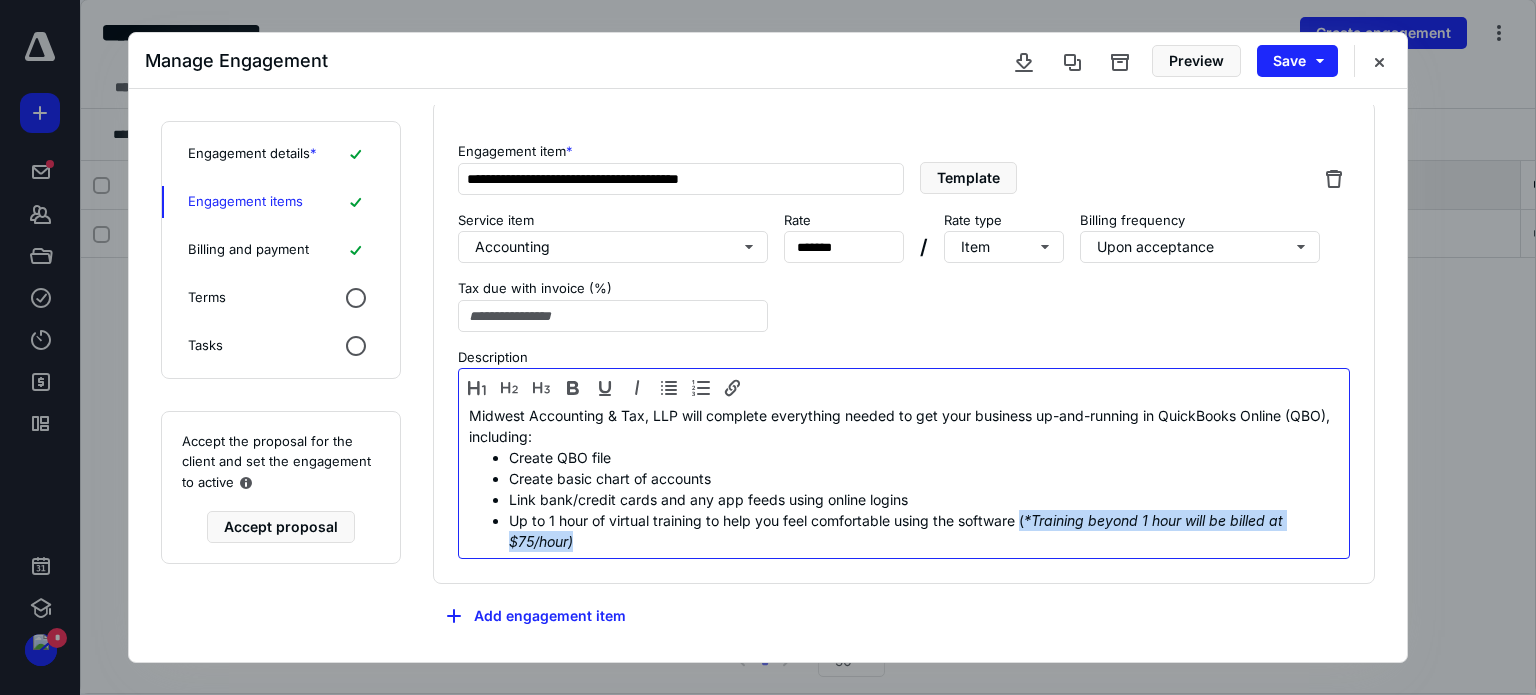 drag, startPoint x: 624, startPoint y: 547, endPoint x: 1024, endPoint y: 511, distance: 401.61673 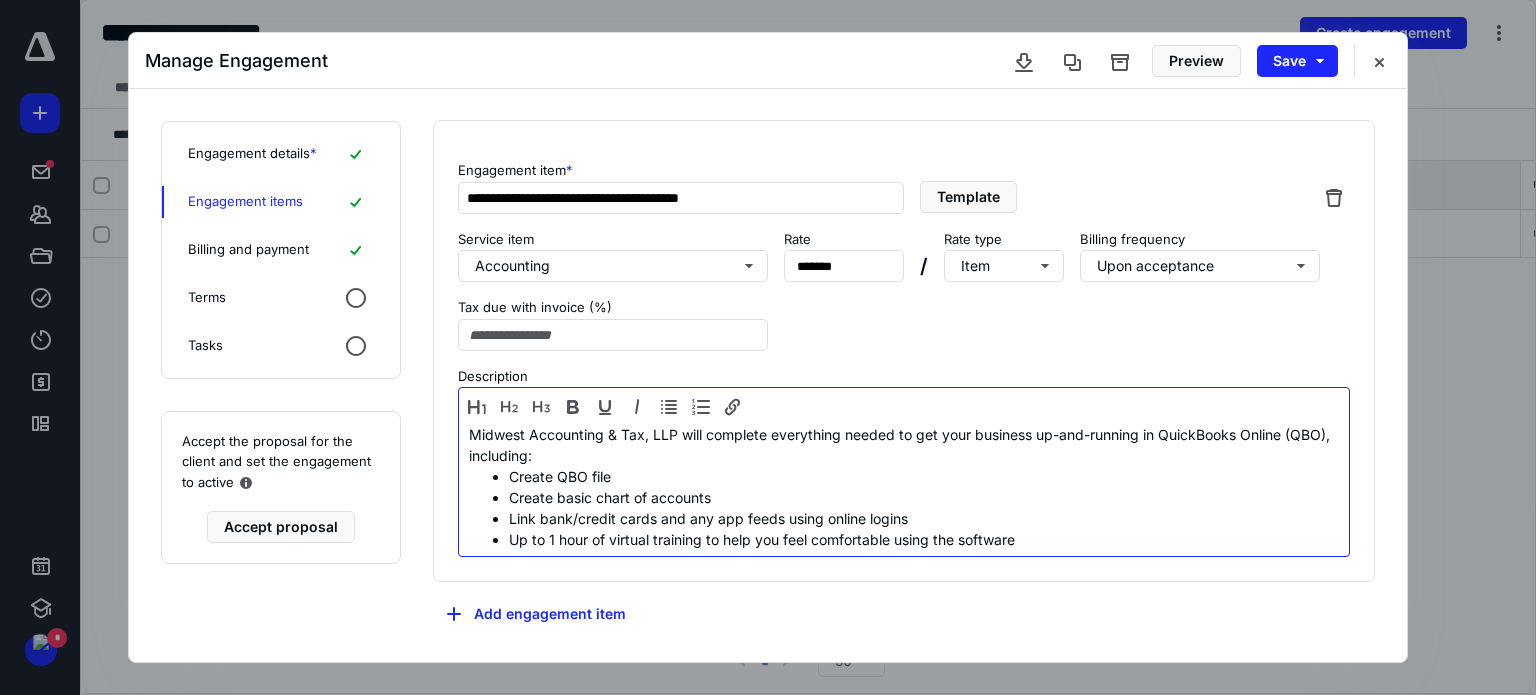 scroll, scrollTop: 597, scrollLeft: 0, axis: vertical 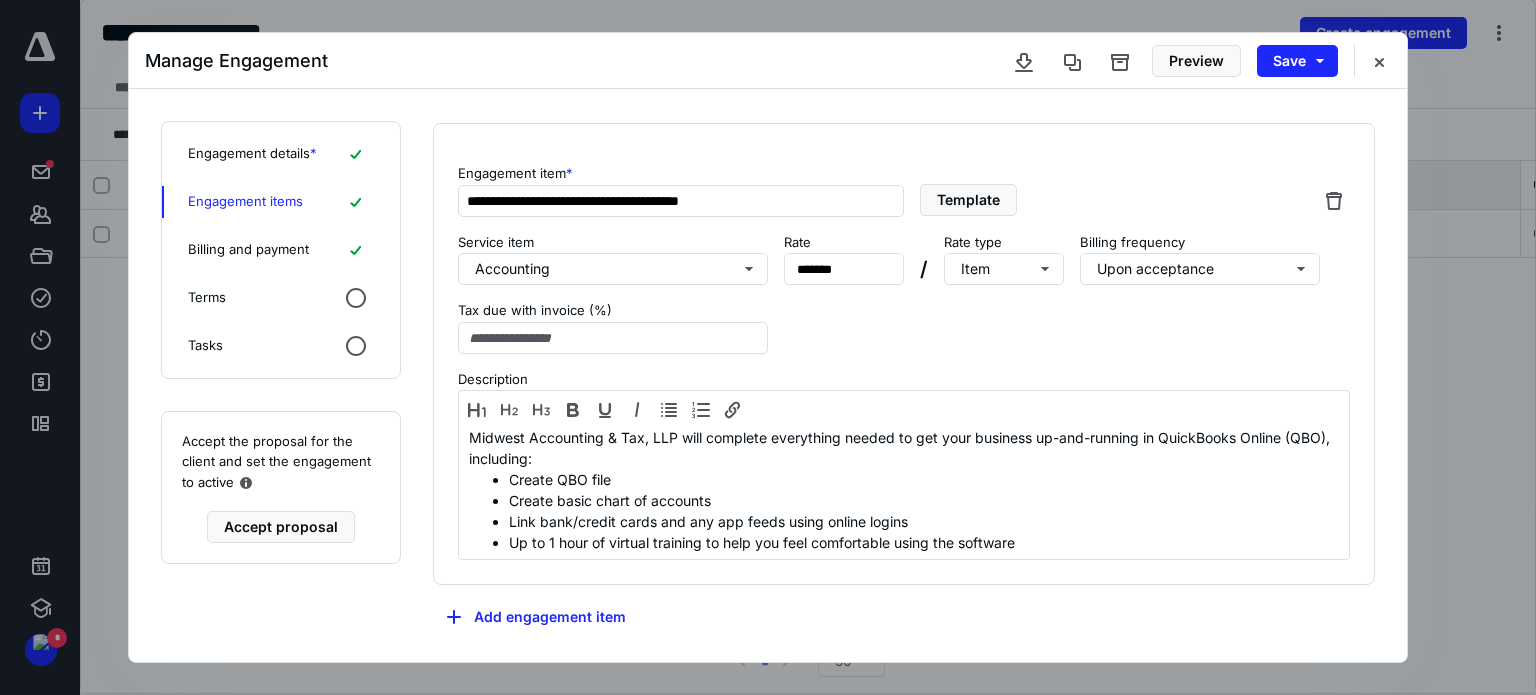 click on "Terms" at bounding box center [281, 298] 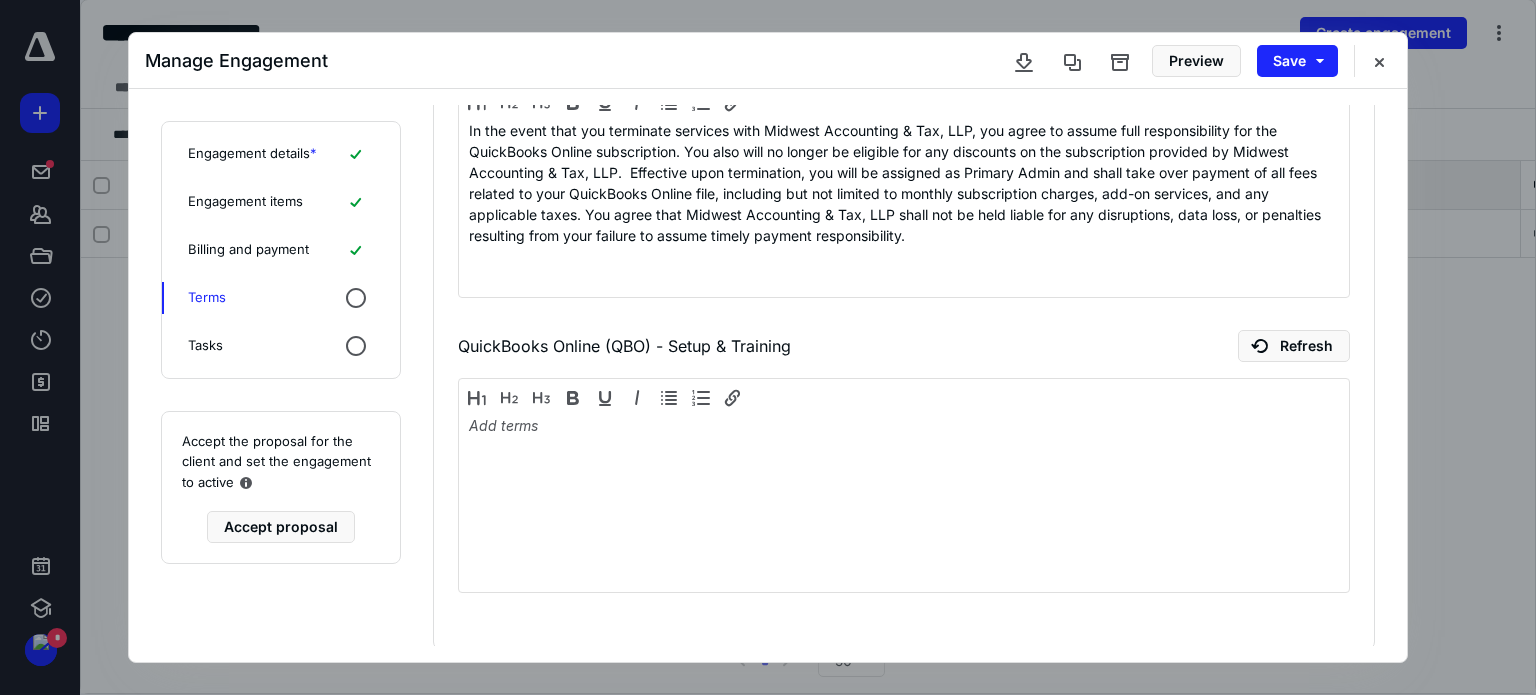 scroll, scrollTop: 1097, scrollLeft: 0, axis: vertical 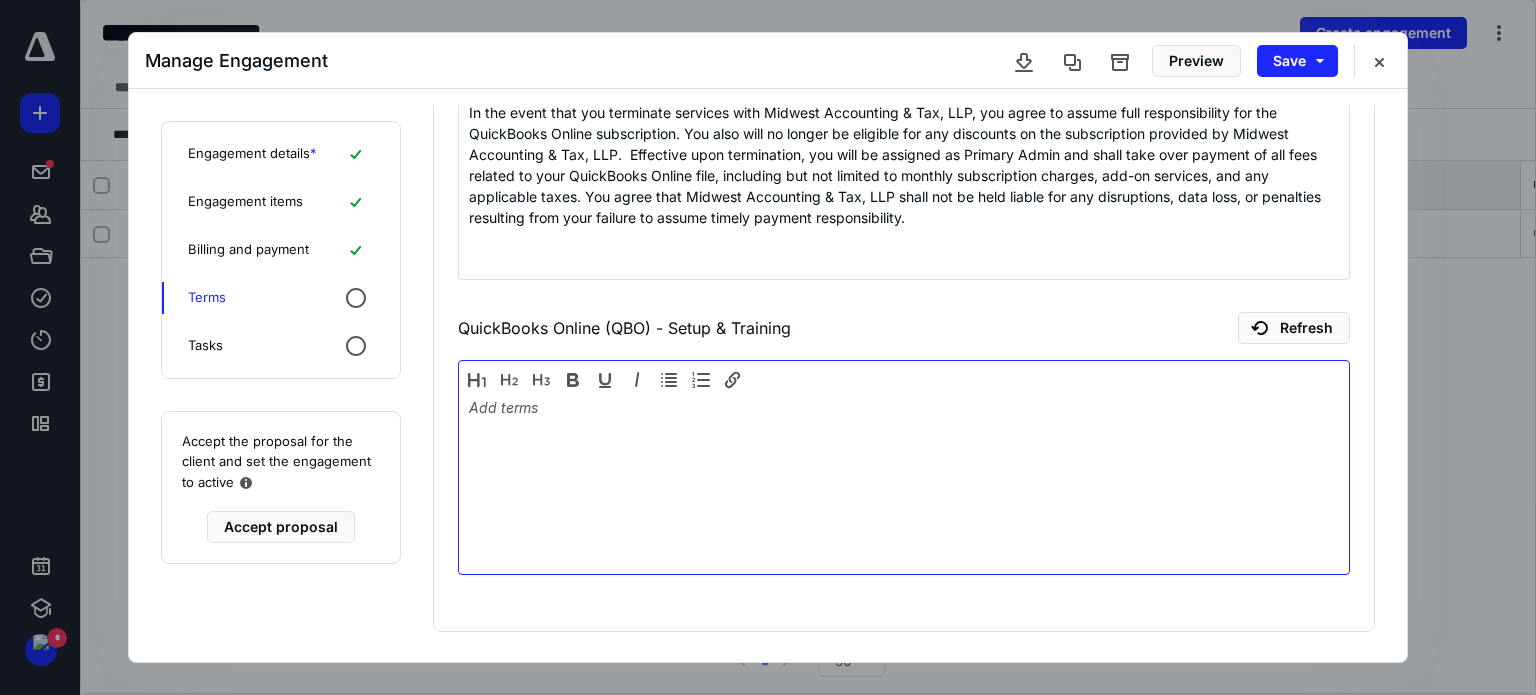 click at bounding box center [904, 482] 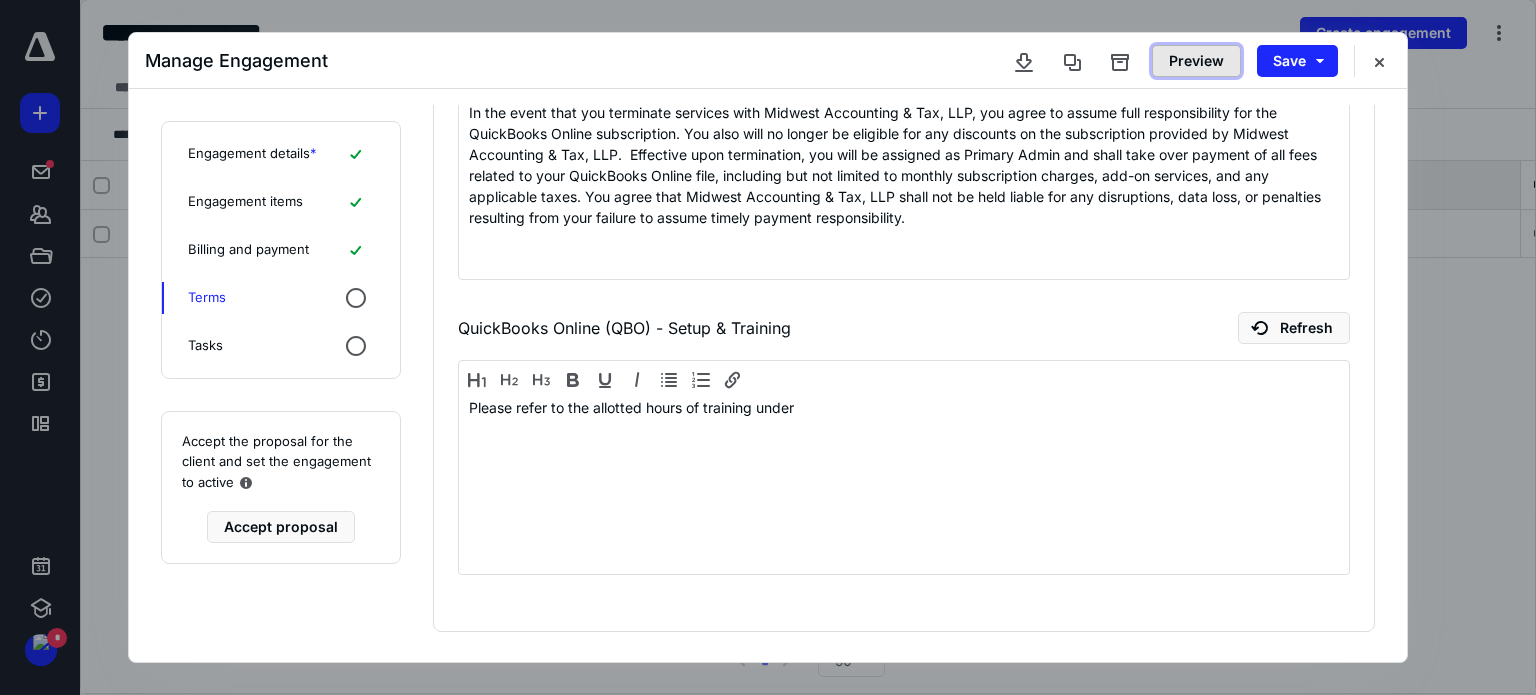 click on "Preview" at bounding box center (1196, 61) 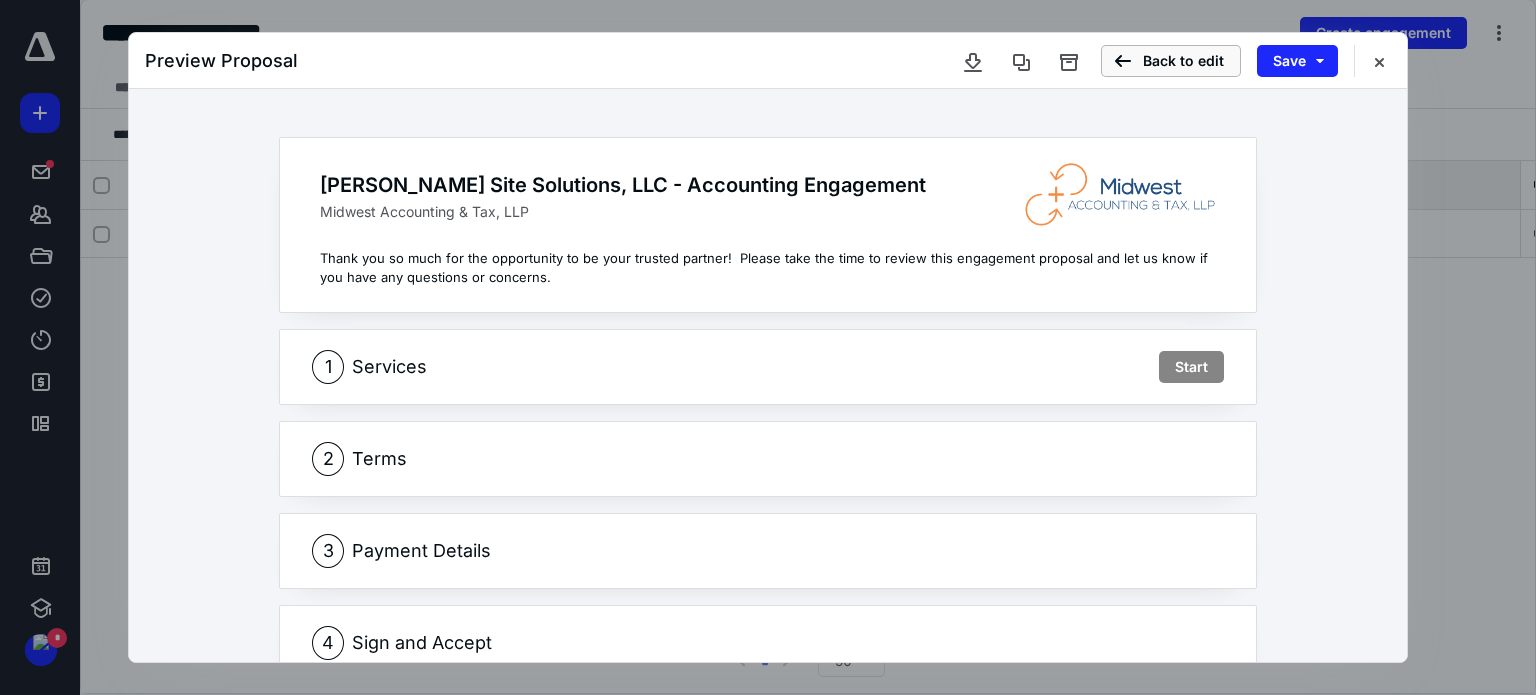 scroll, scrollTop: 45, scrollLeft: 0, axis: vertical 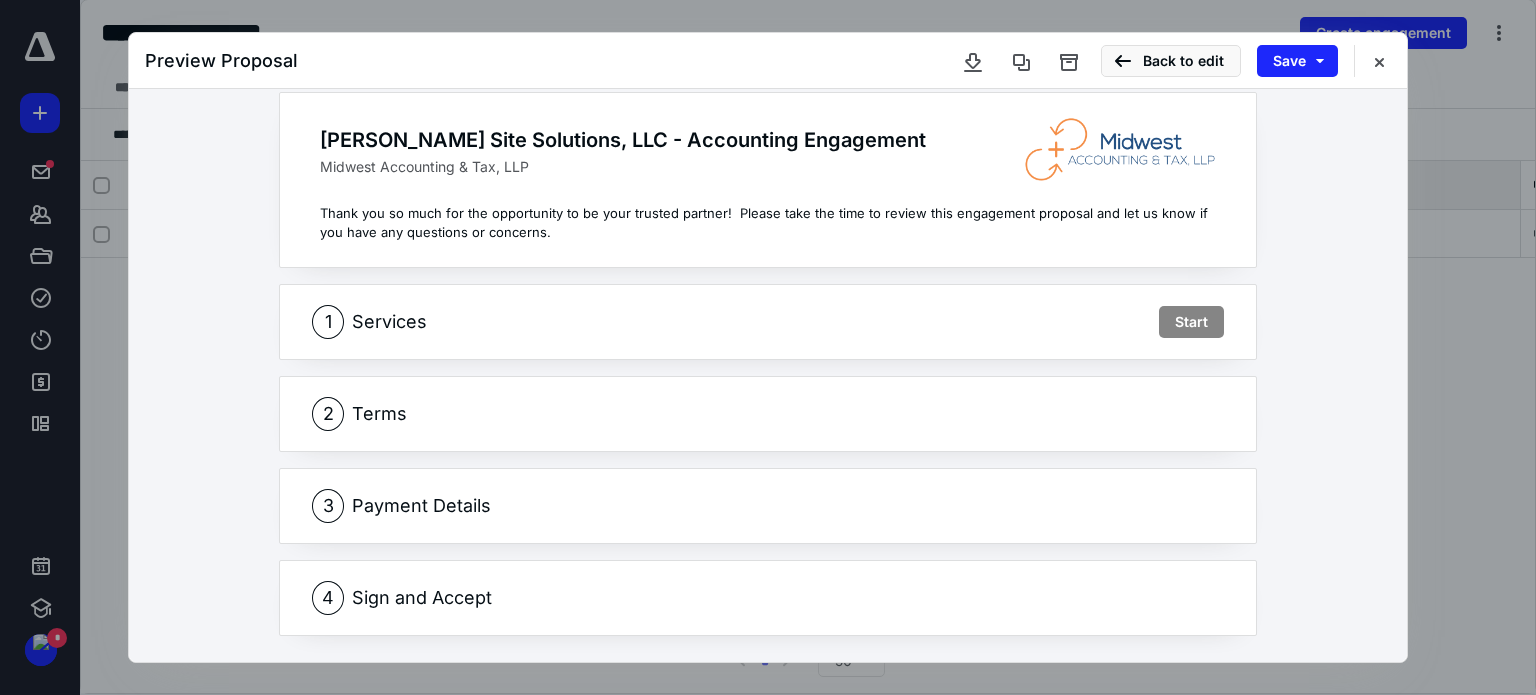 click on "1 Services Start" at bounding box center [768, 322] 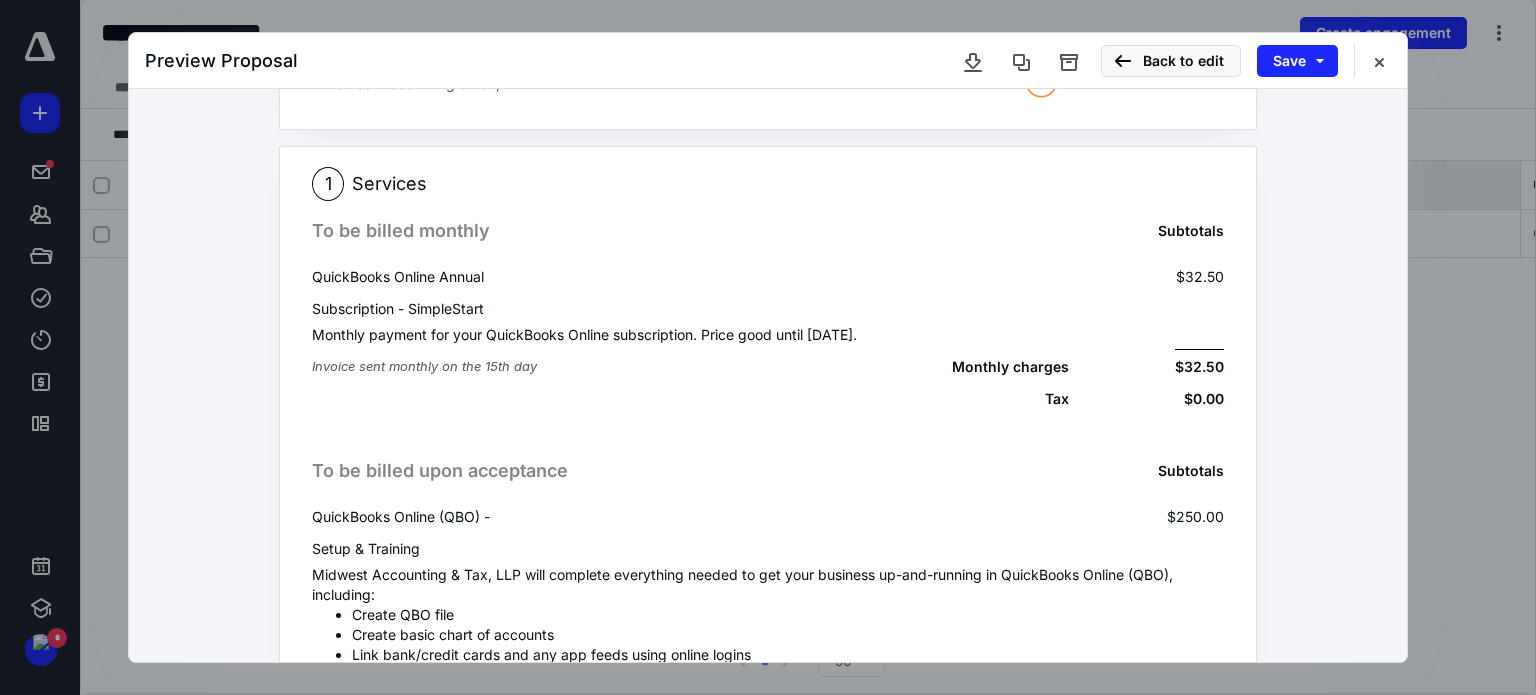 scroll, scrollTop: 125, scrollLeft: 0, axis: vertical 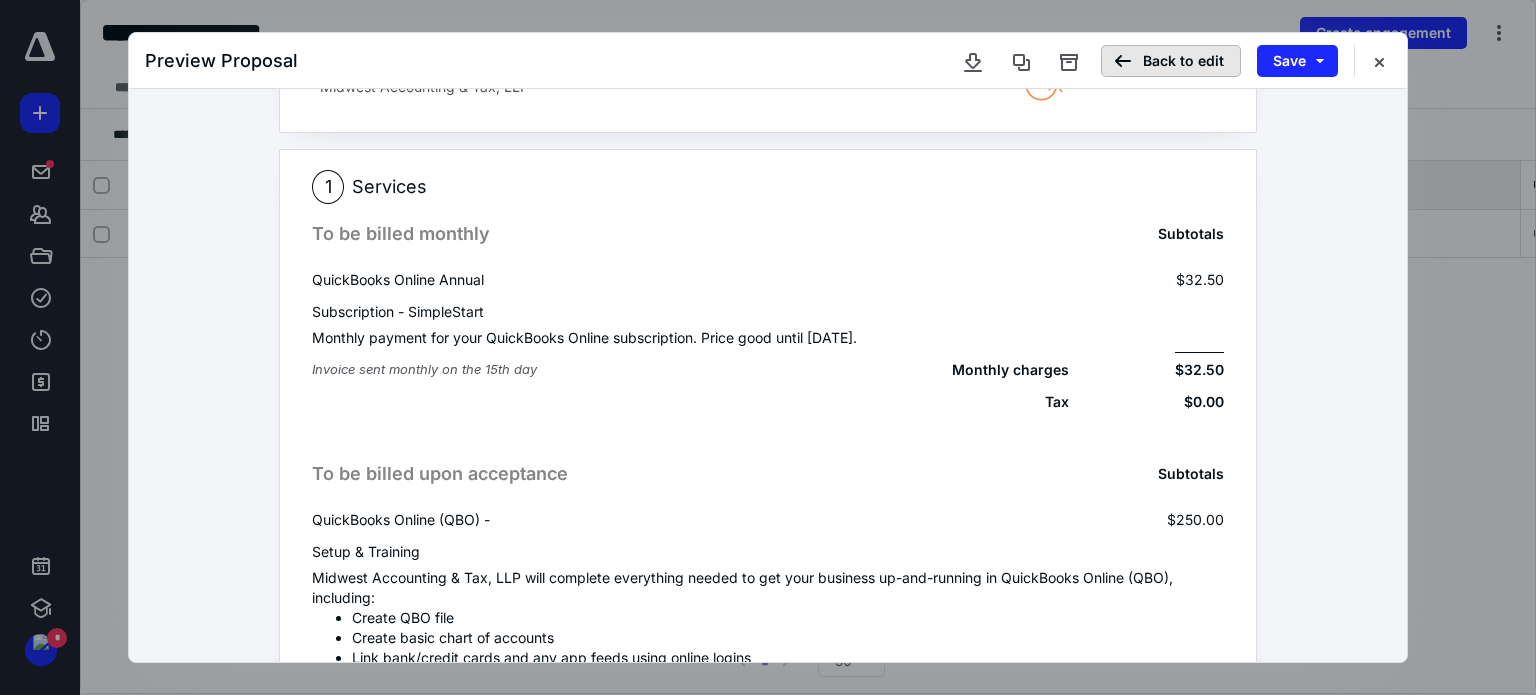 click on "Back to edit" at bounding box center [1171, 61] 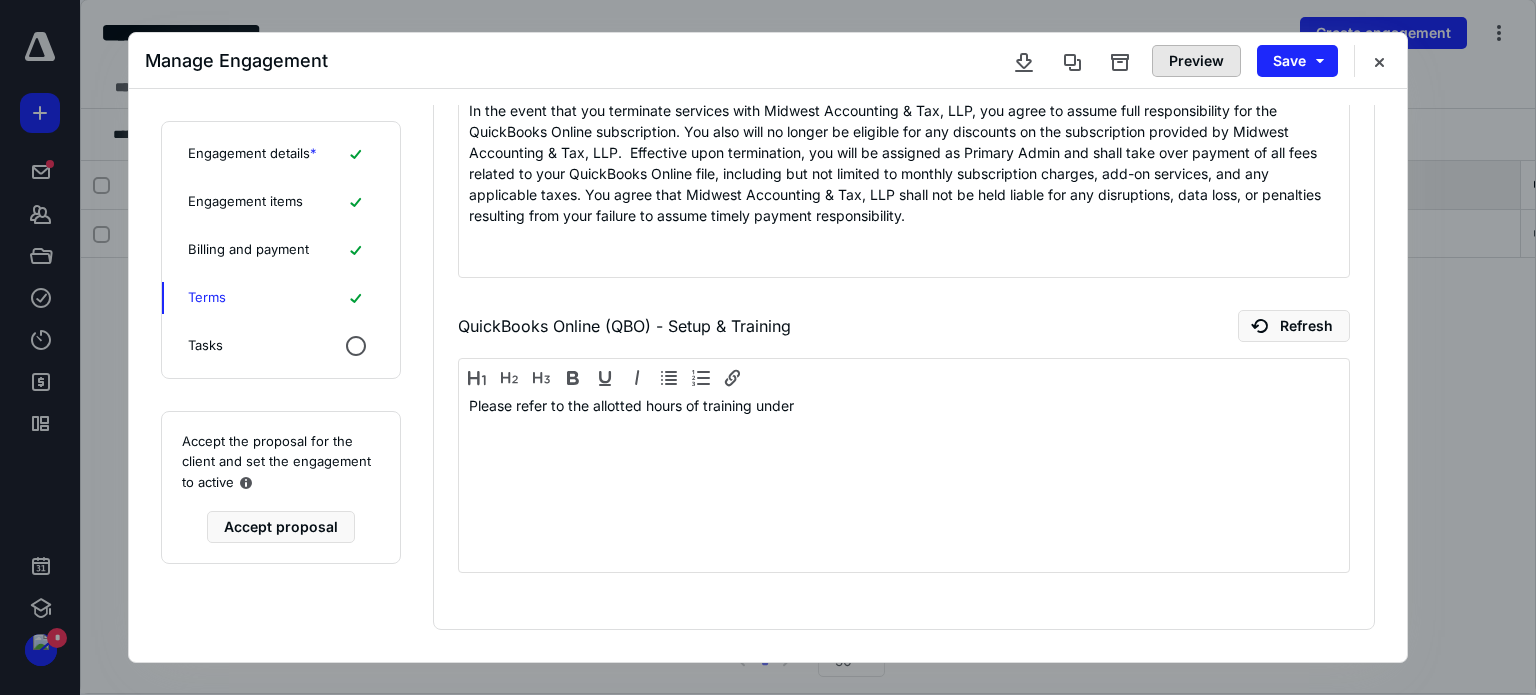 scroll, scrollTop: 0, scrollLeft: 0, axis: both 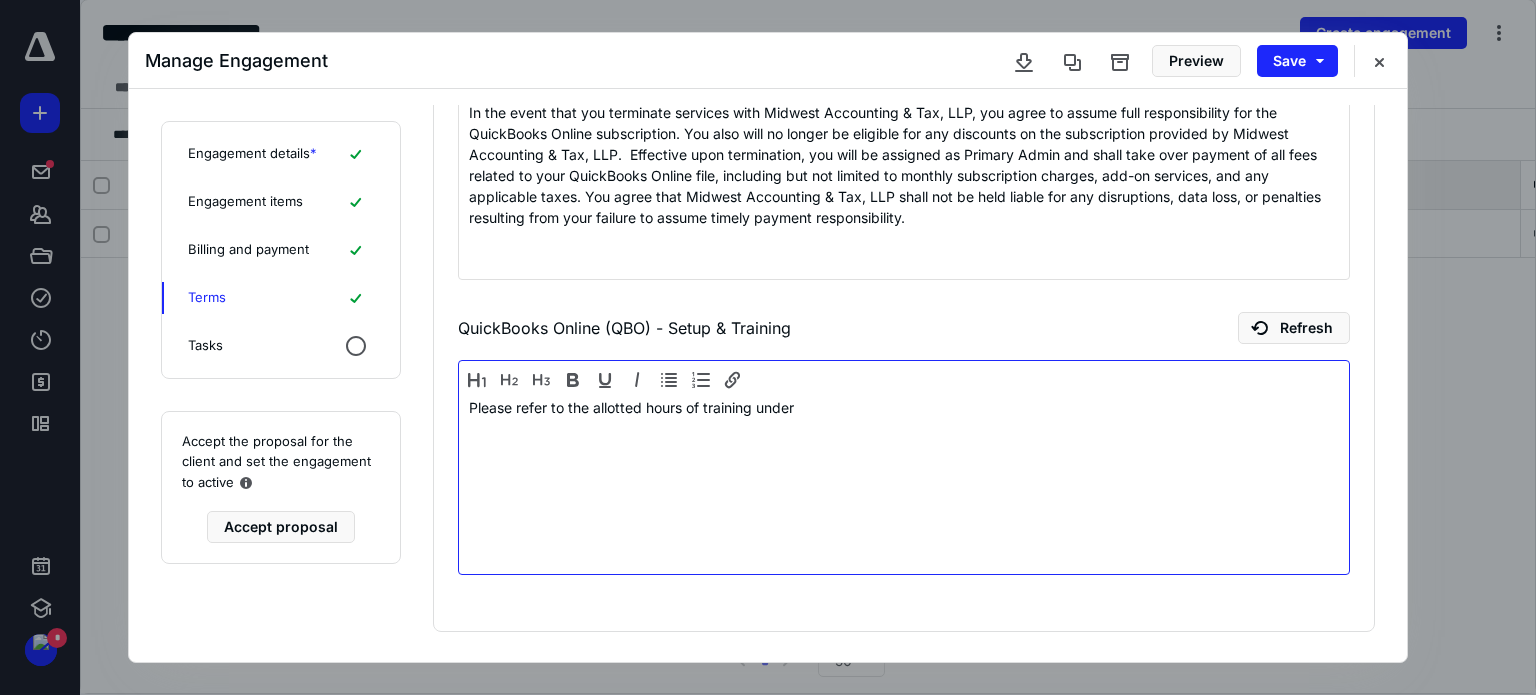 click on "Please refer to the allotted hours of training under" at bounding box center [904, 482] 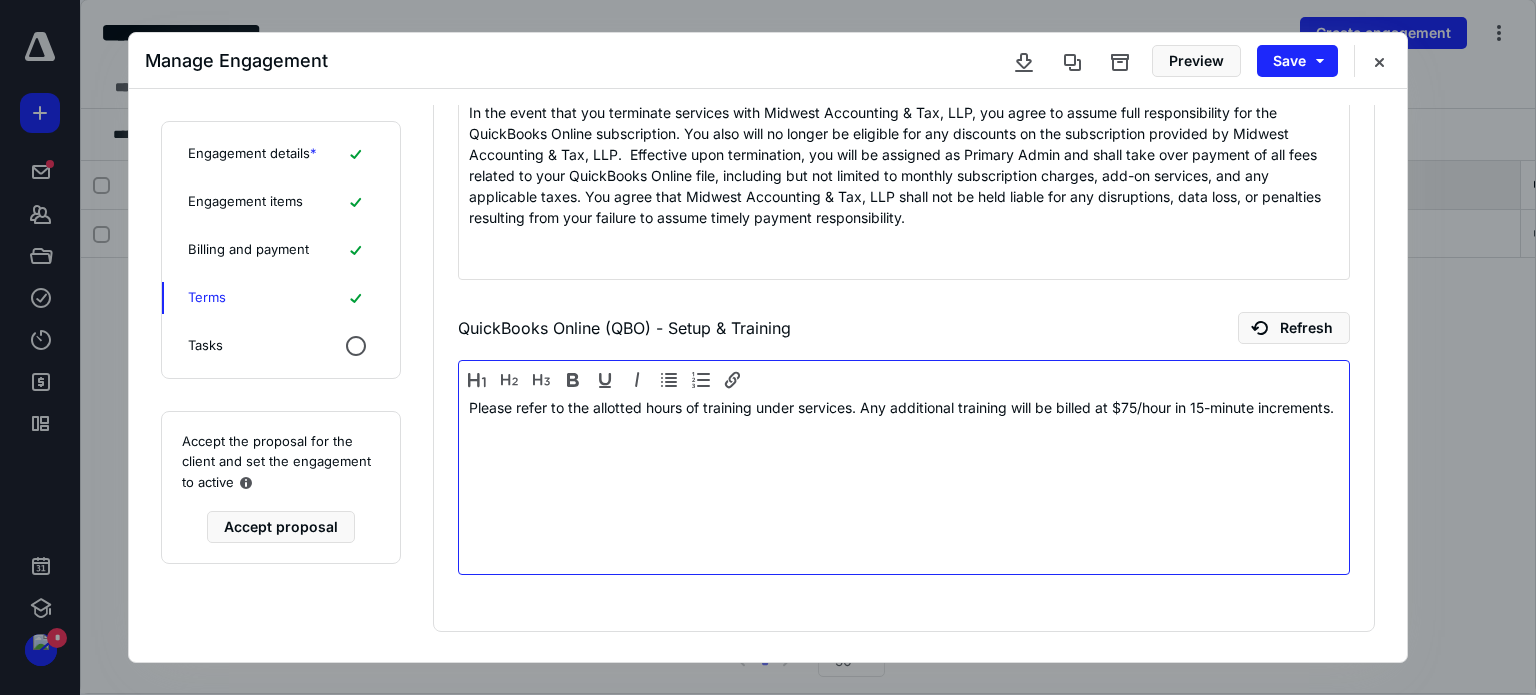 click on "Please refer to the allotted hours of training under services. Any additional training will be billed at $75/hour in 15-minute increments." at bounding box center [904, 482] 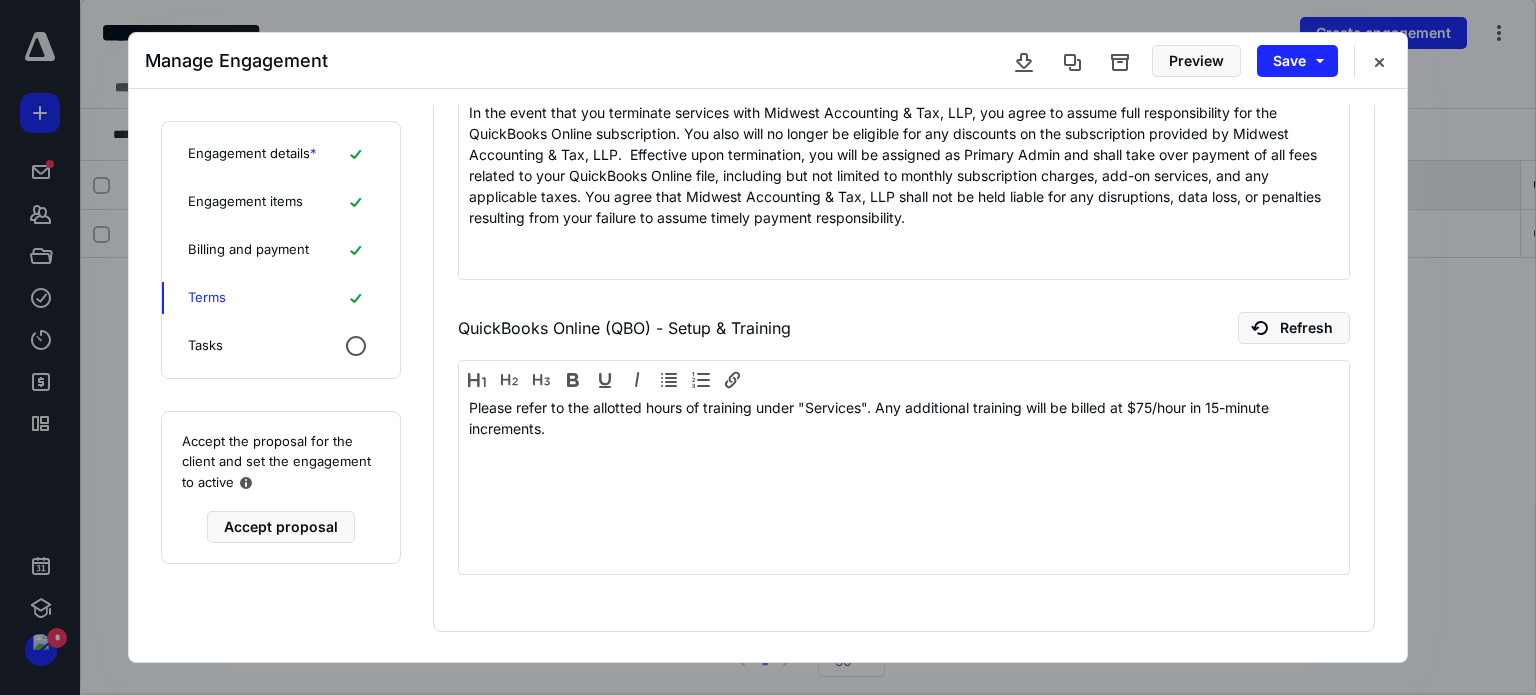 click 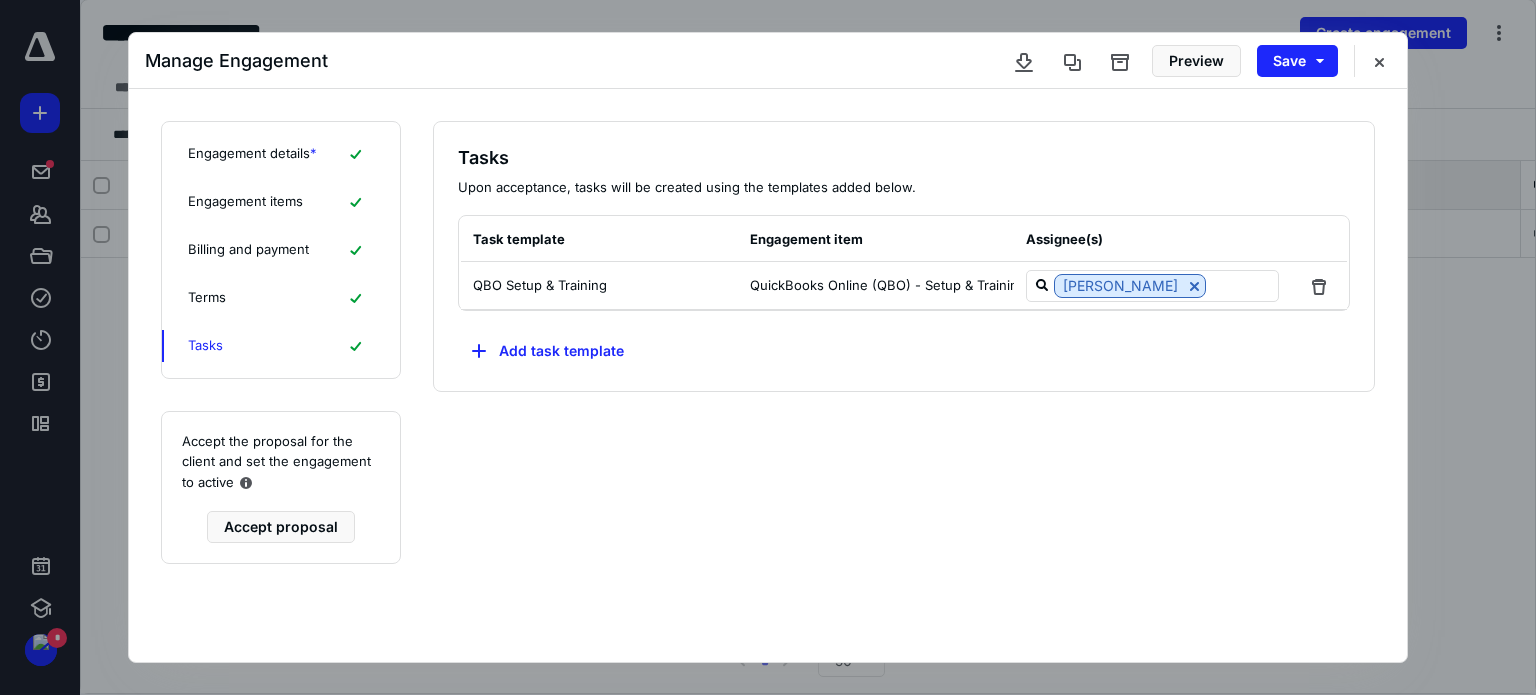 scroll, scrollTop: 0, scrollLeft: 0, axis: both 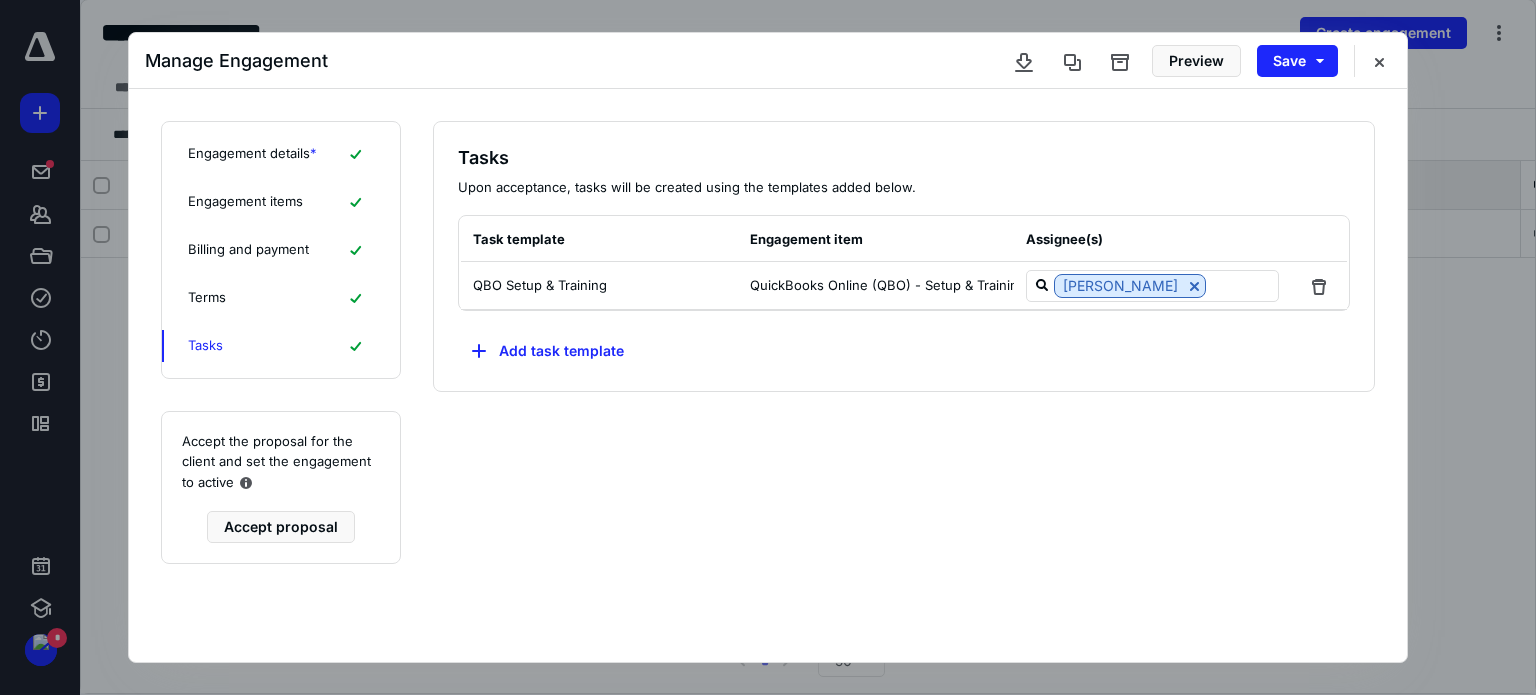 click on "Terms" at bounding box center [281, 298] 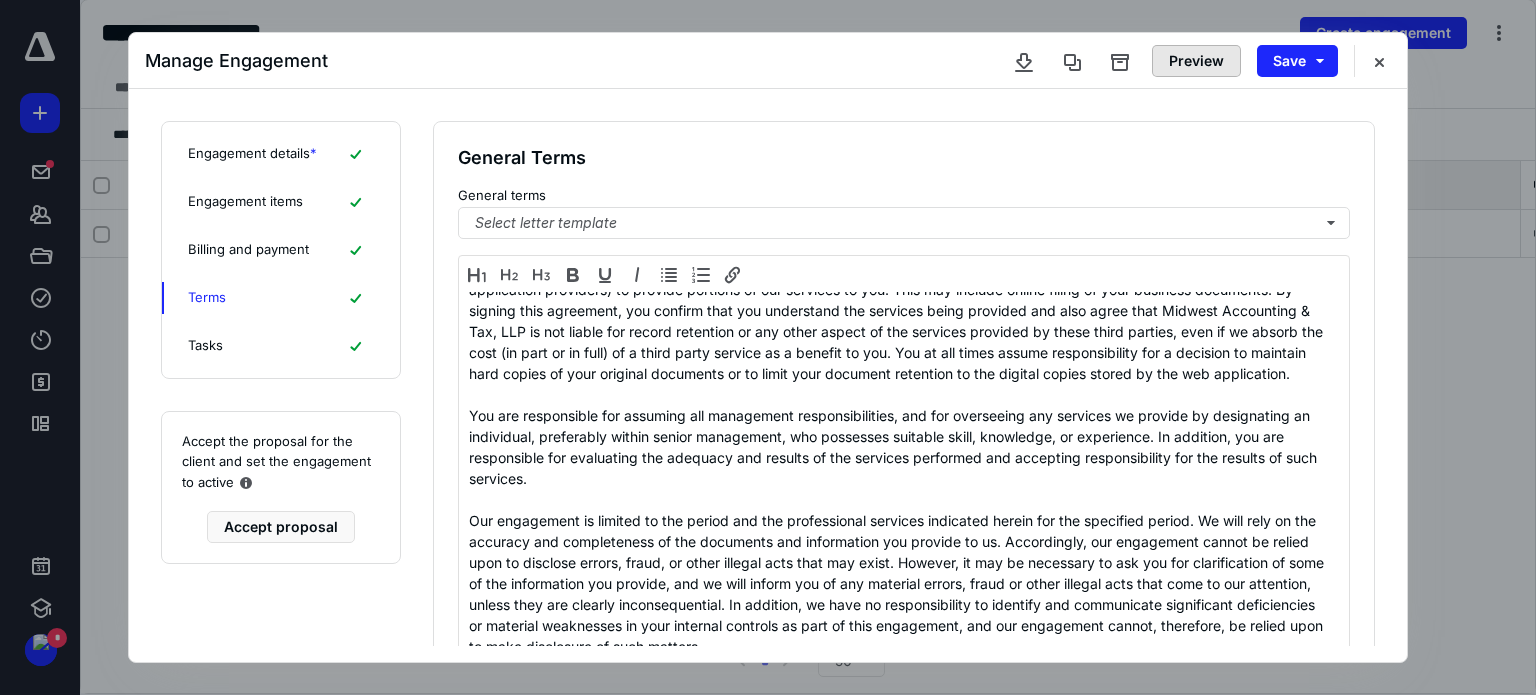 click on "Preview" at bounding box center (1196, 61) 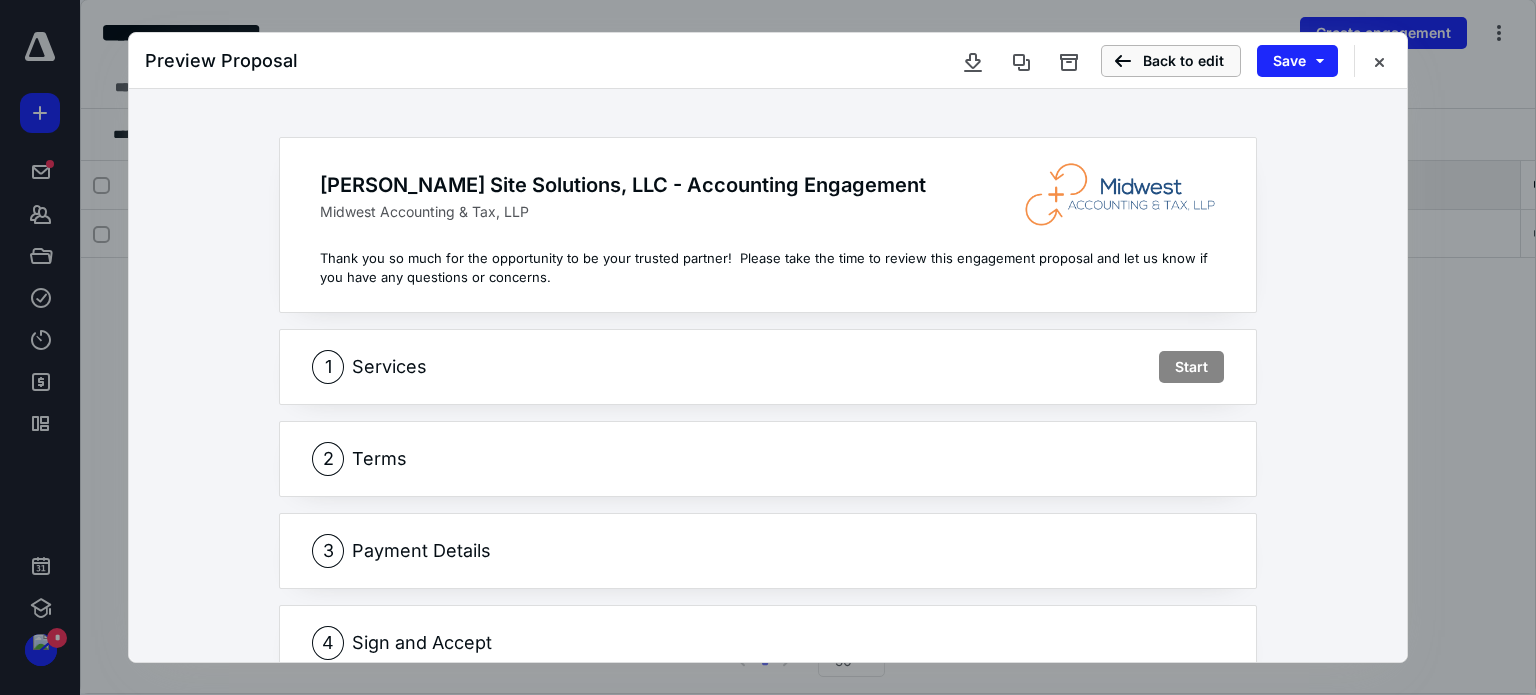 scroll, scrollTop: 45, scrollLeft: 0, axis: vertical 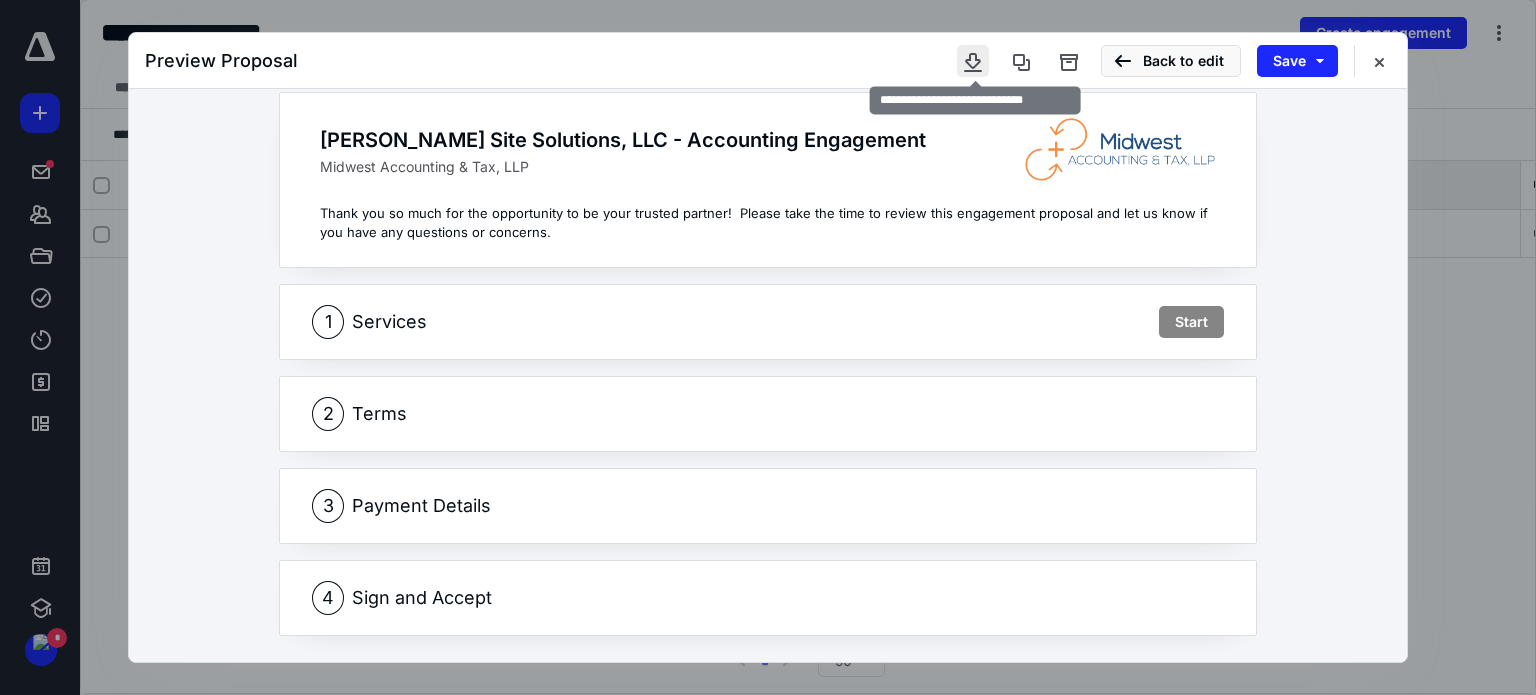 click at bounding box center [973, 61] 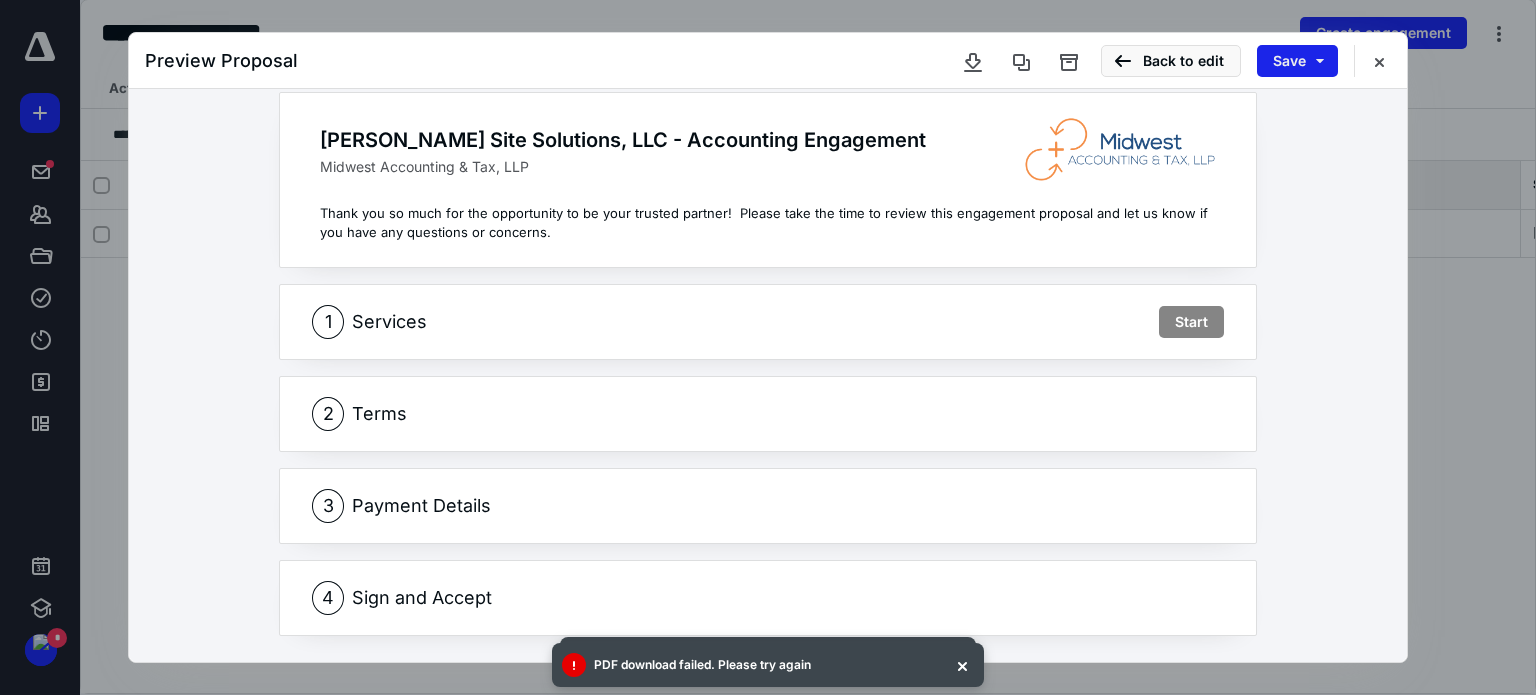 click on "Save" at bounding box center (1297, 61) 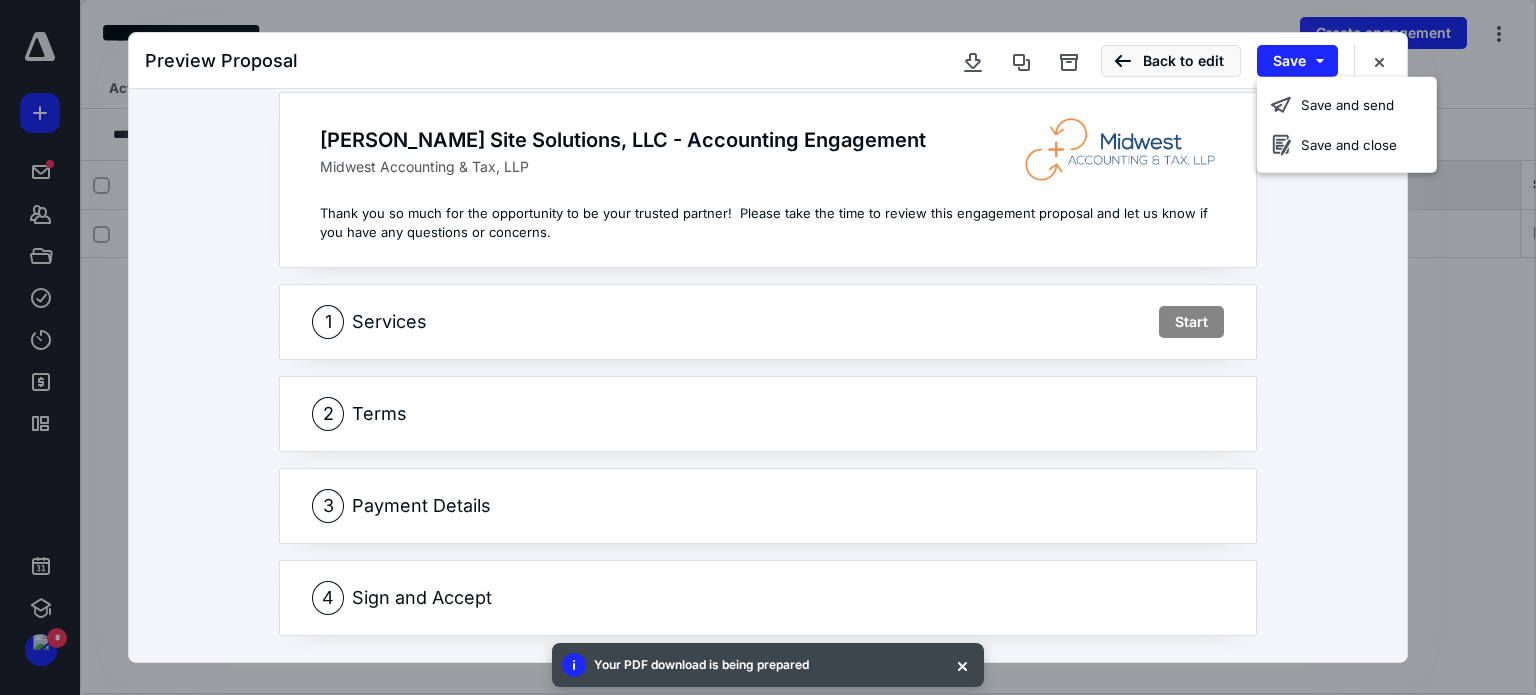 click on "Thank you so much for the opportunity to be your trusted partner!  Please take the time to review this engagement proposal and let us know if you have any questions or concerns." at bounding box center (764, 223) 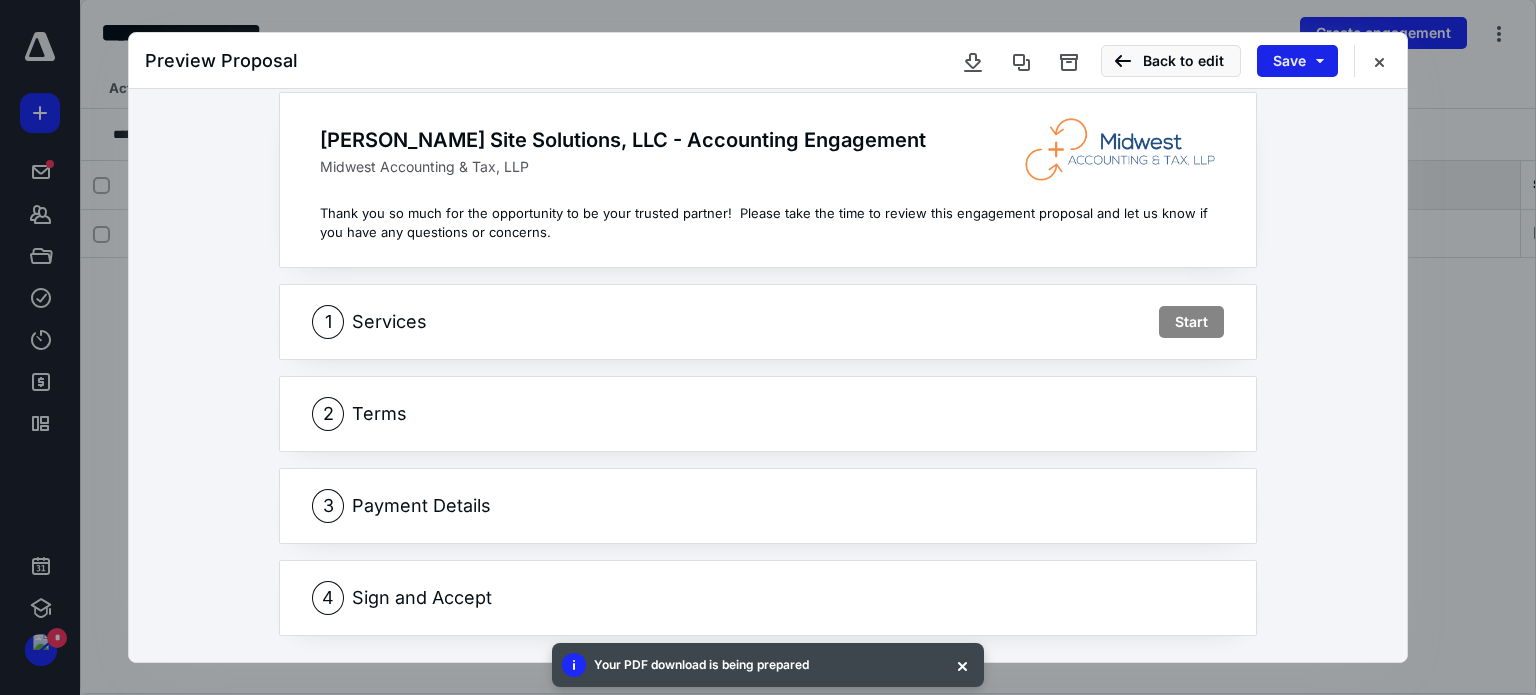 click on "Save" at bounding box center (1297, 61) 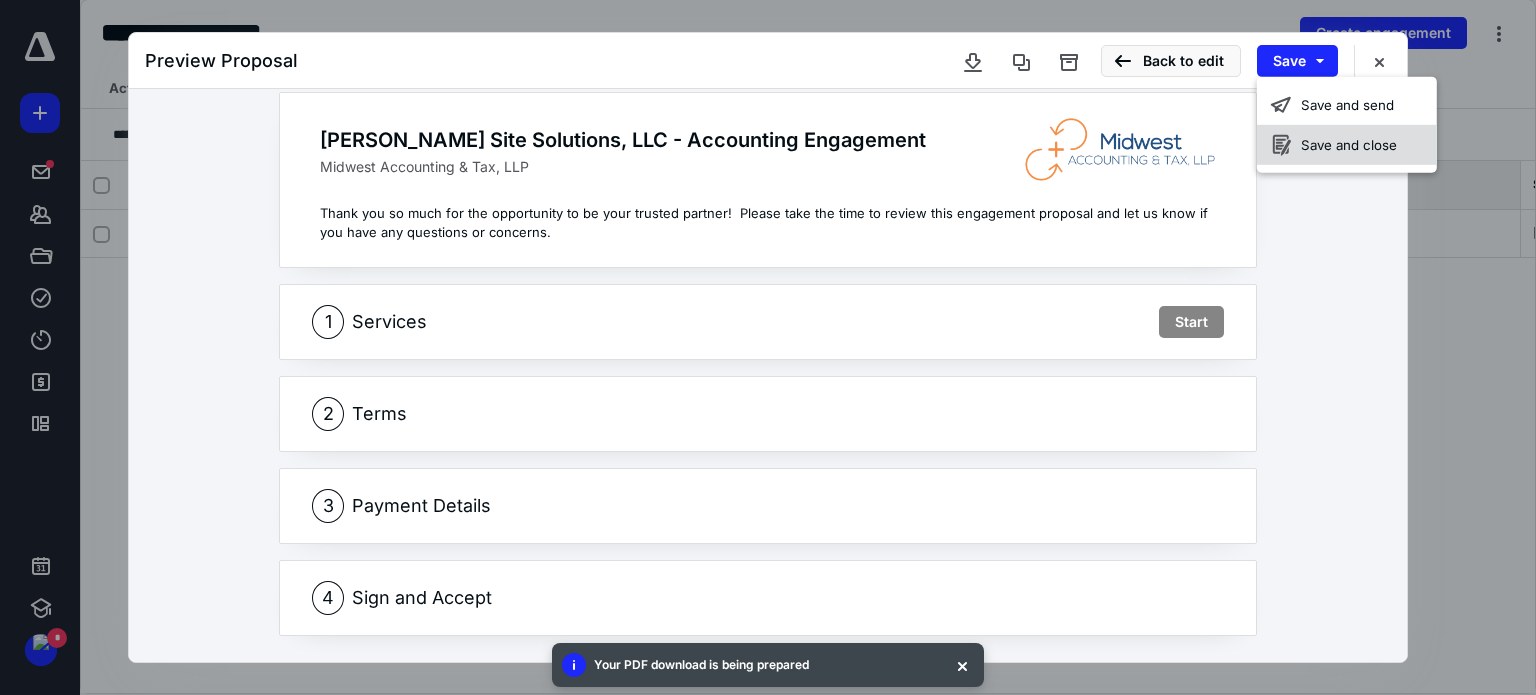 click on "Save and close" at bounding box center (1347, 145) 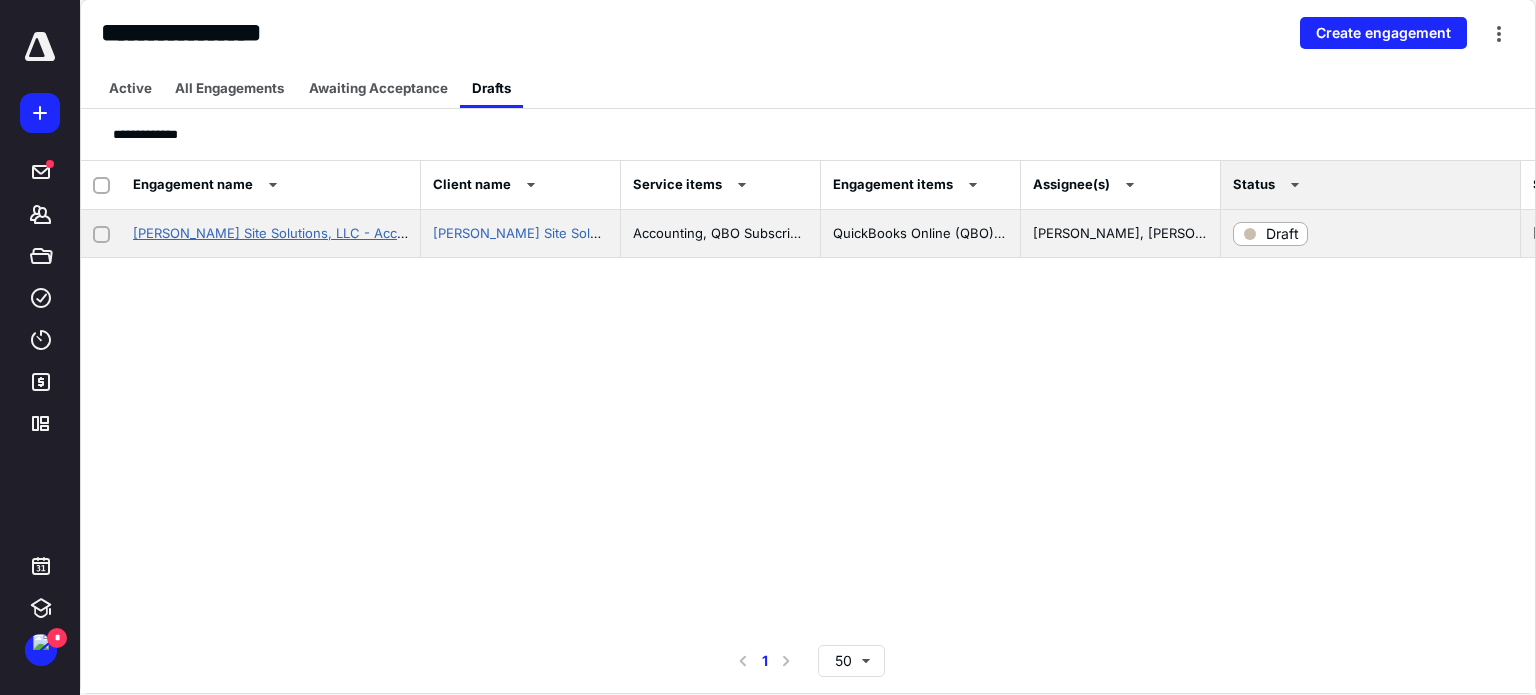 click on "[PERSON_NAME] Site Solutions, LLC - Accounting Engagement" at bounding box center [329, 233] 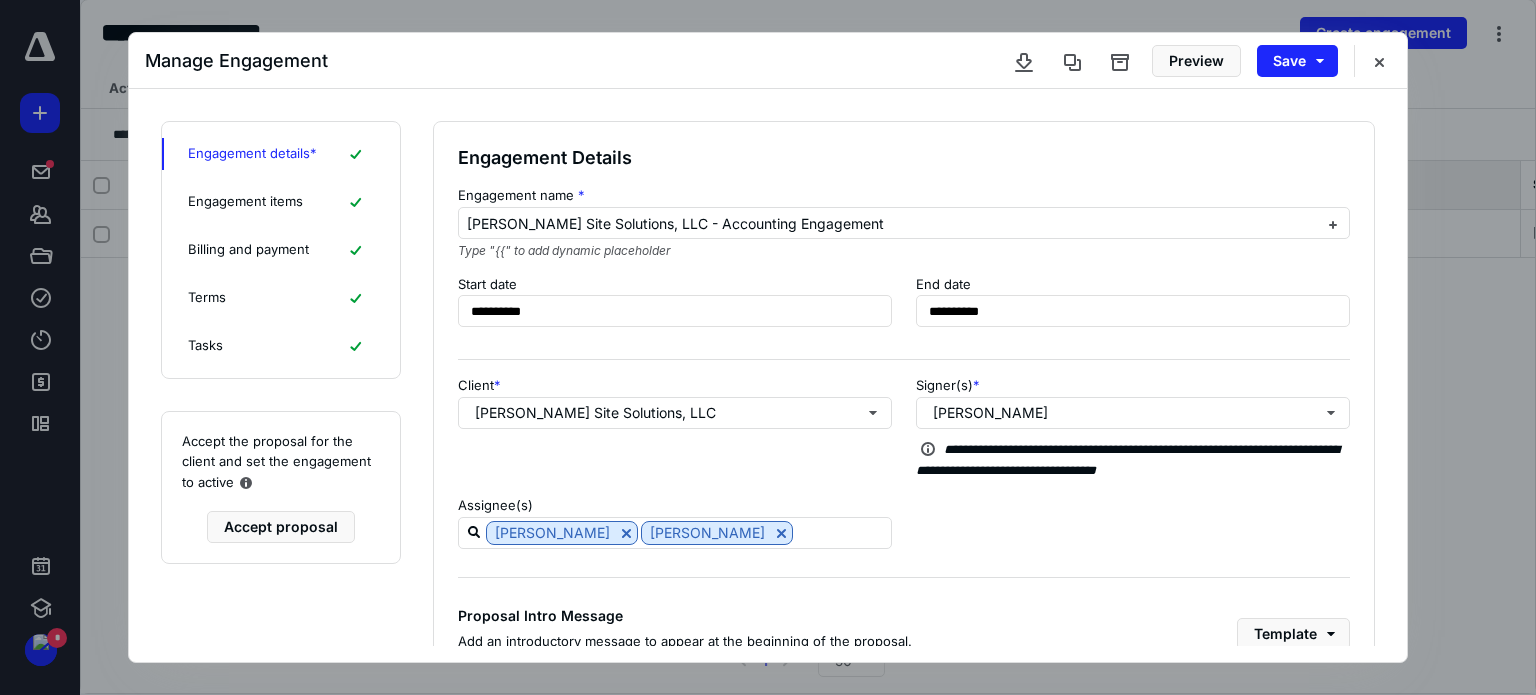 scroll, scrollTop: 302, scrollLeft: 0, axis: vertical 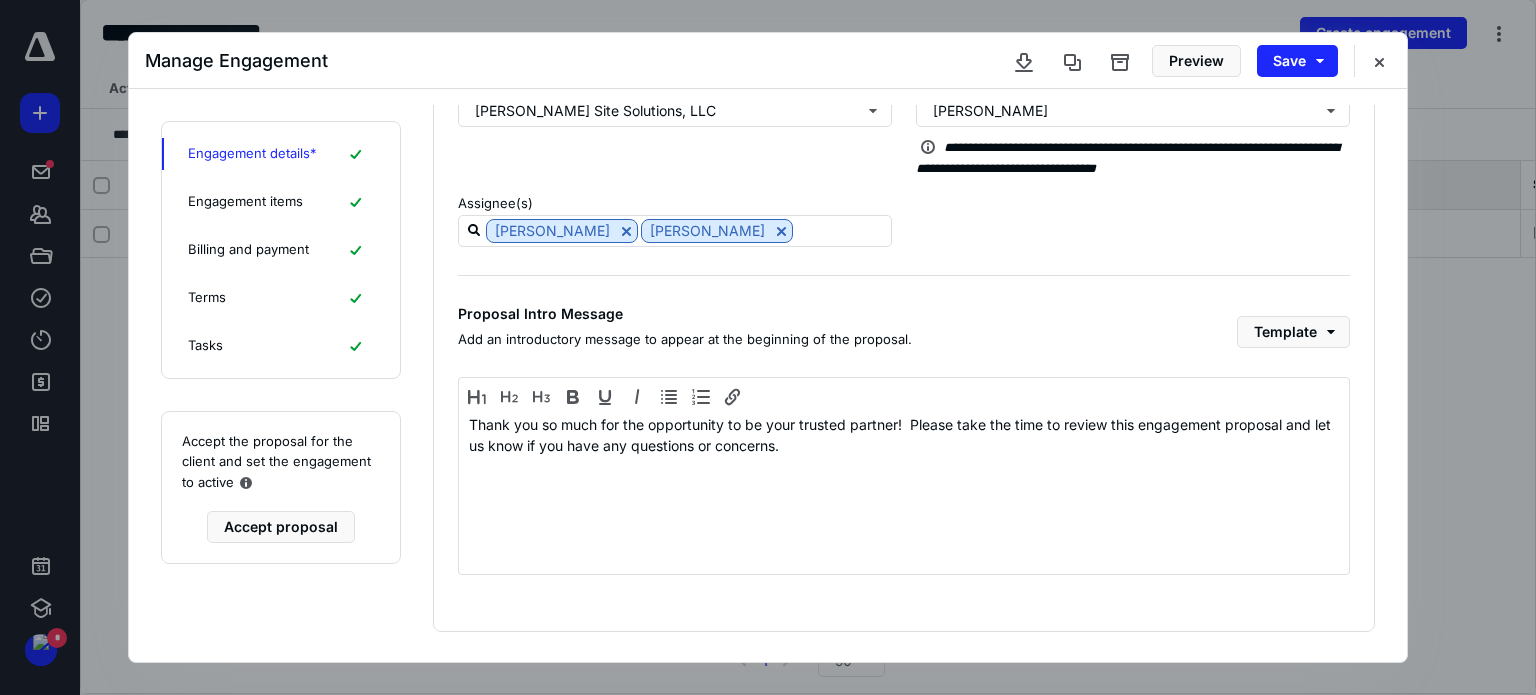 click on "Engagement items" at bounding box center [245, 202] 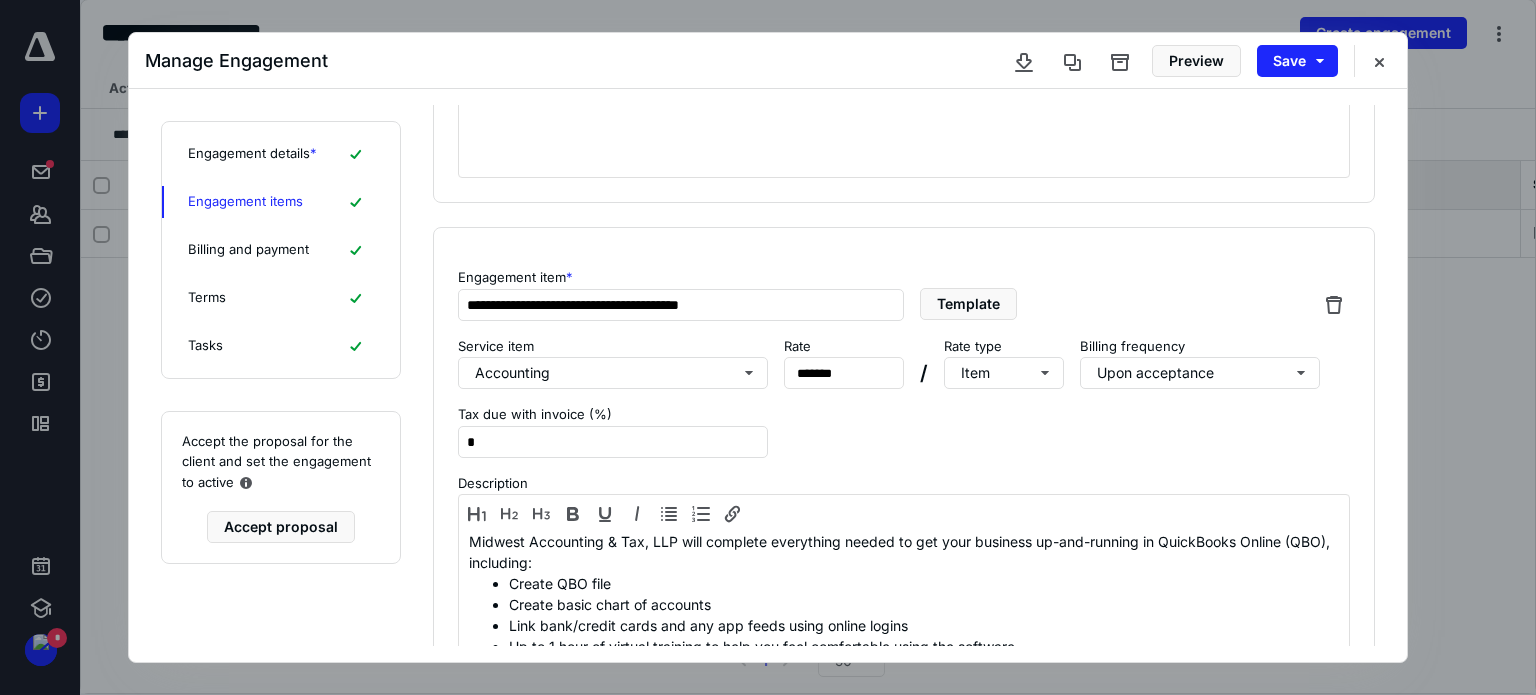 scroll, scrollTop: 597, scrollLeft: 0, axis: vertical 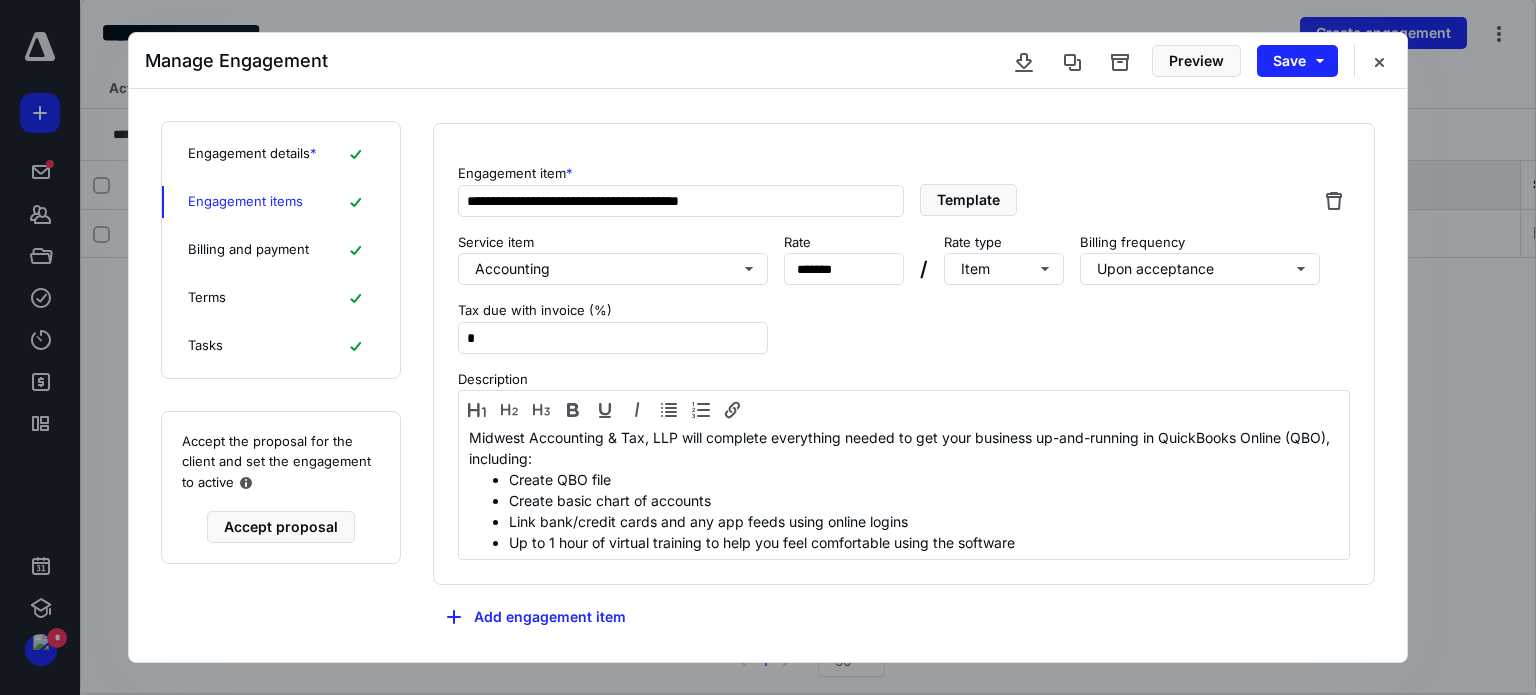 click on "Billing and payment" at bounding box center (248, 250) 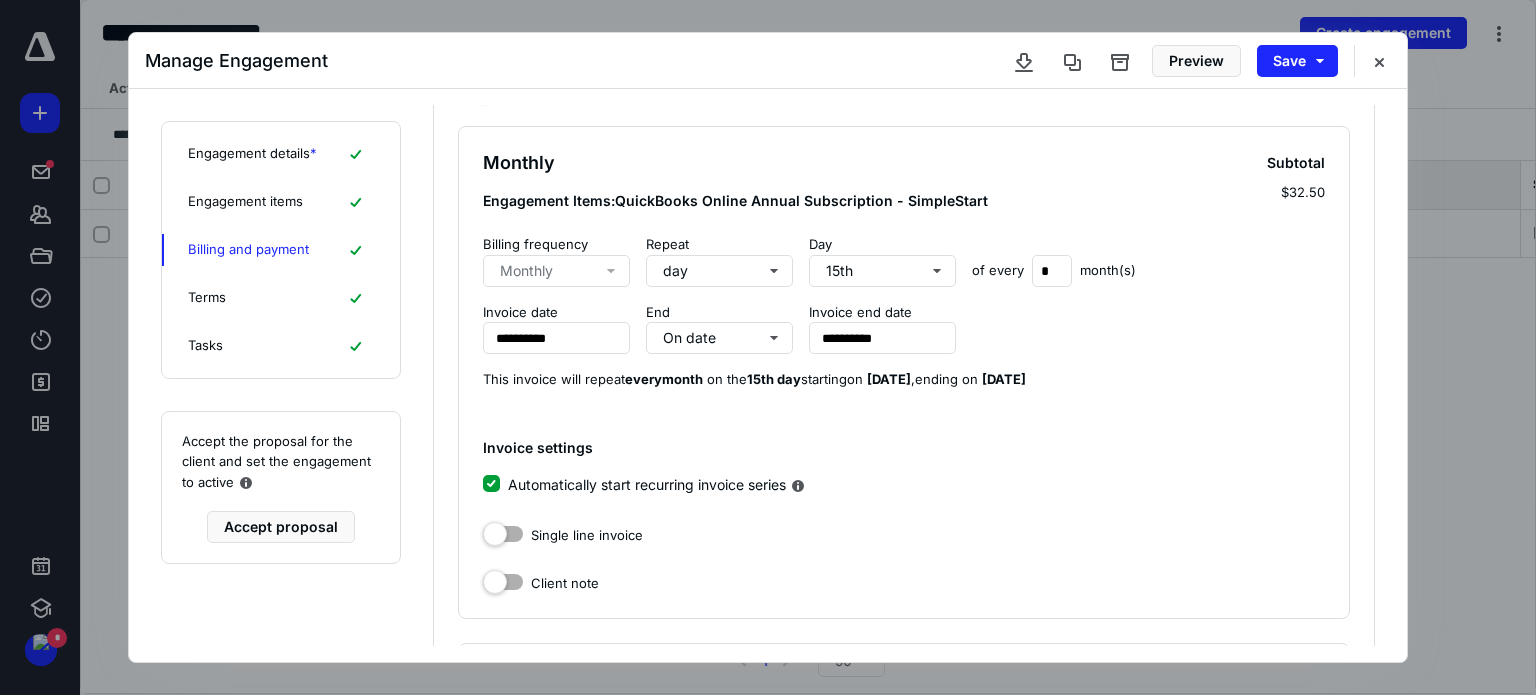 scroll, scrollTop: 100, scrollLeft: 0, axis: vertical 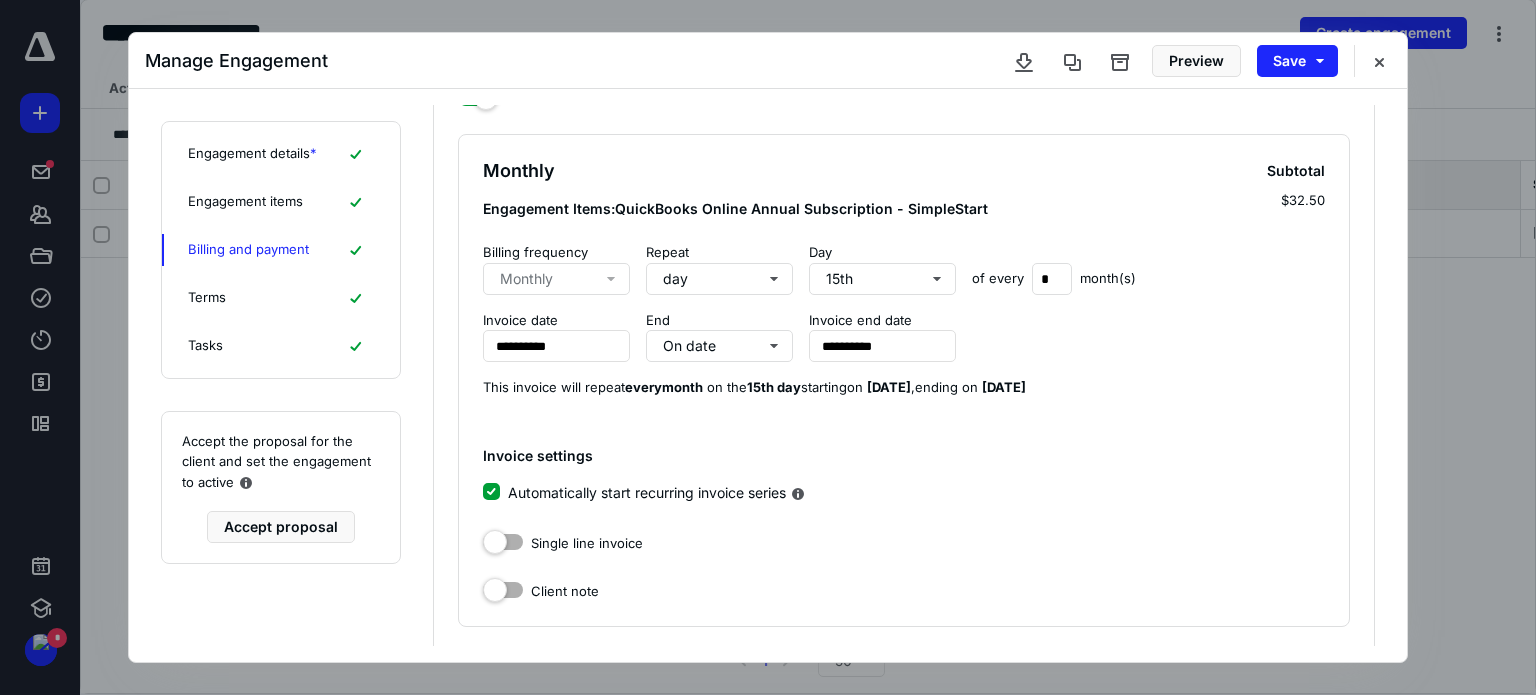 click on "Terms" at bounding box center (281, 298) 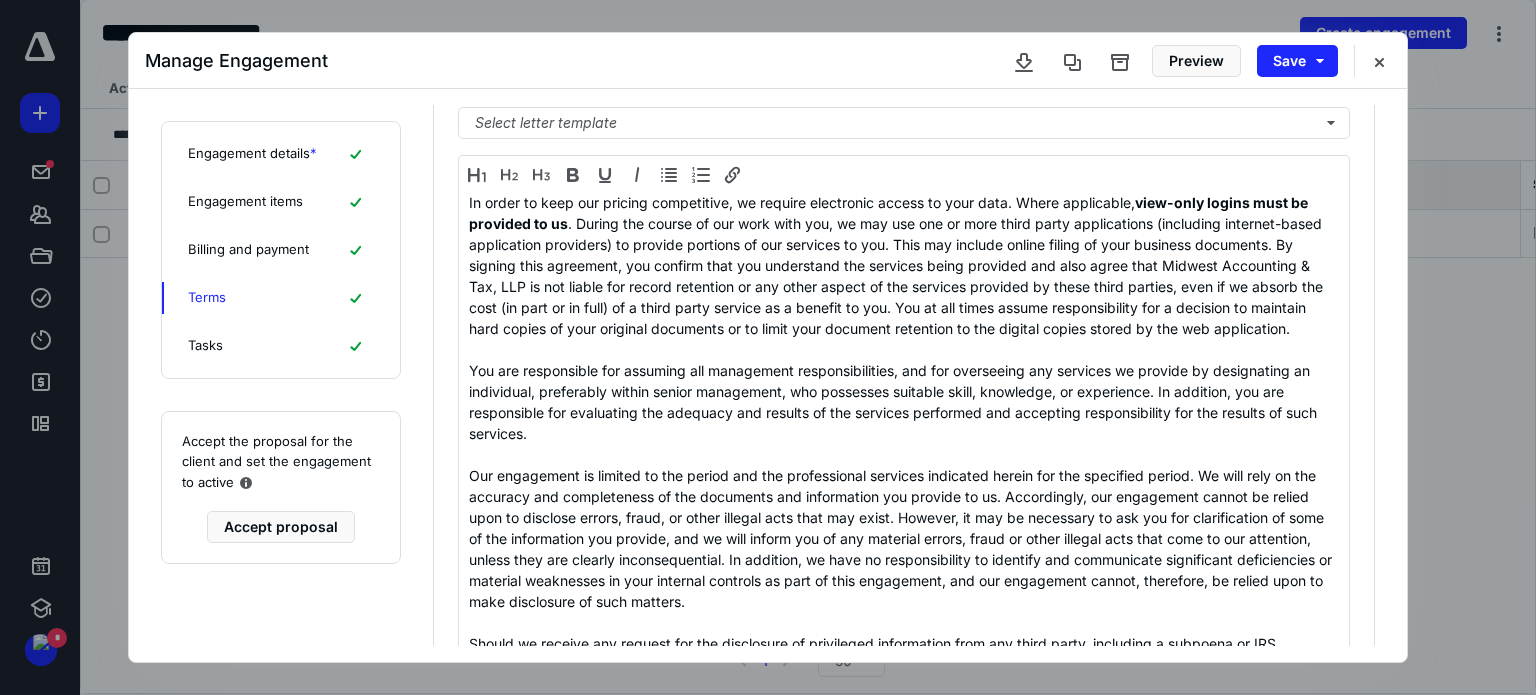 click on "Tasks" at bounding box center [281, 346] 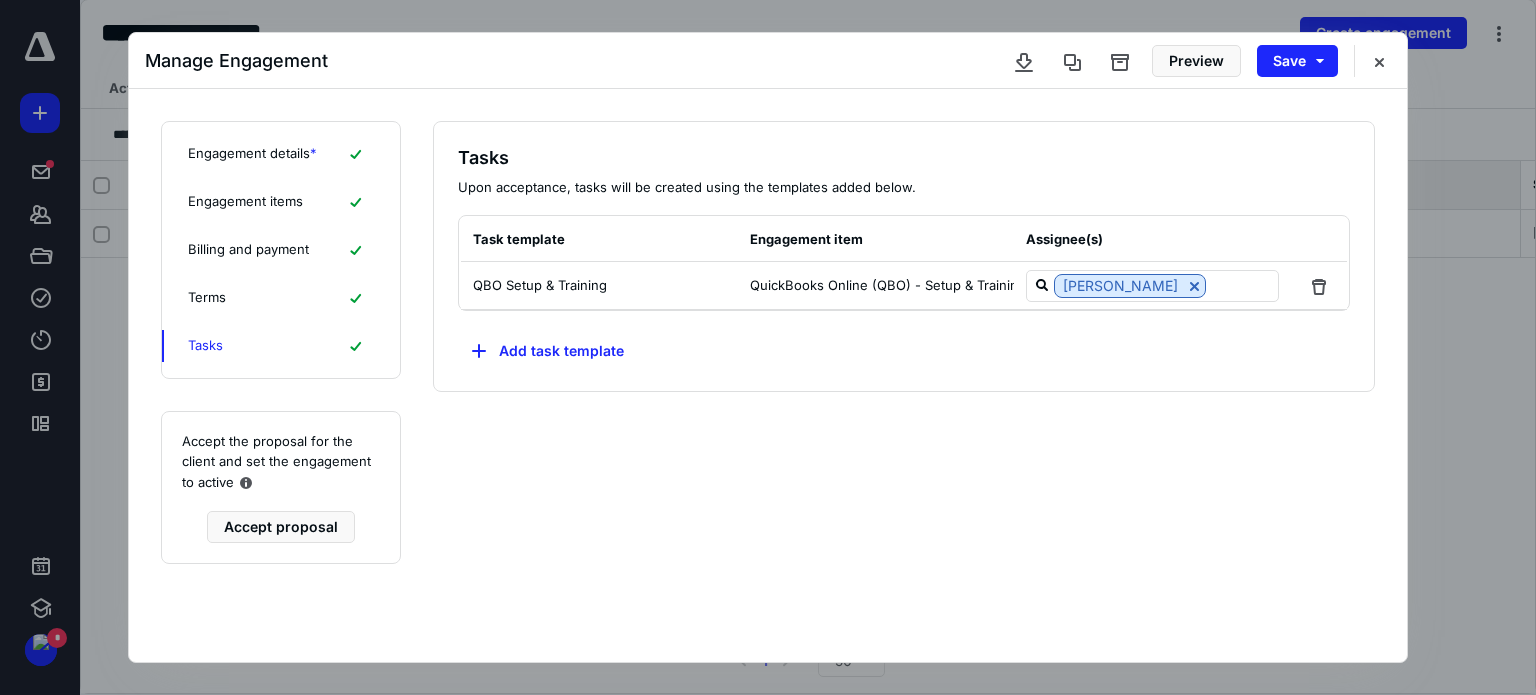 scroll, scrollTop: 0, scrollLeft: 0, axis: both 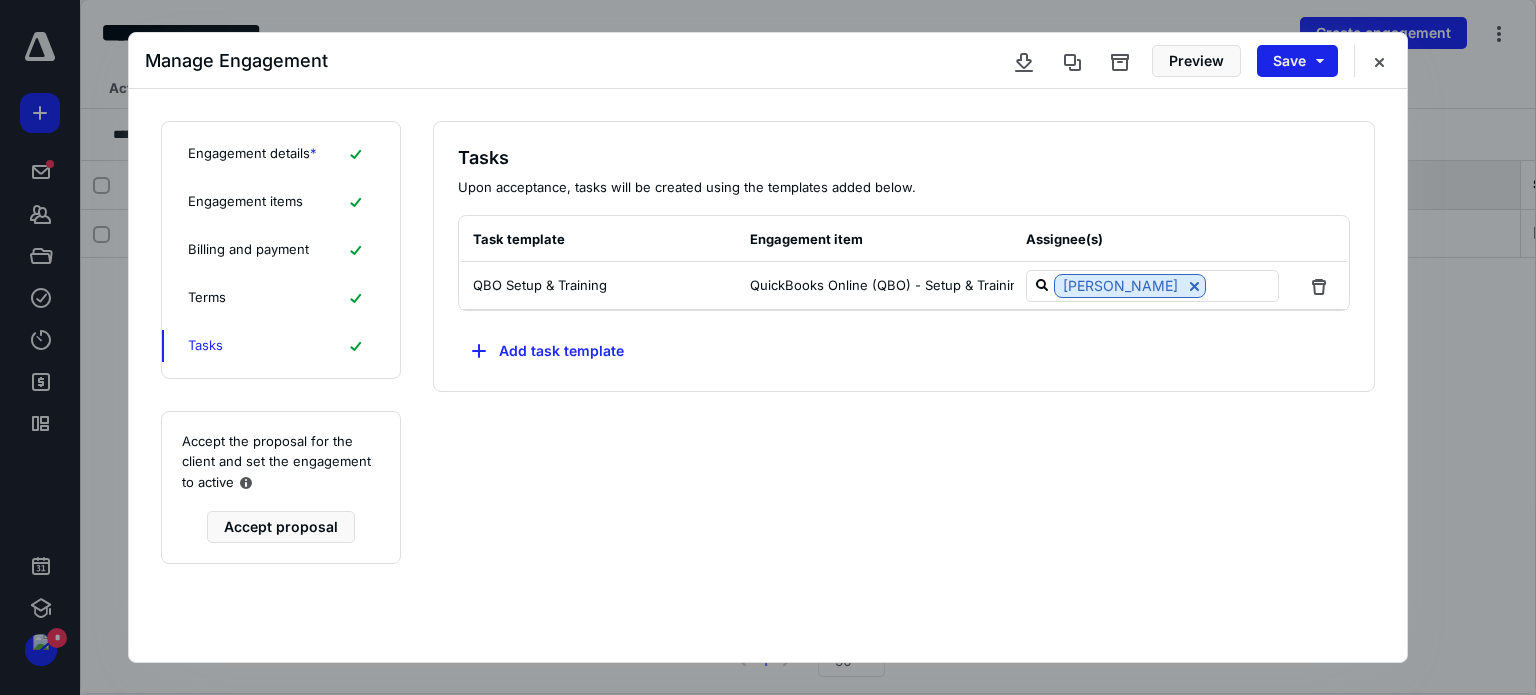 click on "Save" at bounding box center [1297, 61] 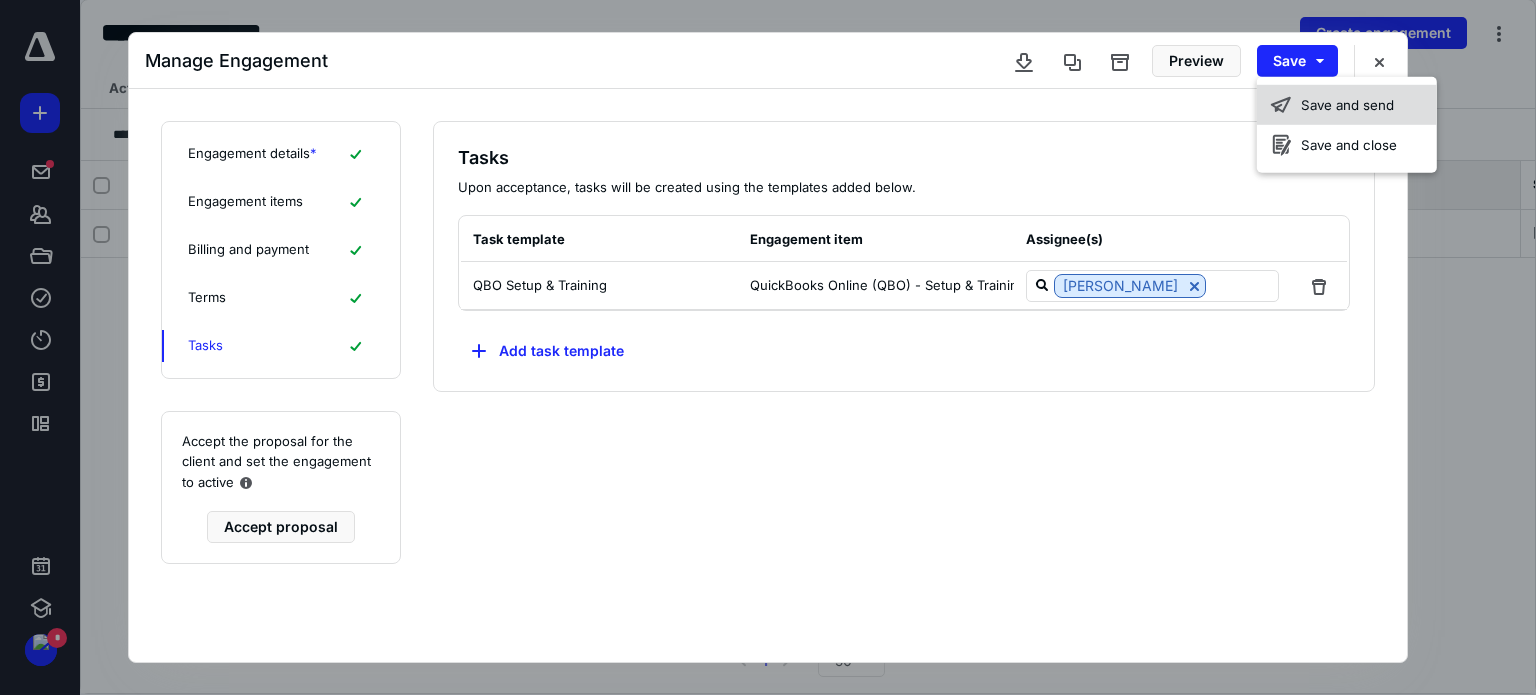 click on "Save and send" at bounding box center (1347, 105) 